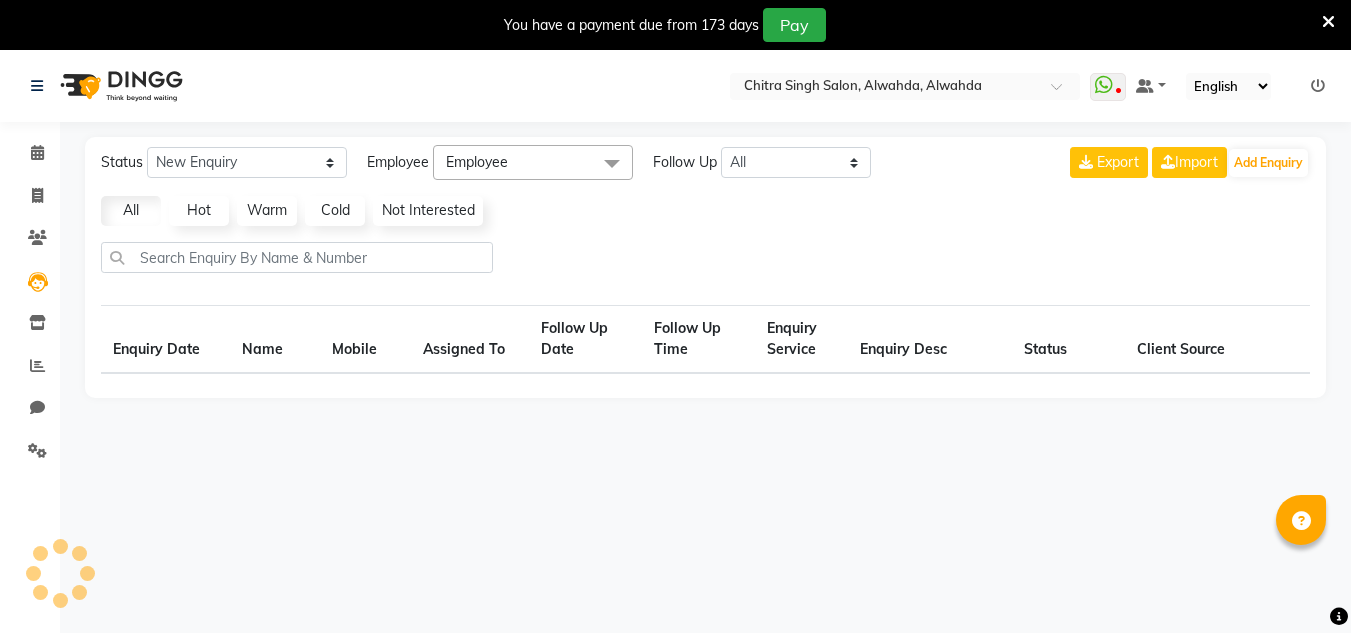 scroll, scrollTop: 0, scrollLeft: 0, axis: both 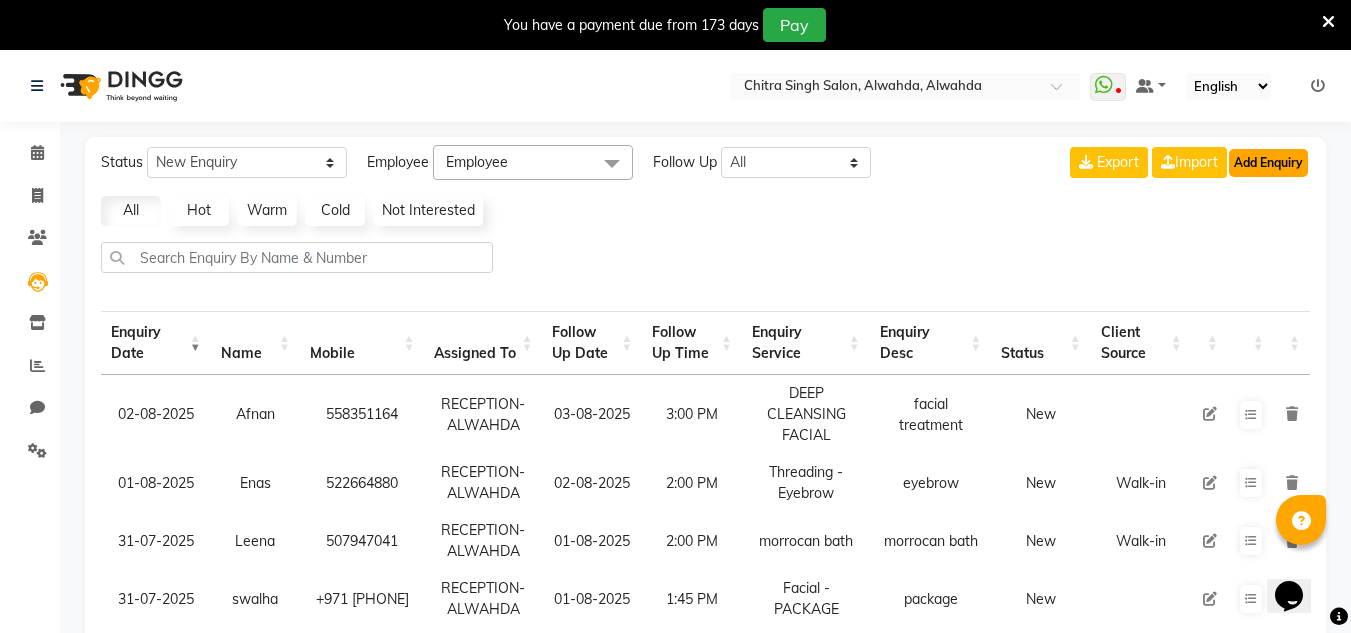 click on "Add Enquiry" 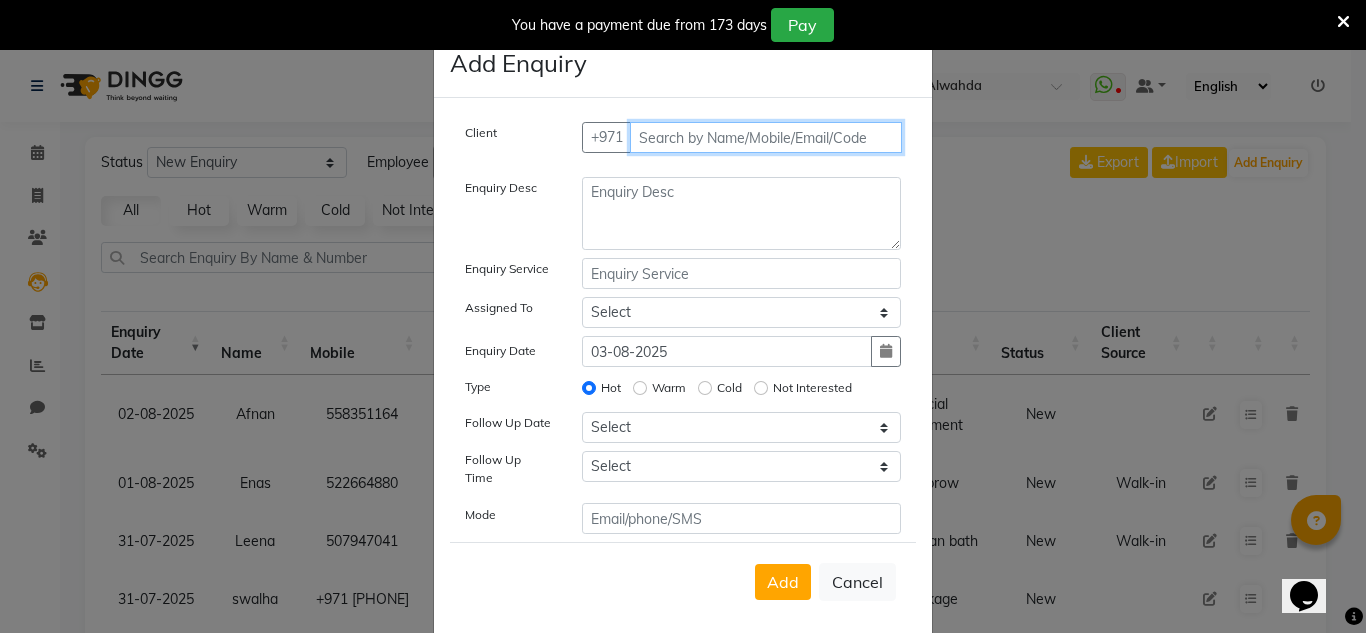 click at bounding box center [766, 137] 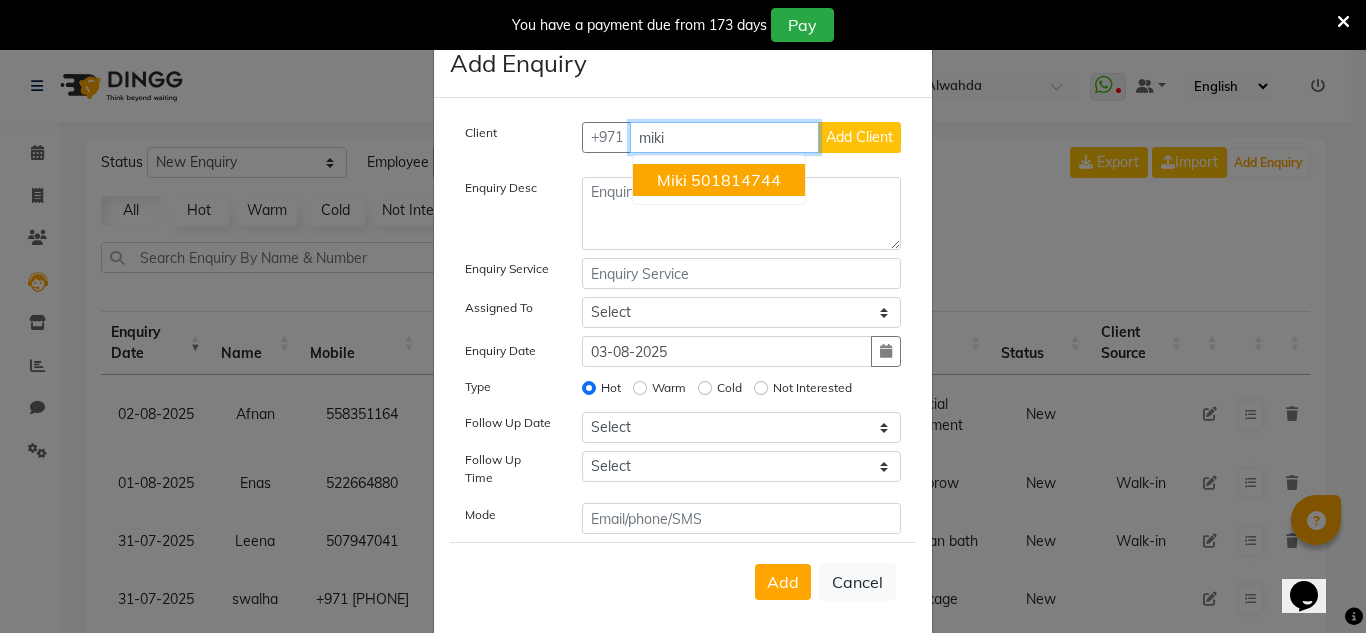 click on "miki" at bounding box center (672, 180) 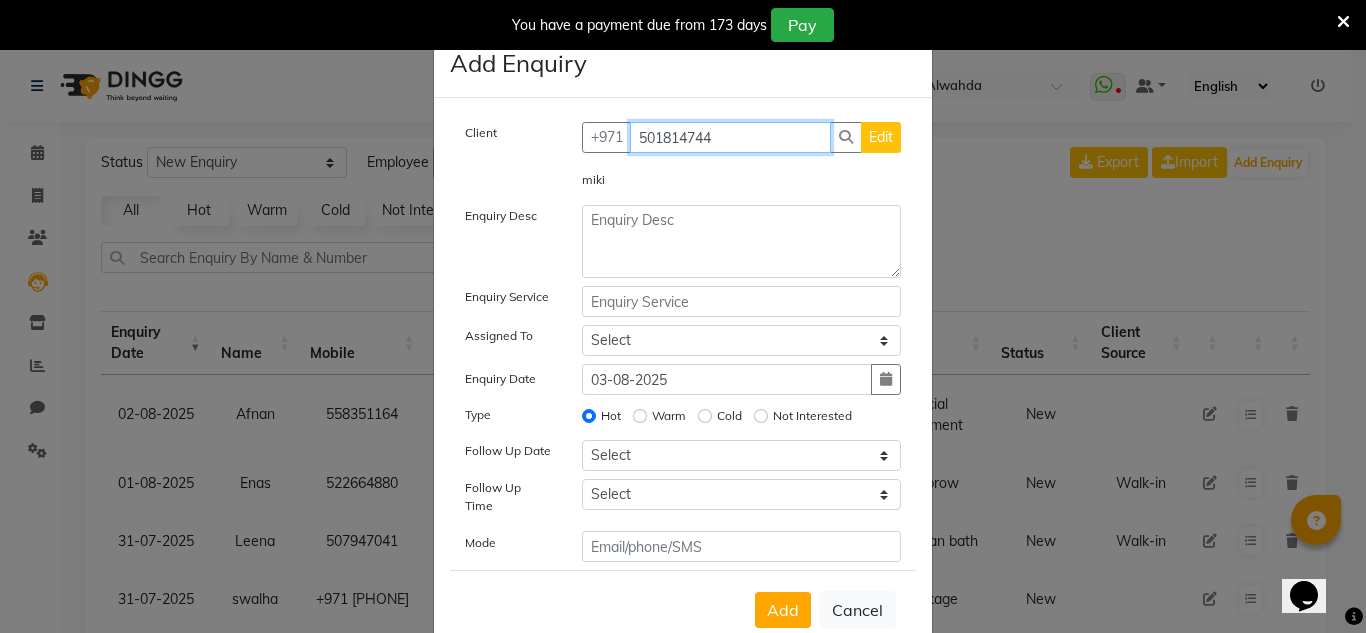 type on "501814744" 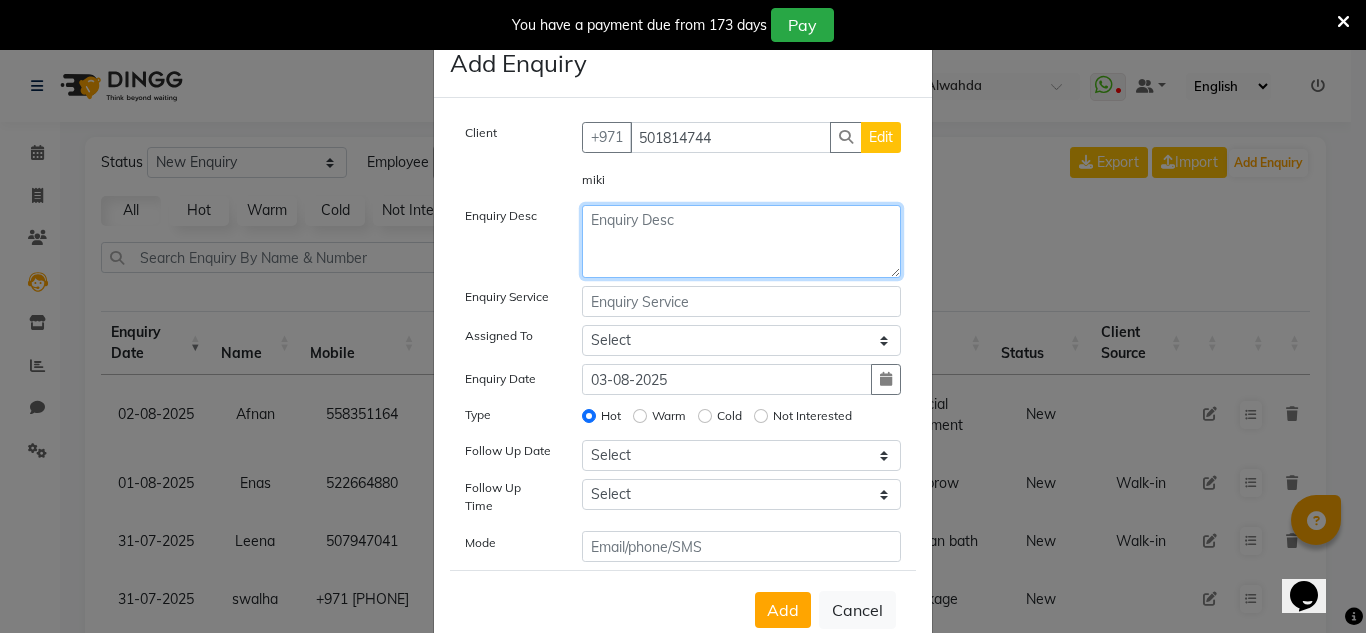 click 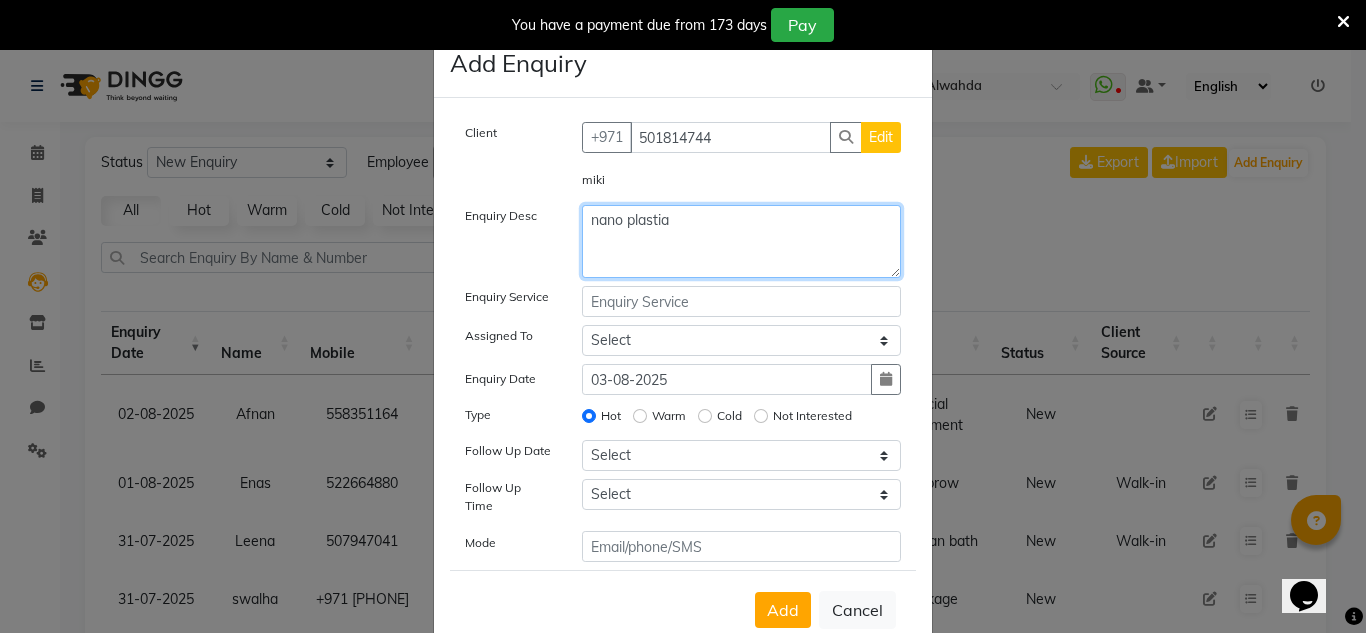 type on "nano plastia" 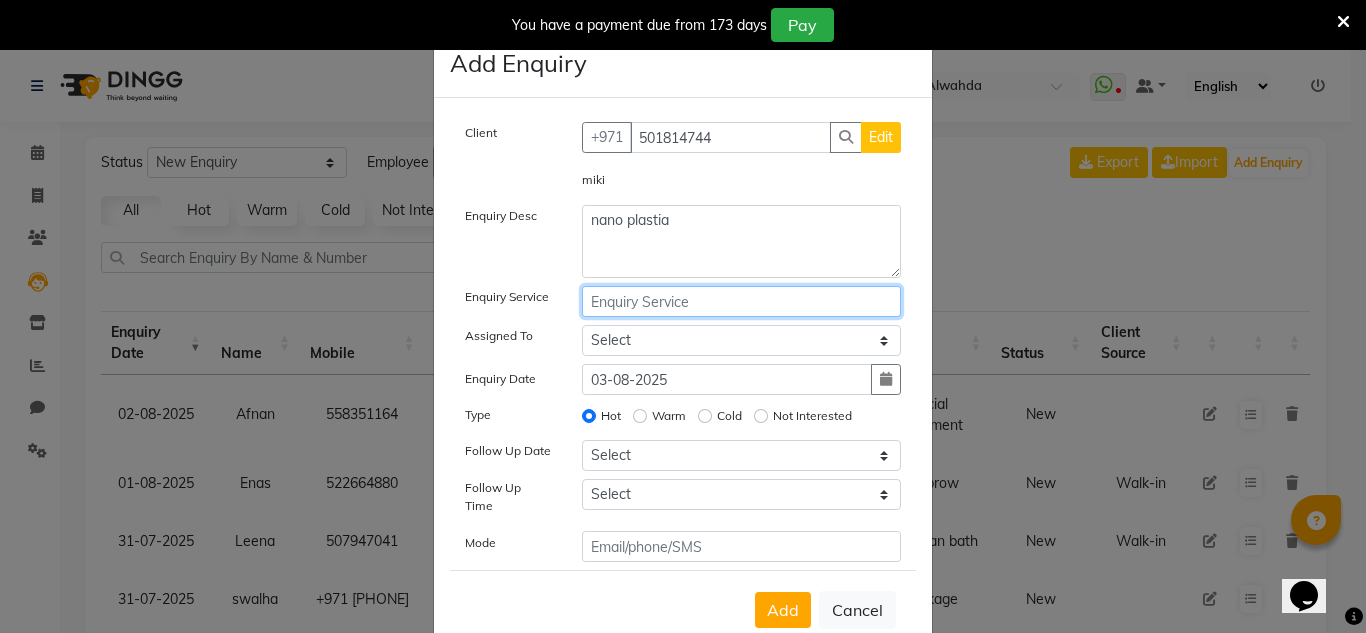 click at bounding box center (742, 301) 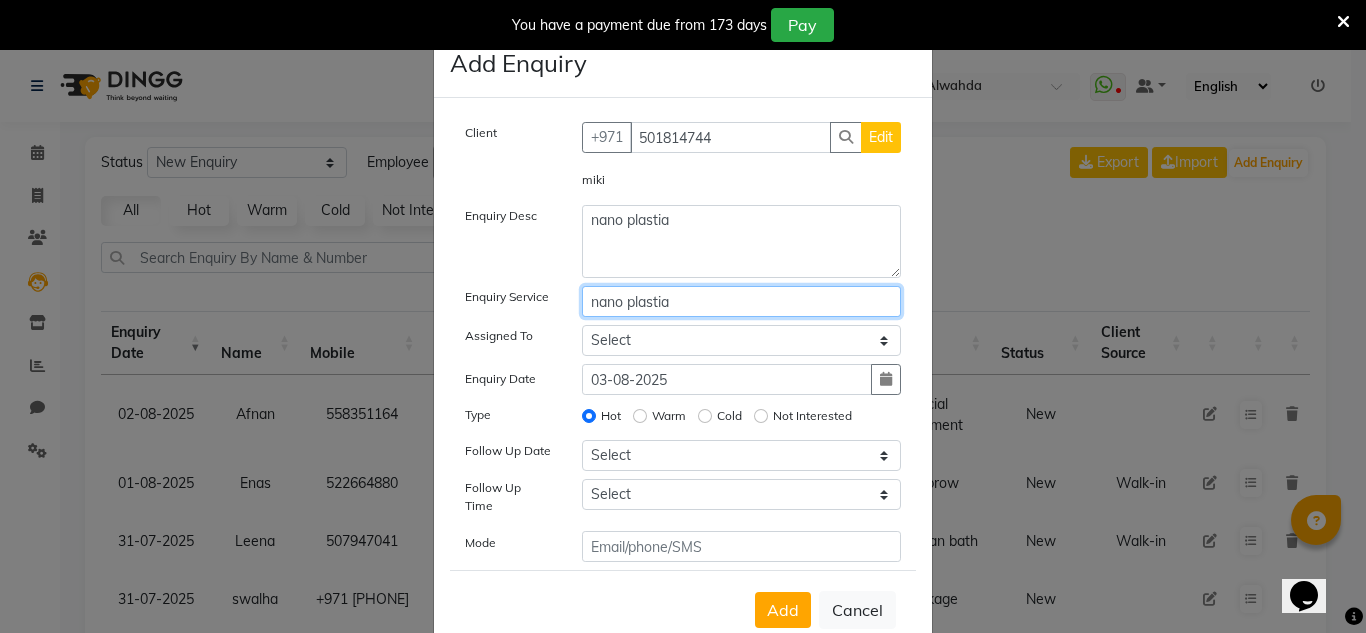 type on "nano plastia" 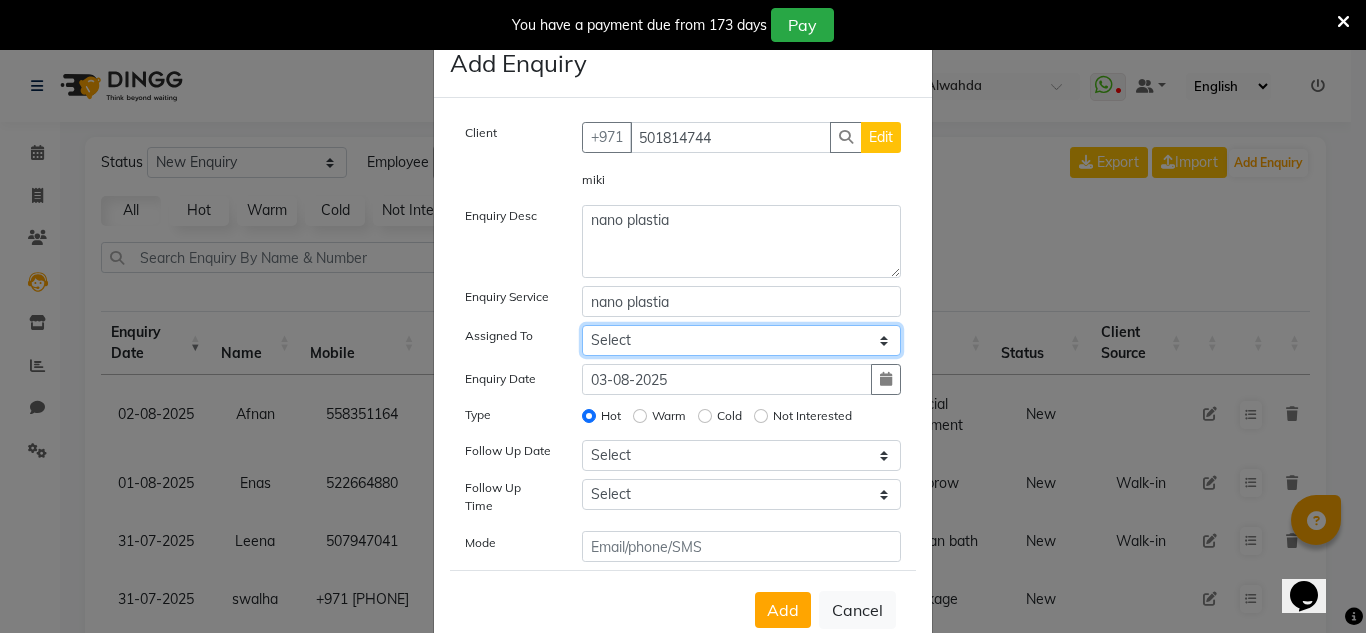 click on "Select ABUSHAGARA HOME SERVICE STAFF Kavita Laxmi Management Manisha Radha RECEPTION-ALWAHDA Riba Rimsha SALON Samjhana Seema trial" 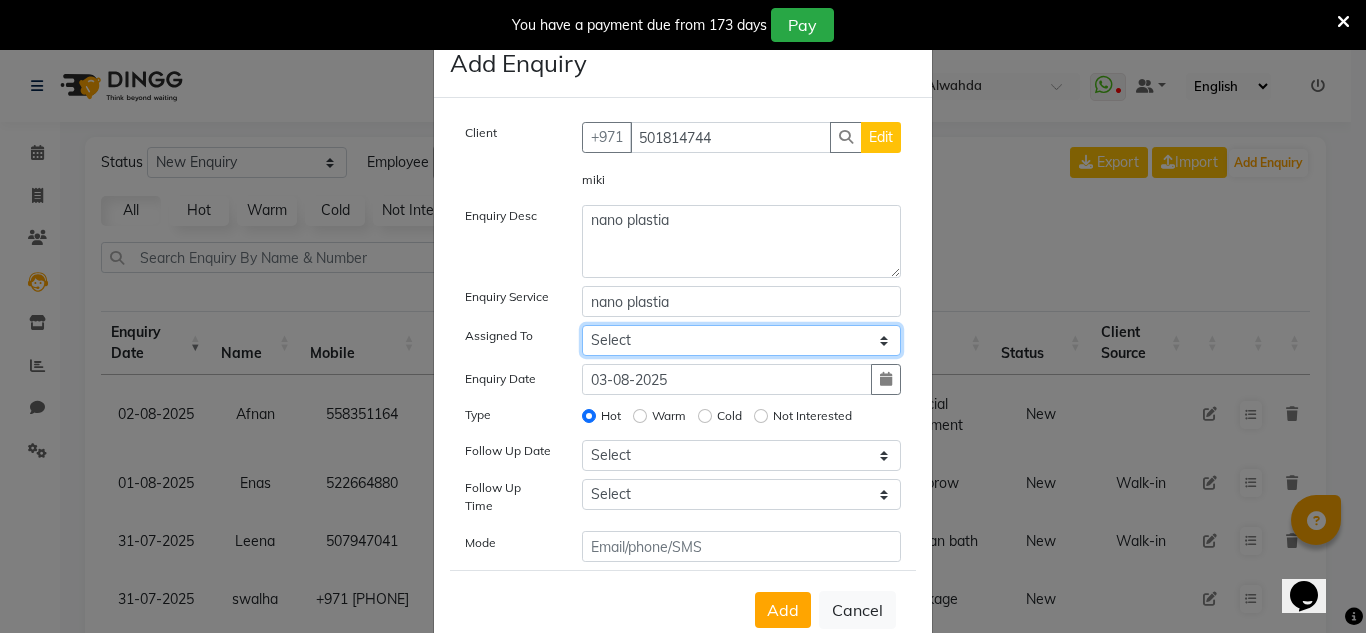 select on "76471" 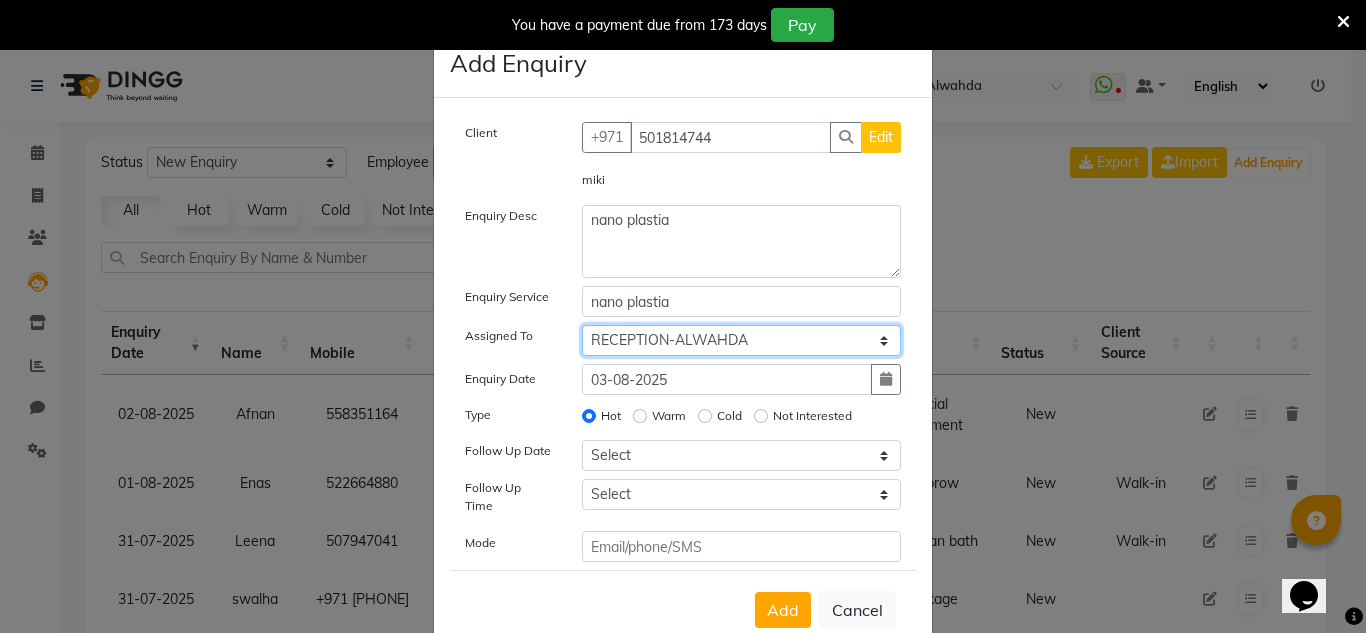 click on "Select ABUSHAGARA HOME SERVICE STAFF Kavita Laxmi Management Manisha Radha RECEPTION-ALWAHDA Riba Rimsha SALON Samjhana Seema trial" 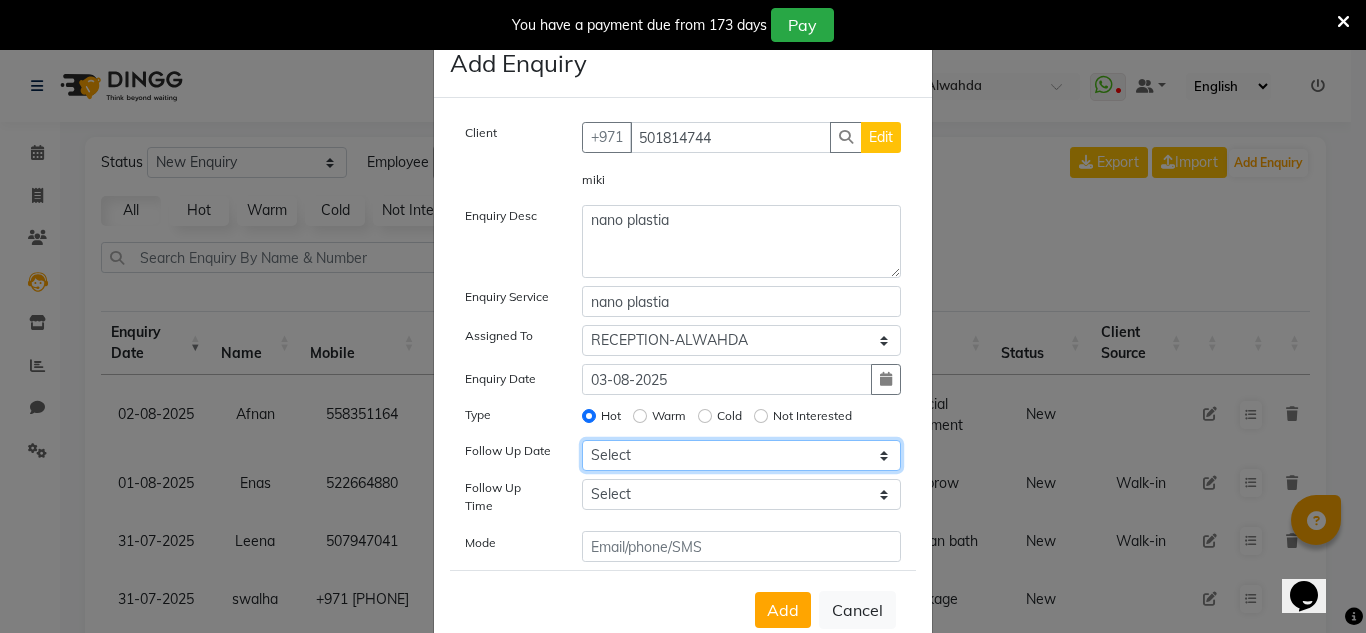 drag, startPoint x: 592, startPoint y: 452, endPoint x: 600, endPoint y: 443, distance: 12.0415945 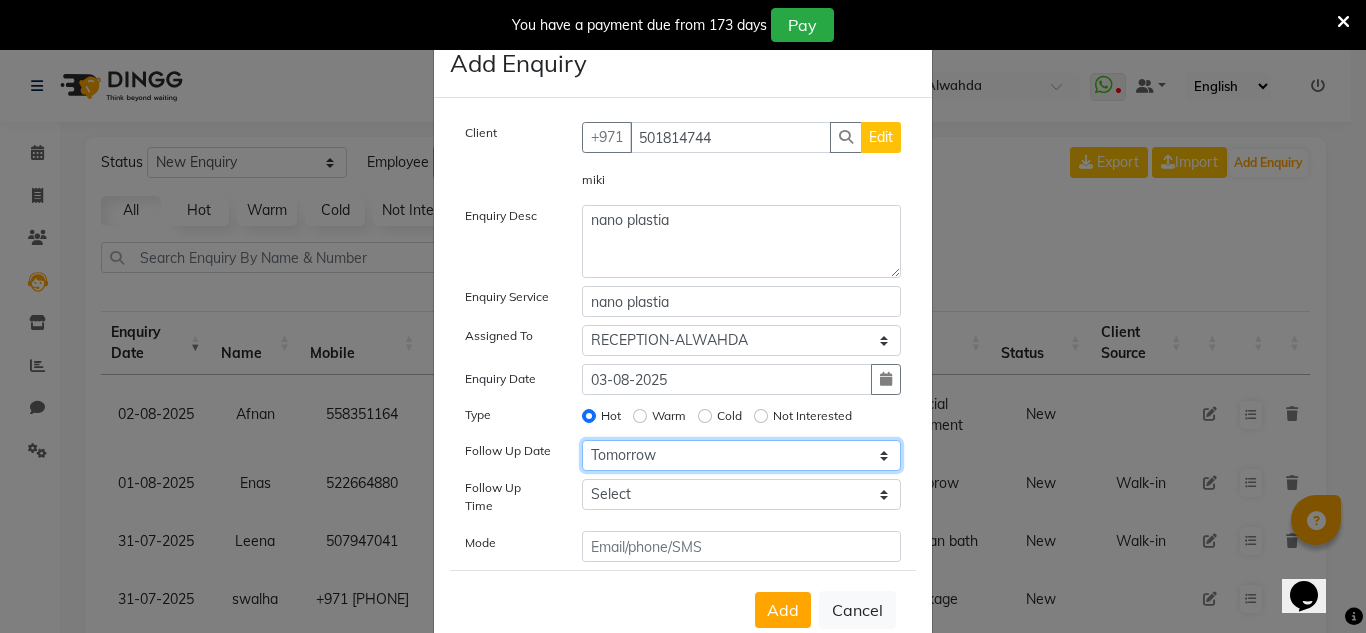 click on "Select Today Tomorrow In 2 days (Tuesday) In 3 days (Wednesday) In 4 days (Thursday) In 5 days (Friday) In 6 days (Saturday) In 1 Week (2025-08-10) In 2 Week (2025-08-17) In 1 Month (2025-09-03) In 2 Month (2025-10-03) In 3 Month (2025-11-03) Custom Date" at bounding box center [742, 455] 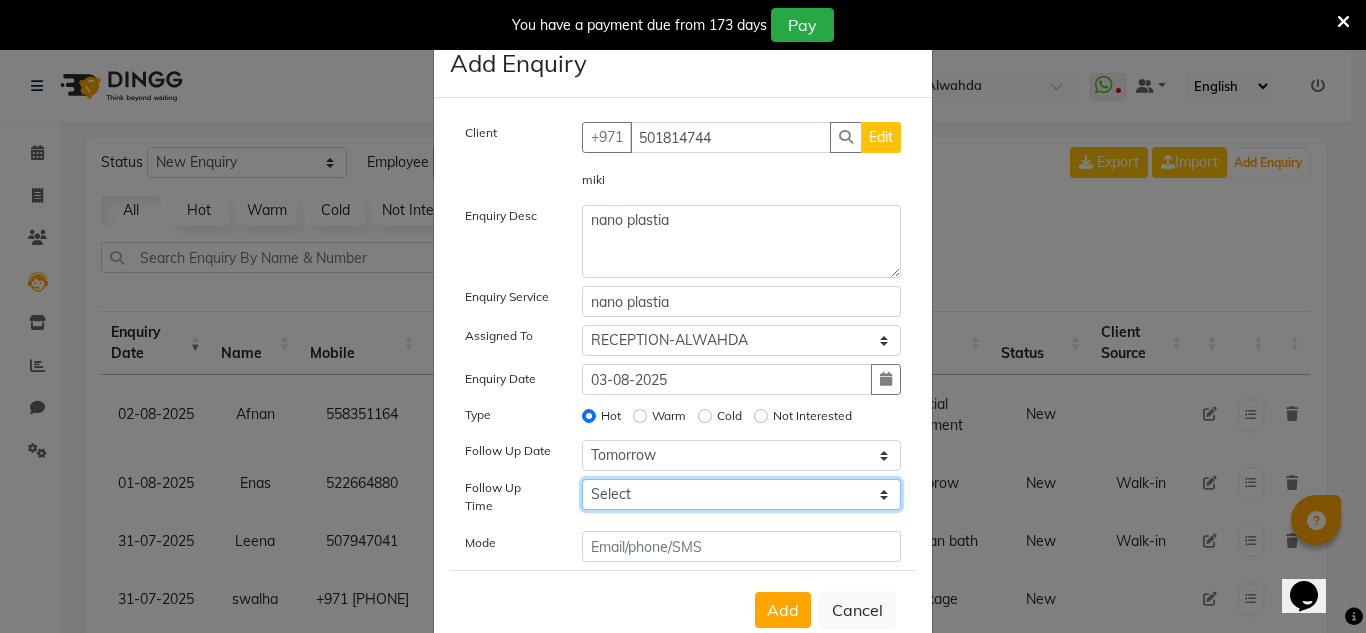 drag, startPoint x: 602, startPoint y: 500, endPoint x: 611, endPoint y: 482, distance: 20.12461 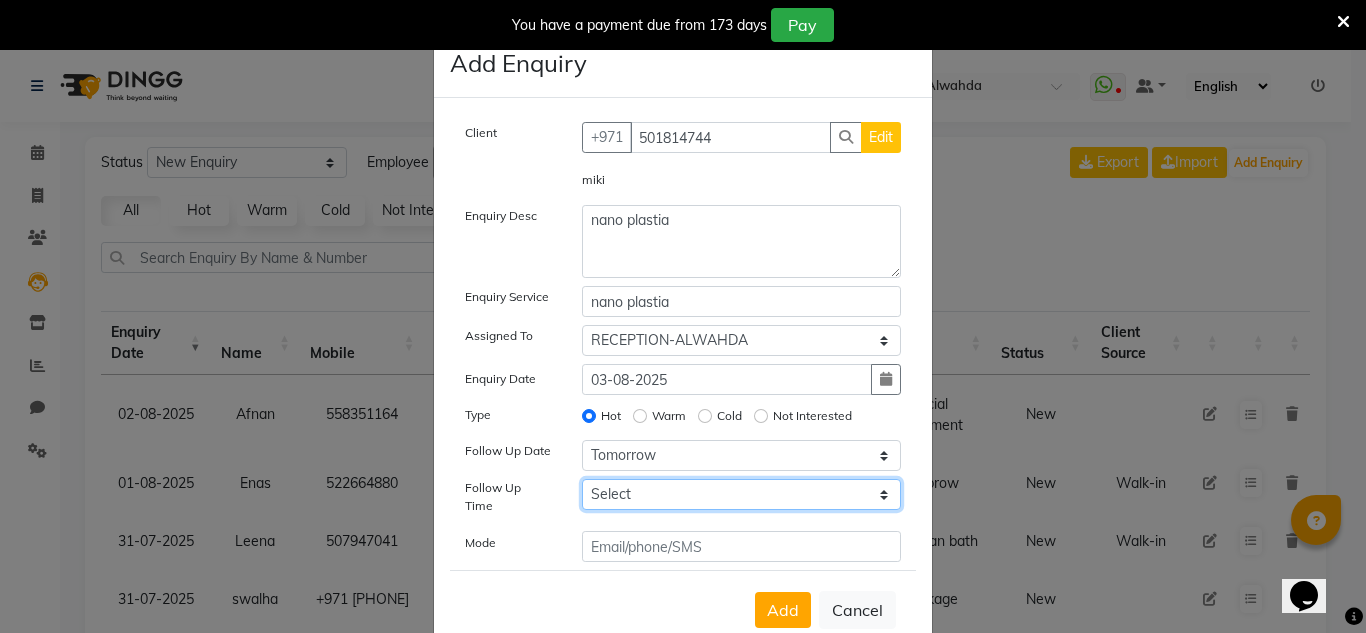 select on "870" 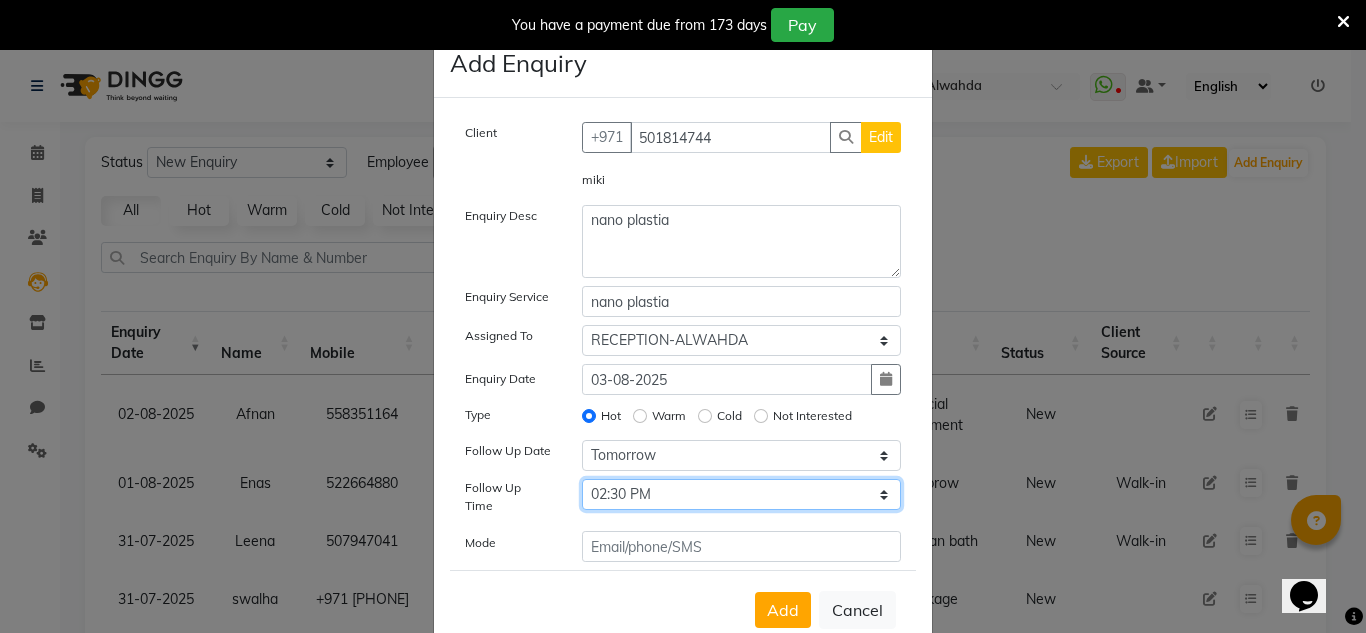 click on "Select 07:00 AM 07:15 AM 07:30 AM 07:45 AM 08:00 AM 08:15 AM 08:30 AM 08:45 AM 09:00 AM 09:15 AM 09:30 AM 09:45 AM 10:00 AM 10:15 AM 10:30 AM 10:45 AM 11:00 AM 11:15 AM 11:30 AM 11:45 AM 12:00 PM 12:15 PM 12:30 PM 12:45 PM 01:00 PM 01:15 PM 01:30 PM 01:45 PM 02:00 PM 02:15 PM 02:30 PM 02:45 PM 03:00 PM 03:15 PM 03:30 PM 03:45 PM 04:00 PM 04:15 PM 04:30 PM 04:45 PM 05:00 PM 05:15 PM 05:30 PM 05:45 PM 06:00 PM 06:15 PM 06:30 PM 06:45 PM 07:00 PM 07:15 PM 07:30 PM 07:45 PM 08:00 PM 08:15 PM 08:30 PM 08:45 PM 09:00 PM 09:15 PM 09:30 PM 09:45 PM 10:00 PM" at bounding box center [742, 494] 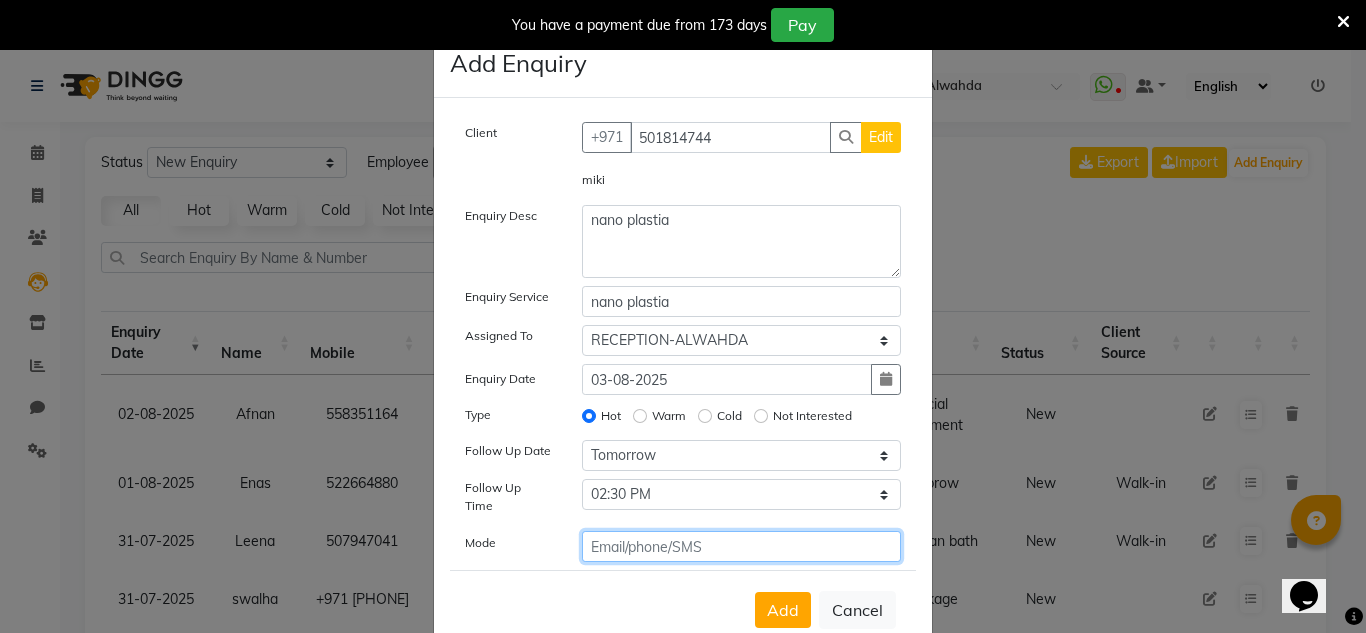 click 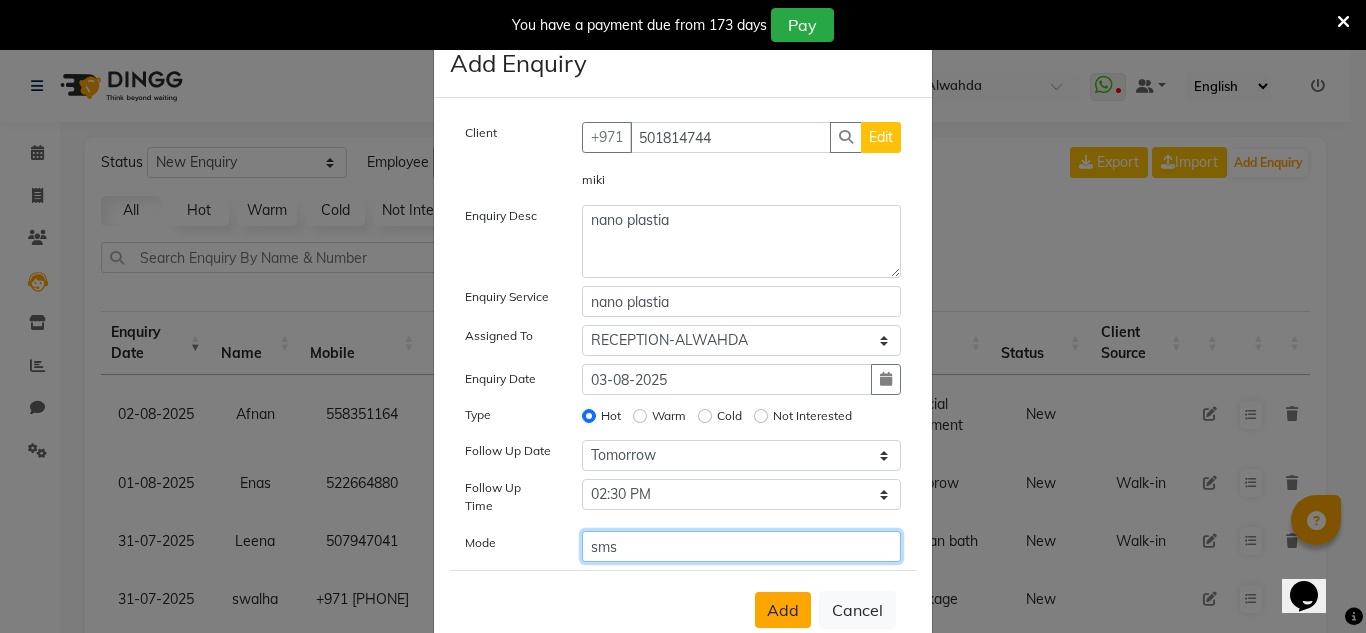 type on "sms" 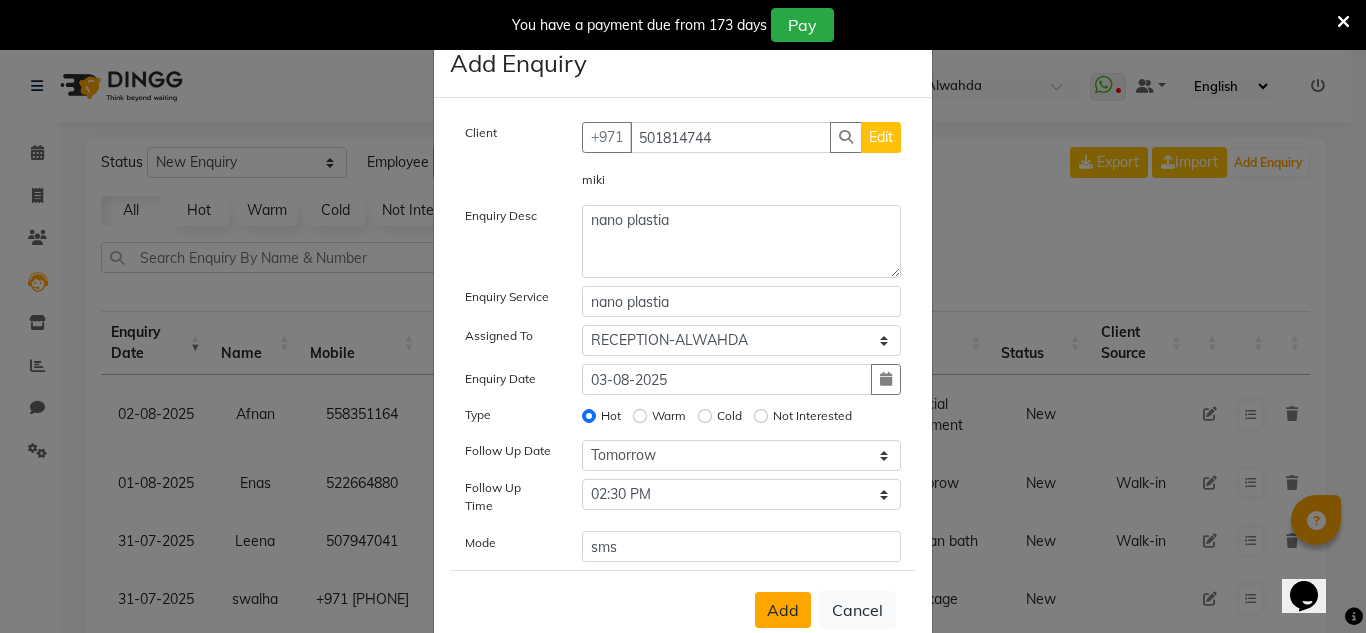 click on "Add" at bounding box center (783, 610) 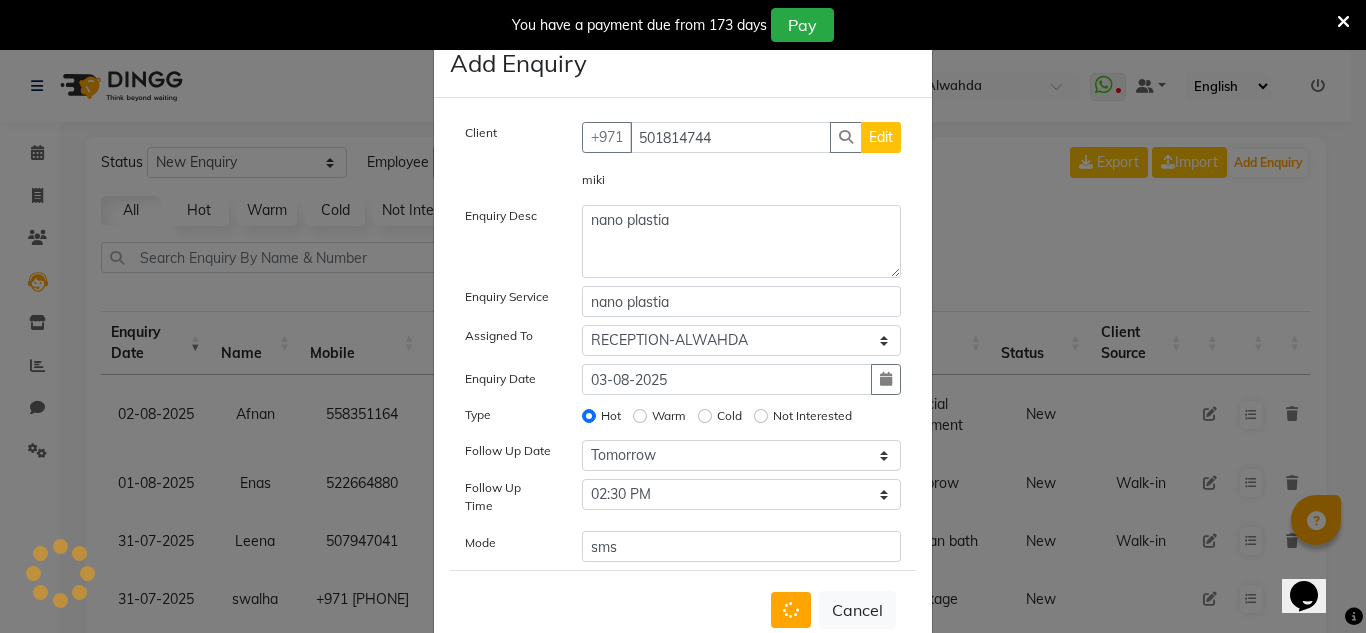 type 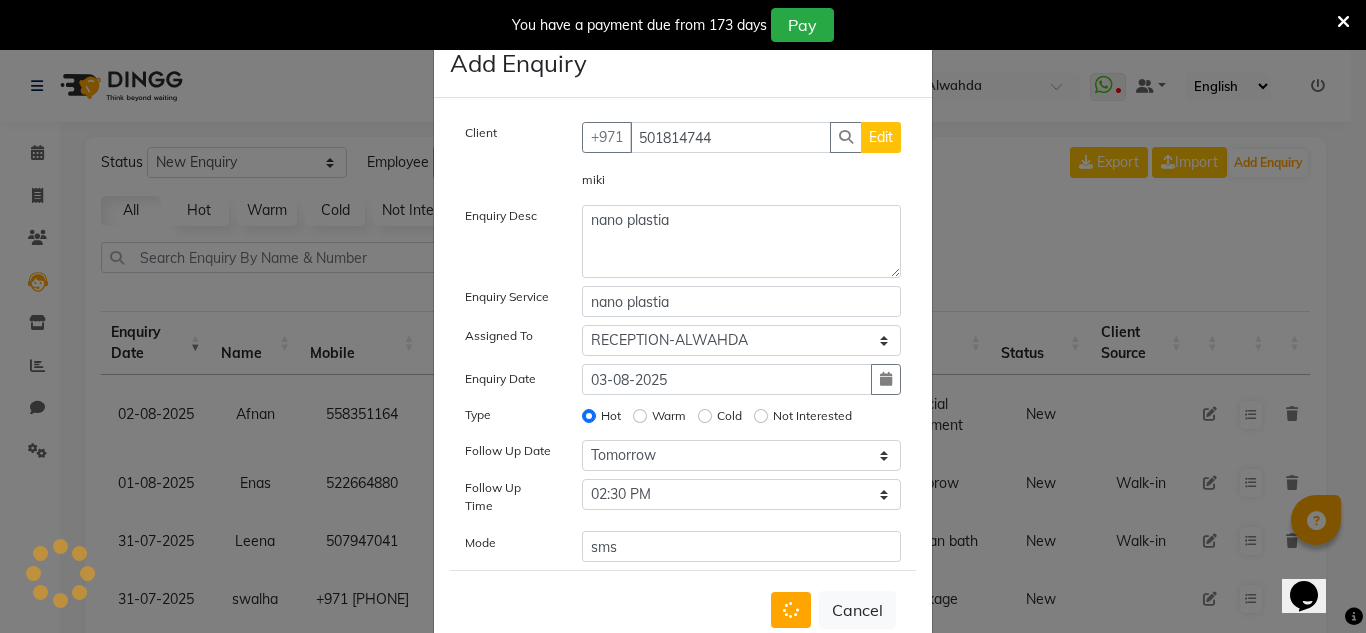 type 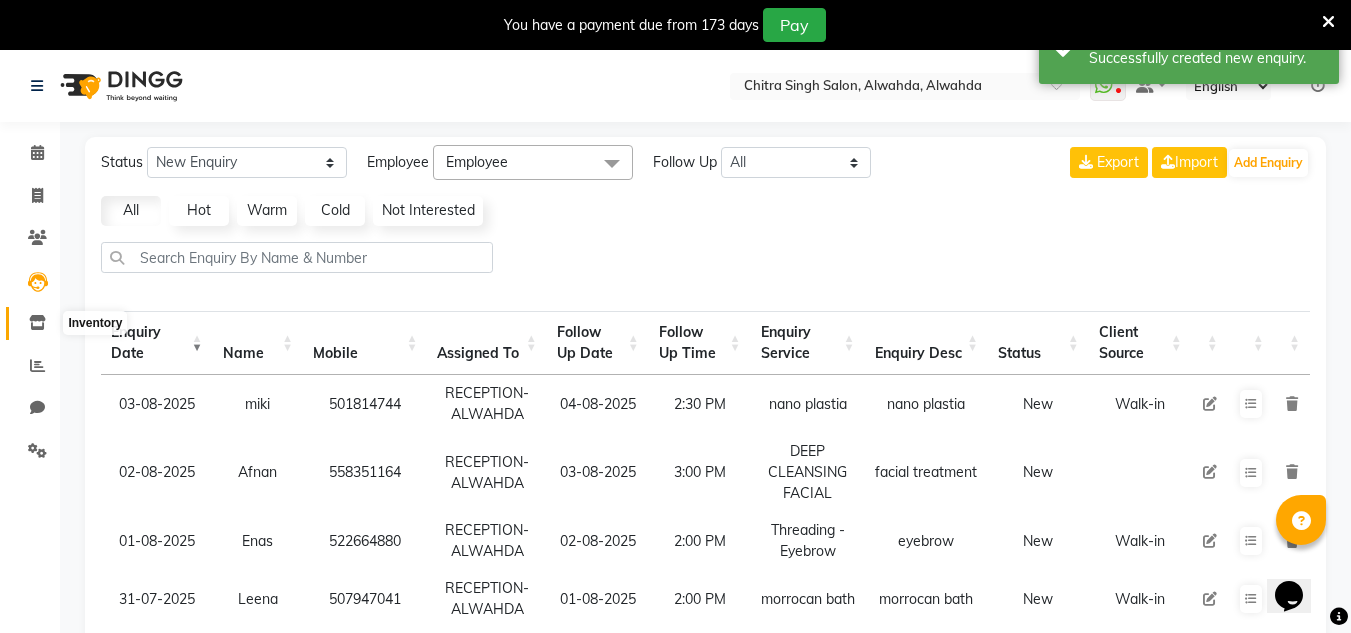 click 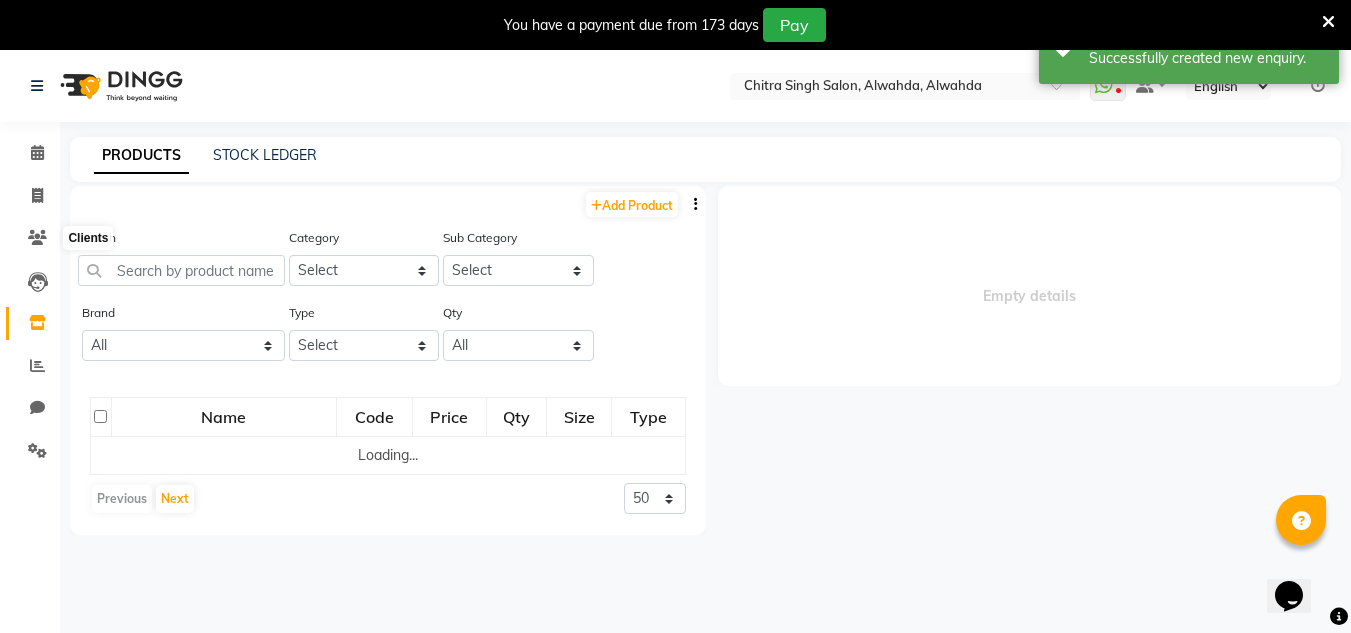 select 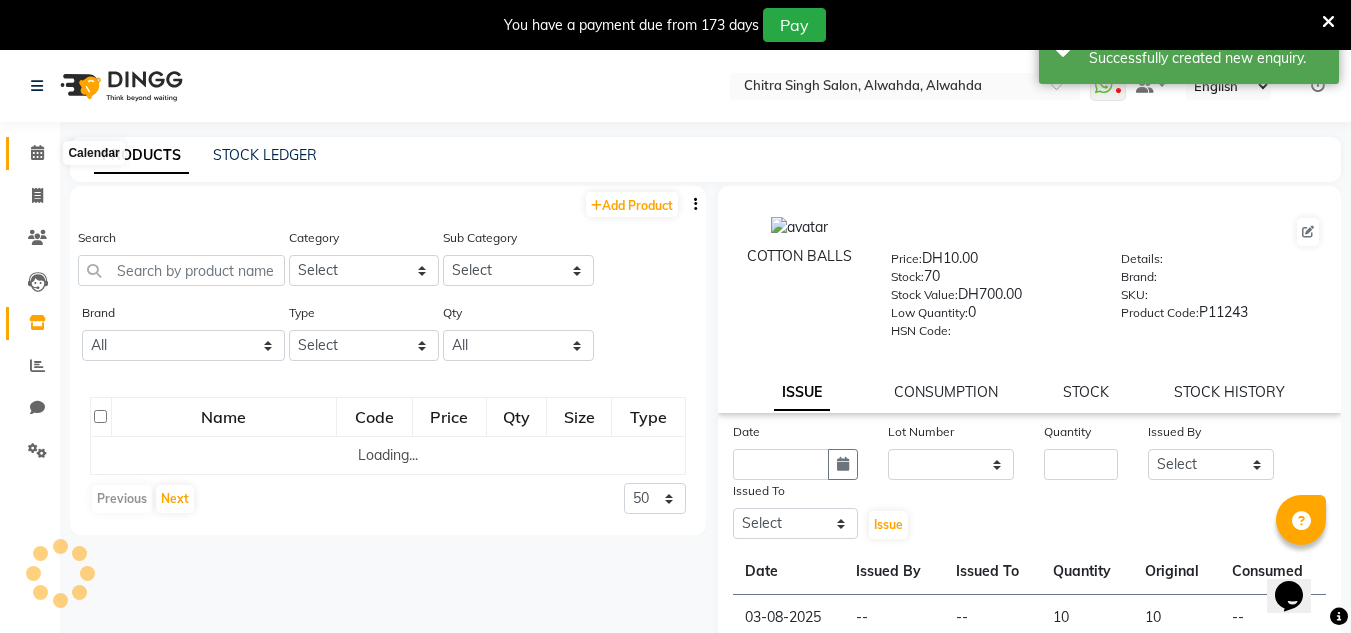 click 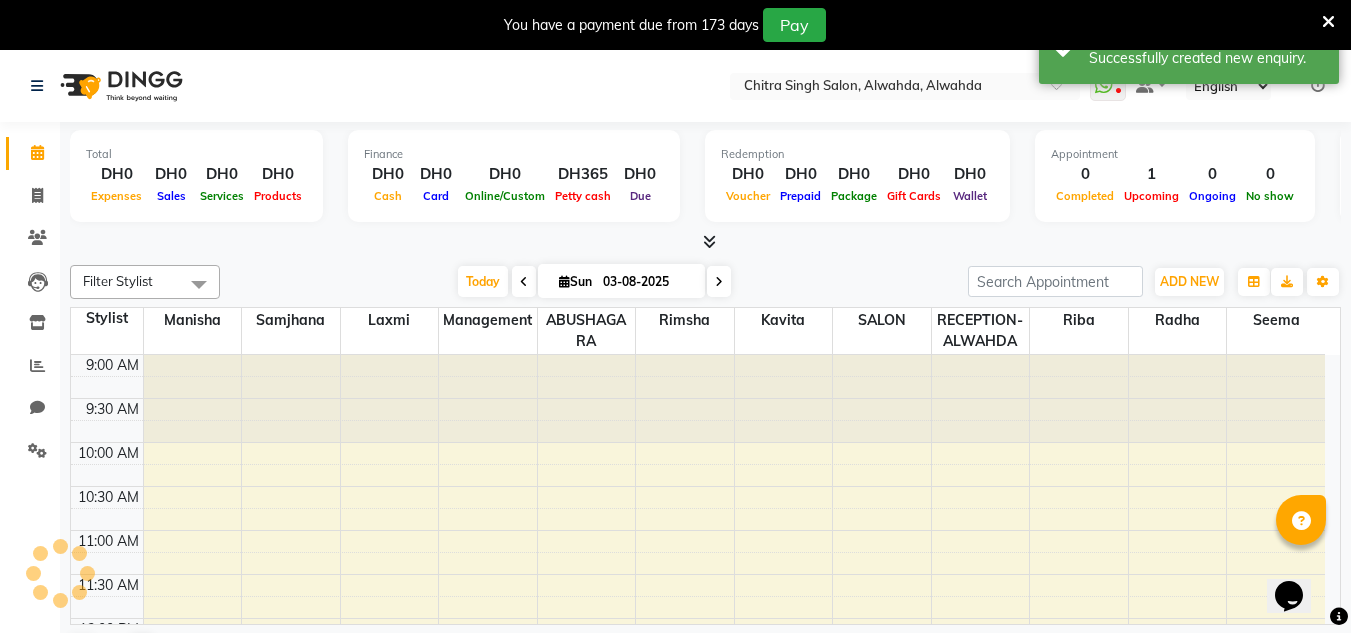 scroll, scrollTop: 0, scrollLeft: 0, axis: both 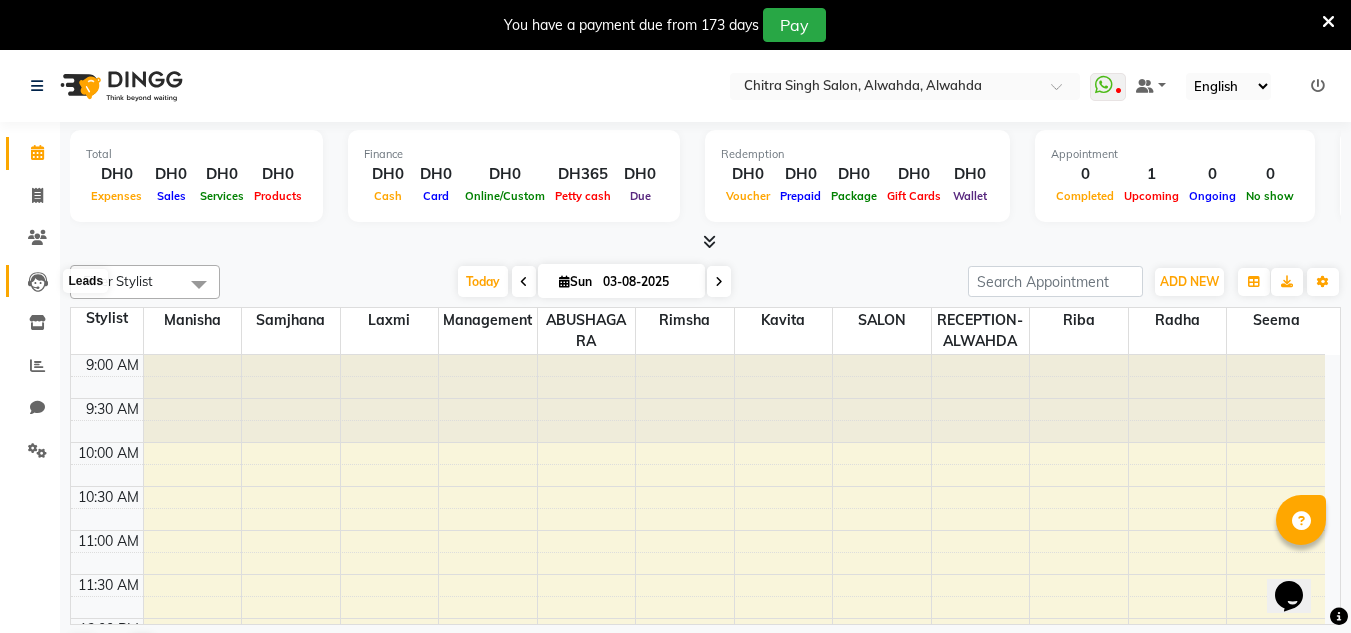 click 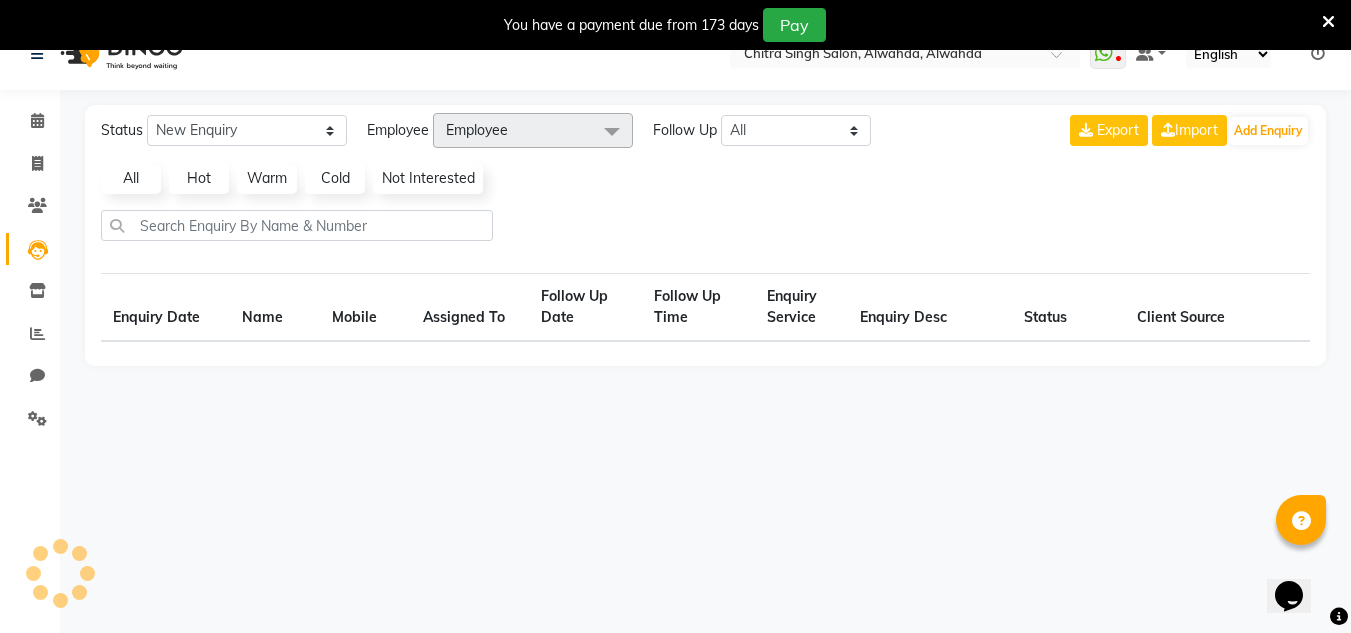 scroll, scrollTop: 50, scrollLeft: 0, axis: vertical 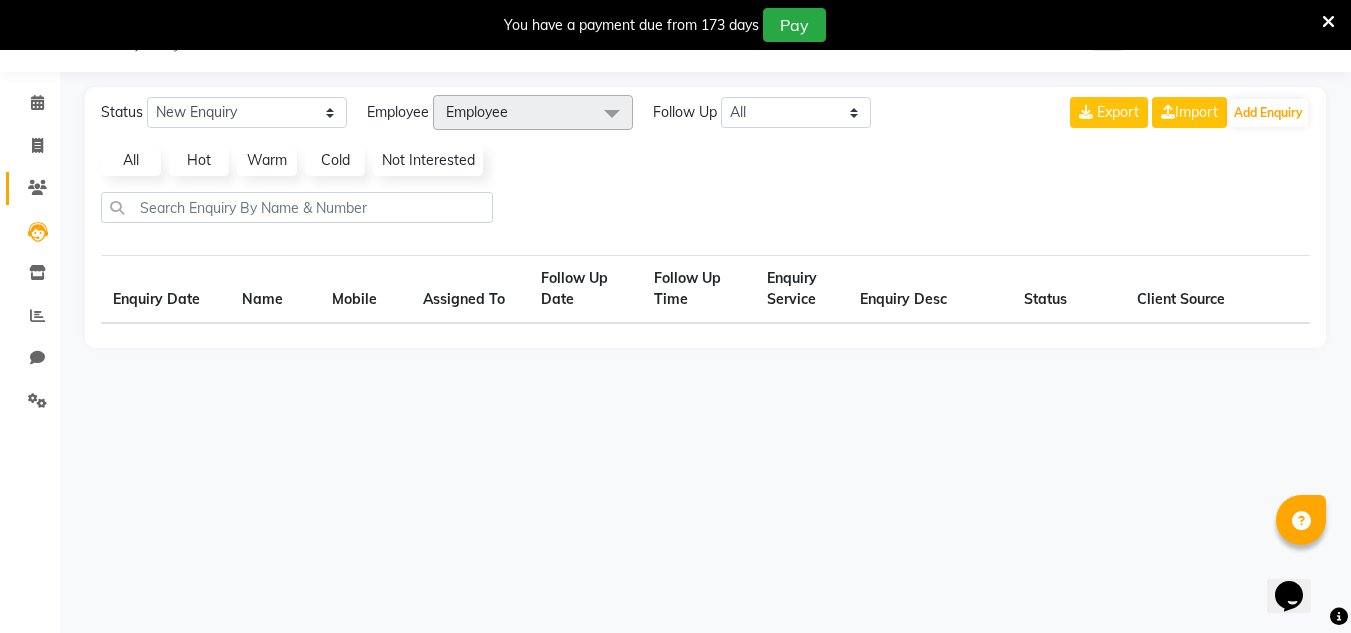 click 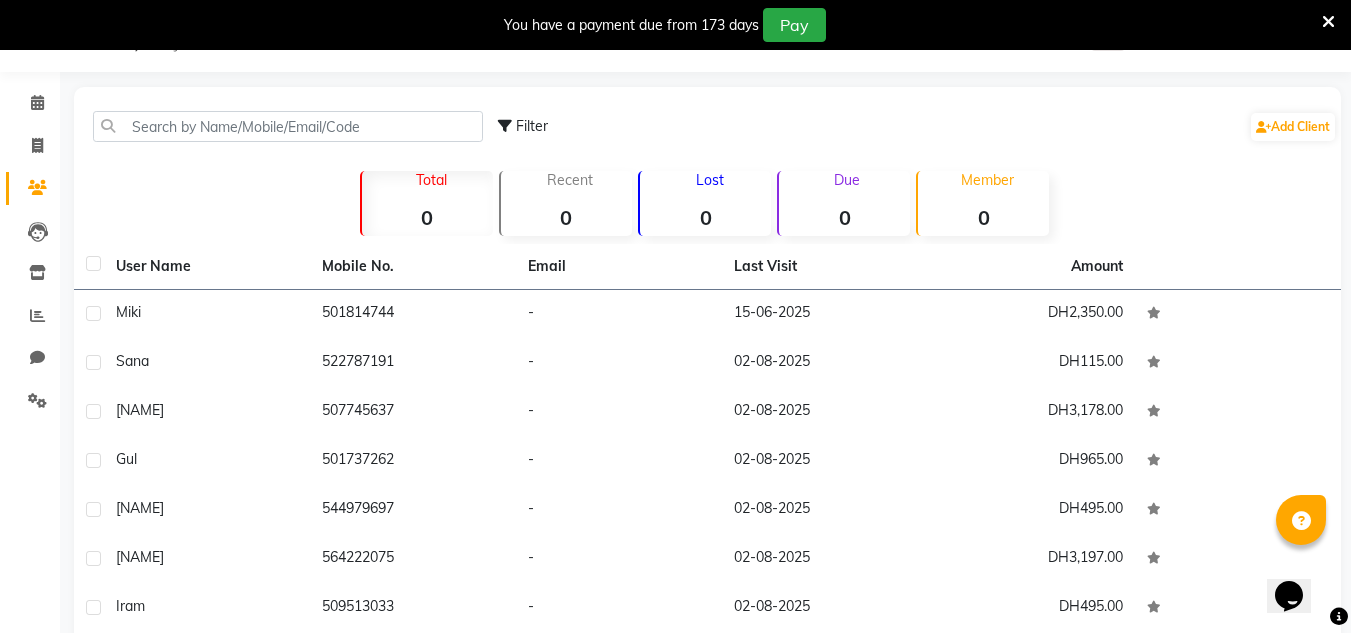 click on "0" 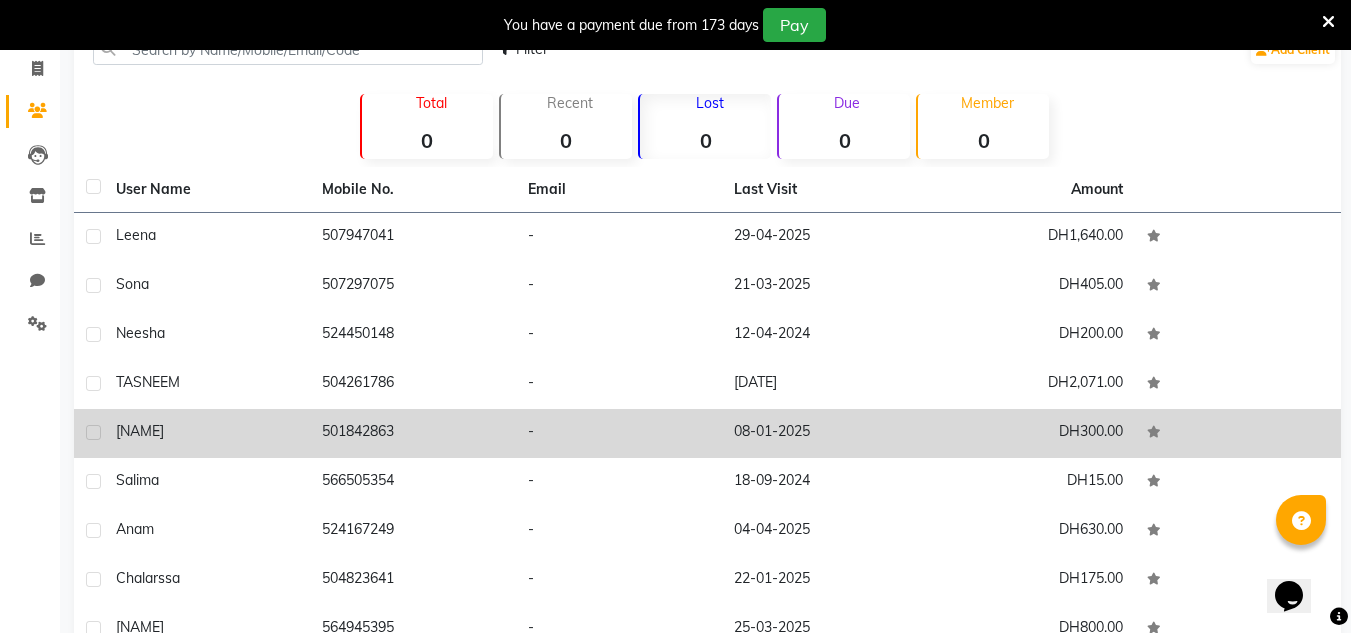 scroll, scrollTop: 283, scrollLeft: 0, axis: vertical 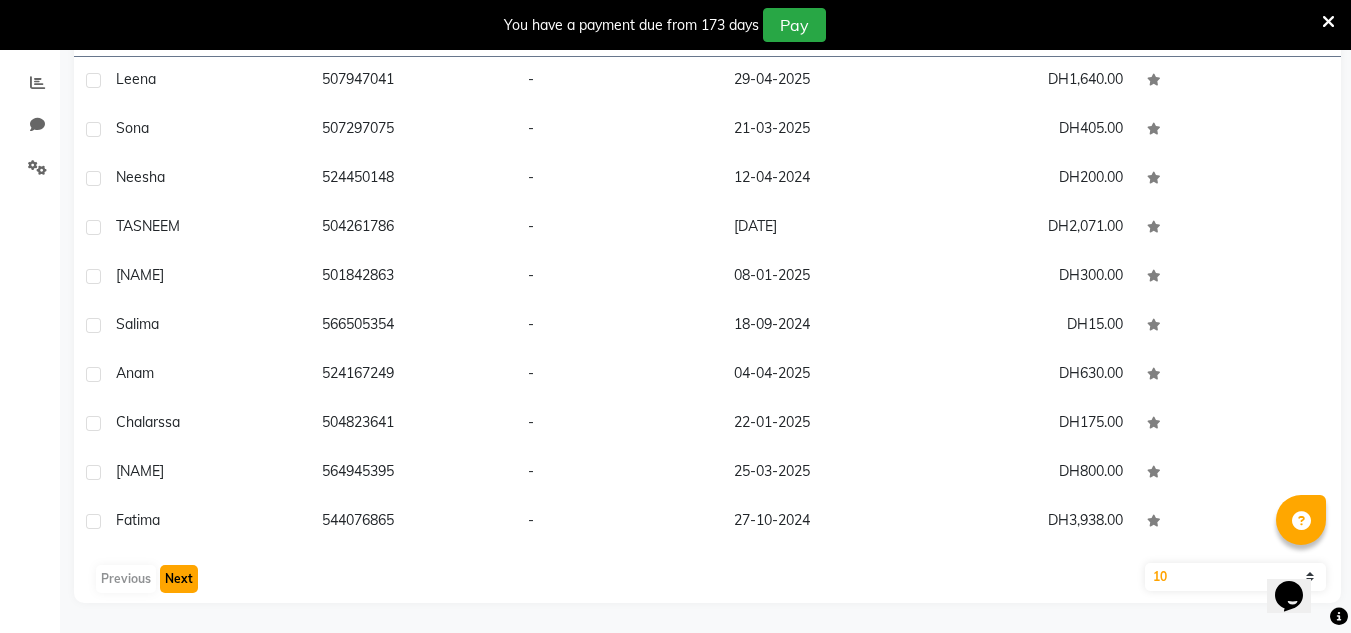click on "Next" 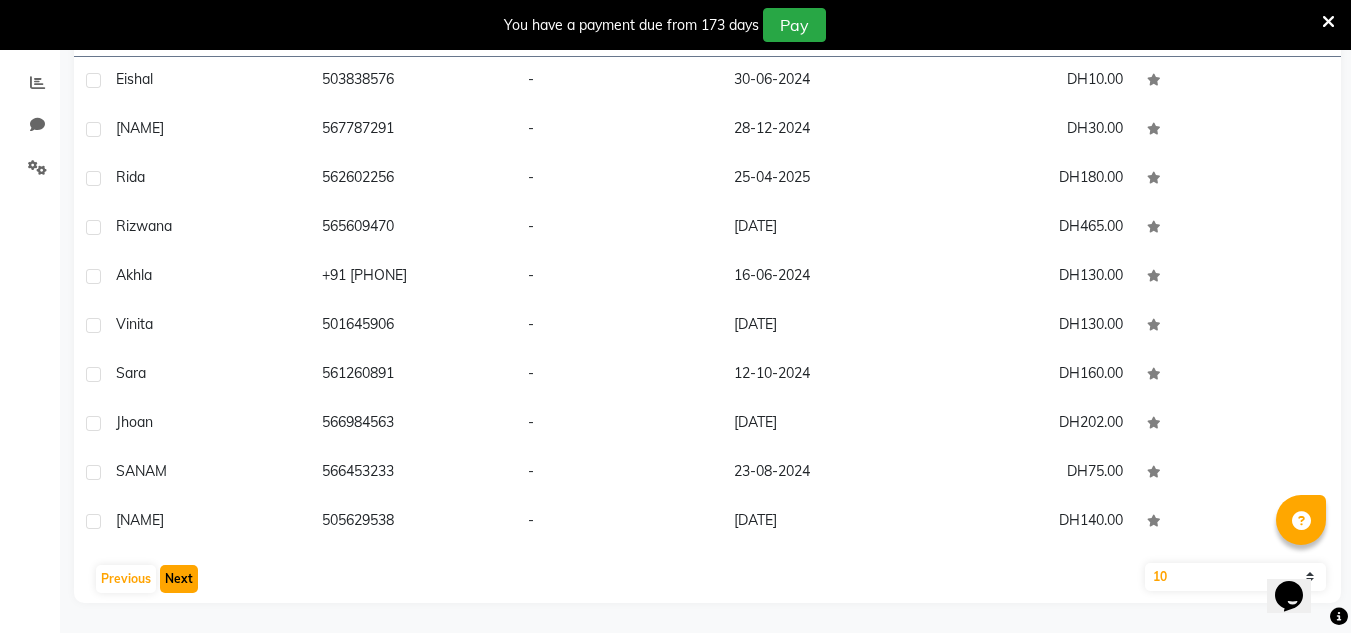 click on "Next" 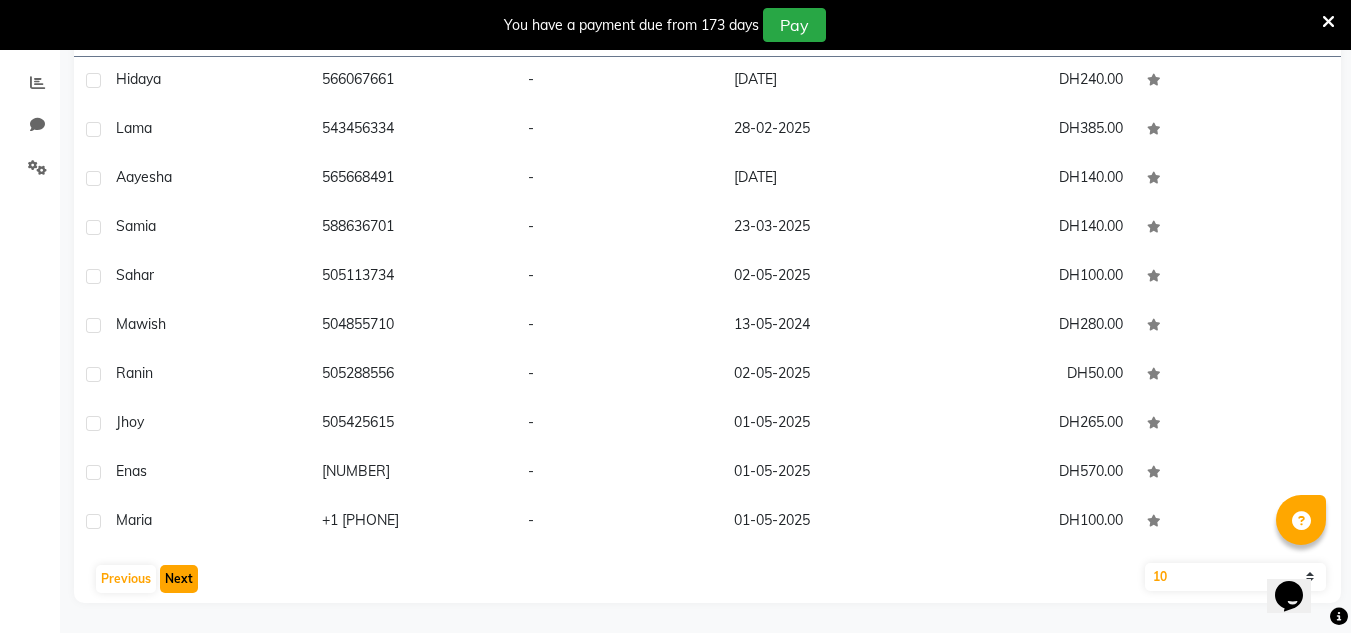 click on "Next" 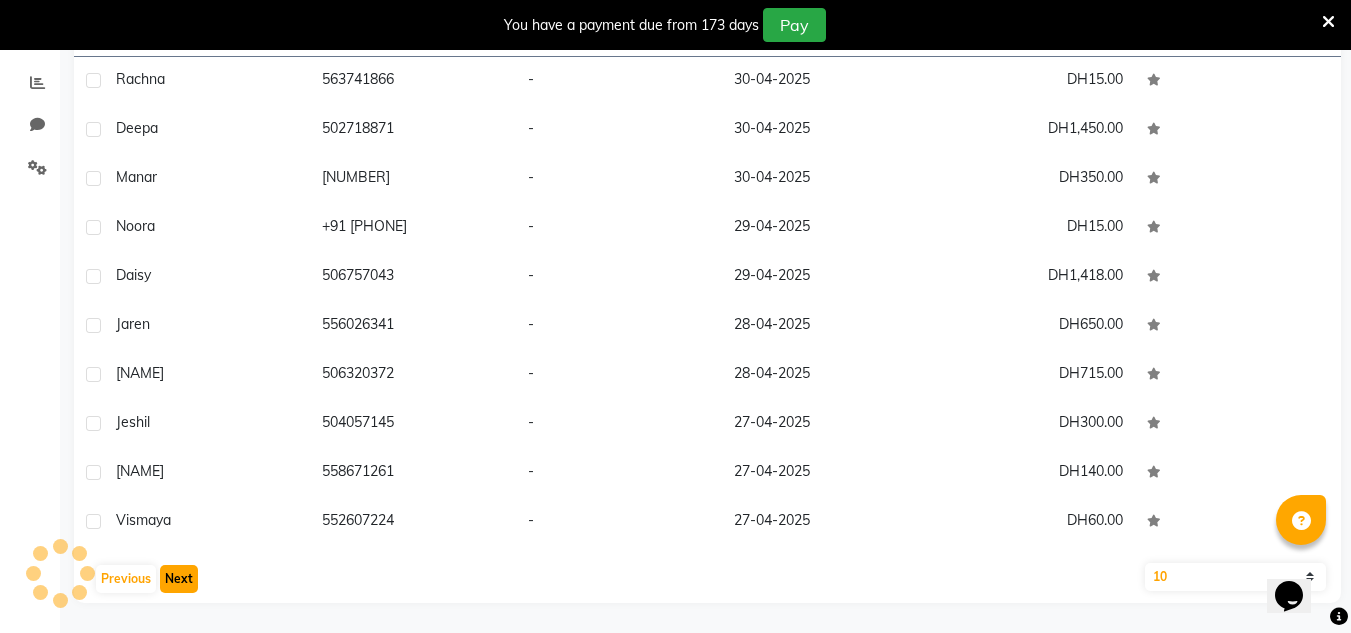 click on "Next" 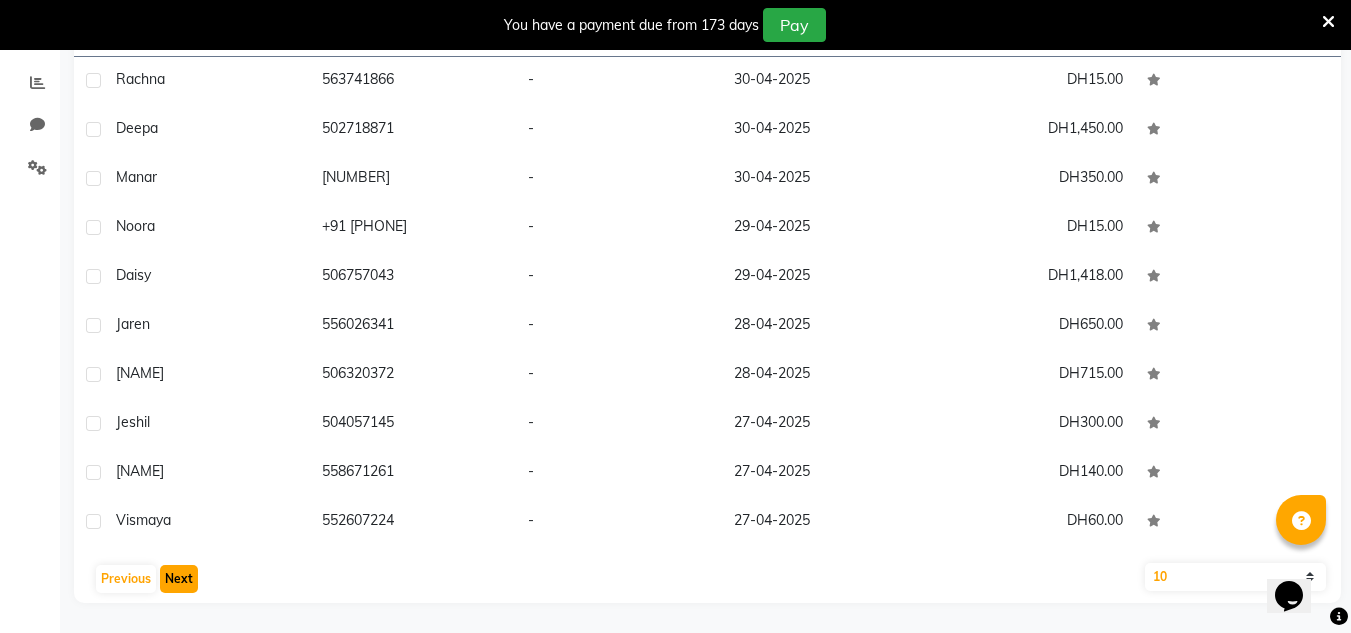 click on "Next" 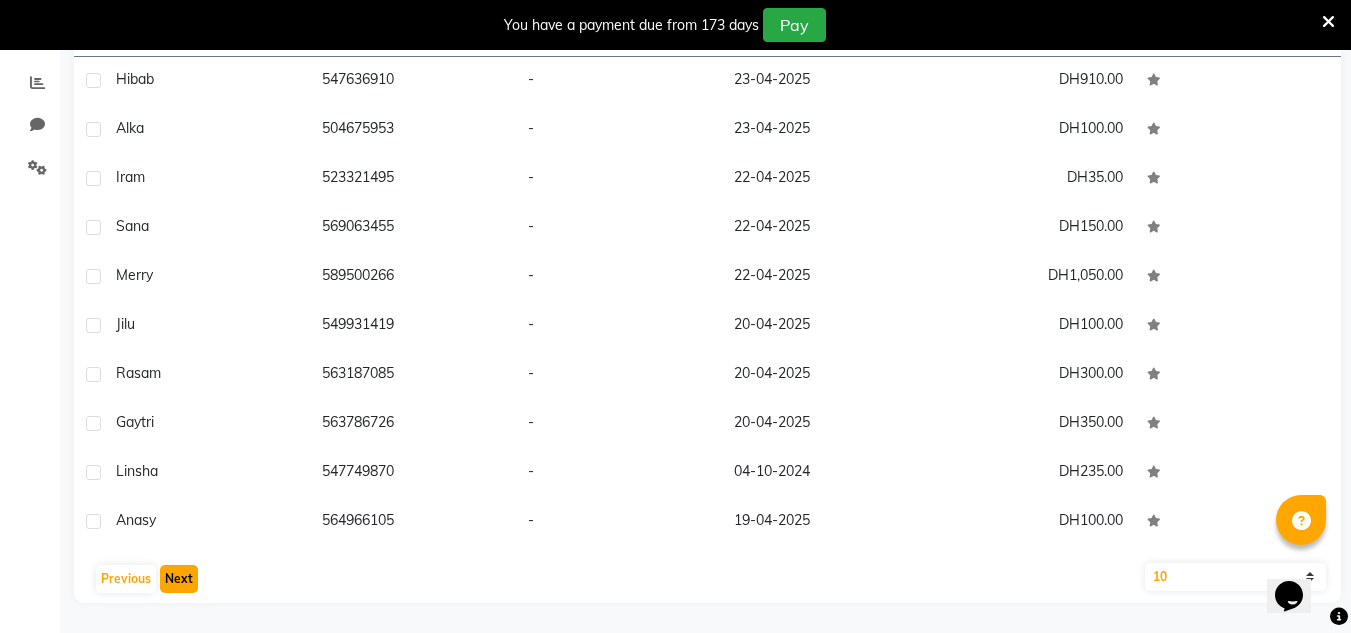 click on "Next" 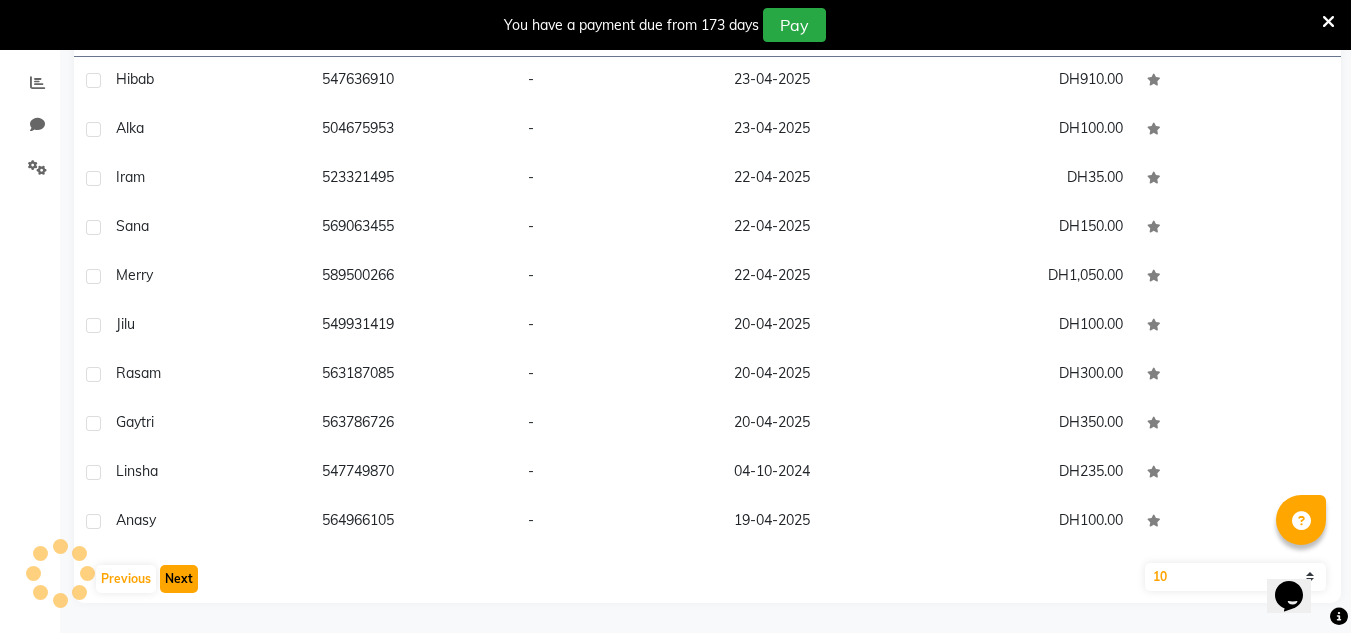 click on "Next" 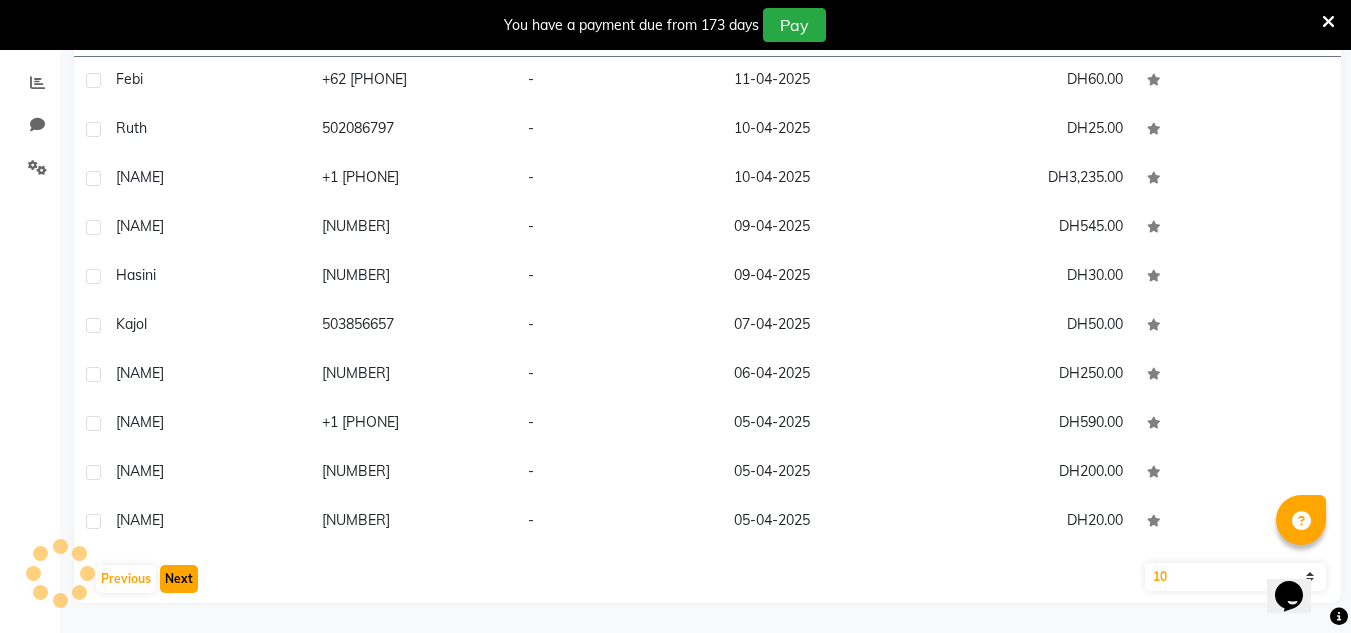click on "Next" 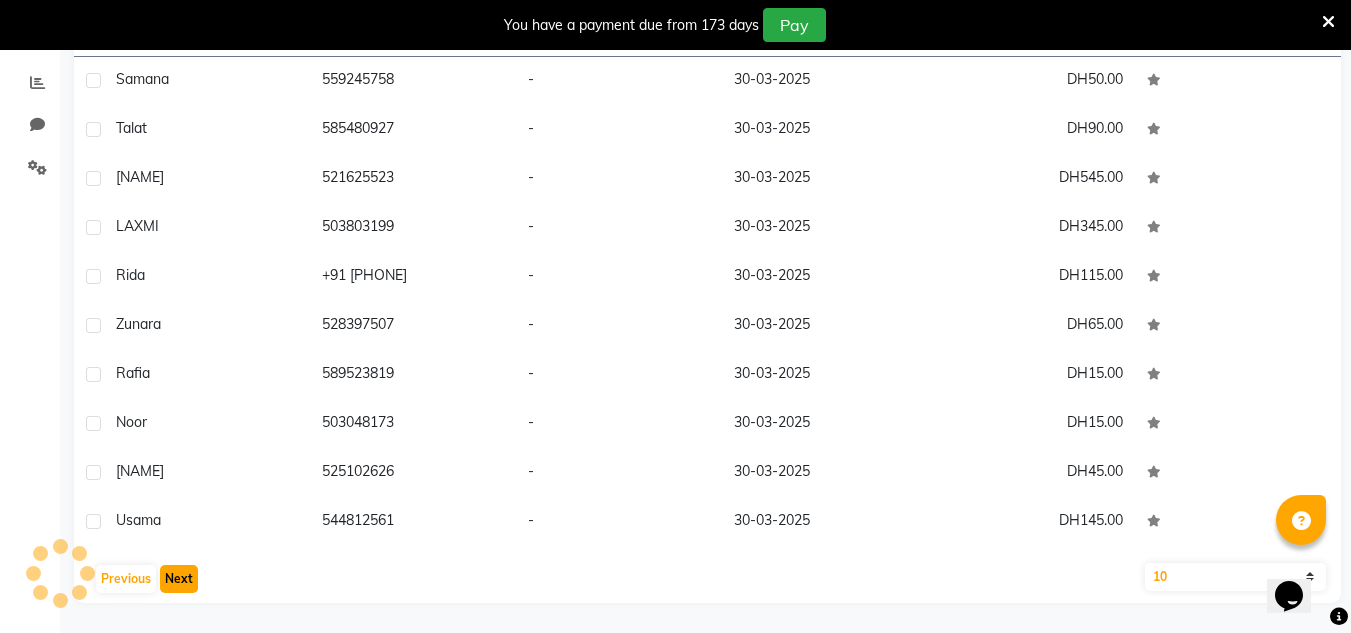 click on "Next" 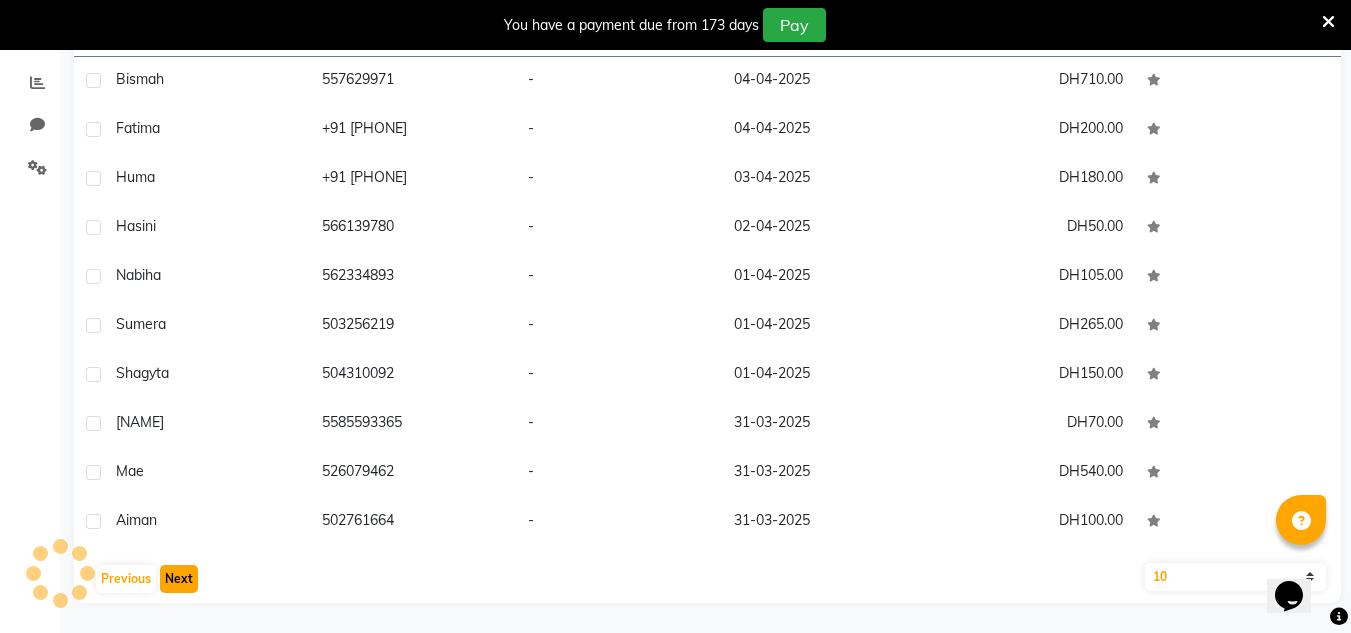 click on "Next" 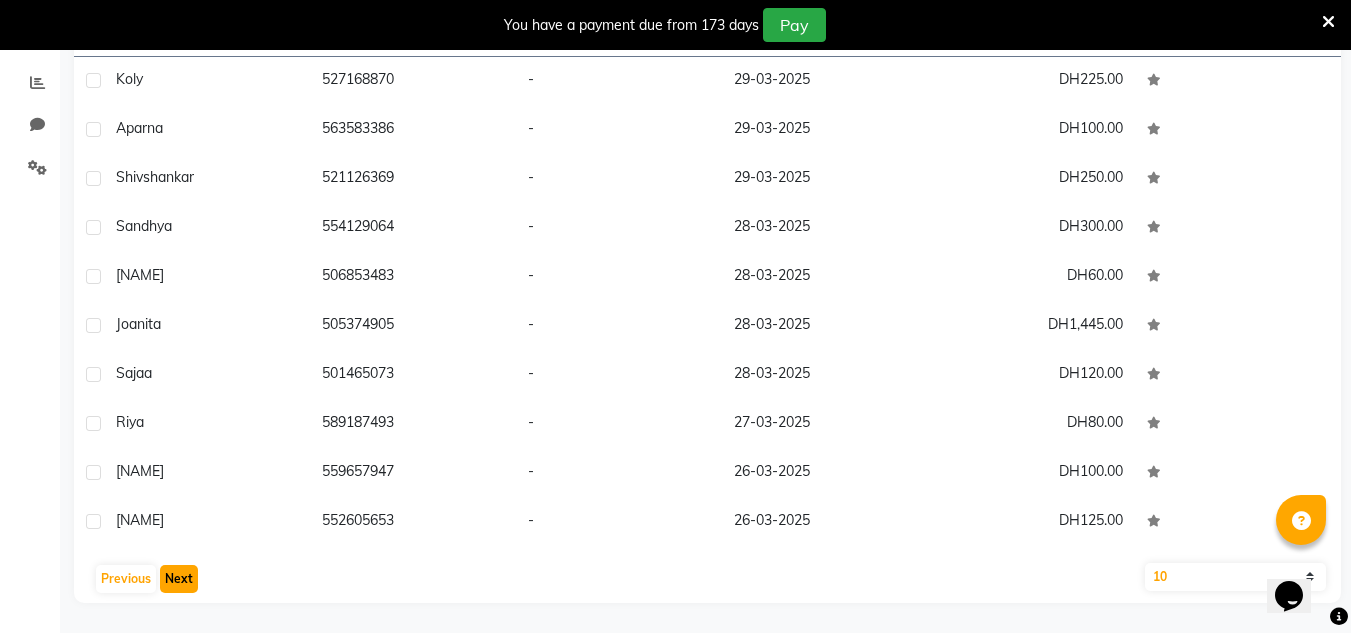 click on "Next" 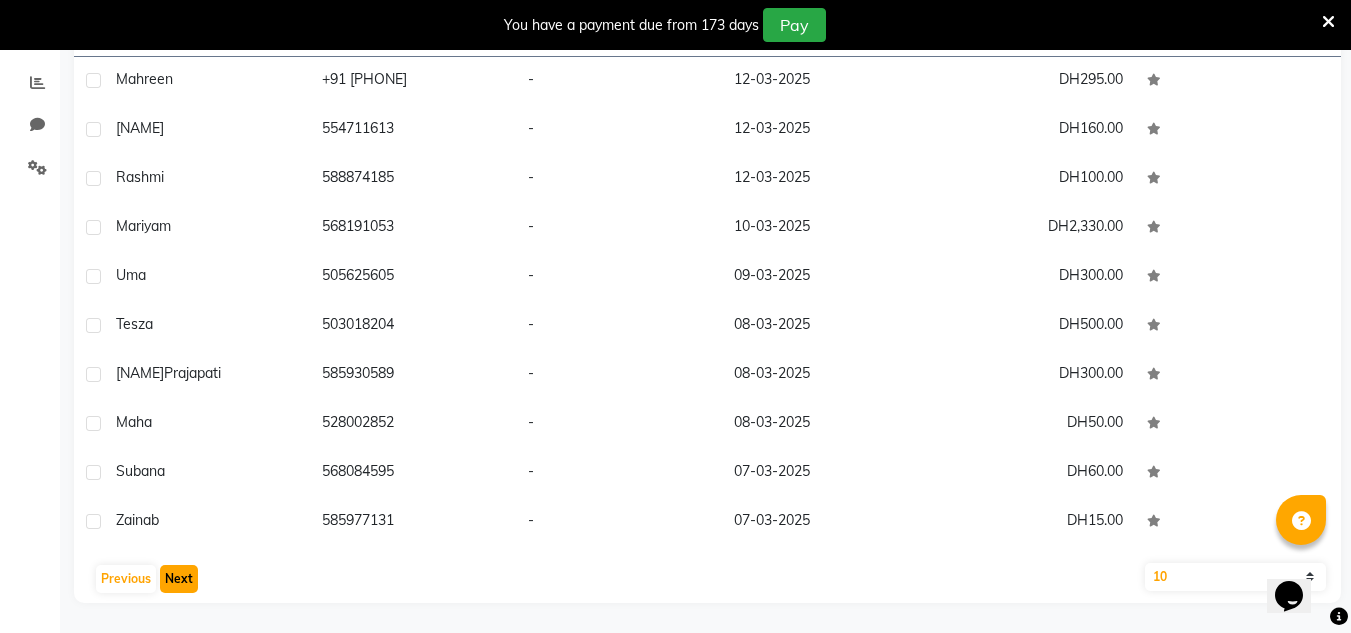 click on "Next" 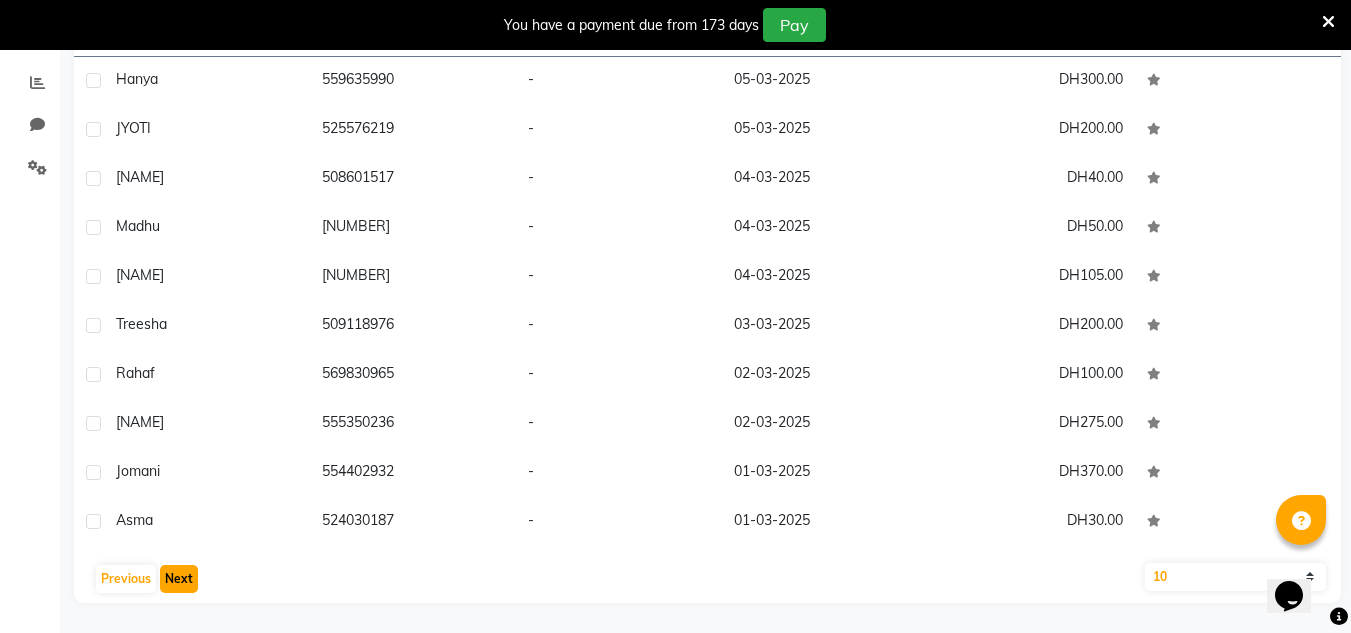 click on "Next" 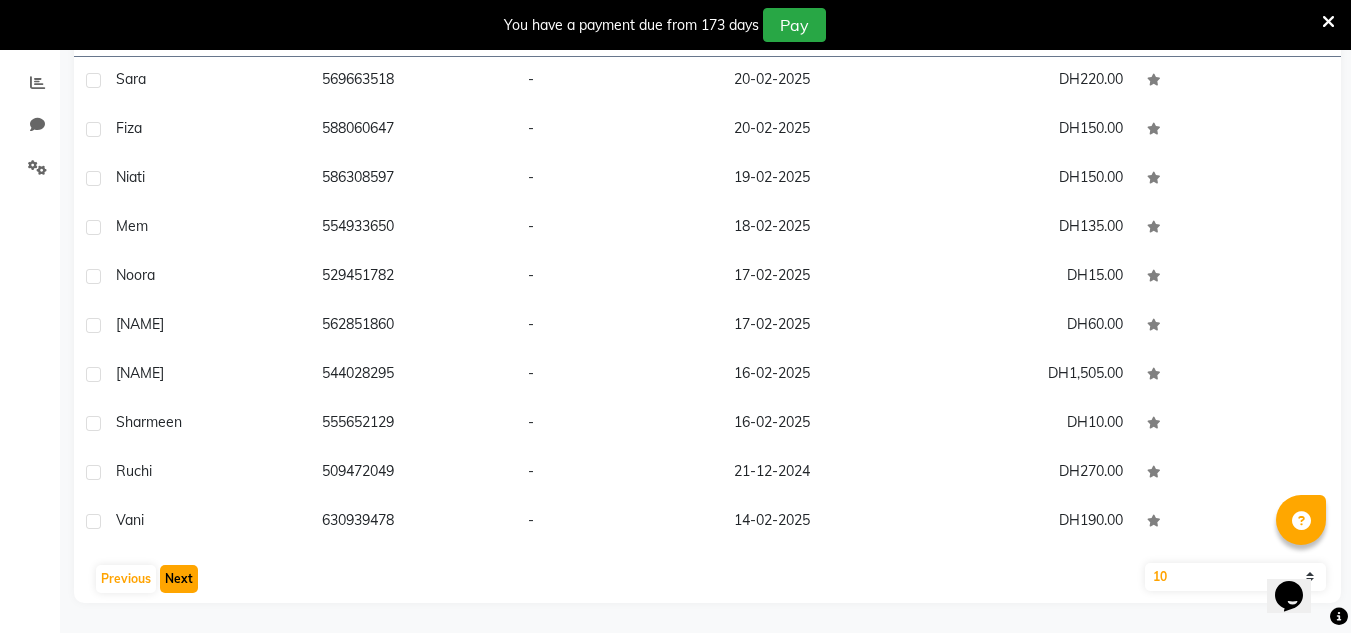 click on "Next" 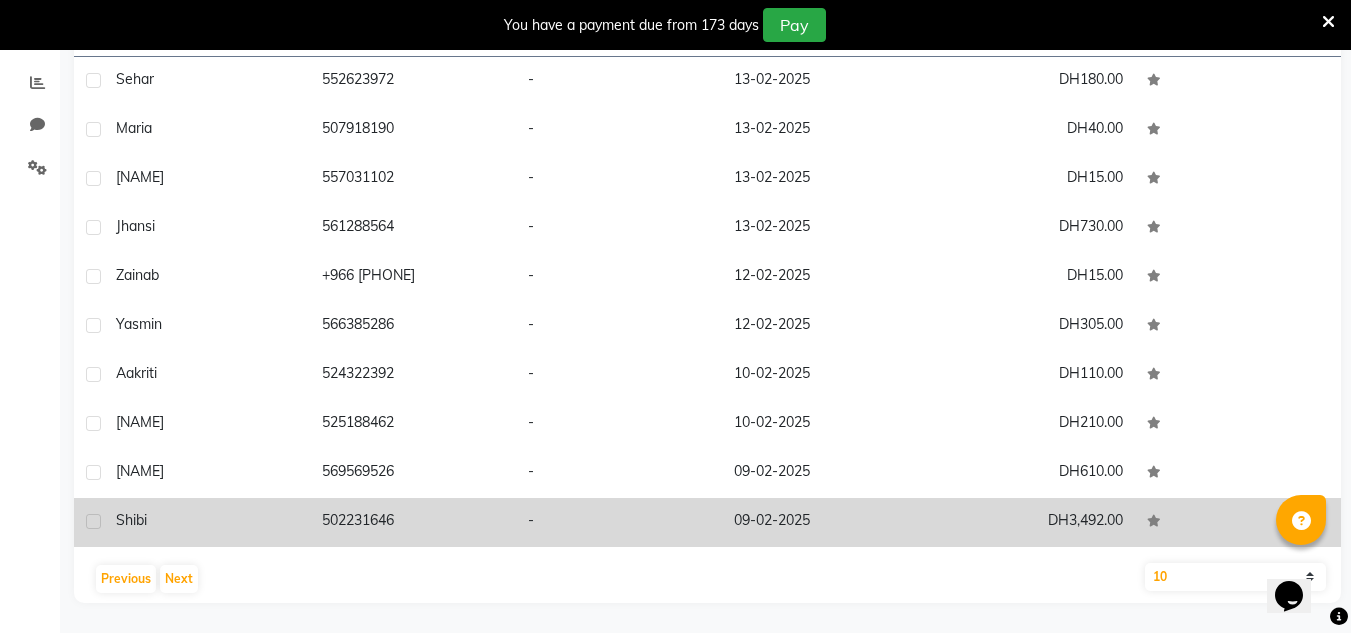 click on "502231646" 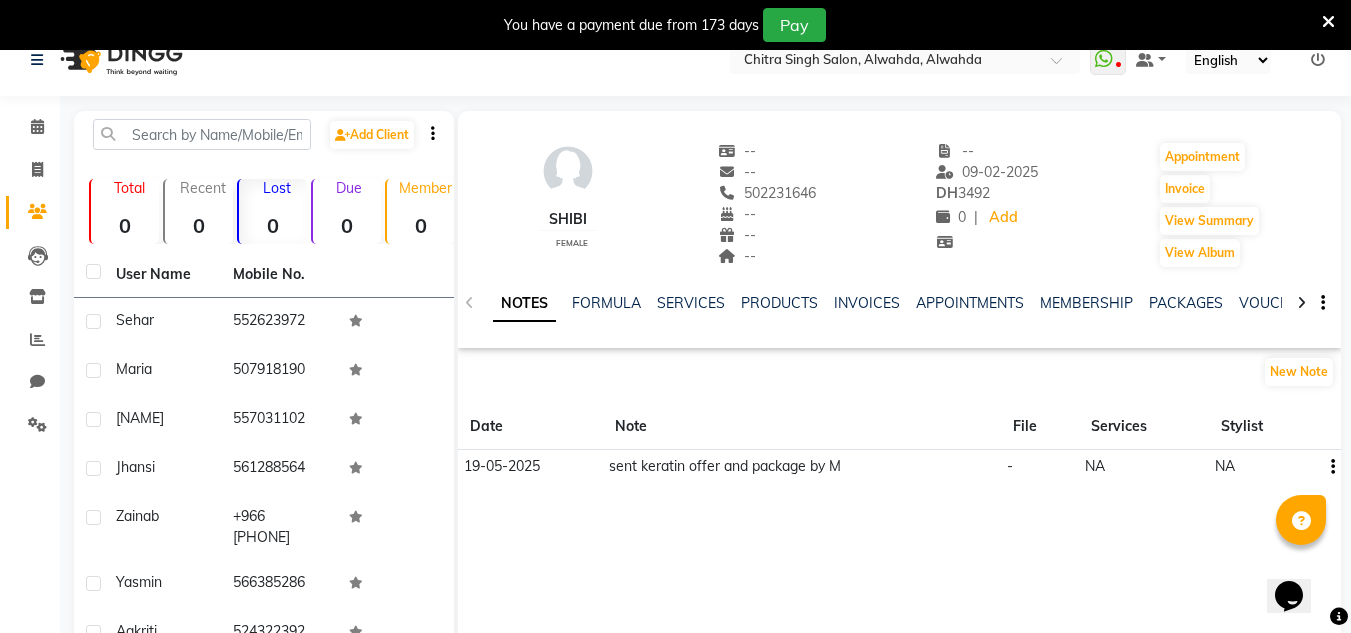 scroll, scrollTop: 0, scrollLeft: 0, axis: both 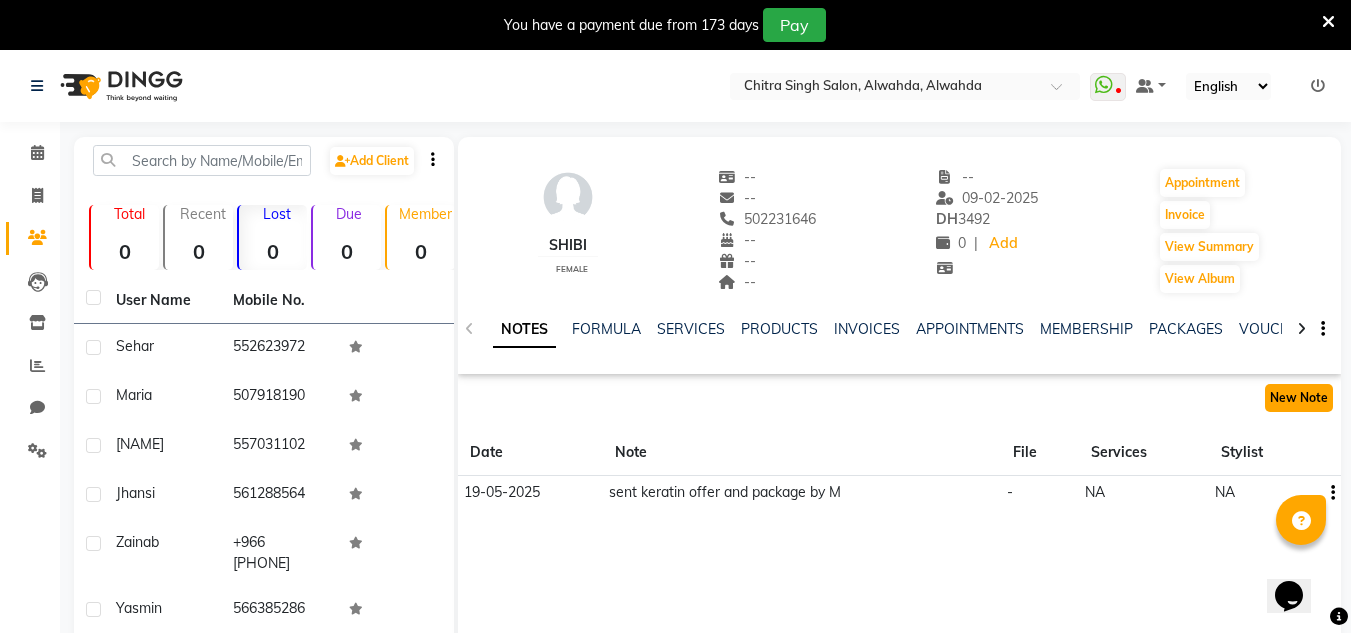 click on "New Note" 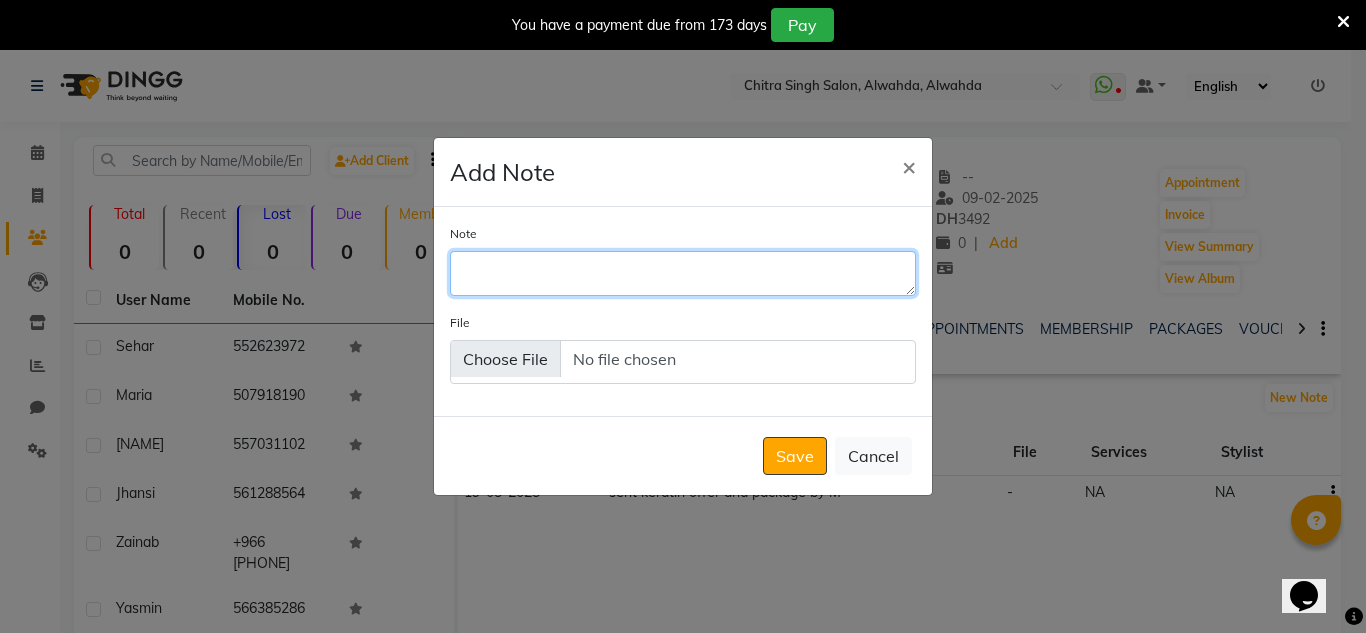 click on "Note" at bounding box center [683, 273] 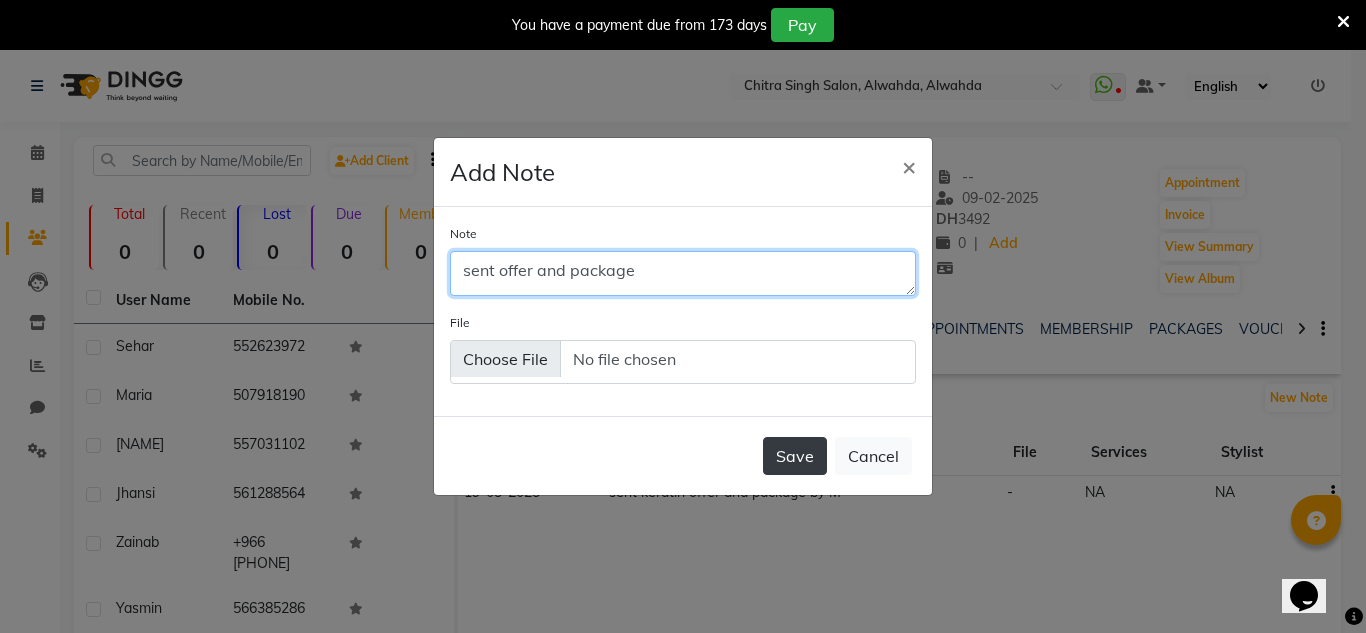 type on "sent offer and package" 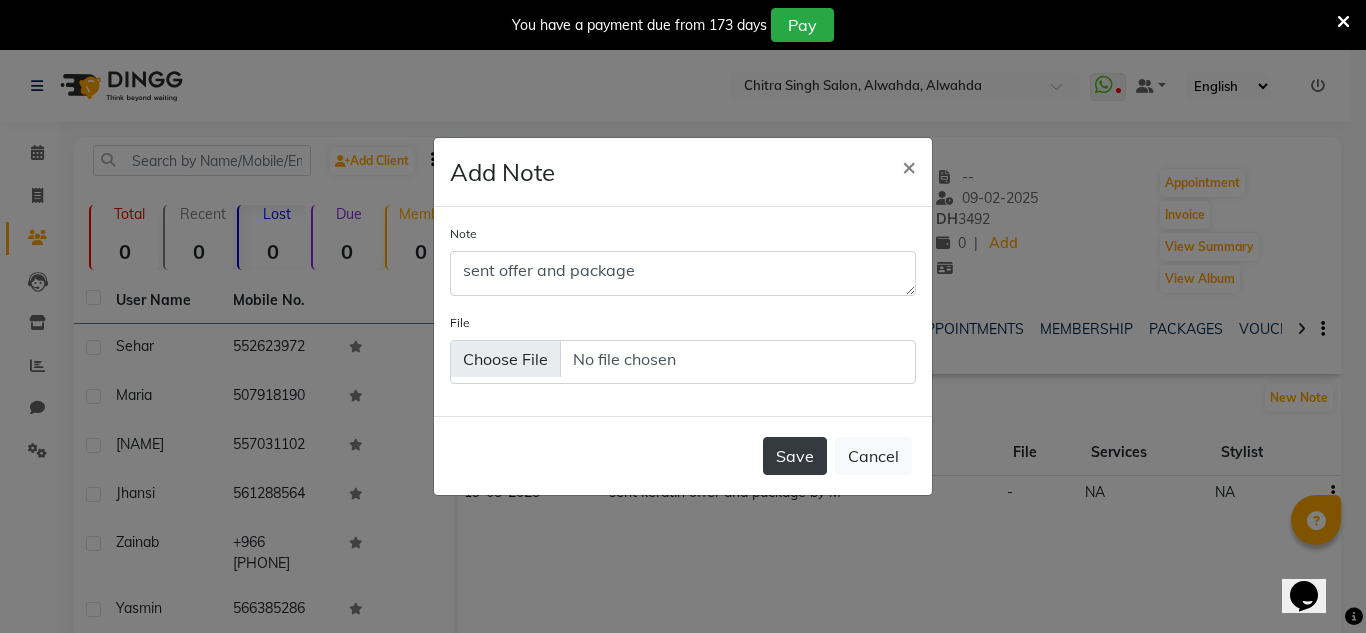 click on "Save" 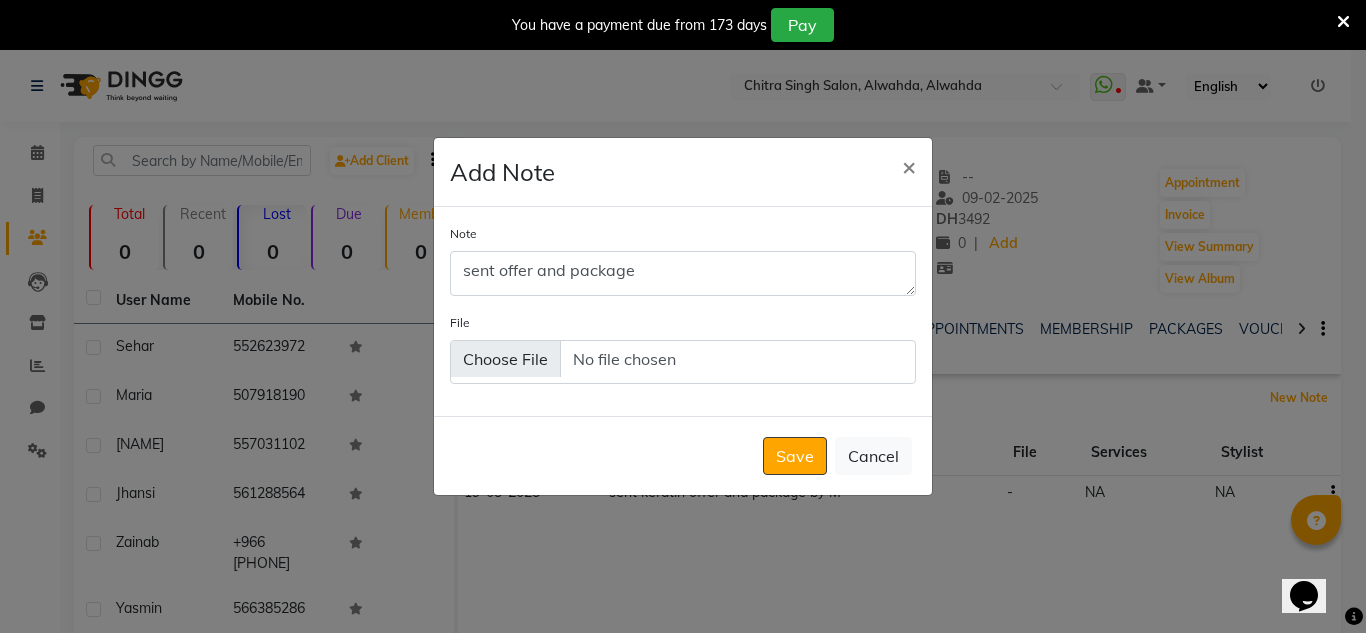 type 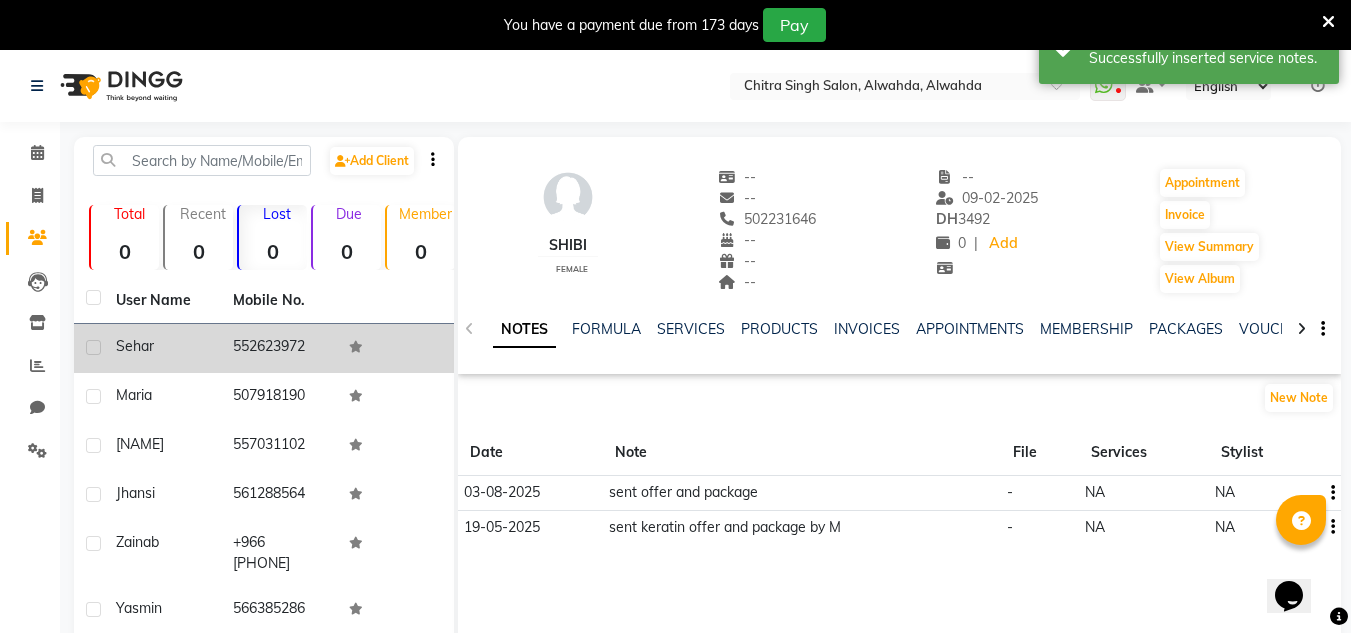 click on "552623972" 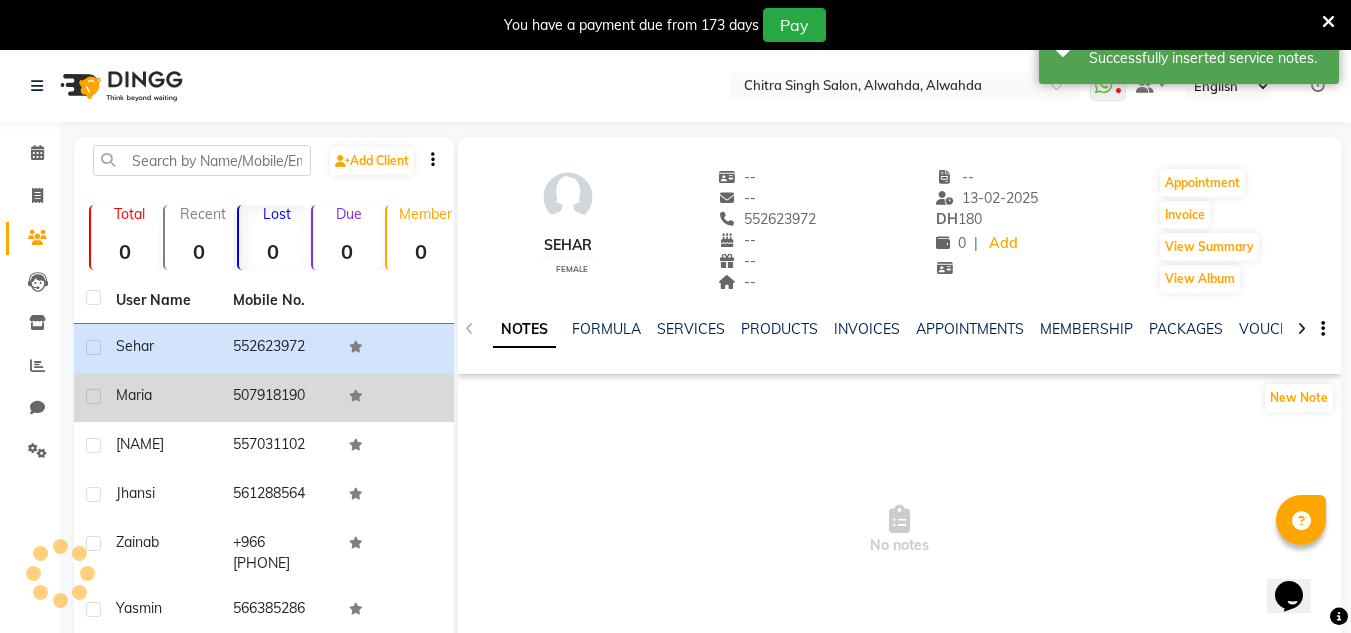 click on "Maria" 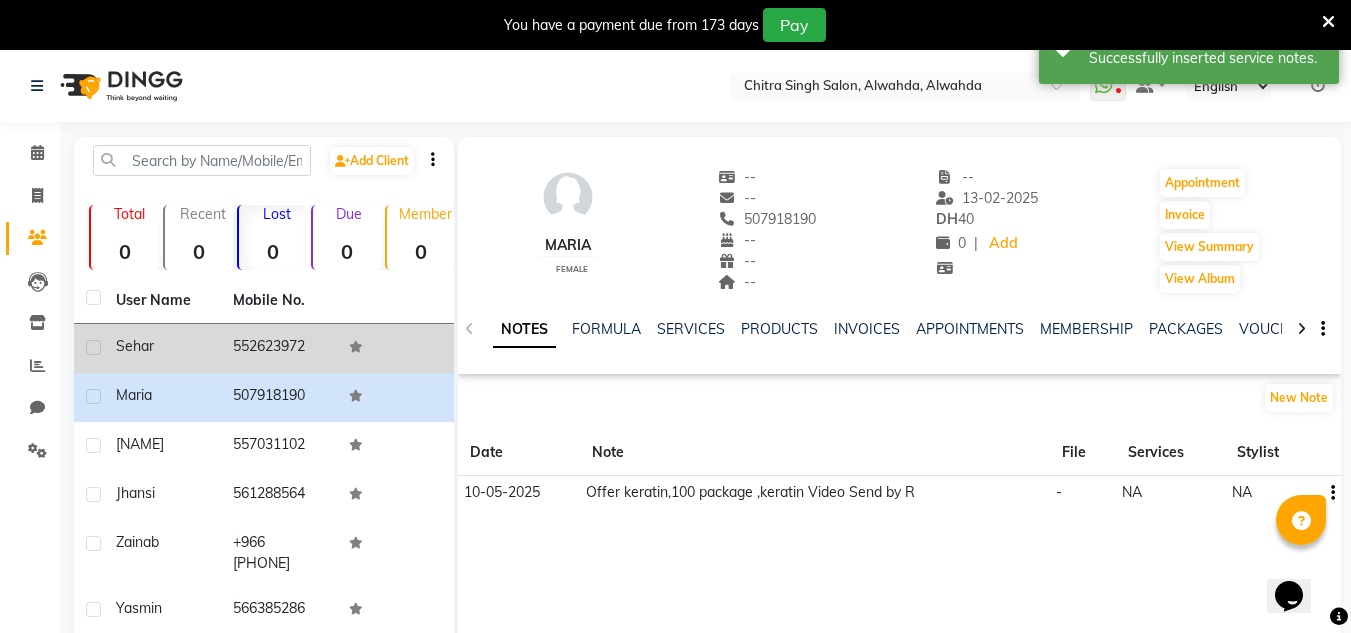 click on "552623972" 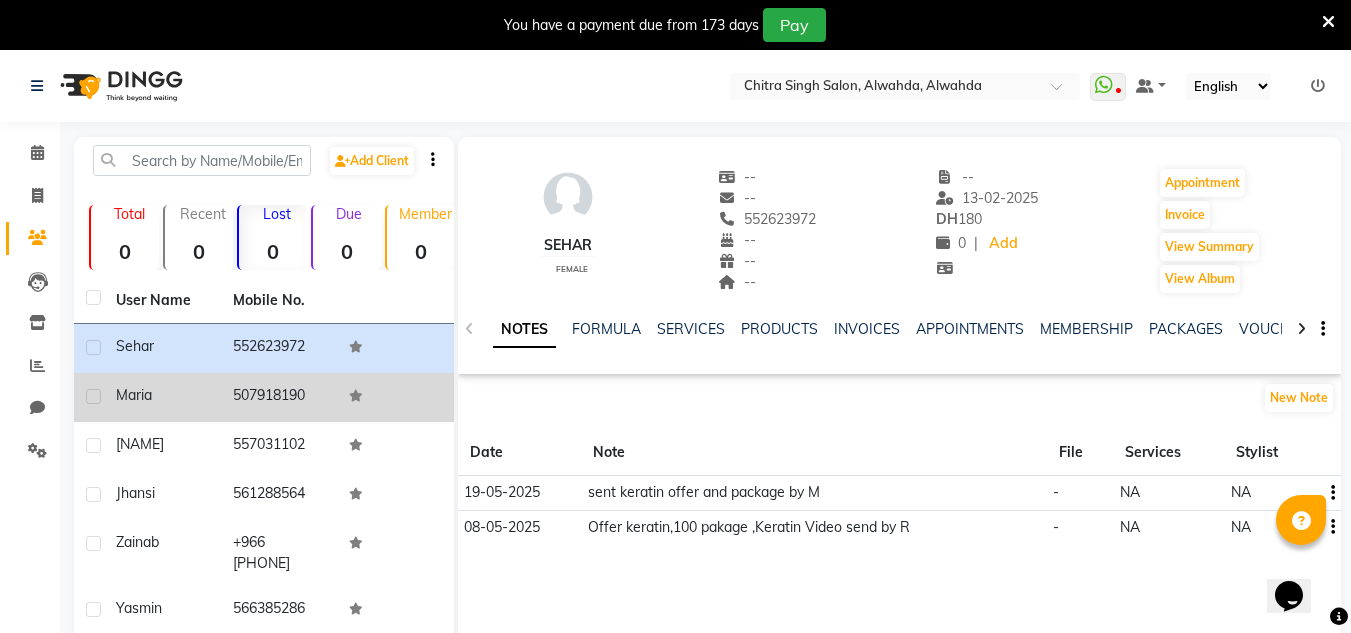 click on "507918190" 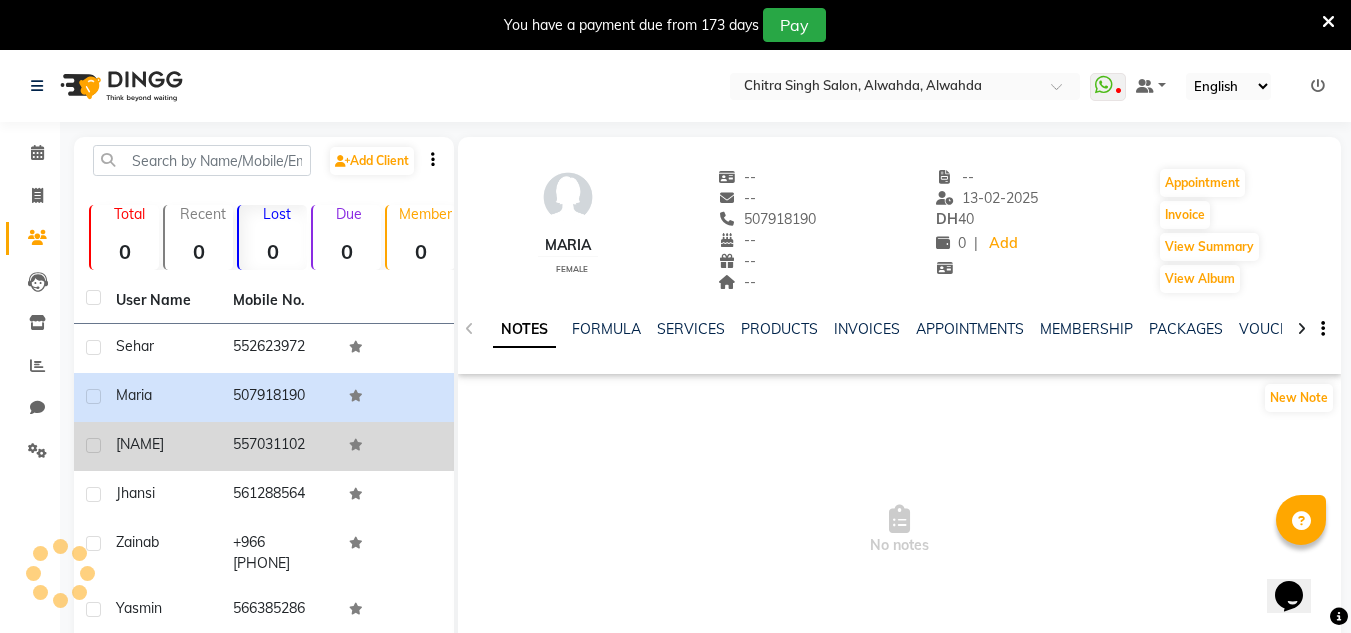 click on "557031102" 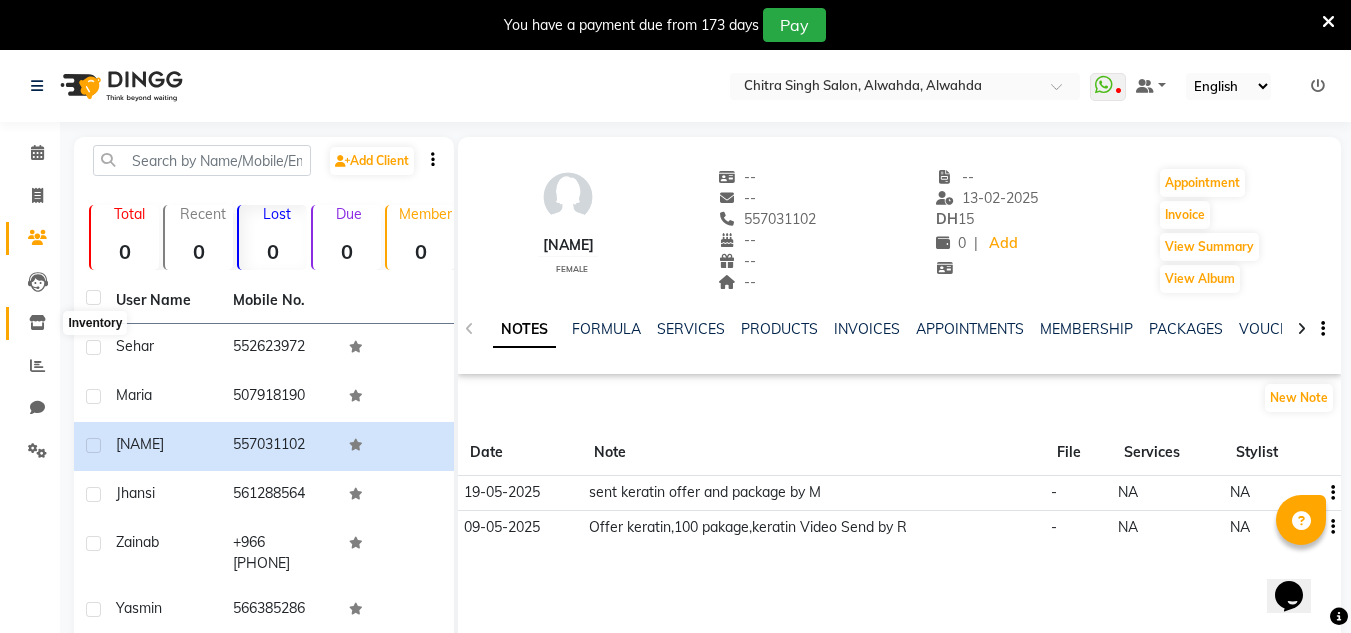 click 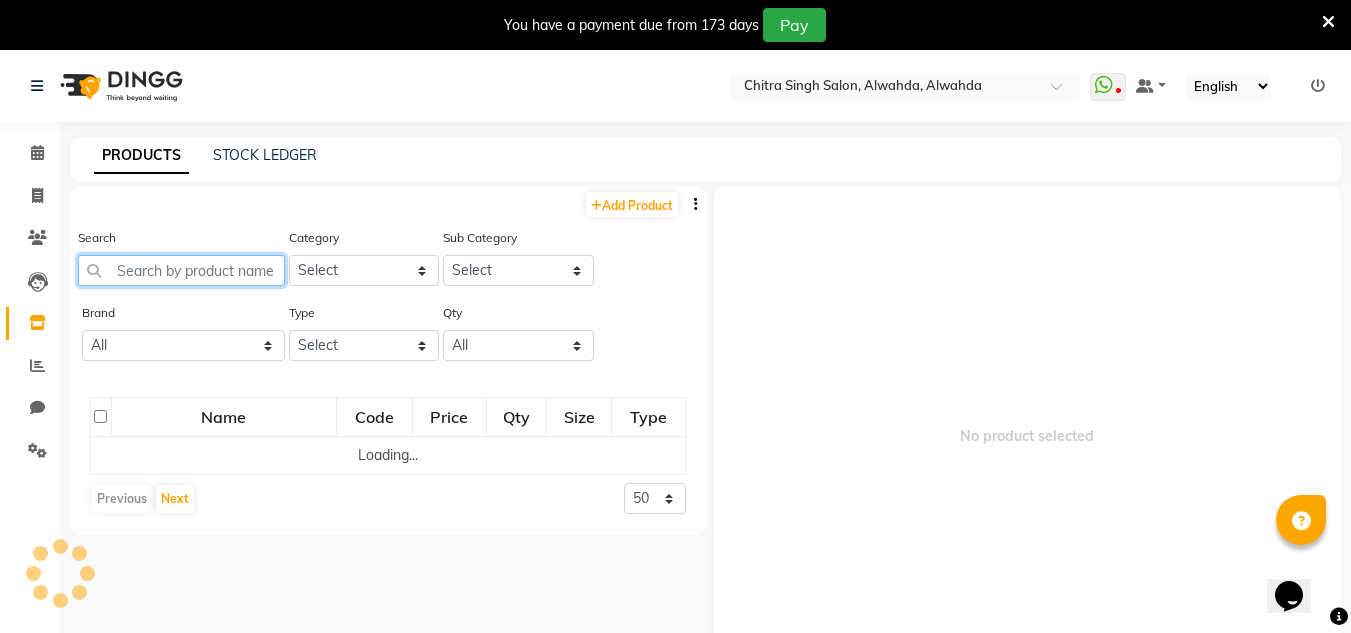 click 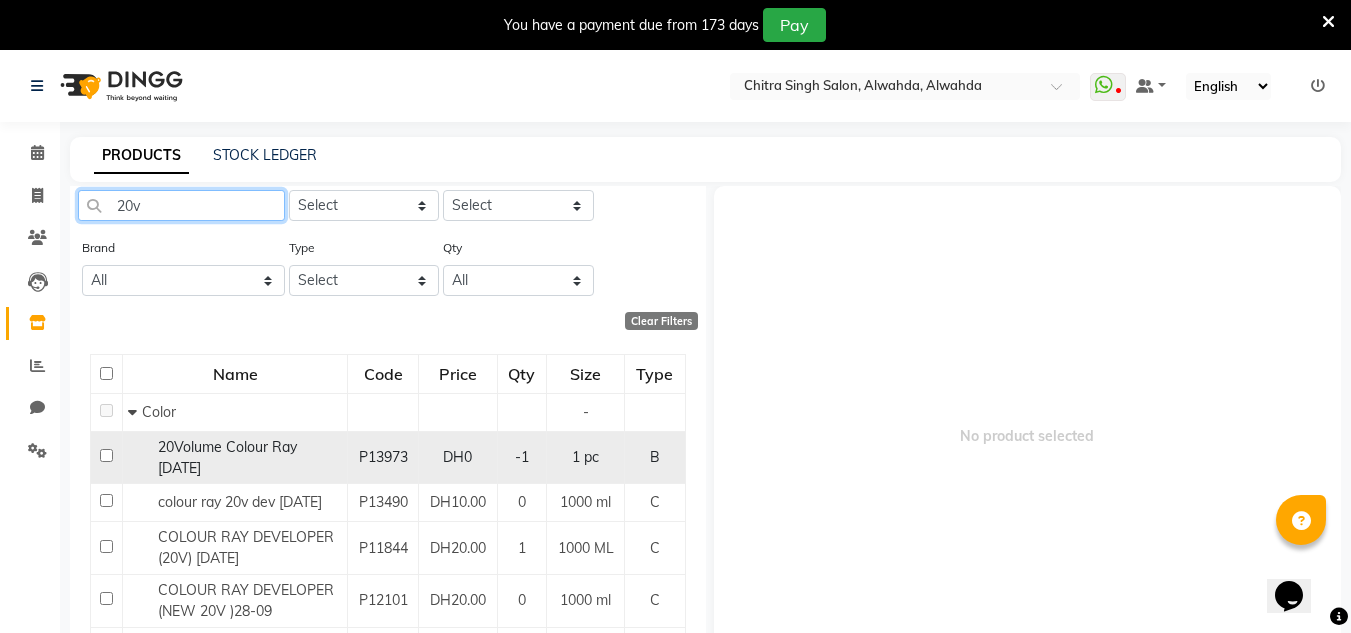 scroll, scrollTop: 100, scrollLeft: 0, axis: vertical 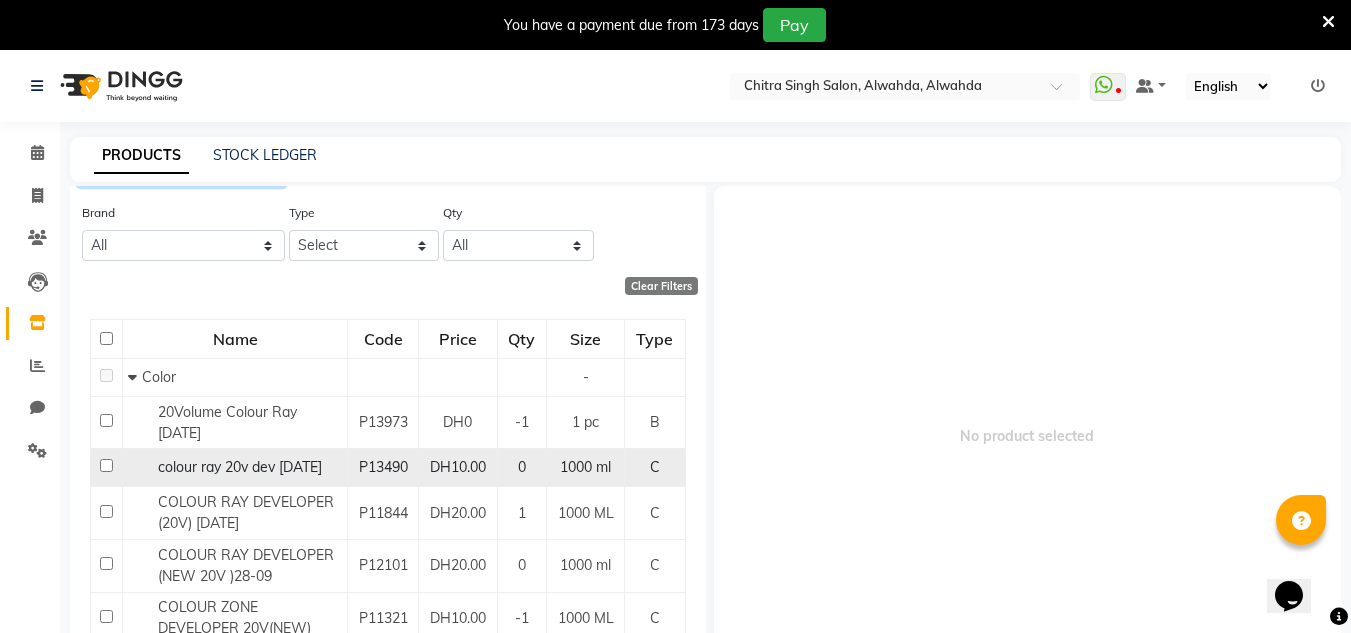 type on "20v" 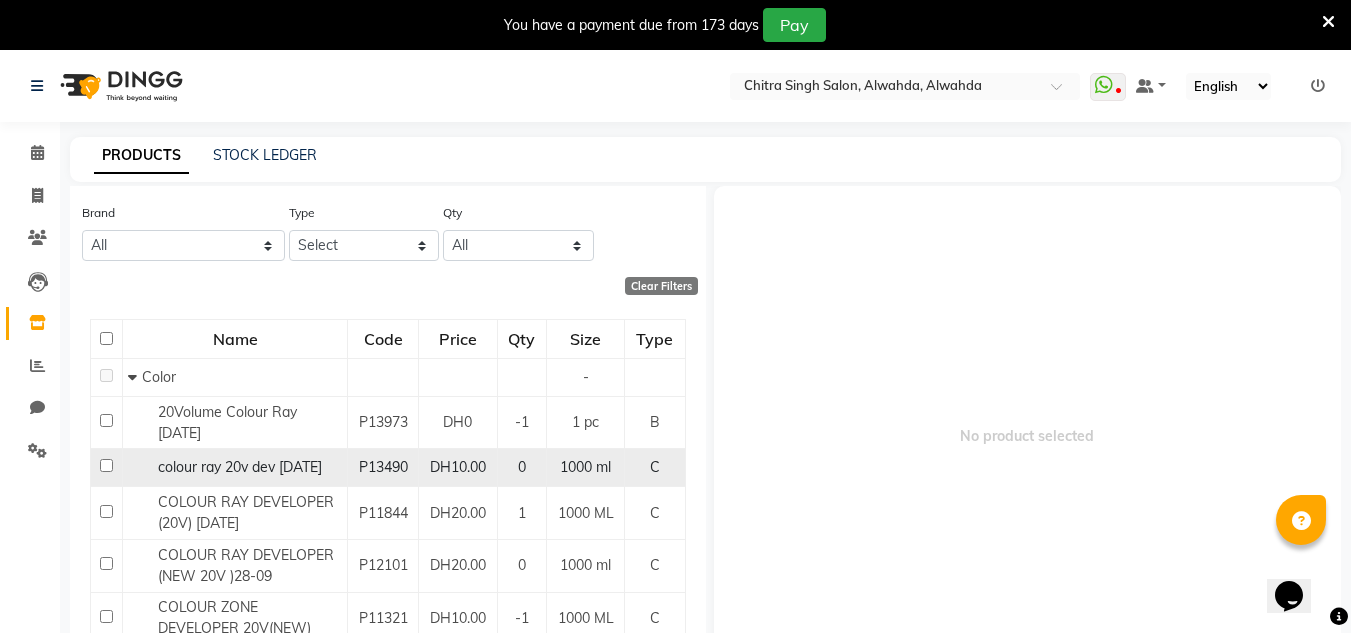 click on "colour ray 20v dev [DATE]" 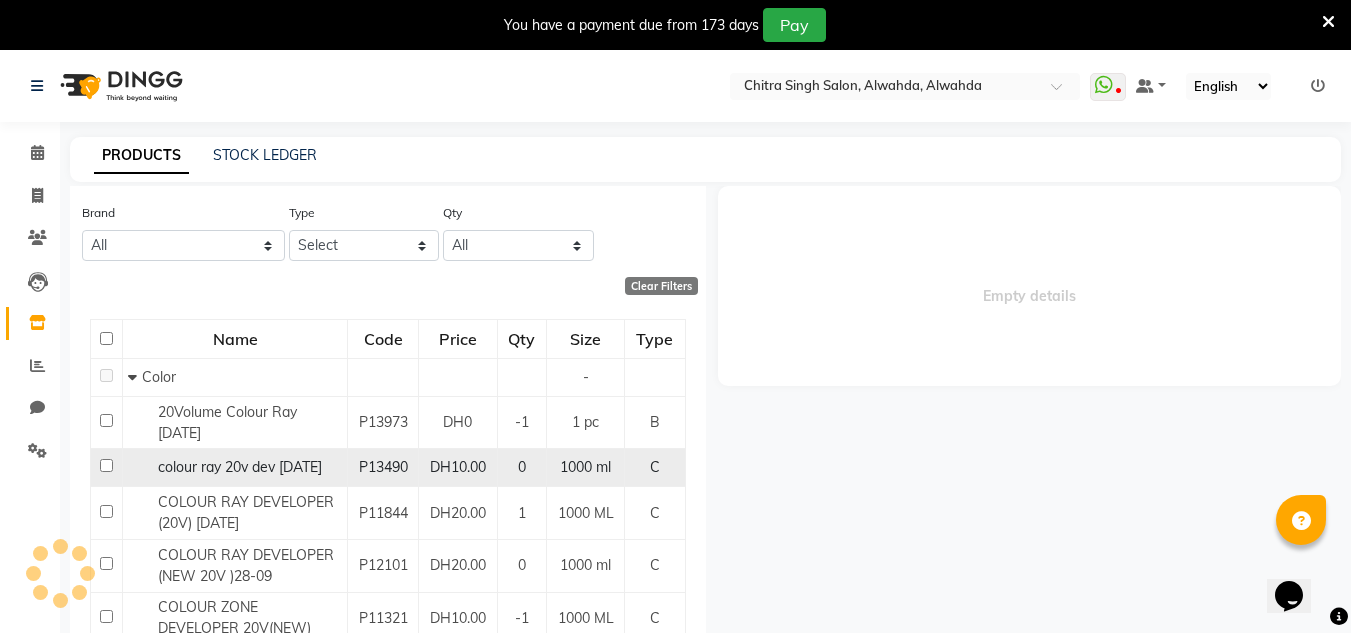 select 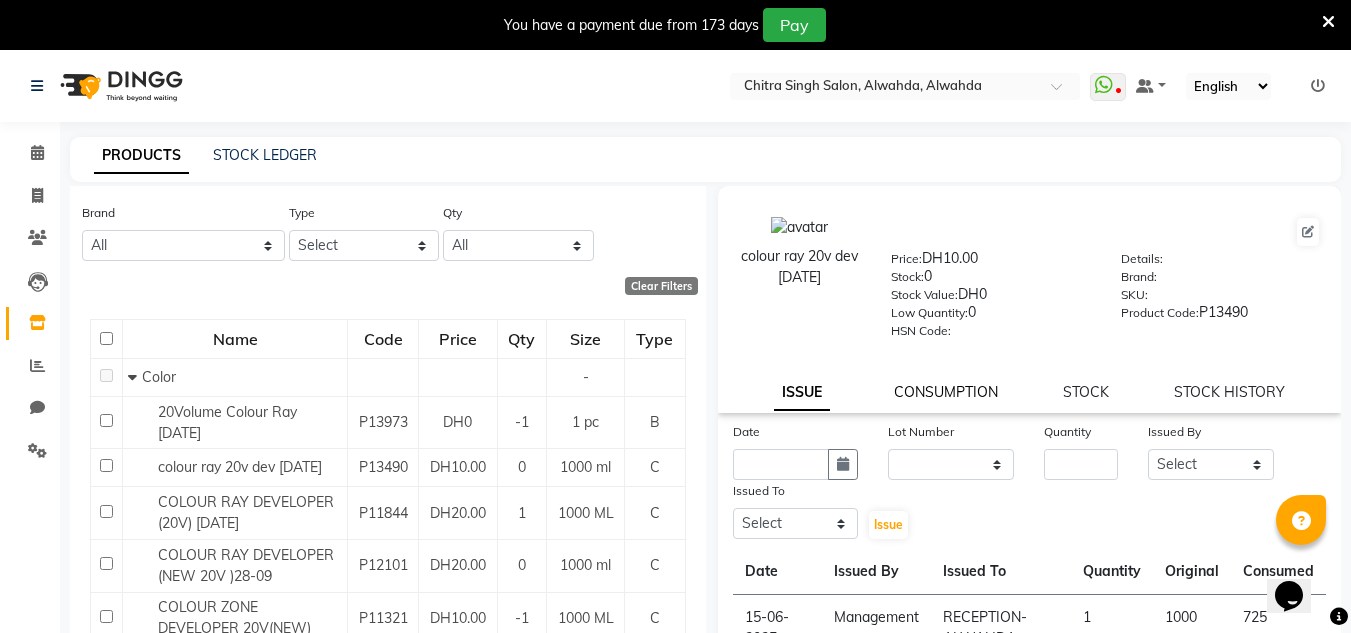click on "CONSUMPTION" 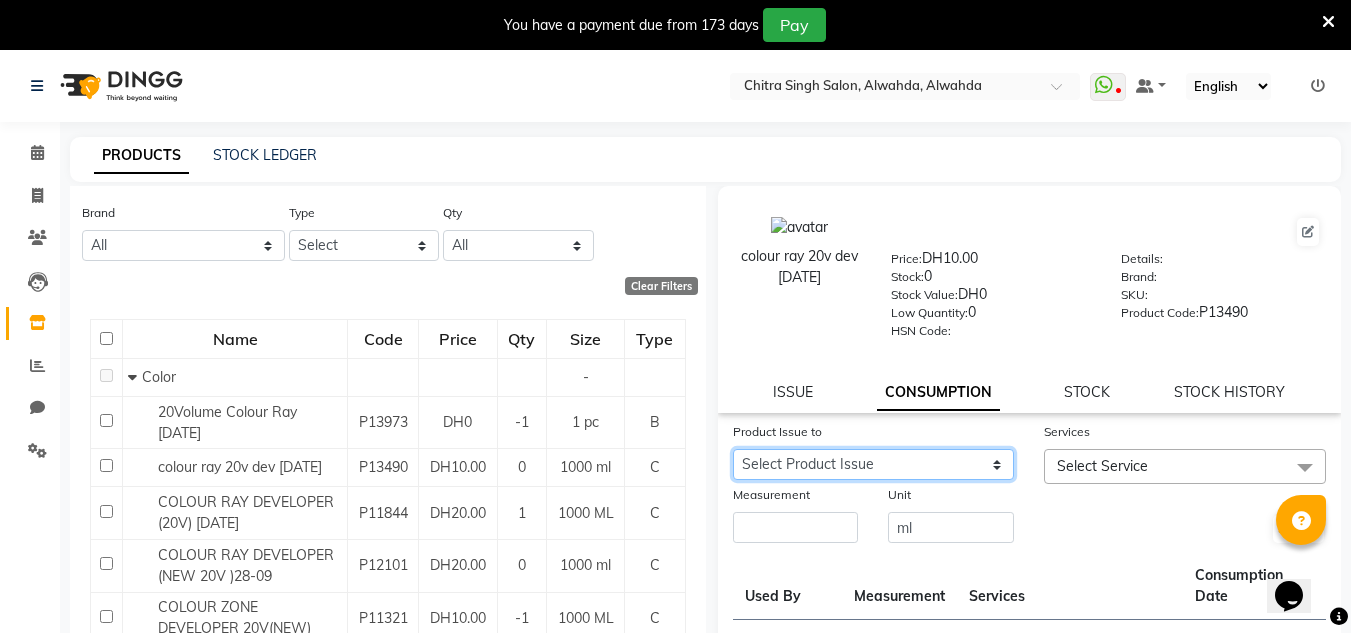 click on "Select Product Issue [DATE], Issued to: [NAME], Balance: 275" 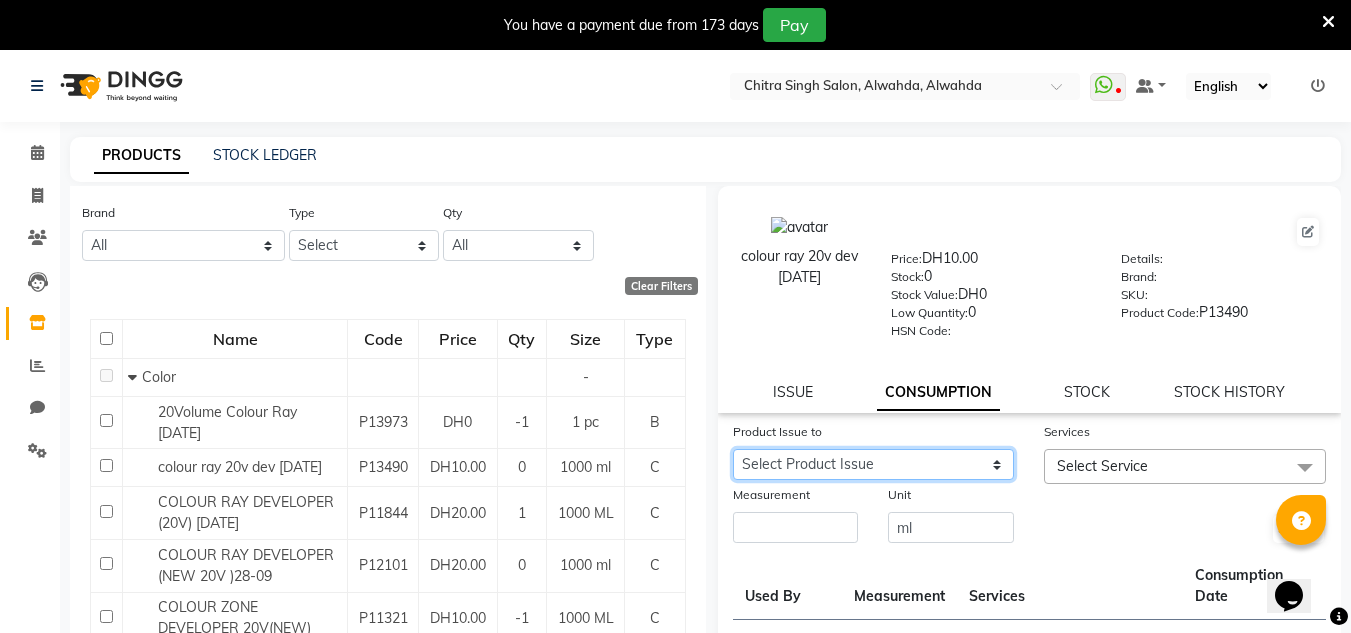 click on "Select Product Issue [DATE], Issued to: [NAME], Balance: 275" 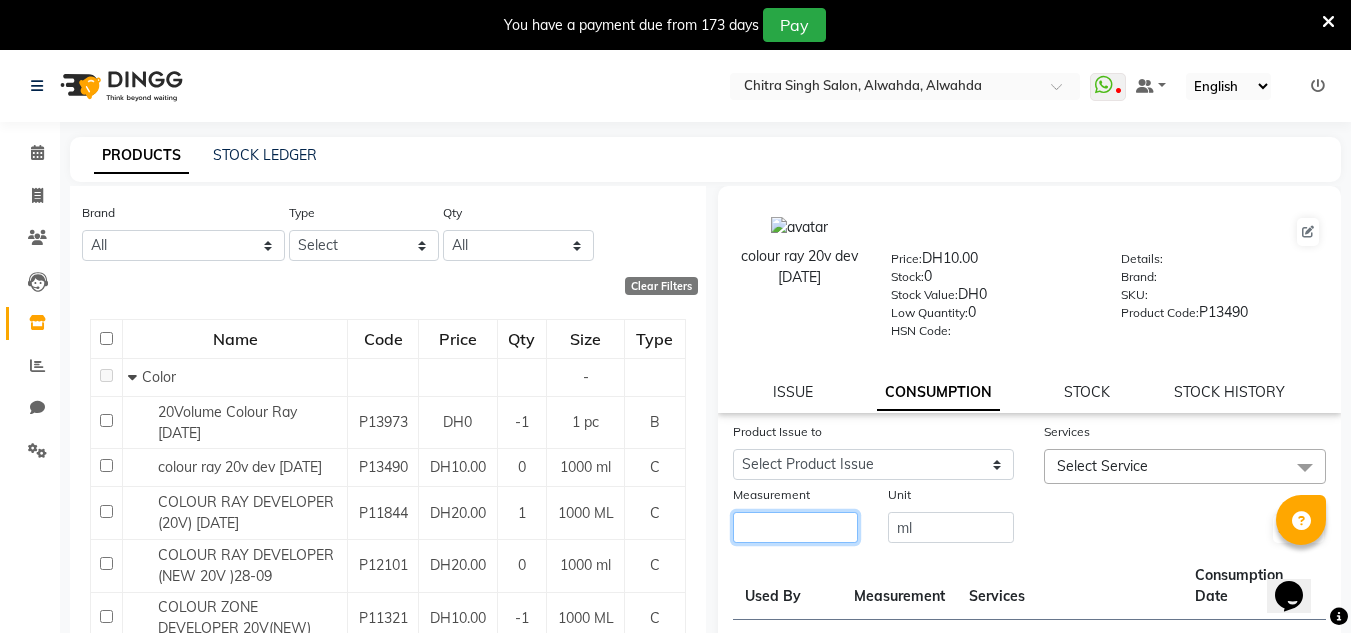click 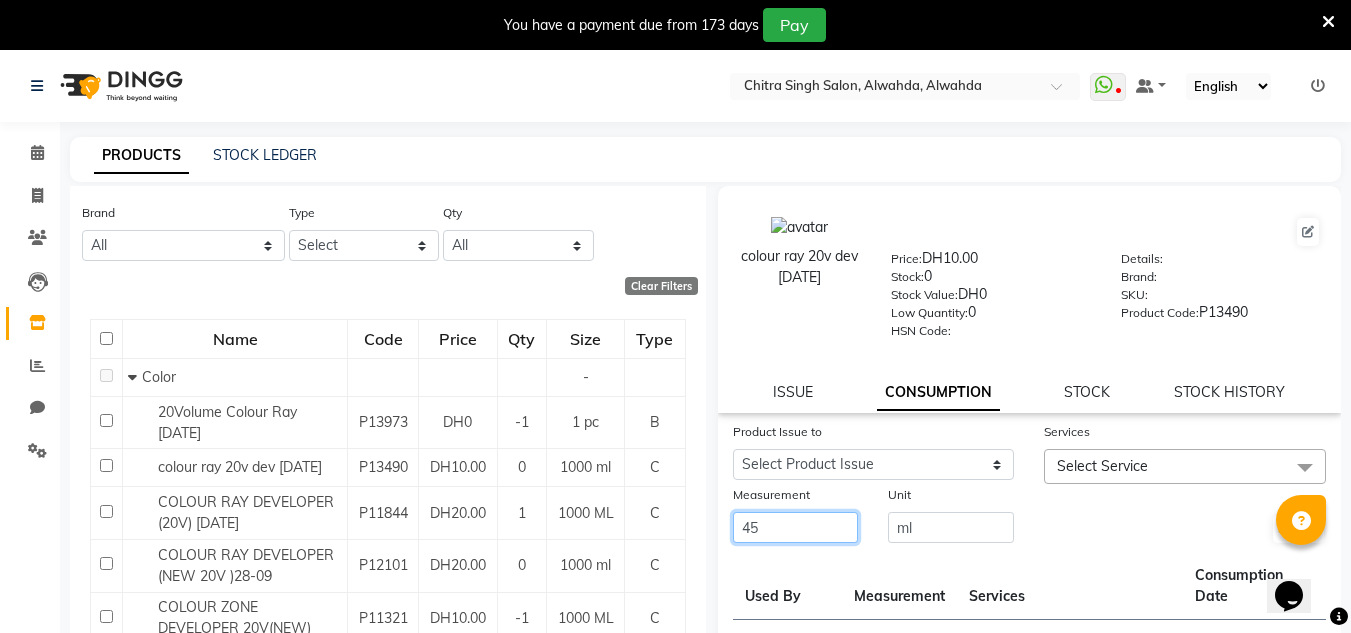 type on "45" 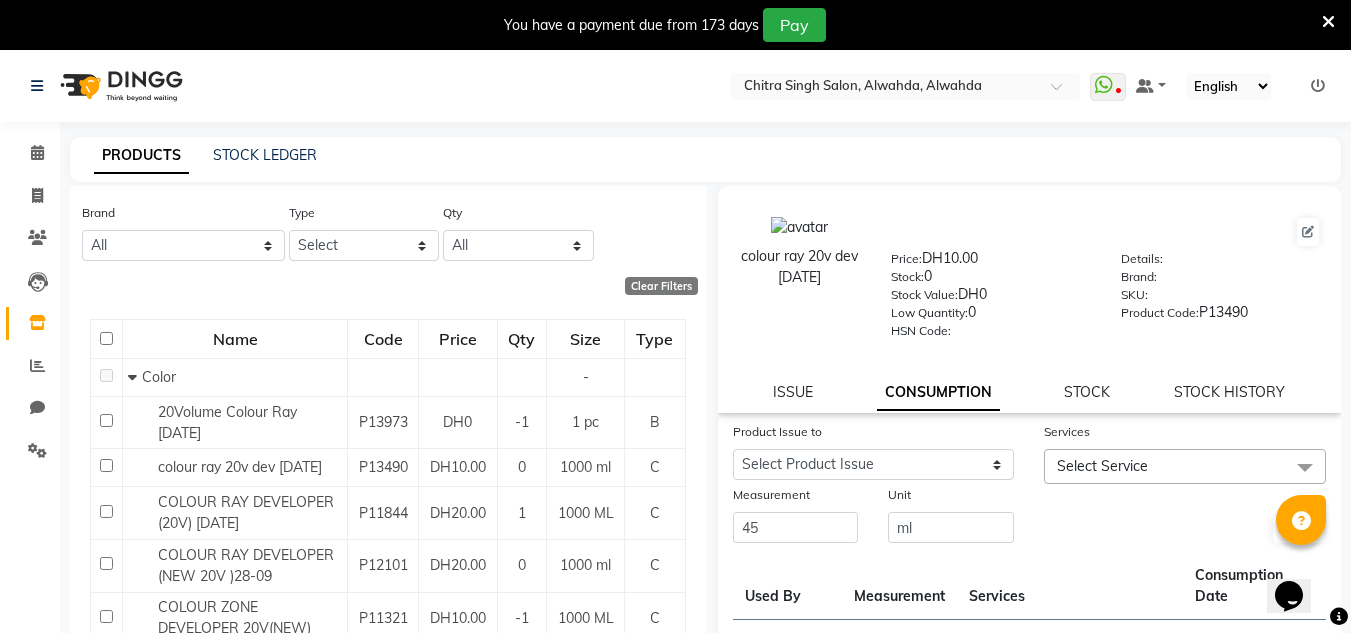 click on "Select Service" 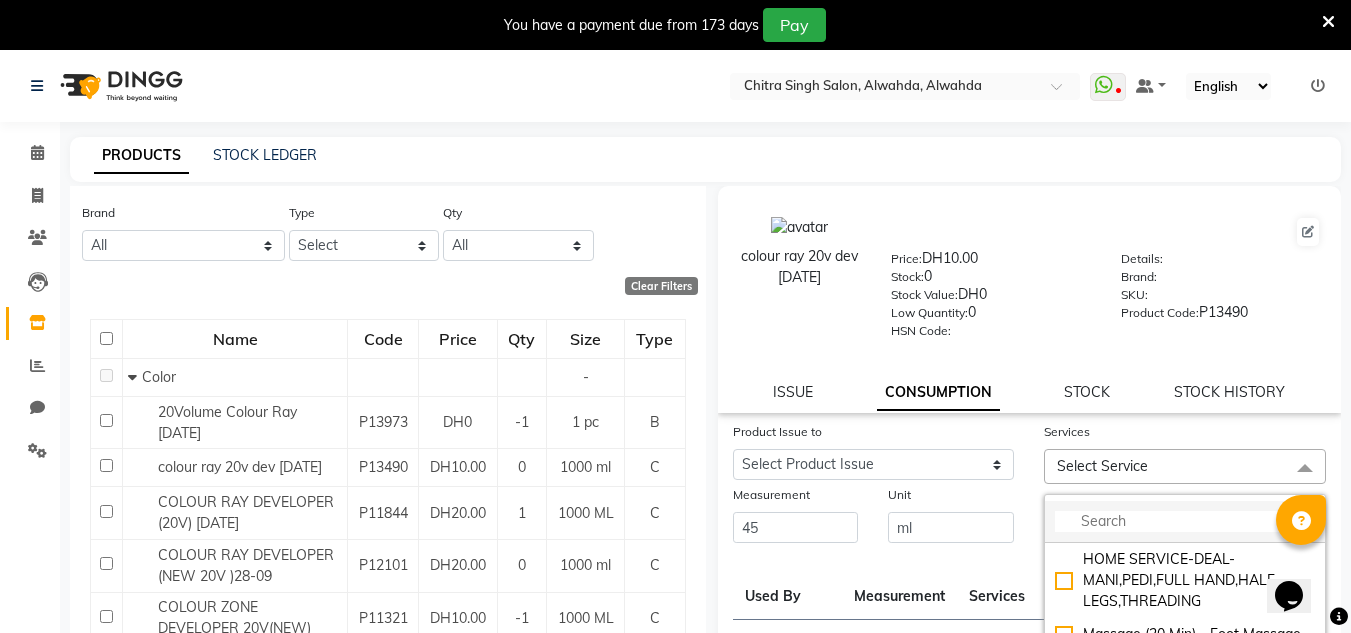 click 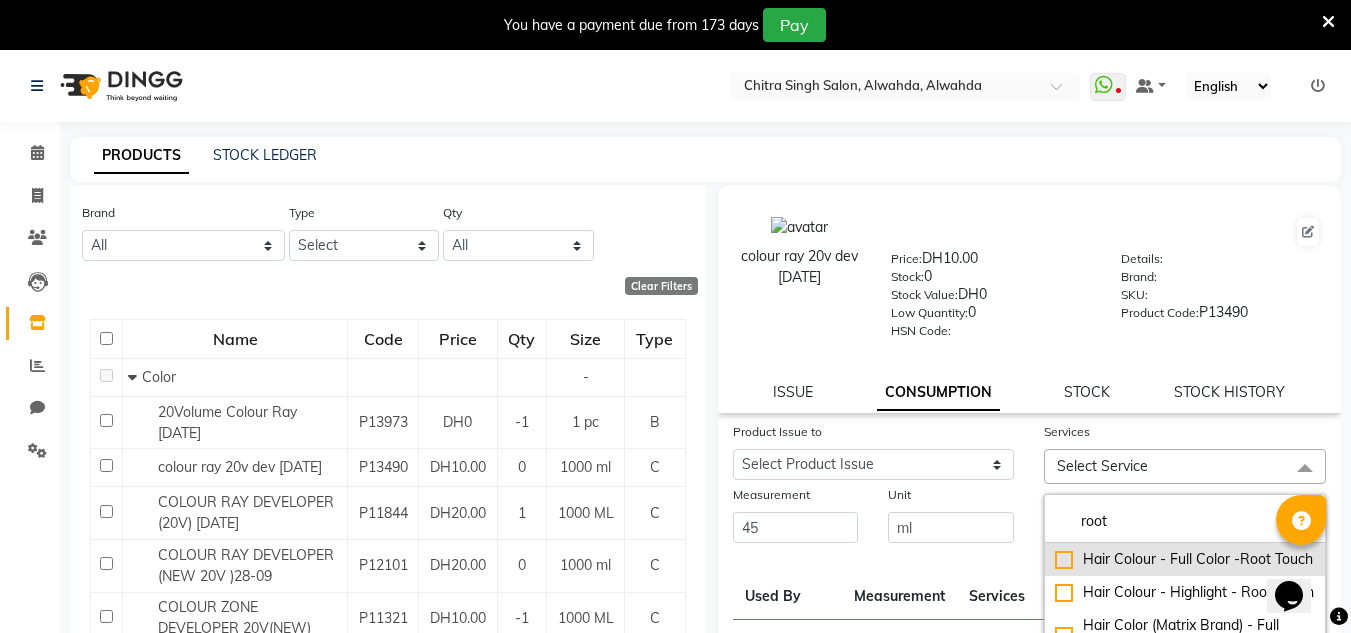 type on "root" 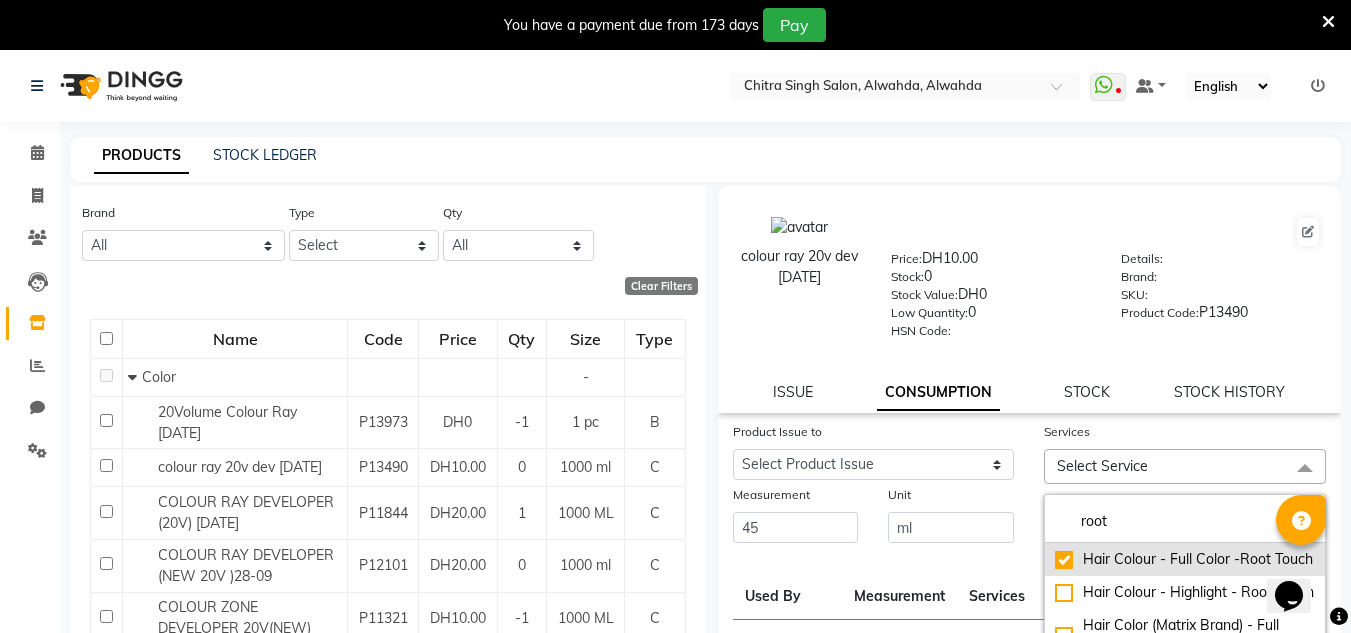 checkbox on "true" 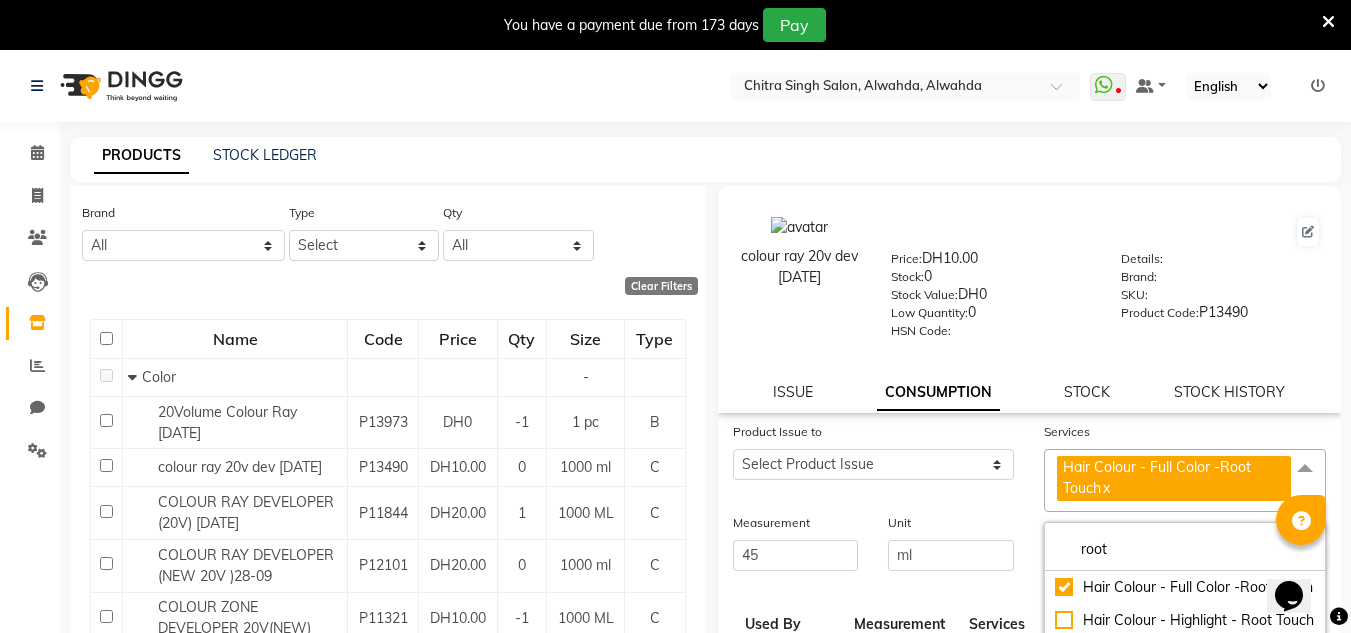 click on "Product Issue to Select Product Issue [DATE], Issued to: [NAME], Balance: 275" 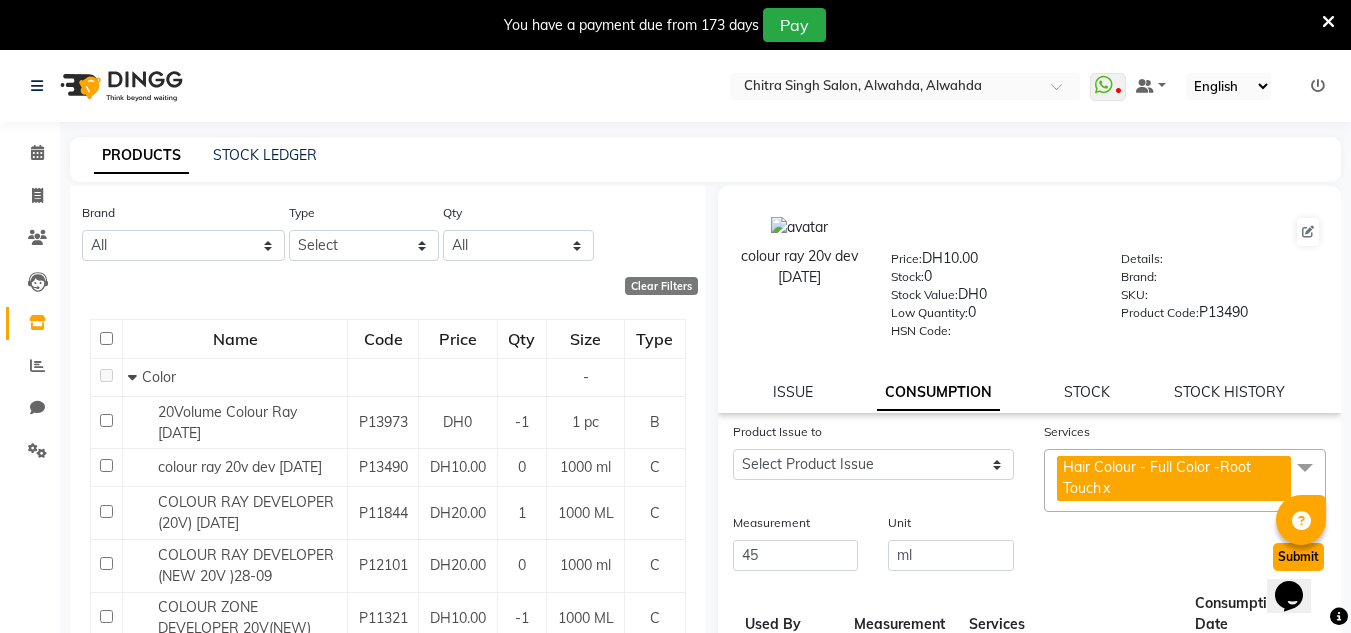 click on "Submit" 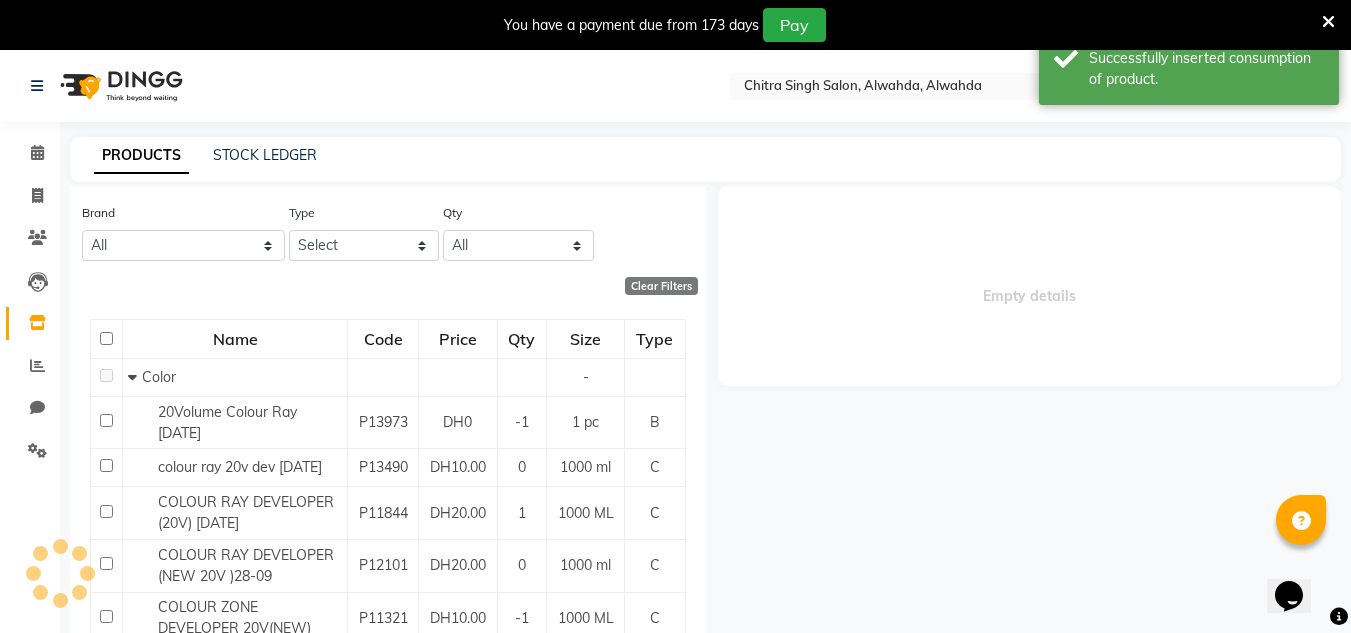 scroll, scrollTop: 0, scrollLeft: 0, axis: both 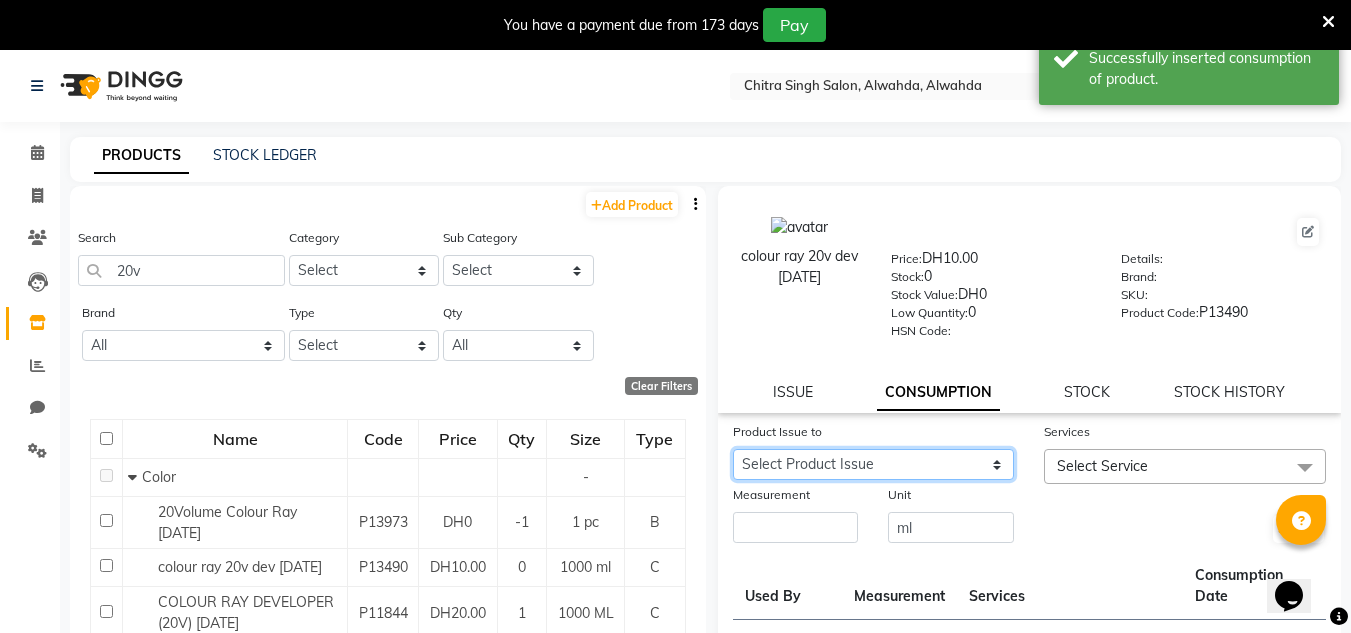 click on "Select Product Issue [DATE], Issued to: RECEPTION-ALWAHDA, Balance: 230" 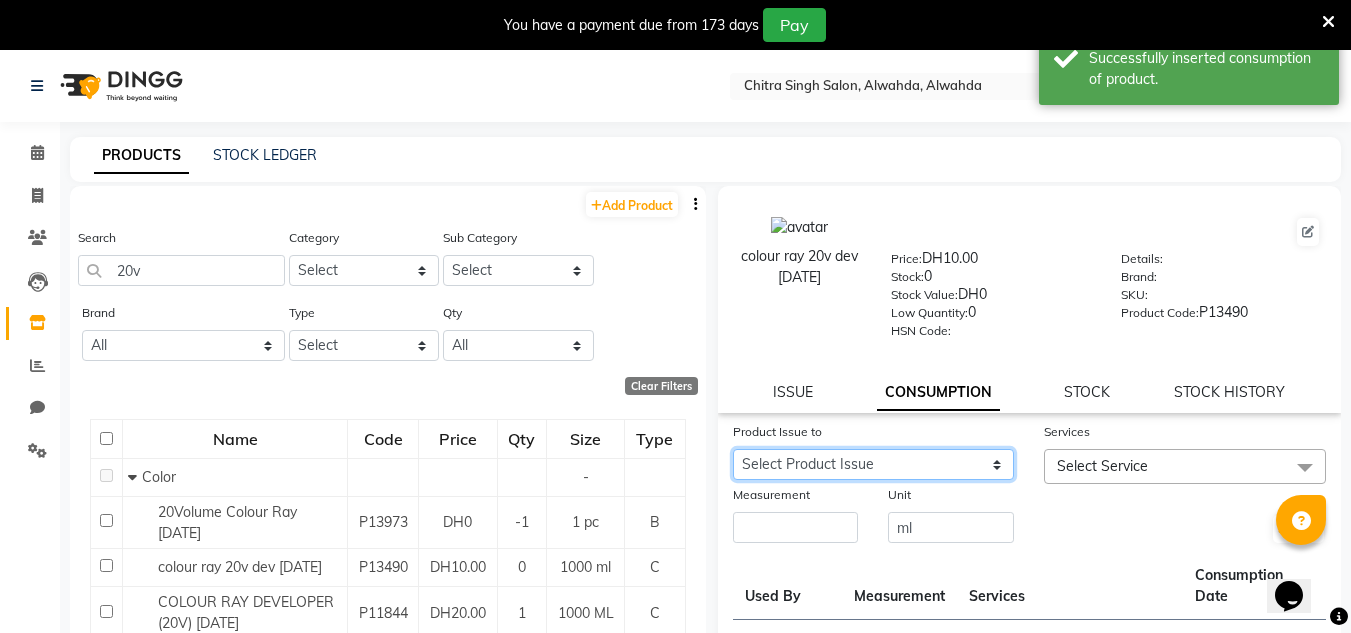 click on "Select Product Issue [DATE], Issued to: RECEPTION-ALWAHDA, Balance: 230" 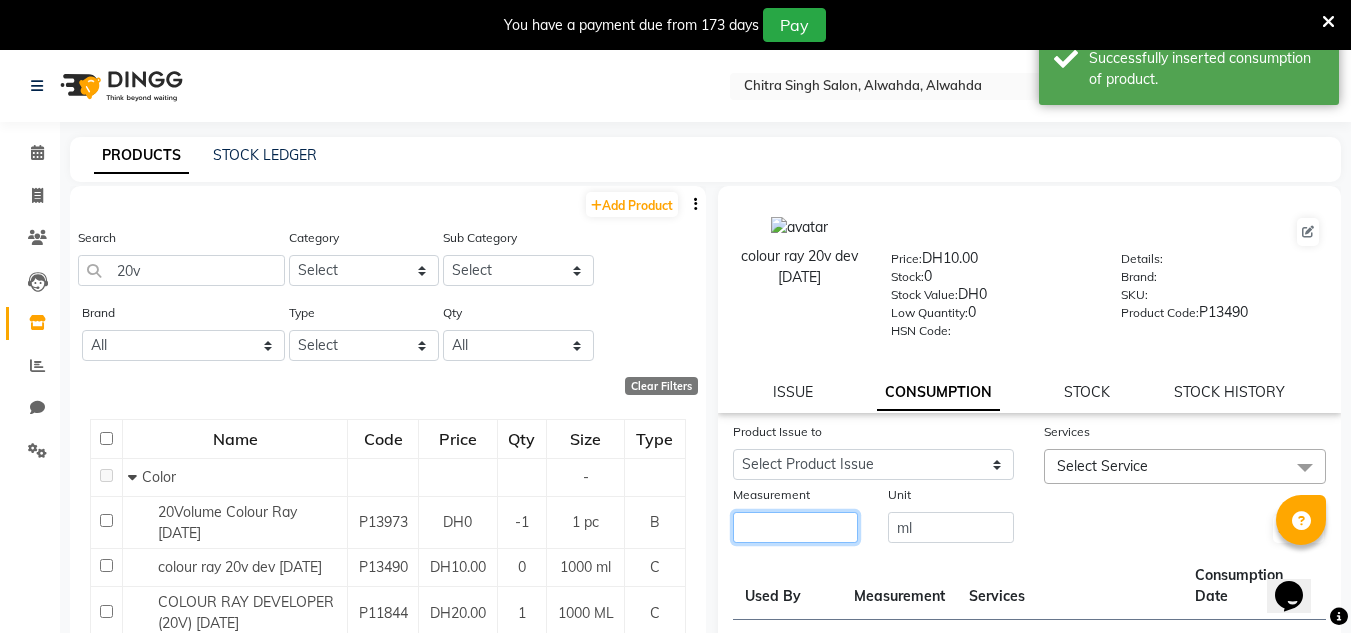 click 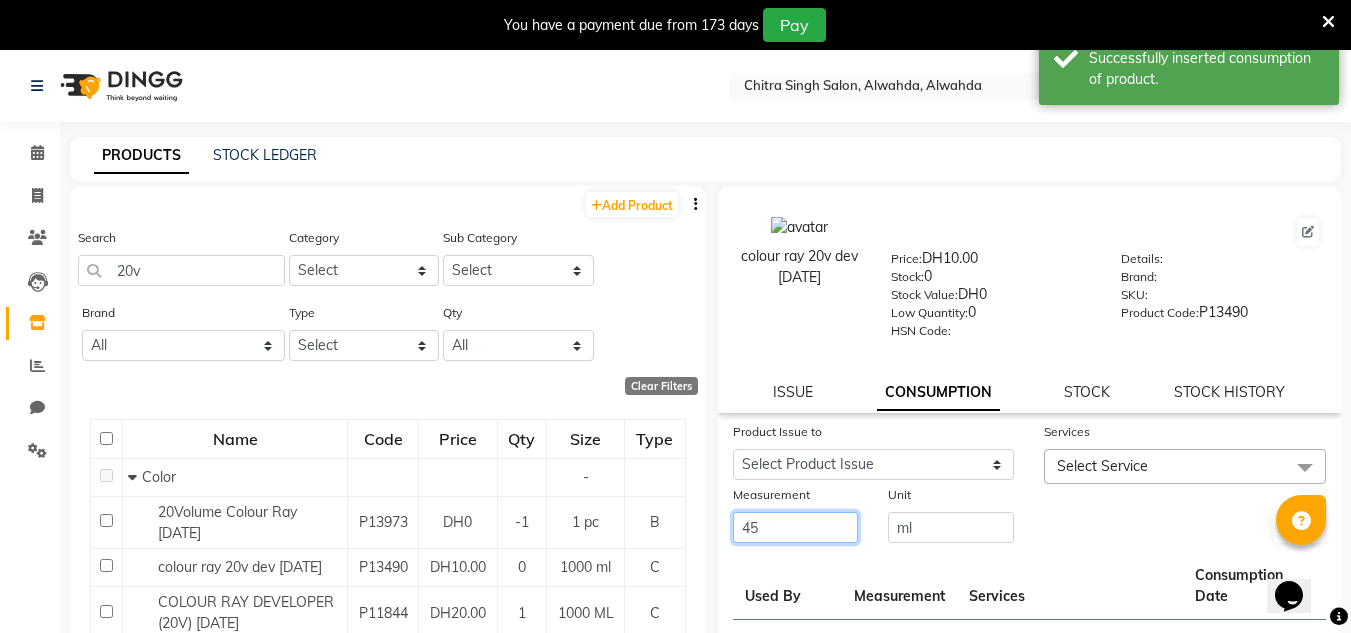 type on "45" 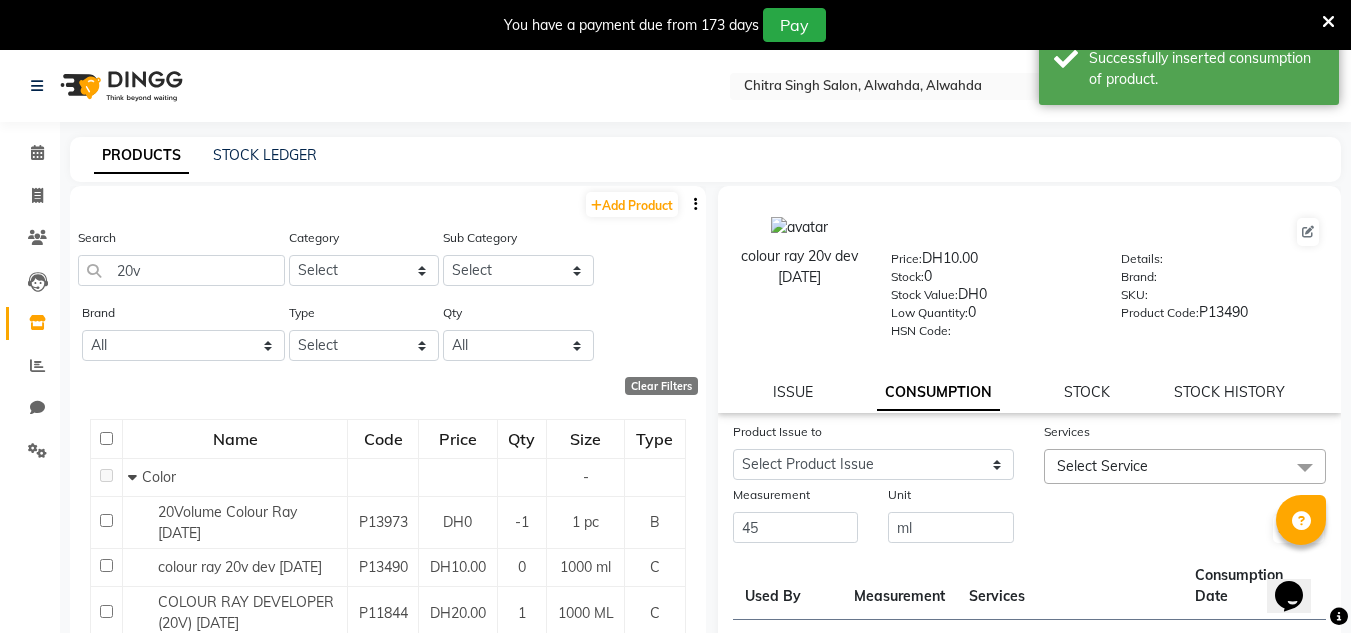 drag, startPoint x: 1072, startPoint y: 470, endPoint x: 1073, endPoint y: 482, distance: 12.0415945 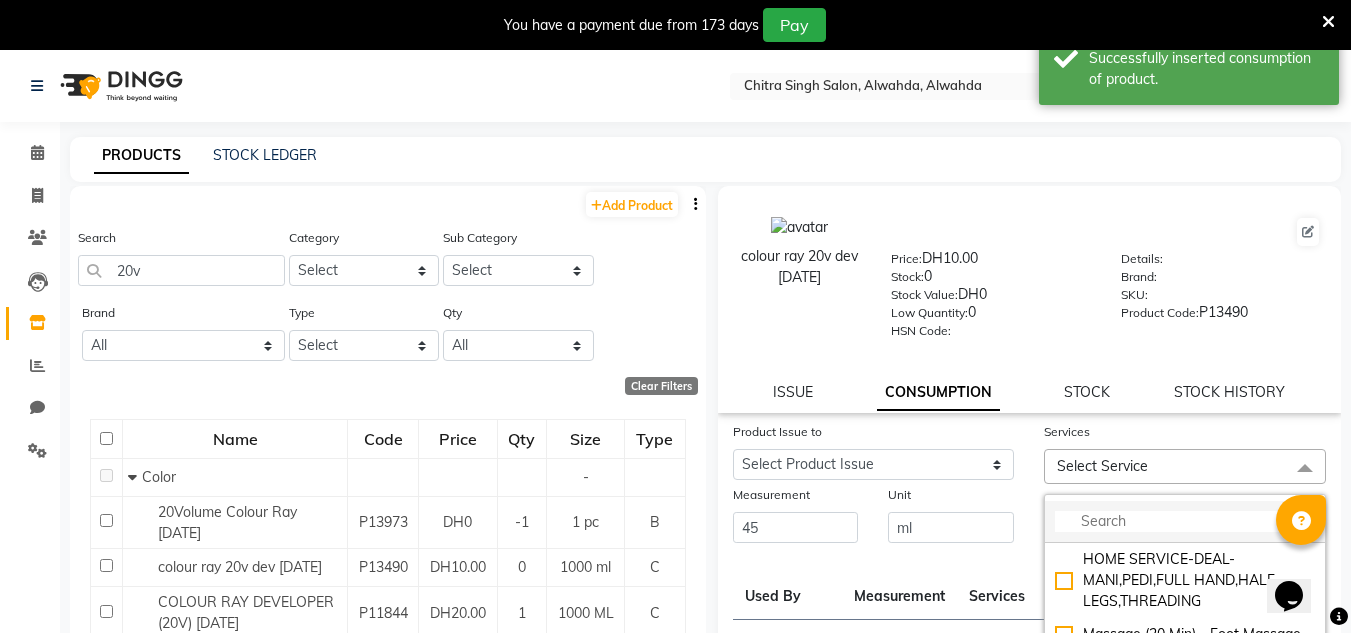 click 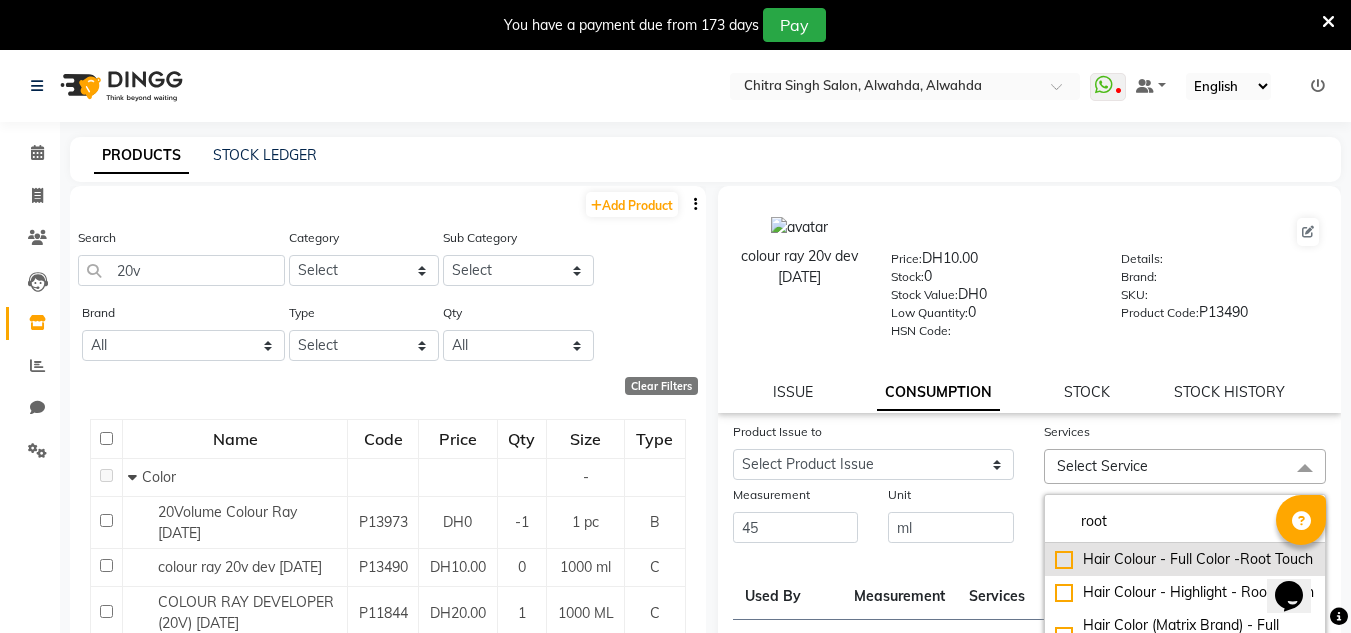 type on "root" 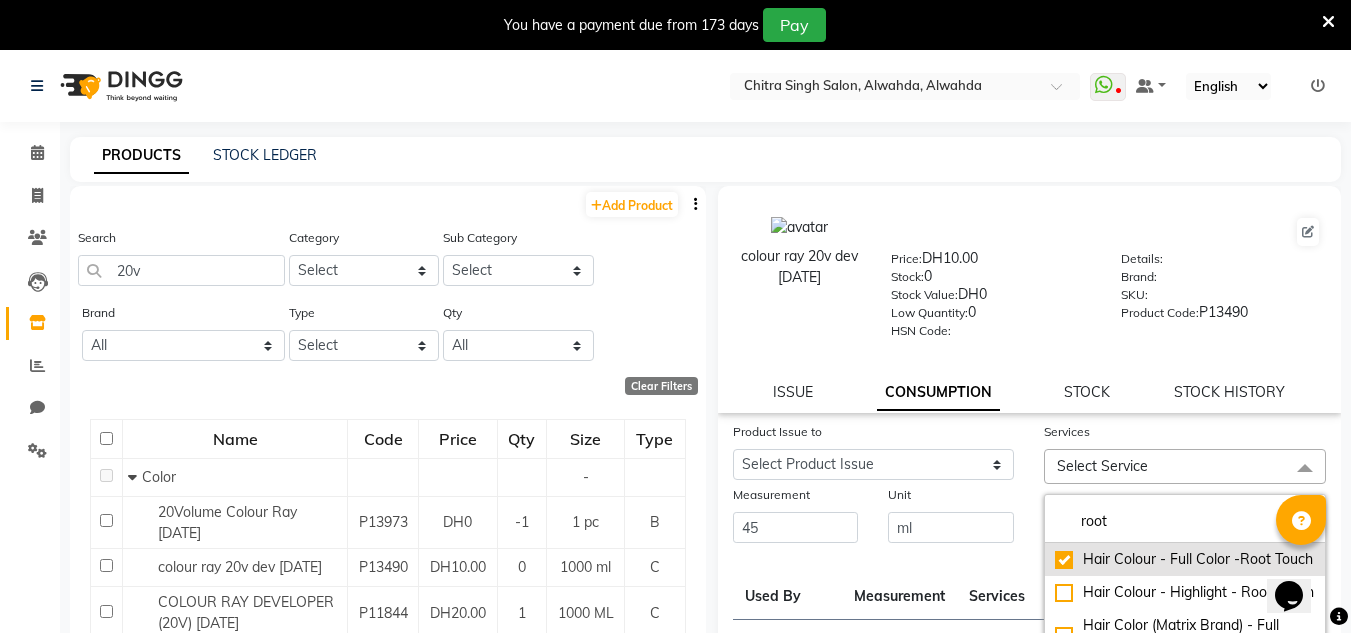 checkbox on "true" 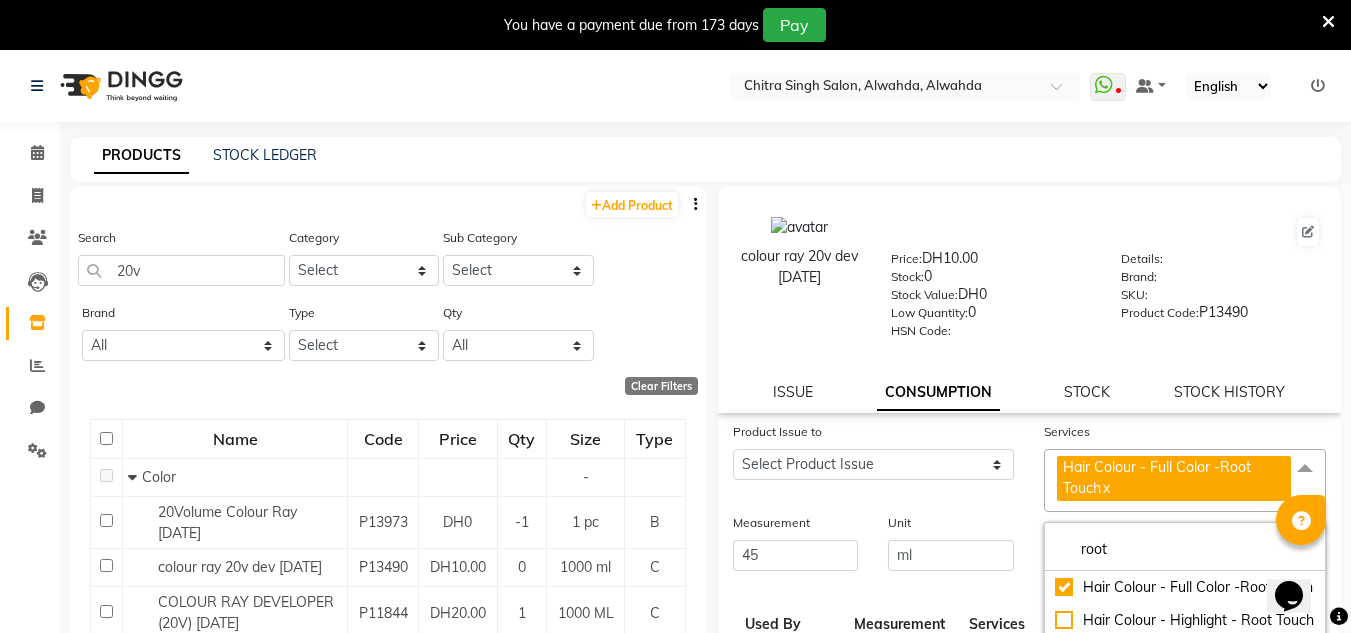drag, startPoint x: 1013, startPoint y: 513, endPoint x: 1161, endPoint y: 545, distance: 151.41995 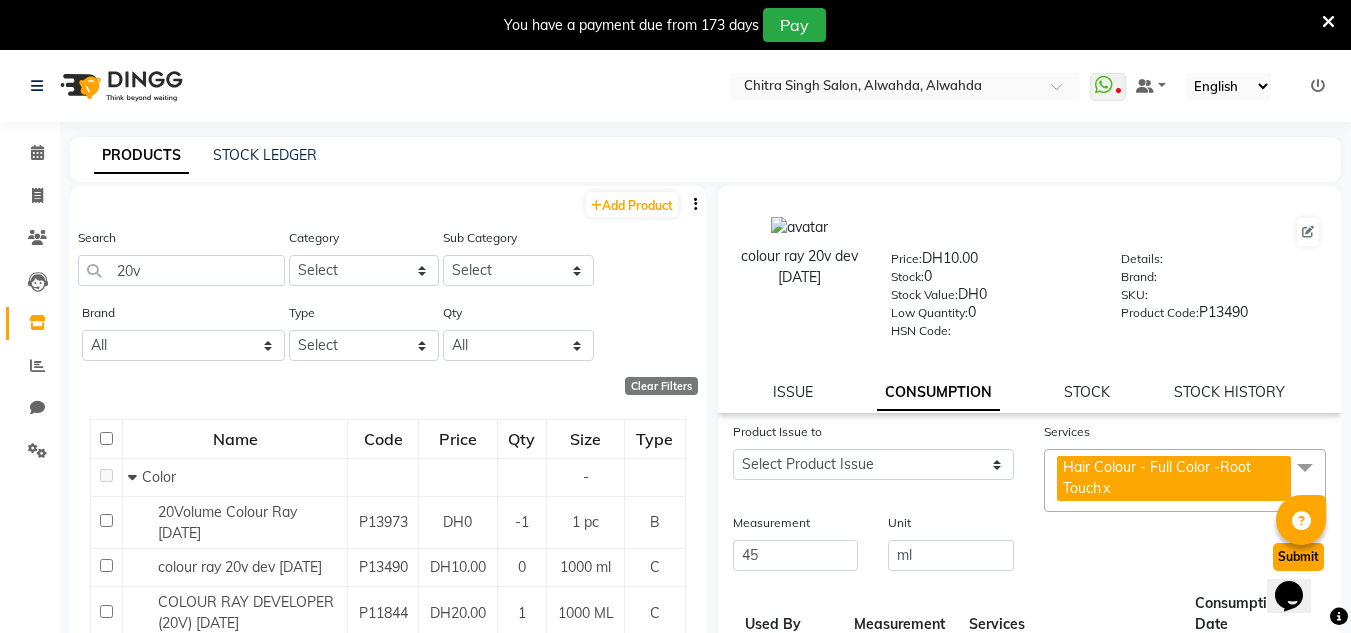 click on "Submit" 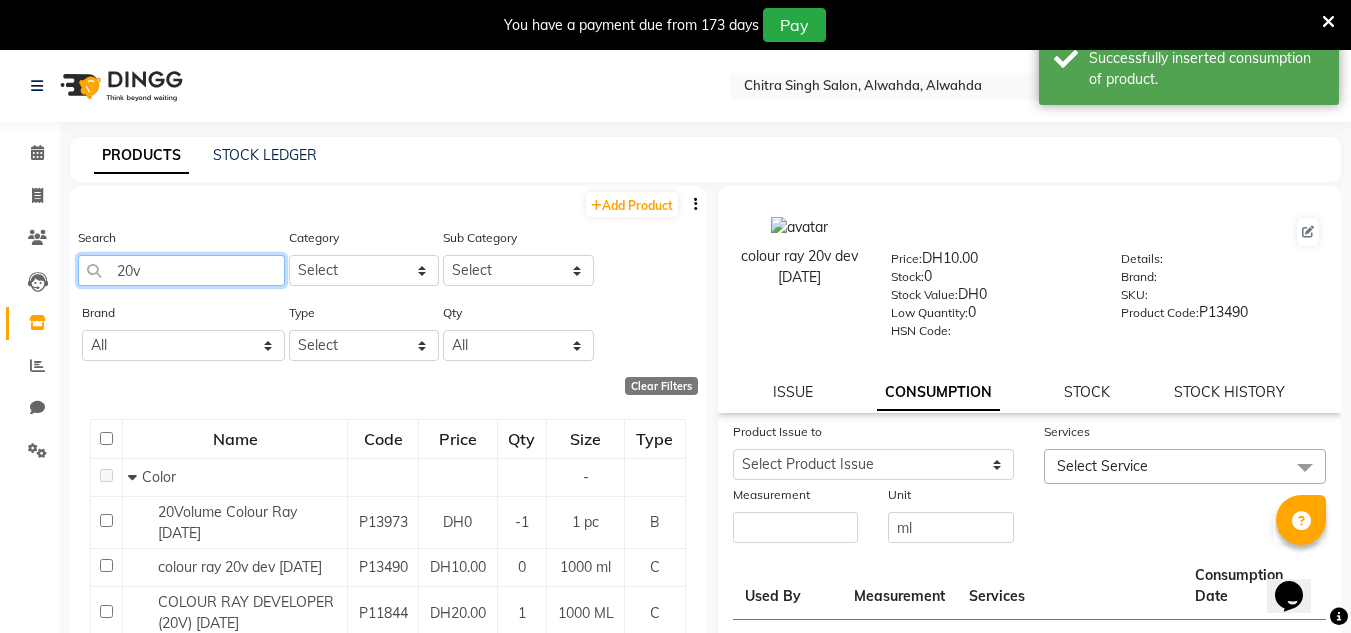 click on "20v" 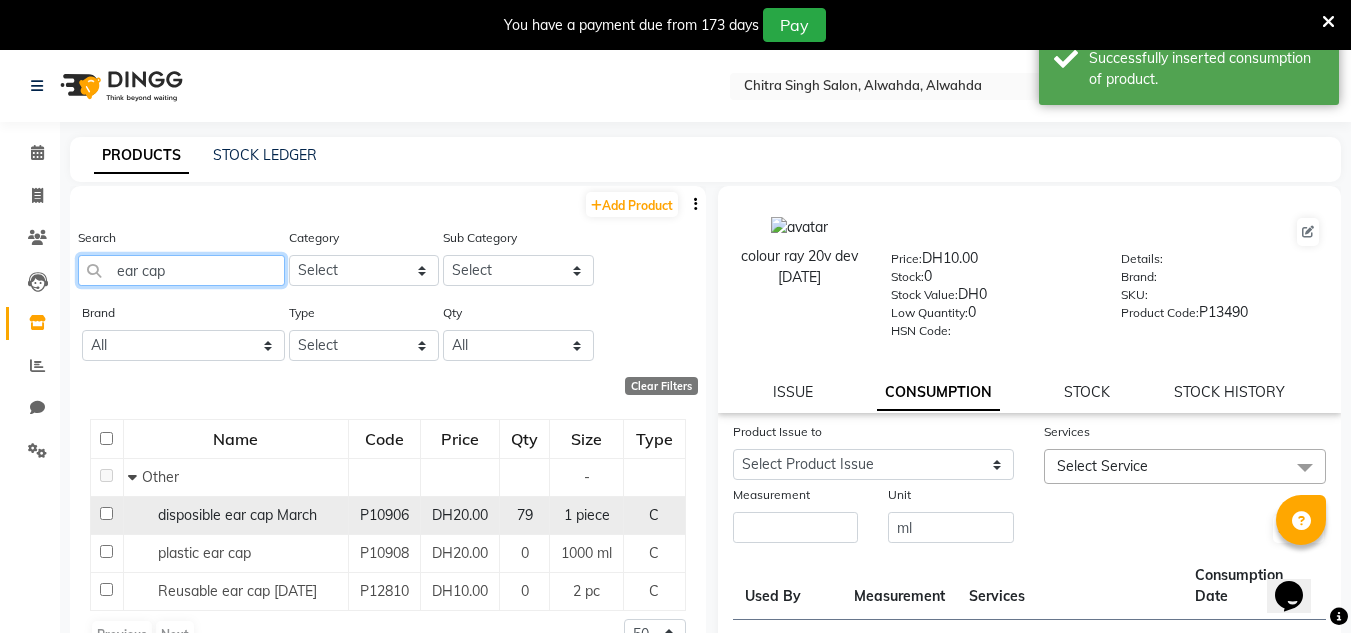 type on "ear cap" 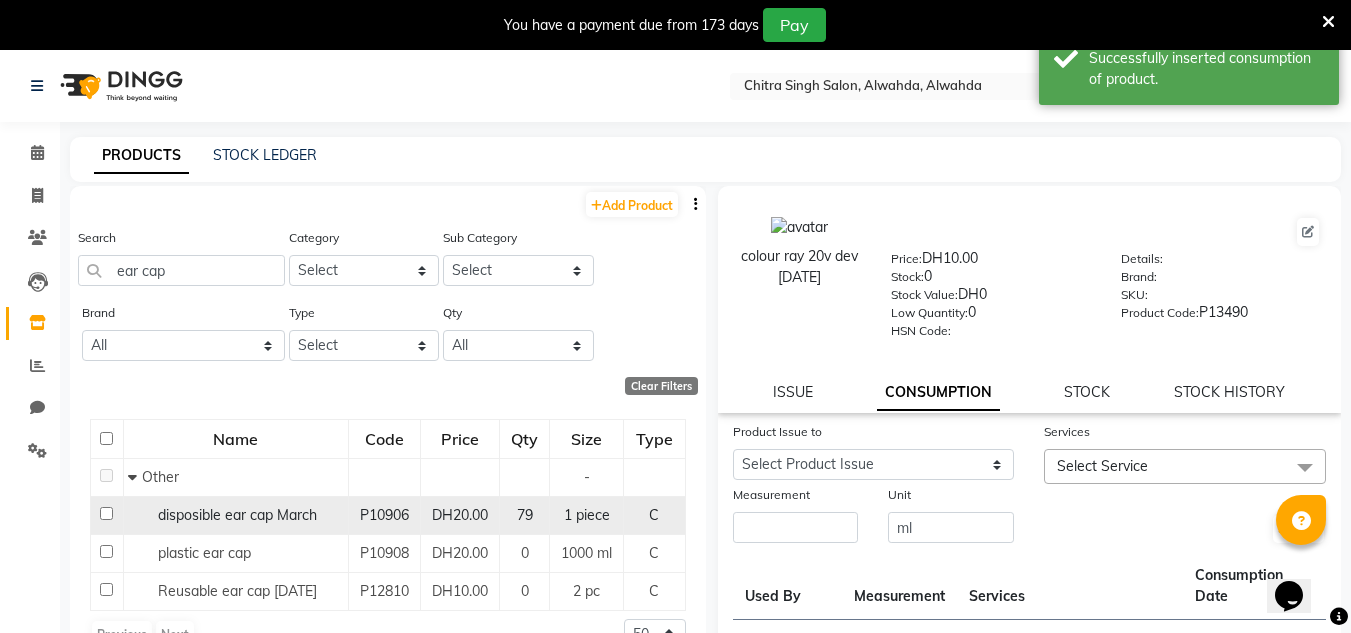click on "disposible ear cap March" 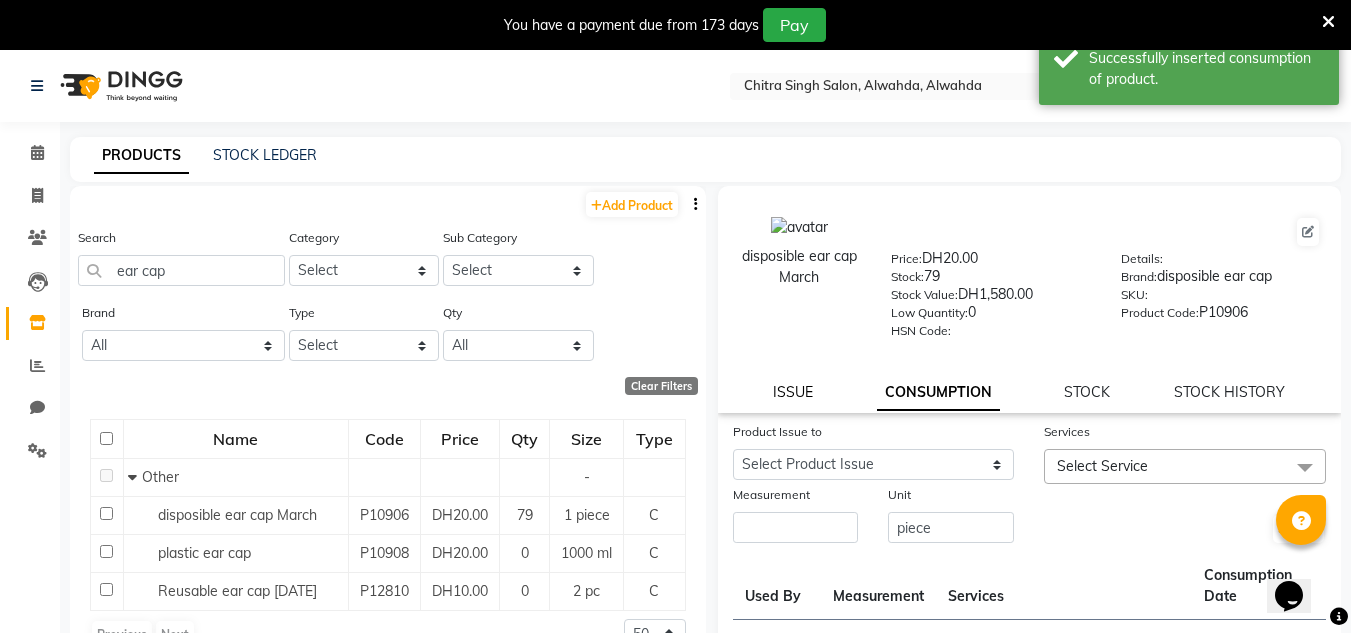 click on "ISSUE" 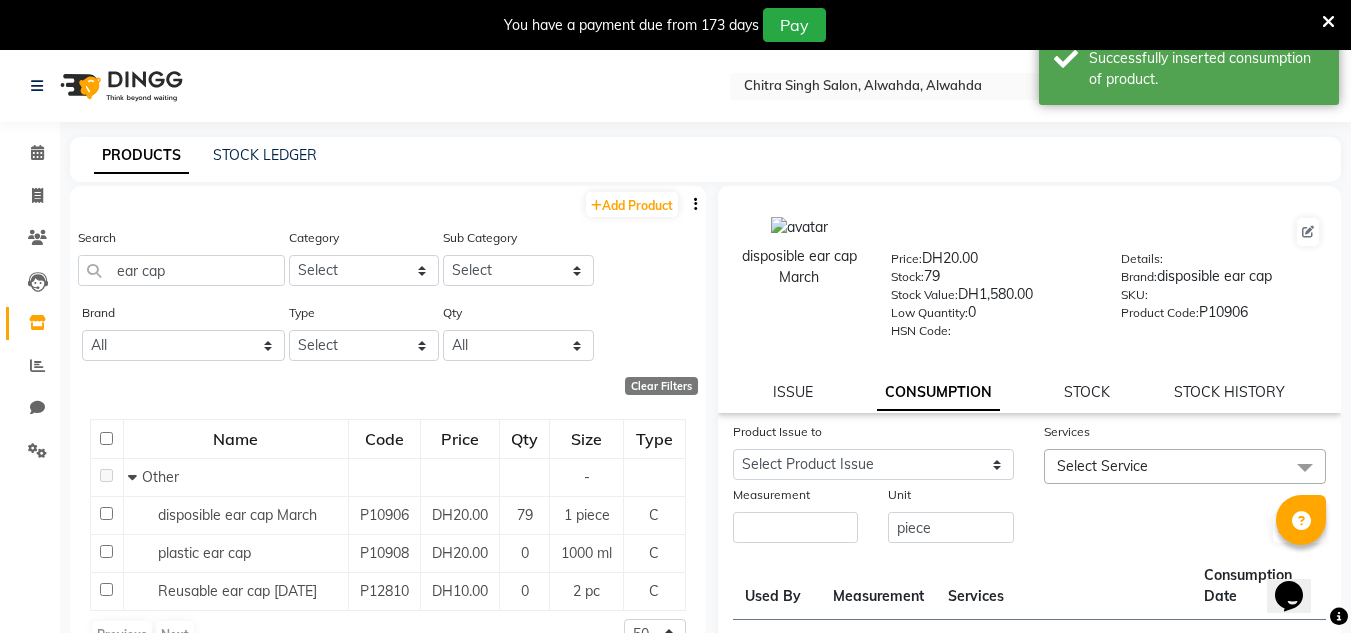 select 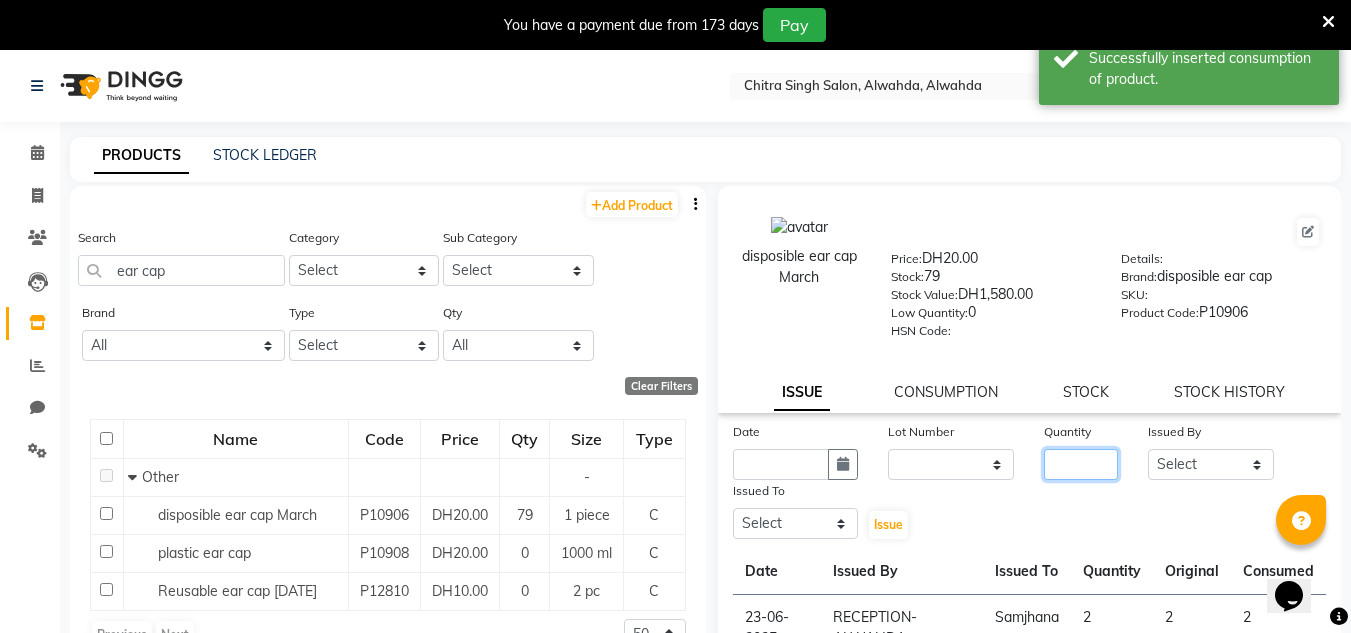 click 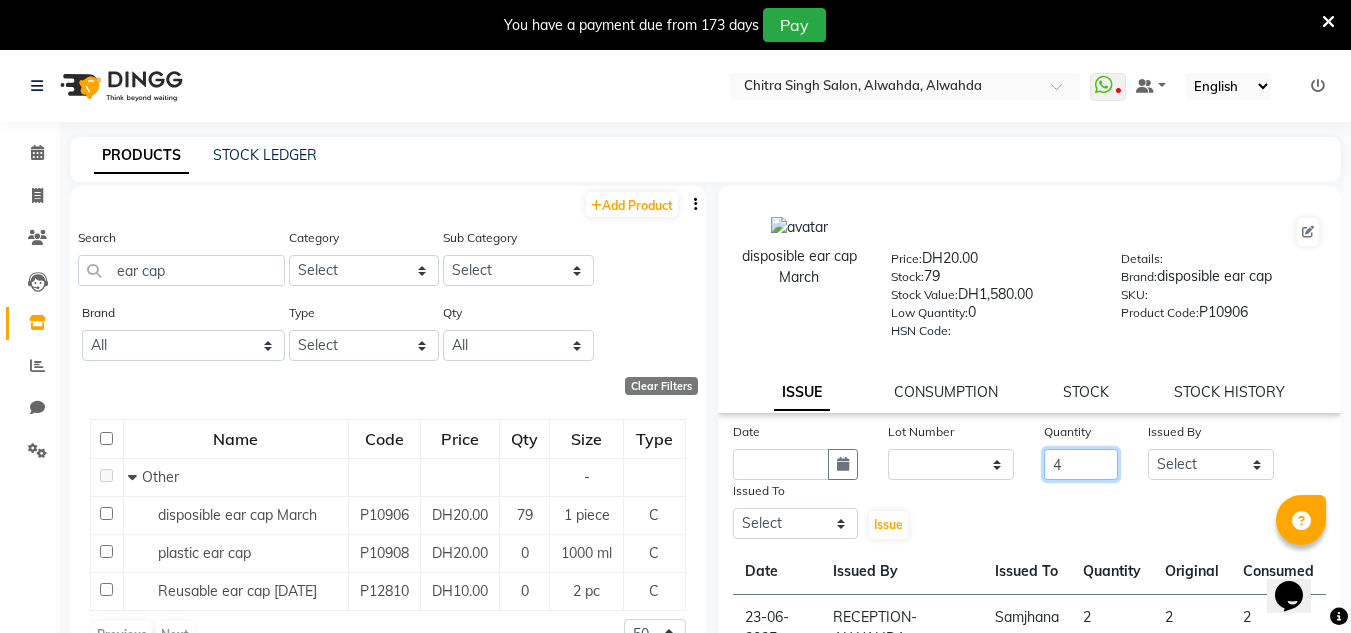 type on "4" 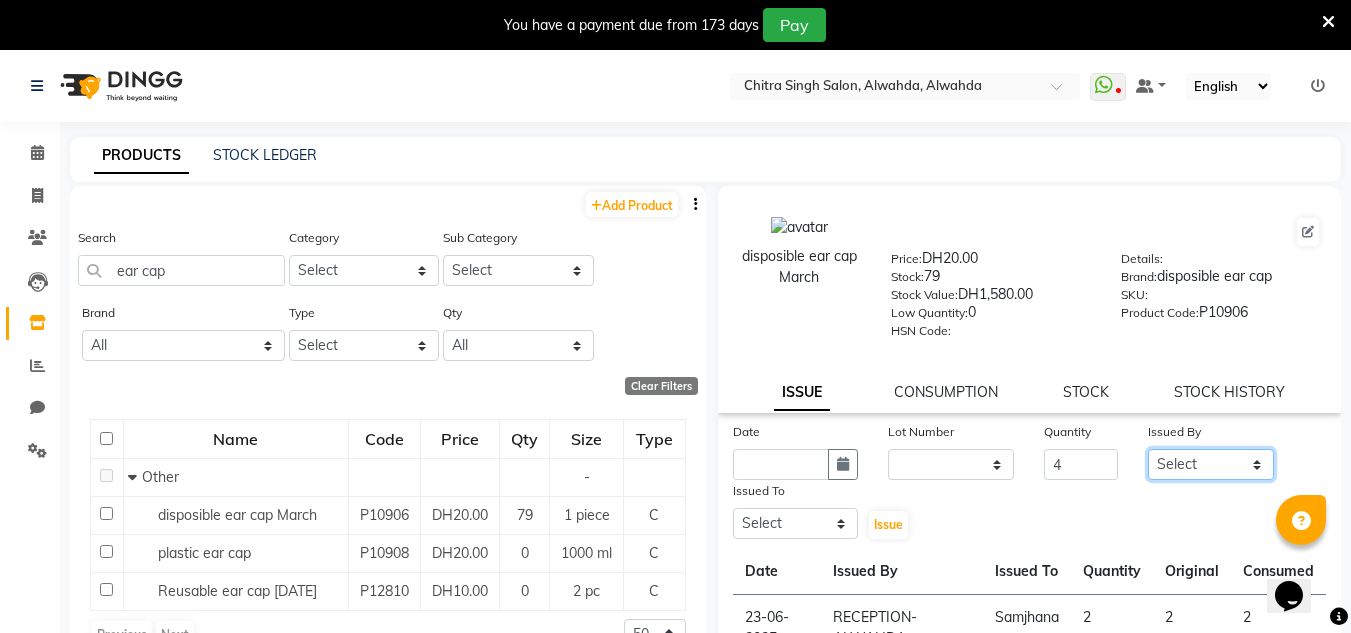 click on "Select ABUSHAGARA HOME SERVICE STAFF Kavita Laxmi Management Manisha Radha RECEPTION-ALWAHDA Riba Rimsha SALON Samjhana Seema trial" 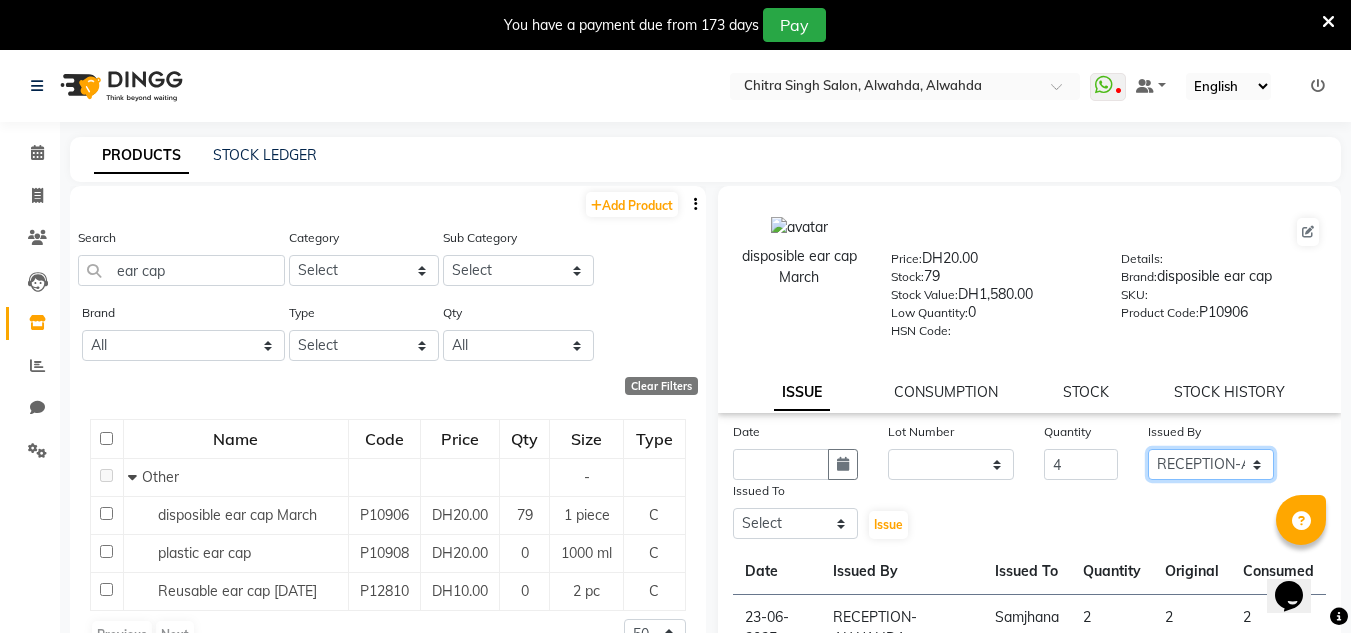 click on "Select ABUSHAGARA HOME SERVICE STAFF Kavita Laxmi Management Manisha Radha RECEPTION-ALWAHDA Riba Rimsha SALON Samjhana Seema trial" 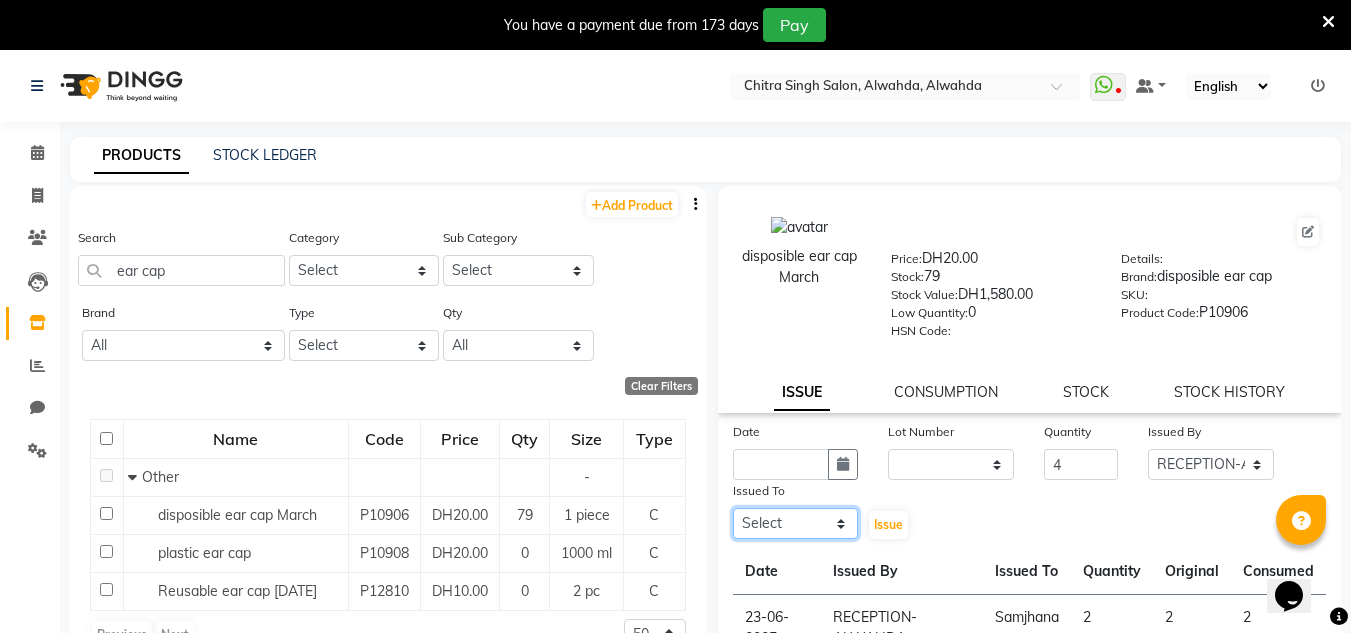 drag, startPoint x: 799, startPoint y: 528, endPoint x: 803, endPoint y: 511, distance: 17.464249 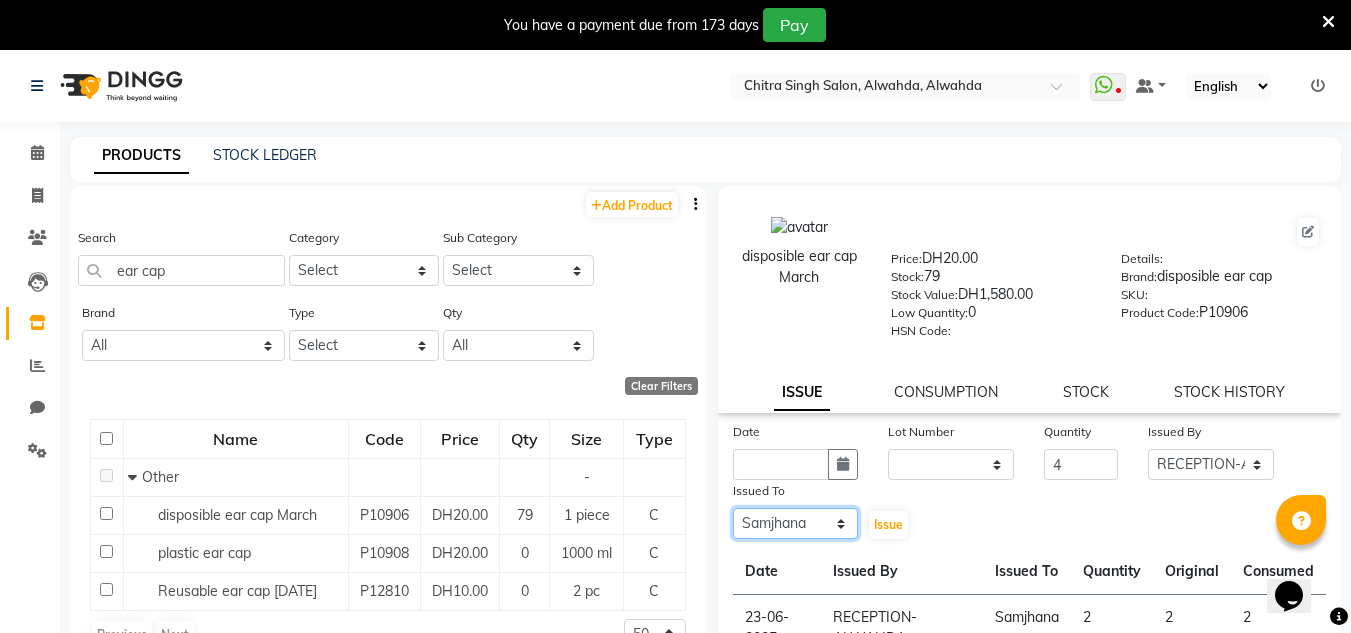 click on "Select ABUSHAGARA HOME SERVICE STAFF Kavita Laxmi Management Manisha Radha RECEPTION-ALWAHDA Riba Rimsha SALON Samjhana Seema trial" 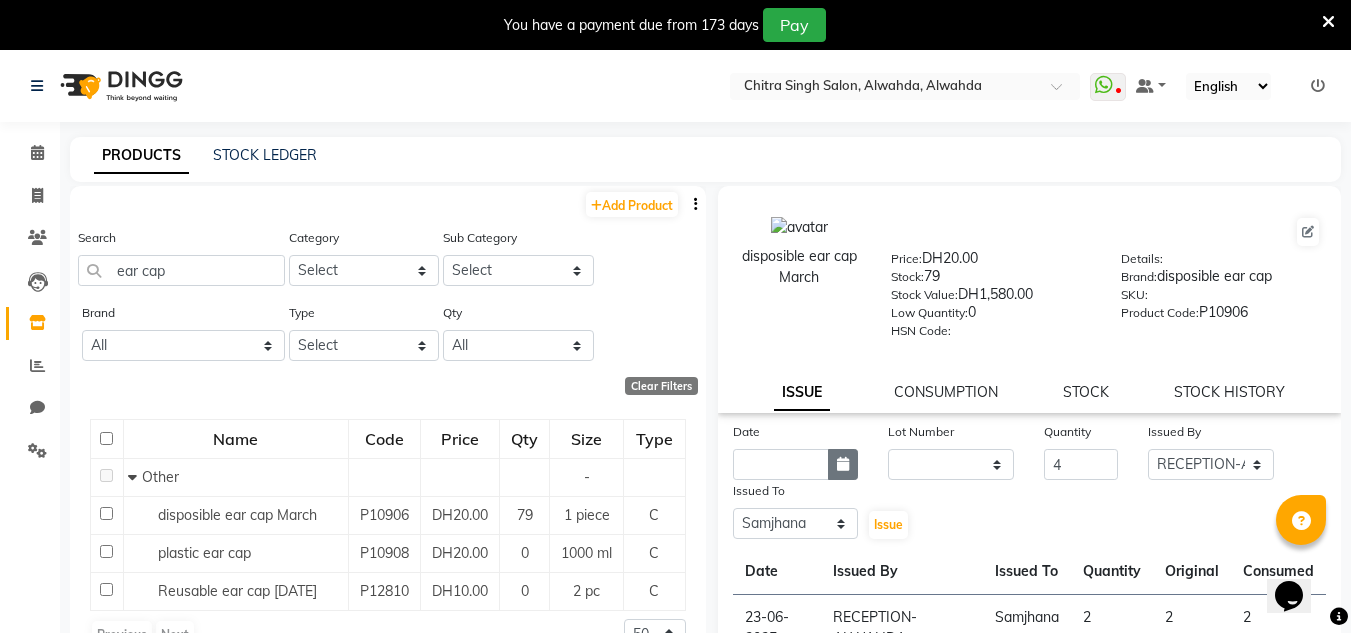 click 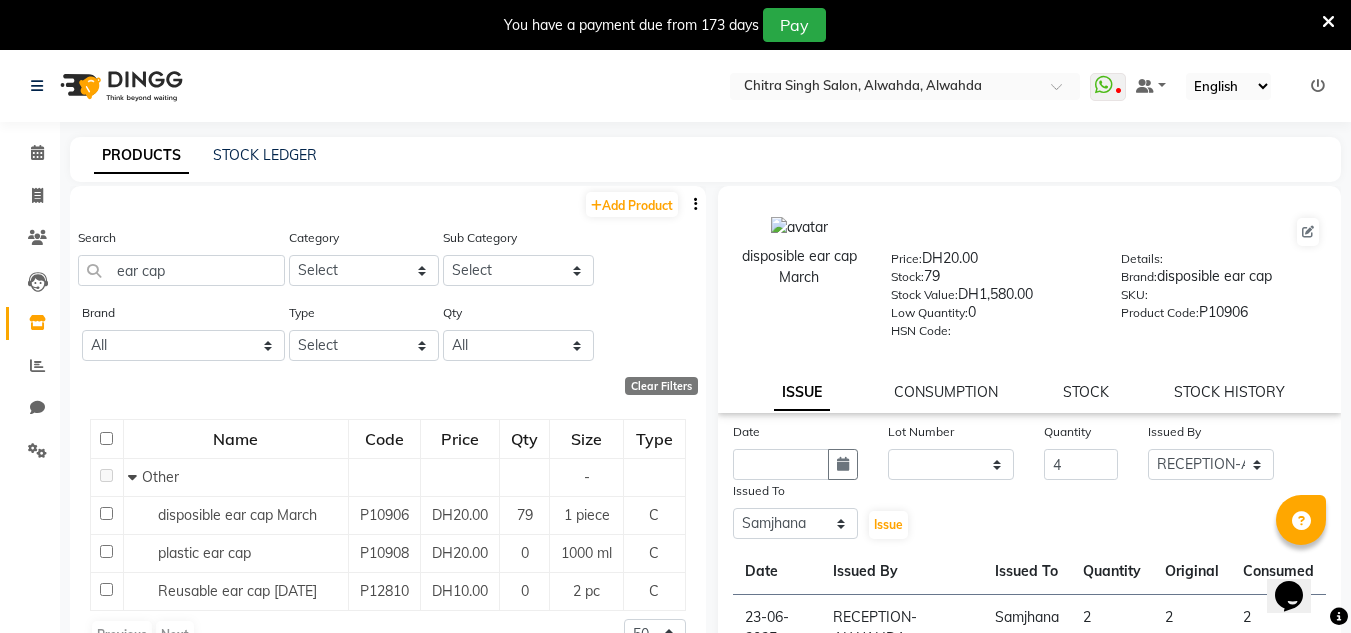 select on "8" 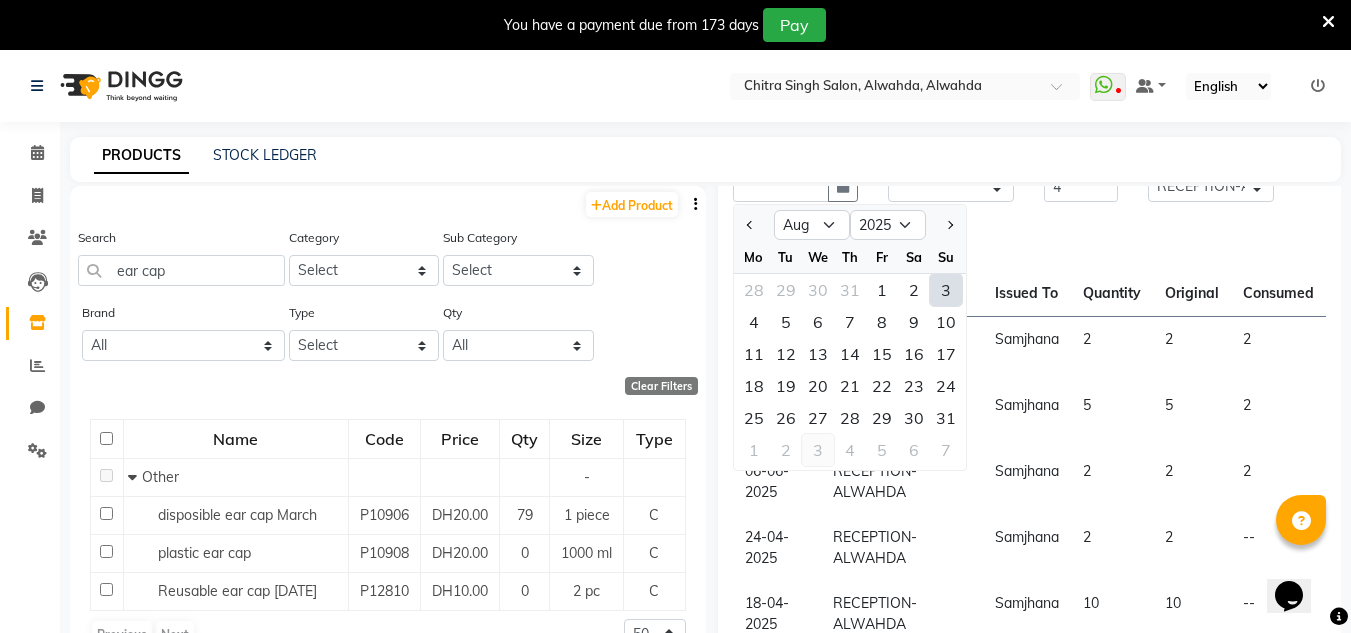 scroll, scrollTop: 300, scrollLeft: 0, axis: vertical 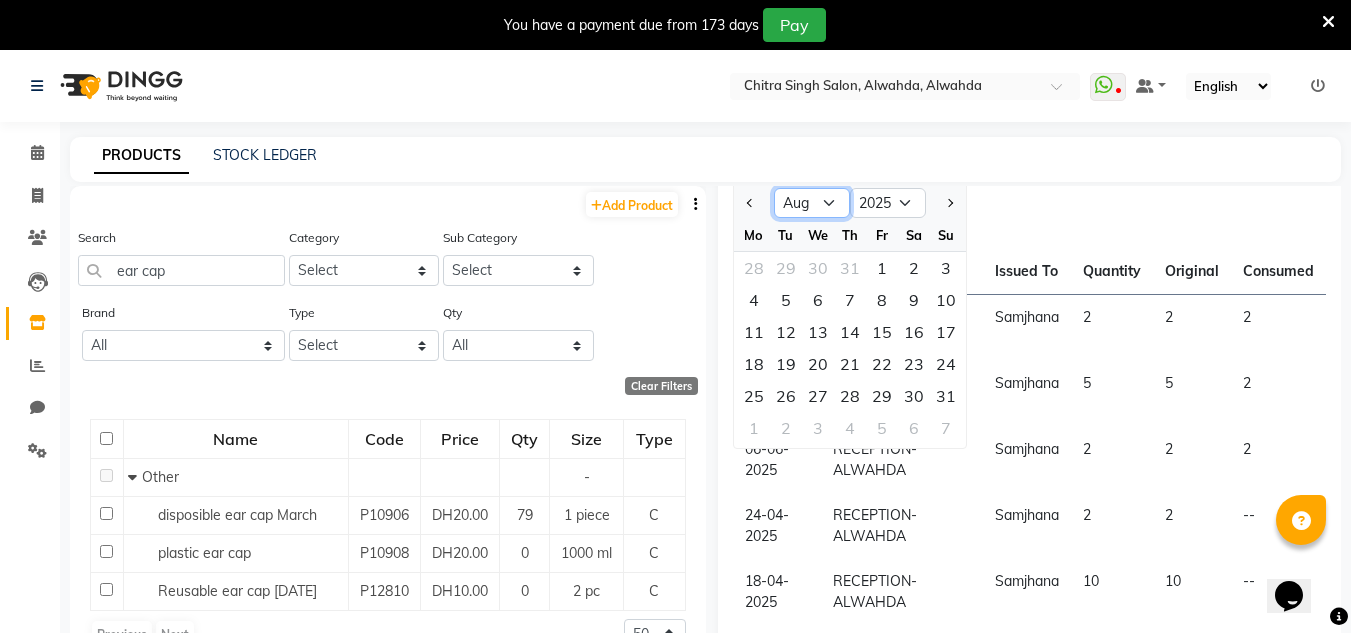 click on "Jan Feb Mar Apr May Jun Jul Aug Sep Oct Nov Dec" 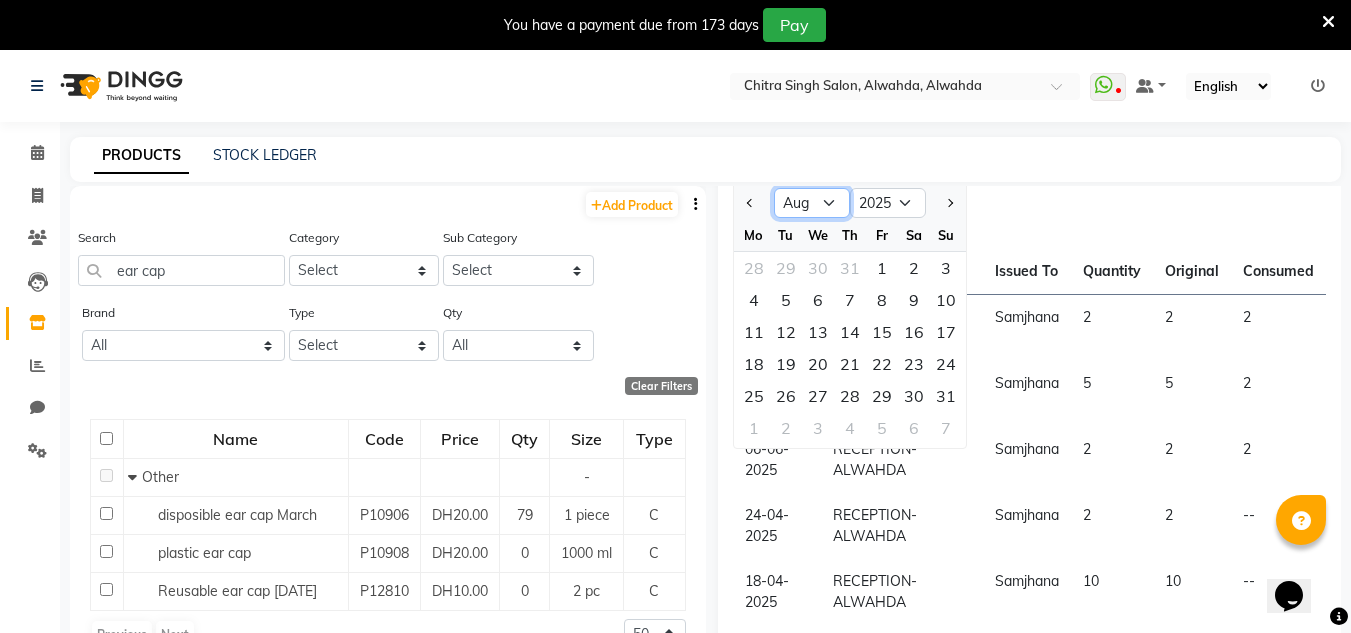 select on "7" 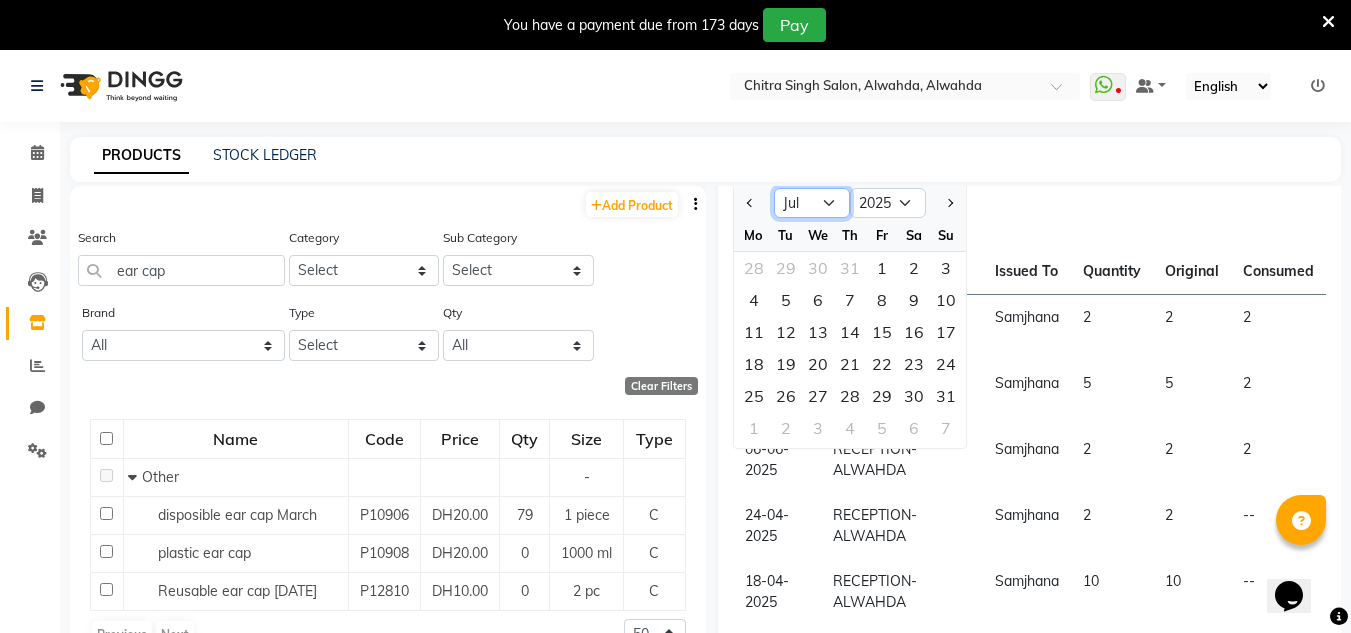 click on "Jan Feb Mar Apr May Jun Jul Aug Sep Oct Nov Dec" 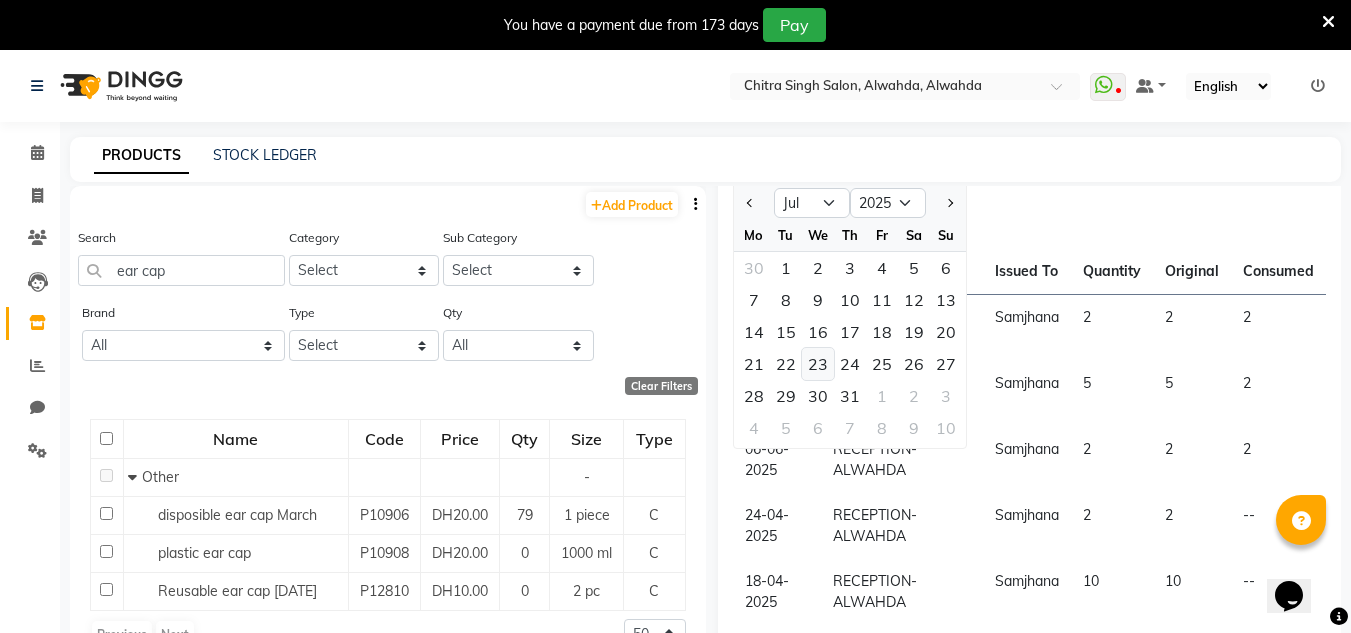 click on "23" 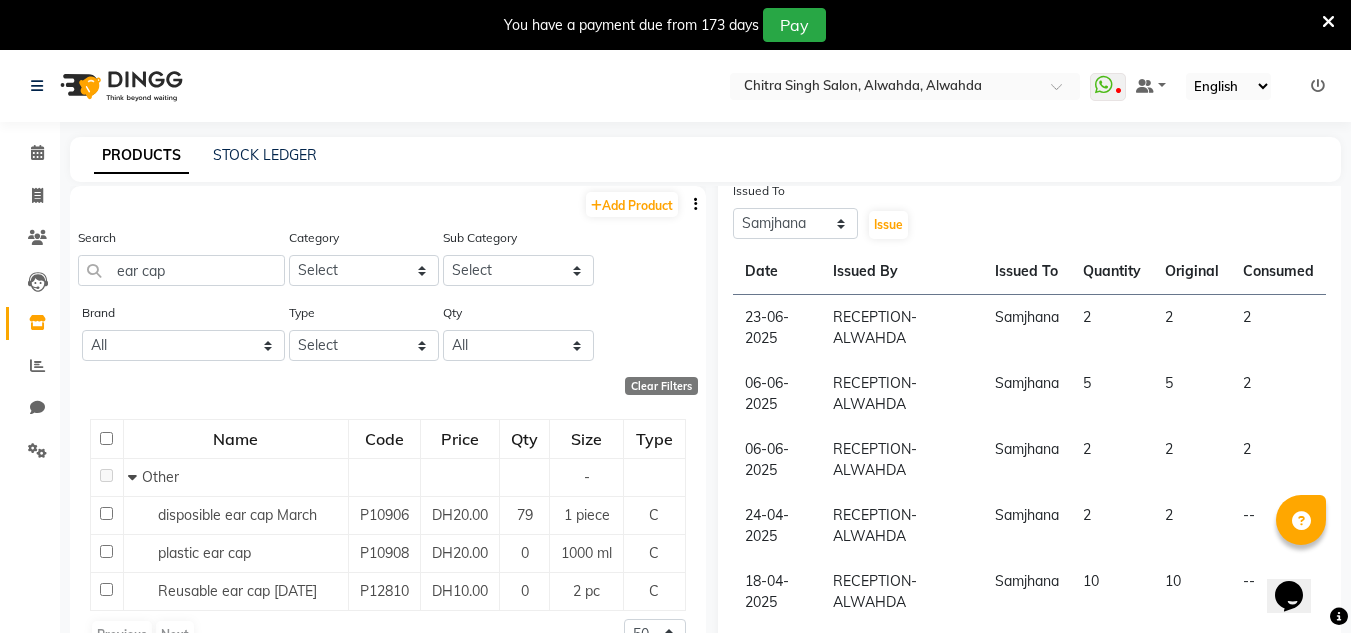 scroll, scrollTop: 39, scrollLeft: 0, axis: vertical 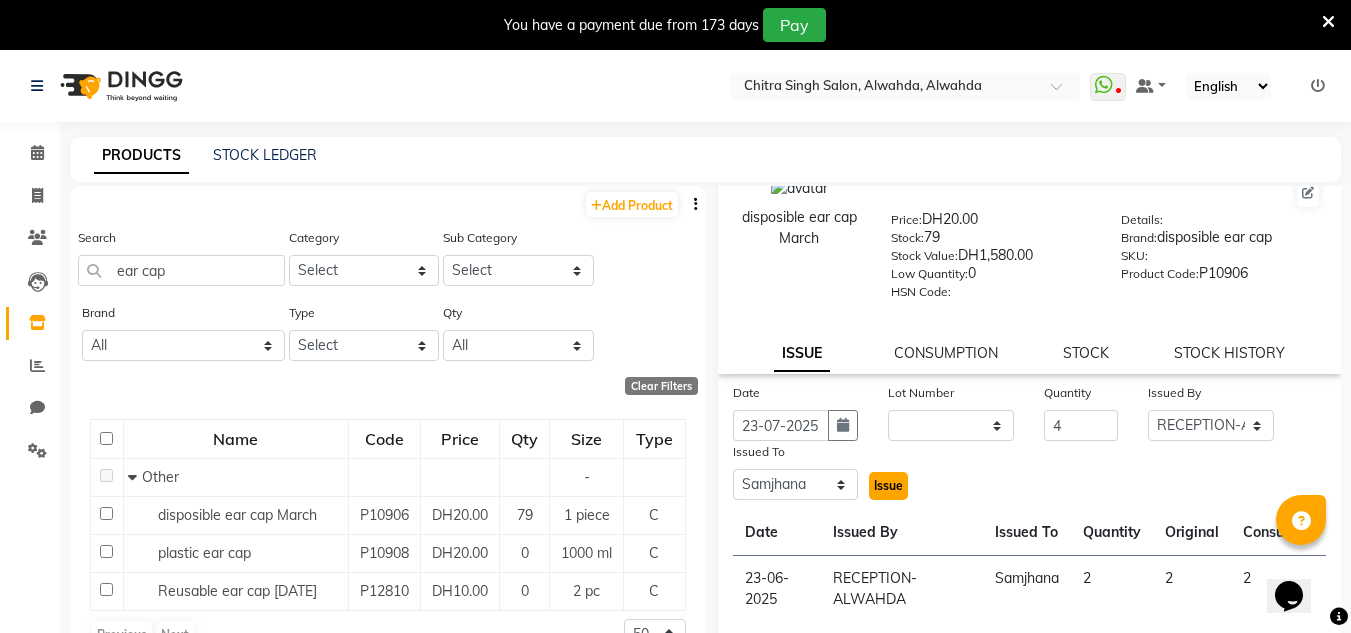 click on "Issue" 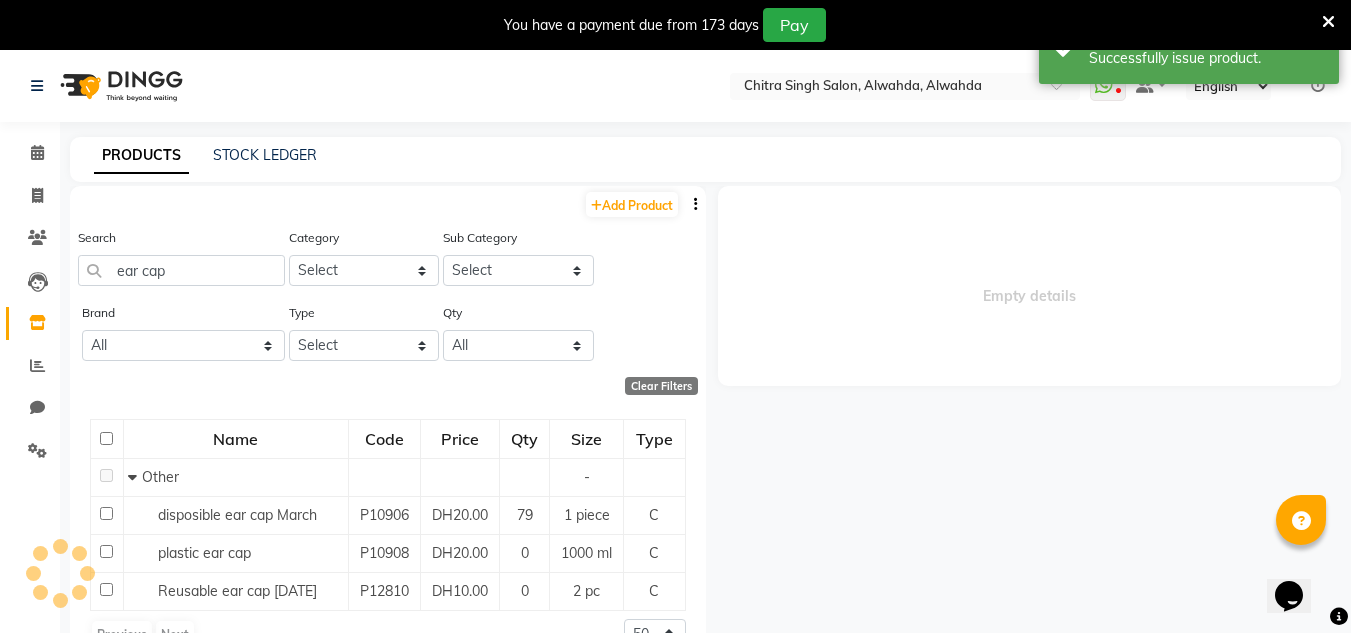scroll, scrollTop: 0, scrollLeft: 0, axis: both 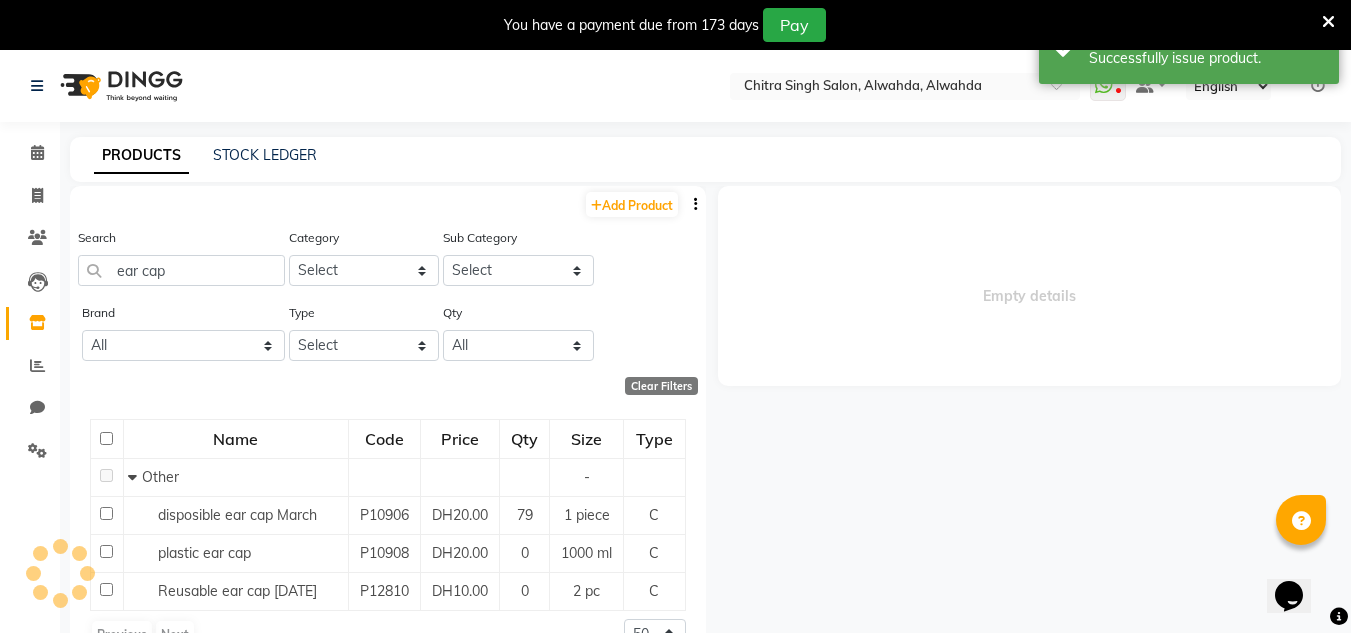 select 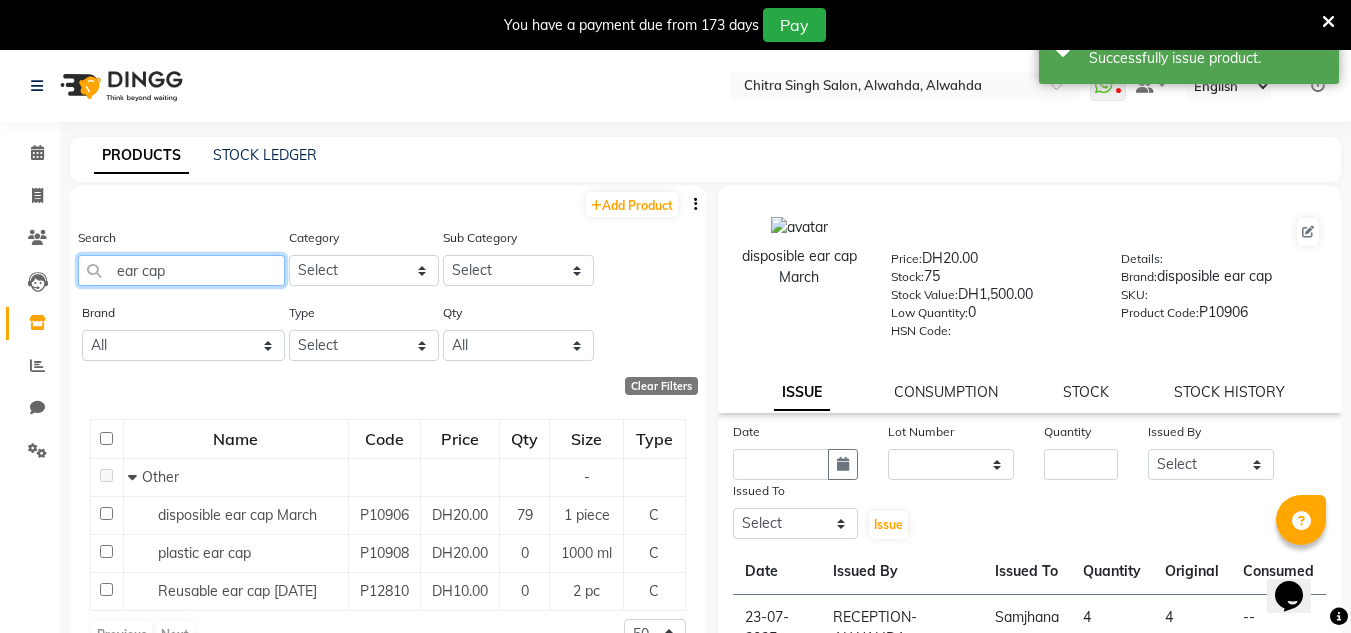 drag, startPoint x: 206, startPoint y: 271, endPoint x: 91, endPoint y: 271, distance: 115 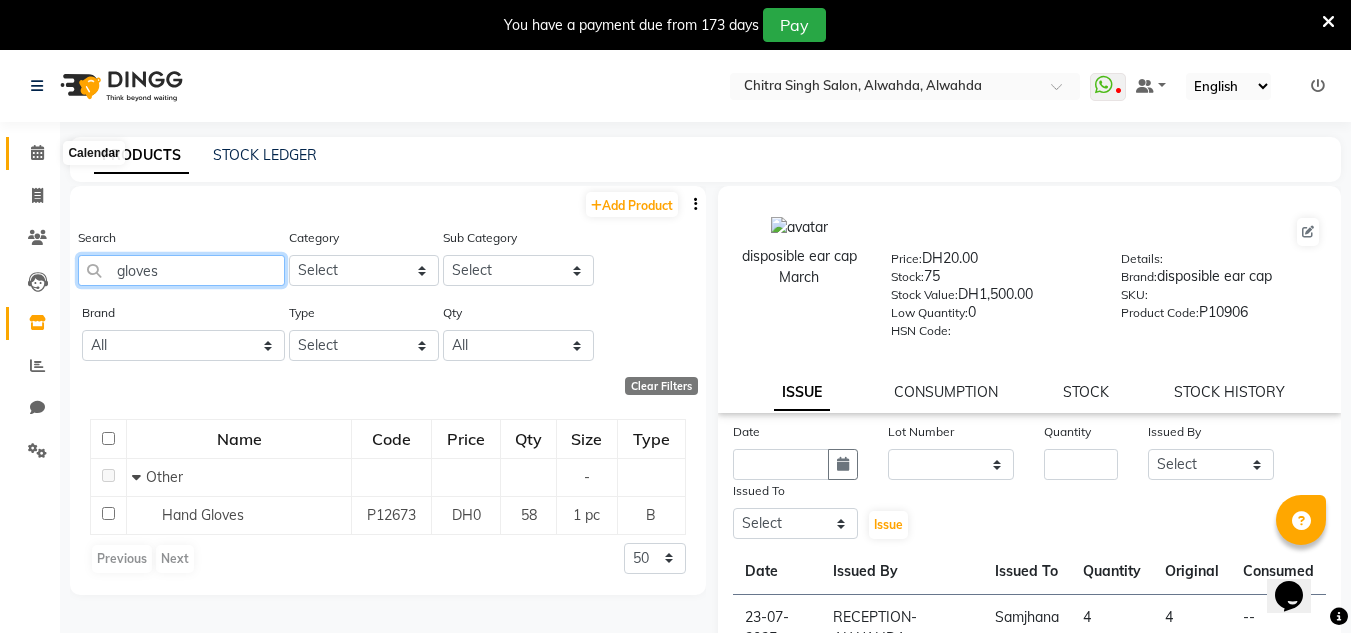 type on "gloves" 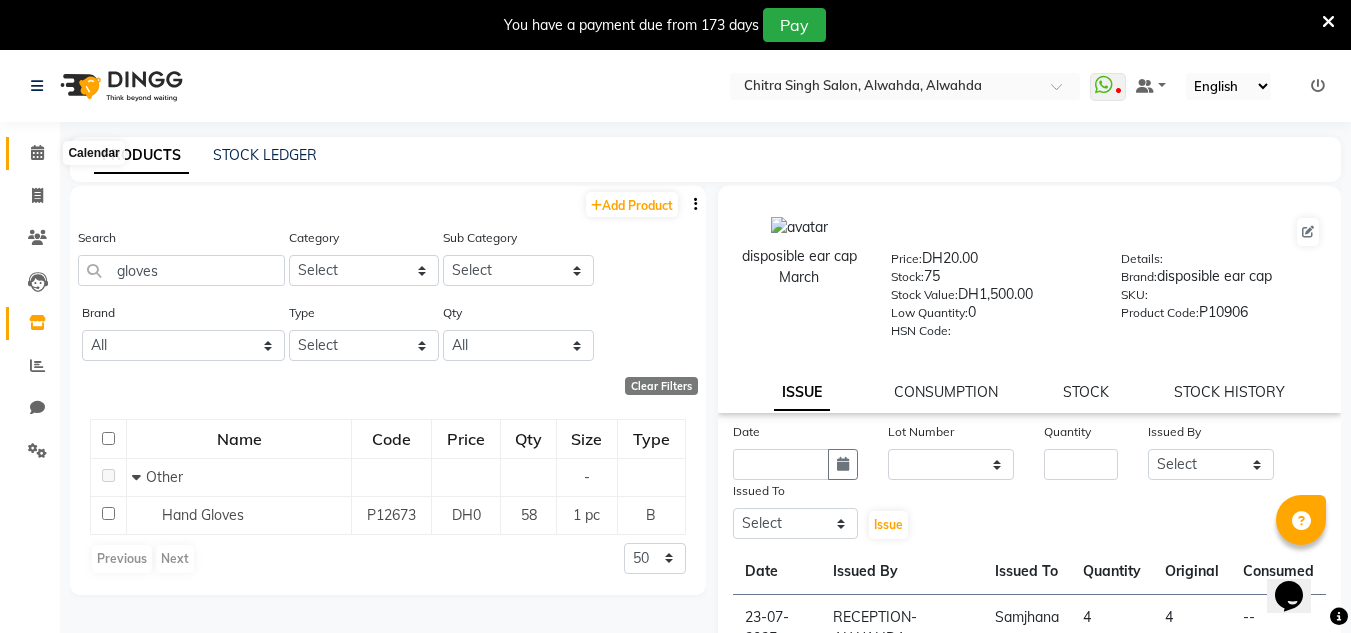 click 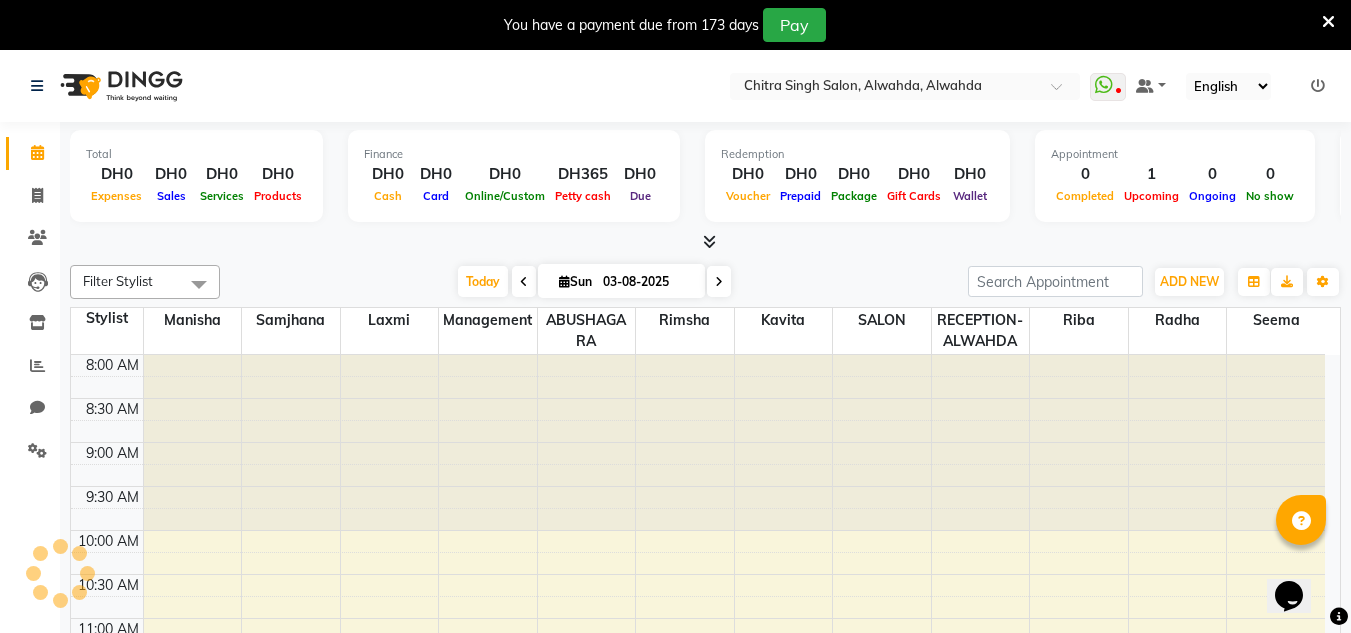 scroll, scrollTop: 0, scrollLeft: 0, axis: both 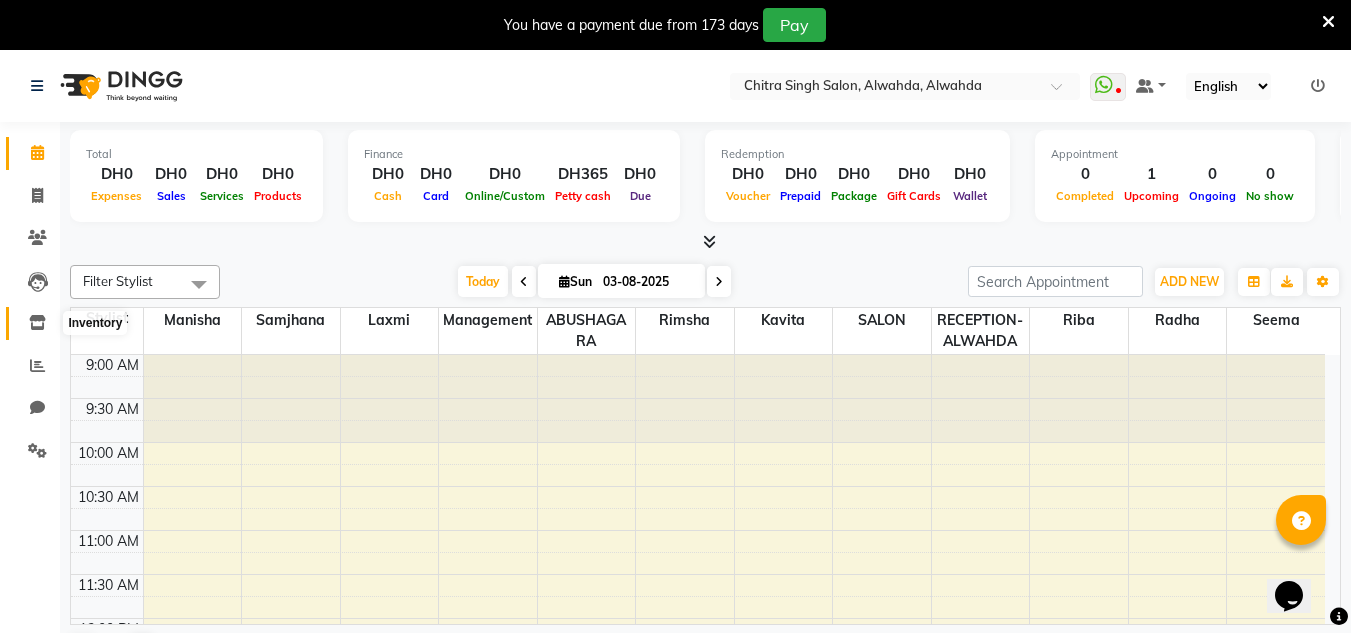 click 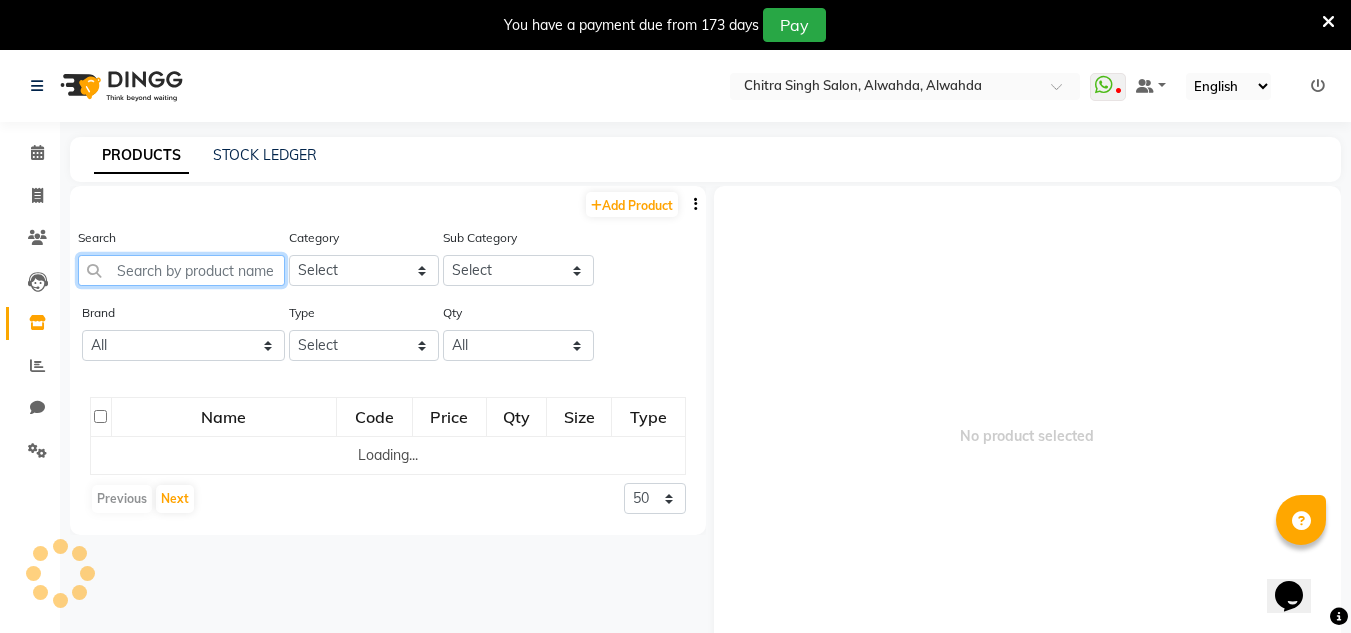 drag, startPoint x: 181, startPoint y: 280, endPoint x: 181, endPoint y: 269, distance: 11 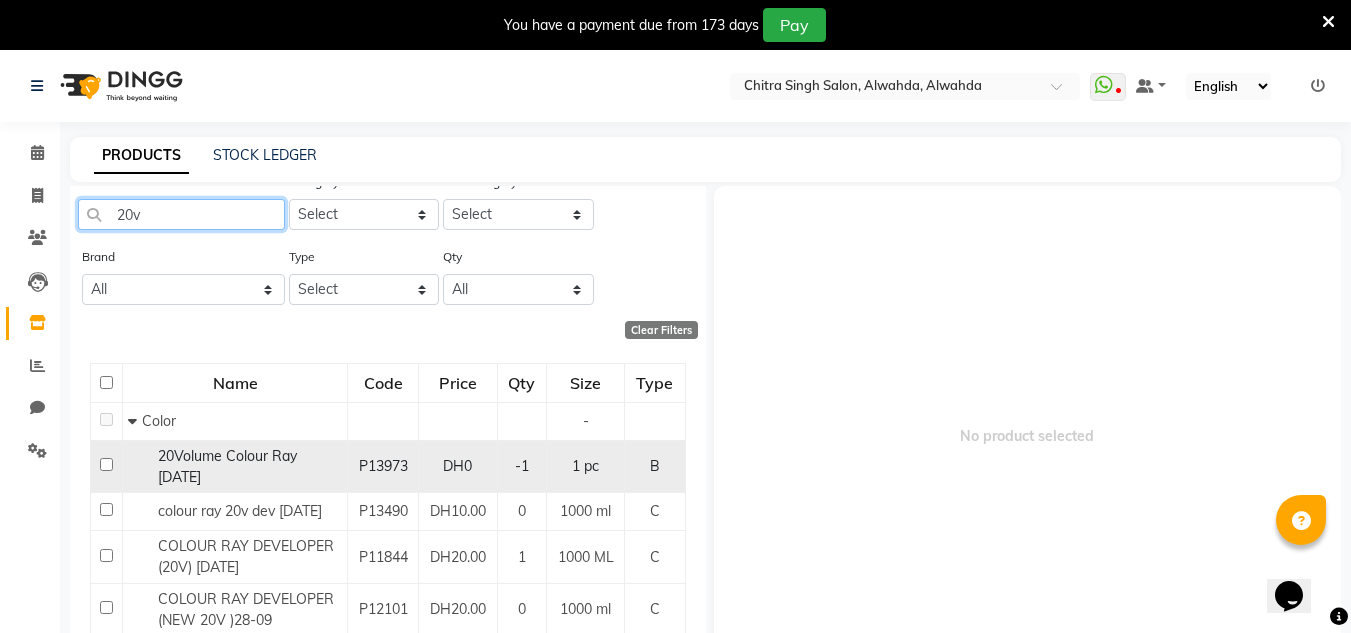 scroll, scrollTop: 100, scrollLeft: 0, axis: vertical 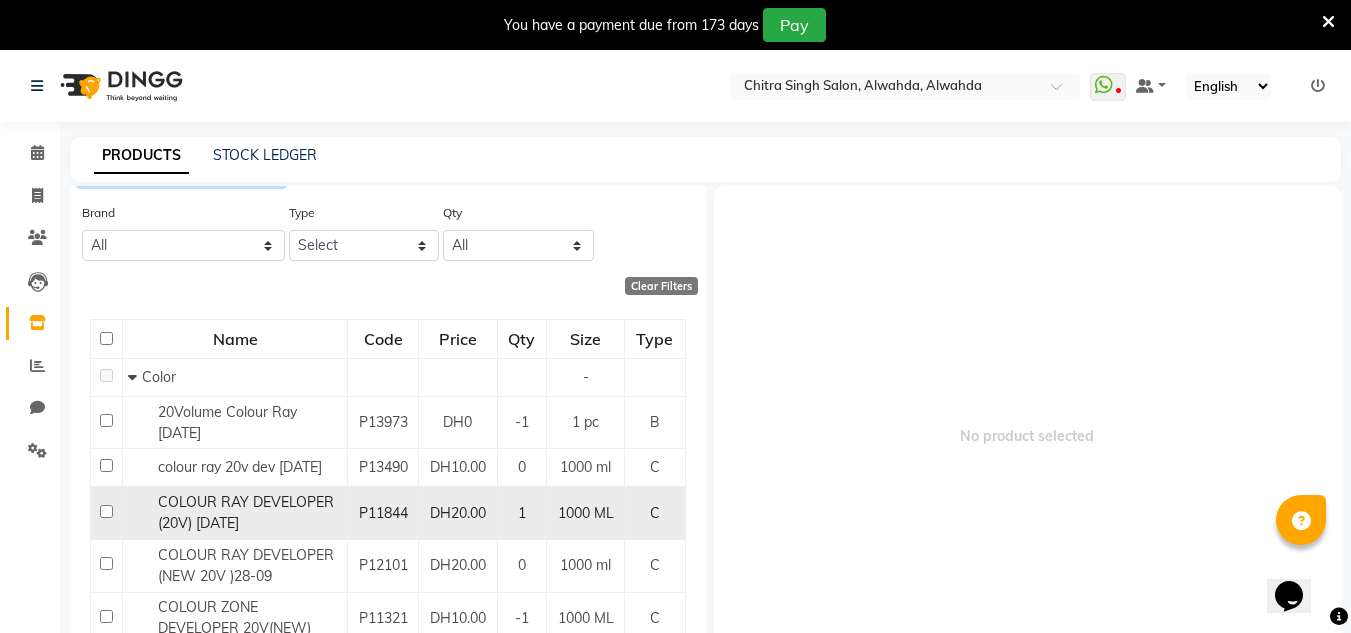 type on "20v" 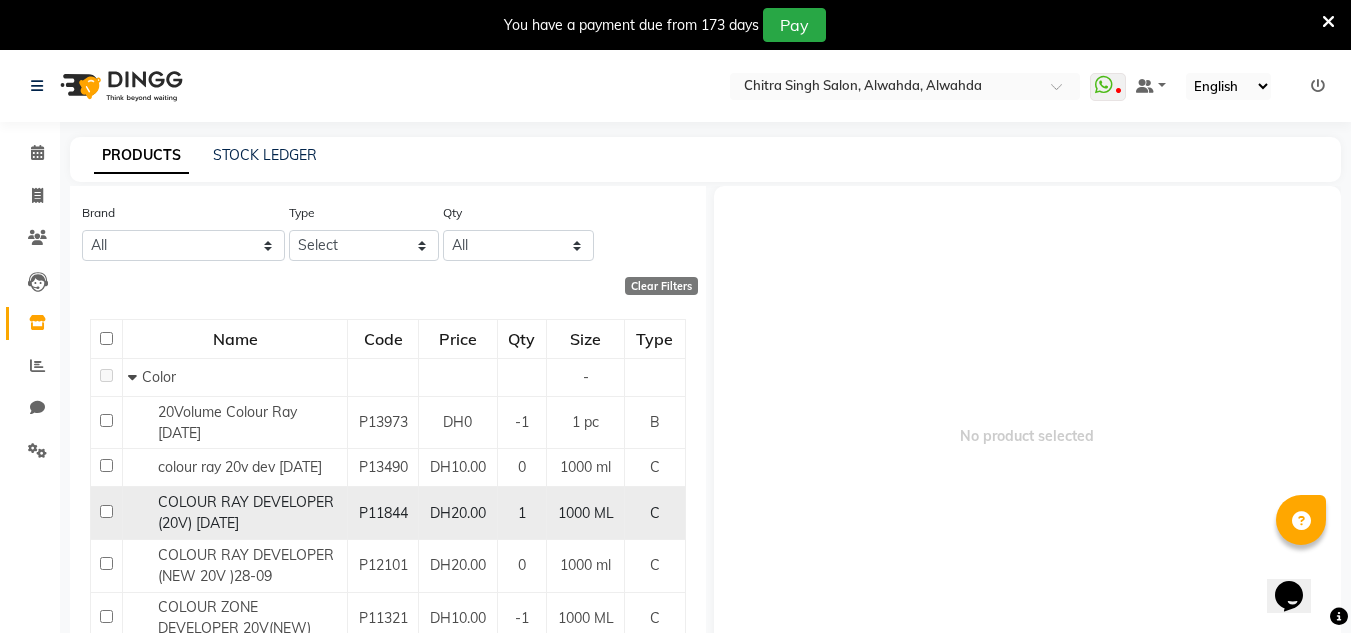 click on "COLOUR RAY DEVELOPER (20V) [DATE]" 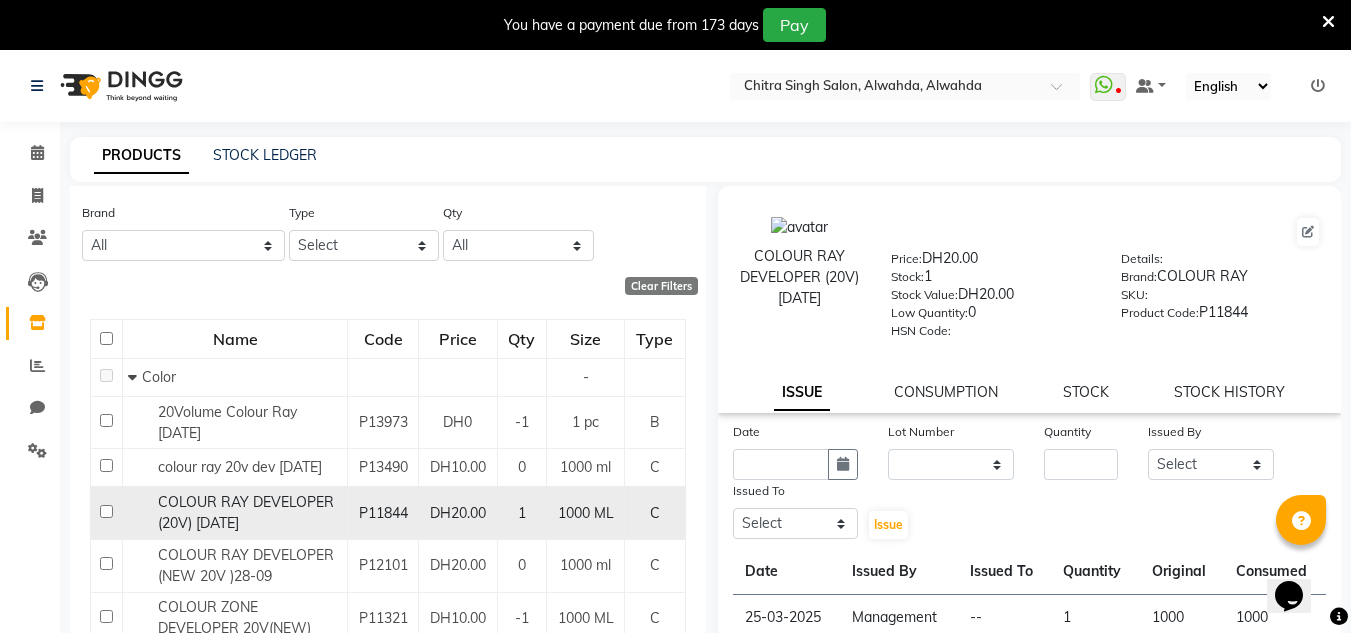 scroll, scrollTop: 200, scrollLeft: 0, axis: vertical 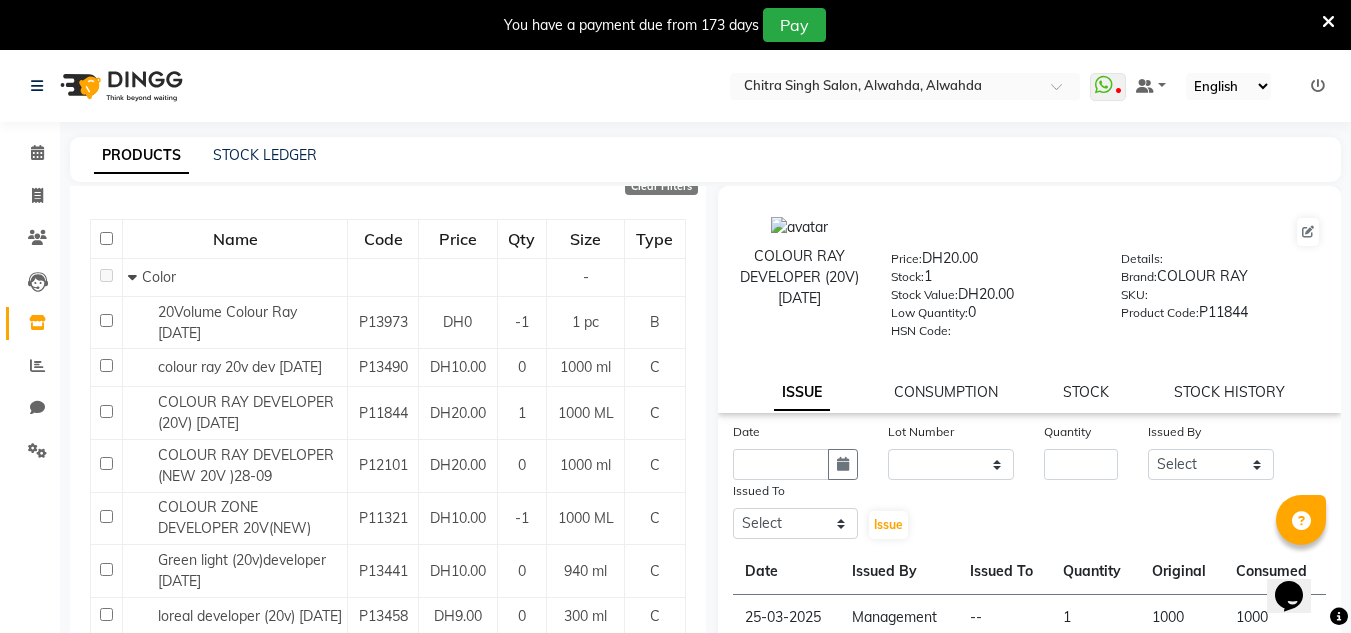 drag, startPoint x: 831, startPoint y: 461, endPoint x: 821, endPoint y: 459, distance: 10.198039 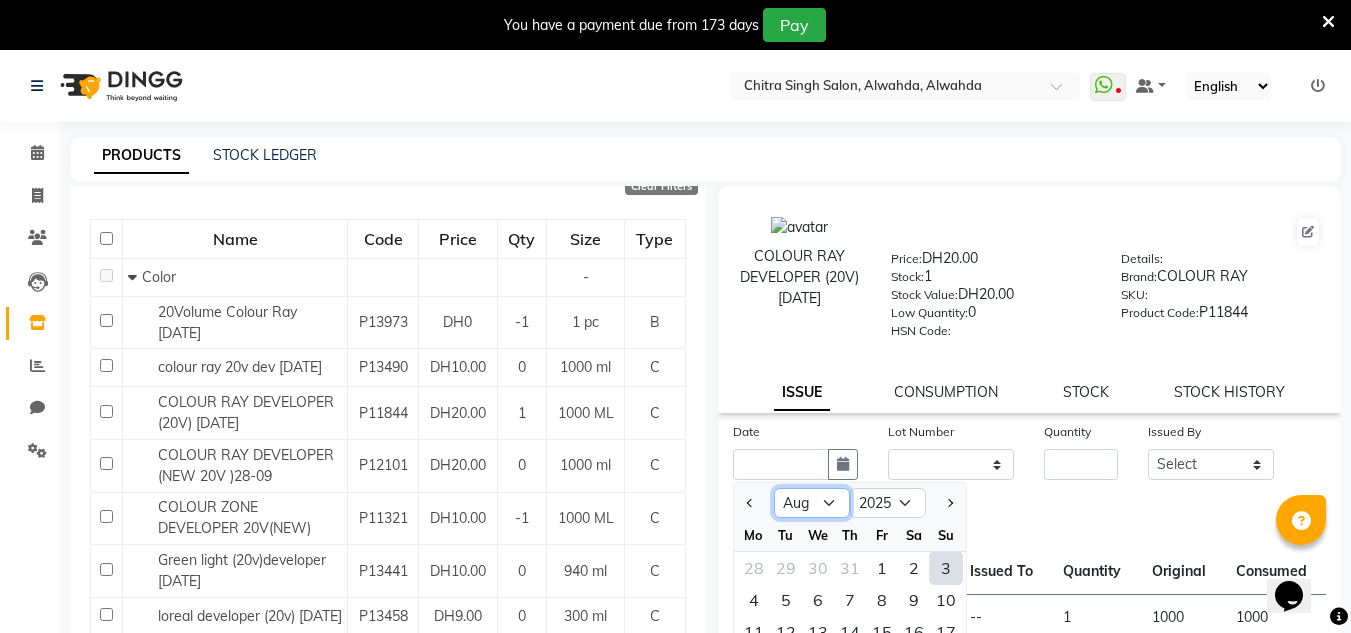 click on "Jan Feb Mar Apr May Jun Jul Aug Sep Oct Nov Dec" 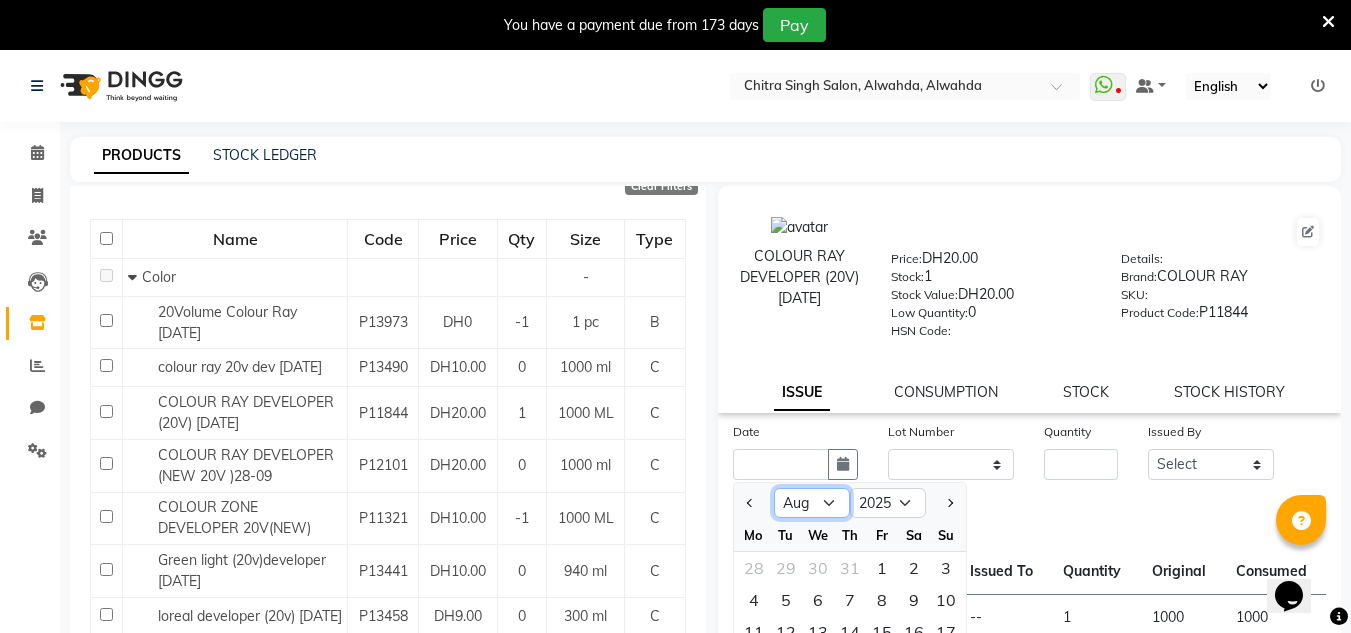 select on "7" 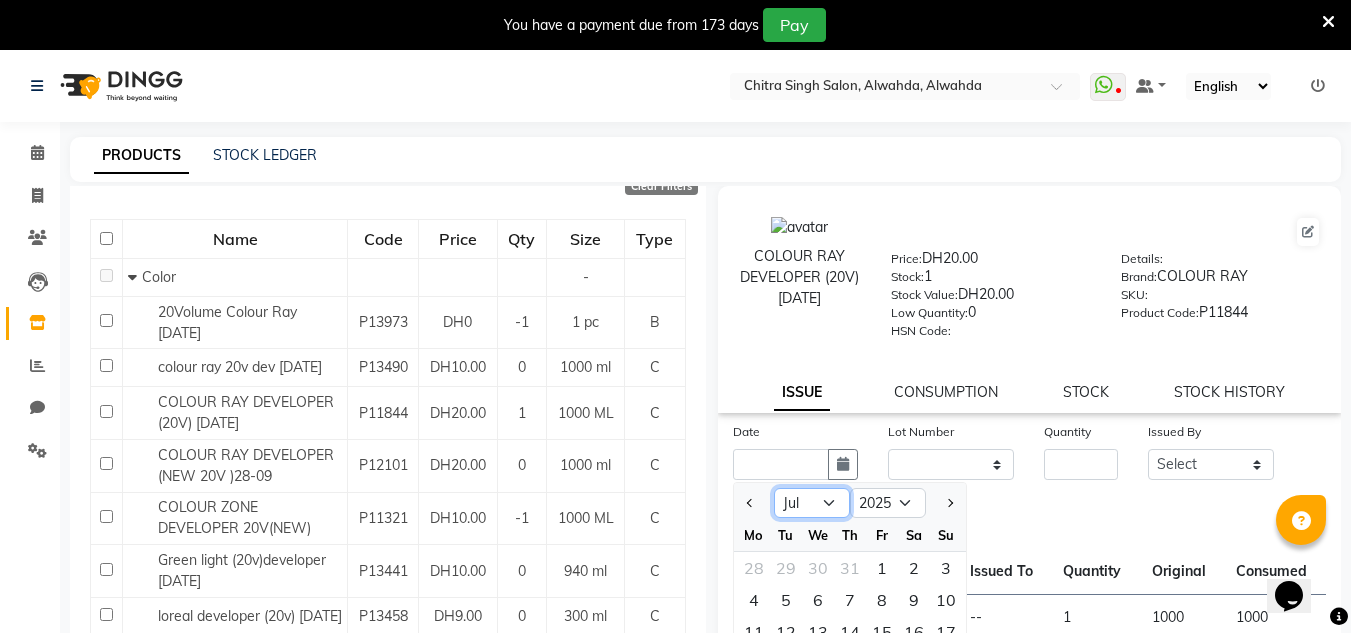 click on "Jan Feb Mar Apr May Jun Jul Aug Sep Oct Nov Dec" 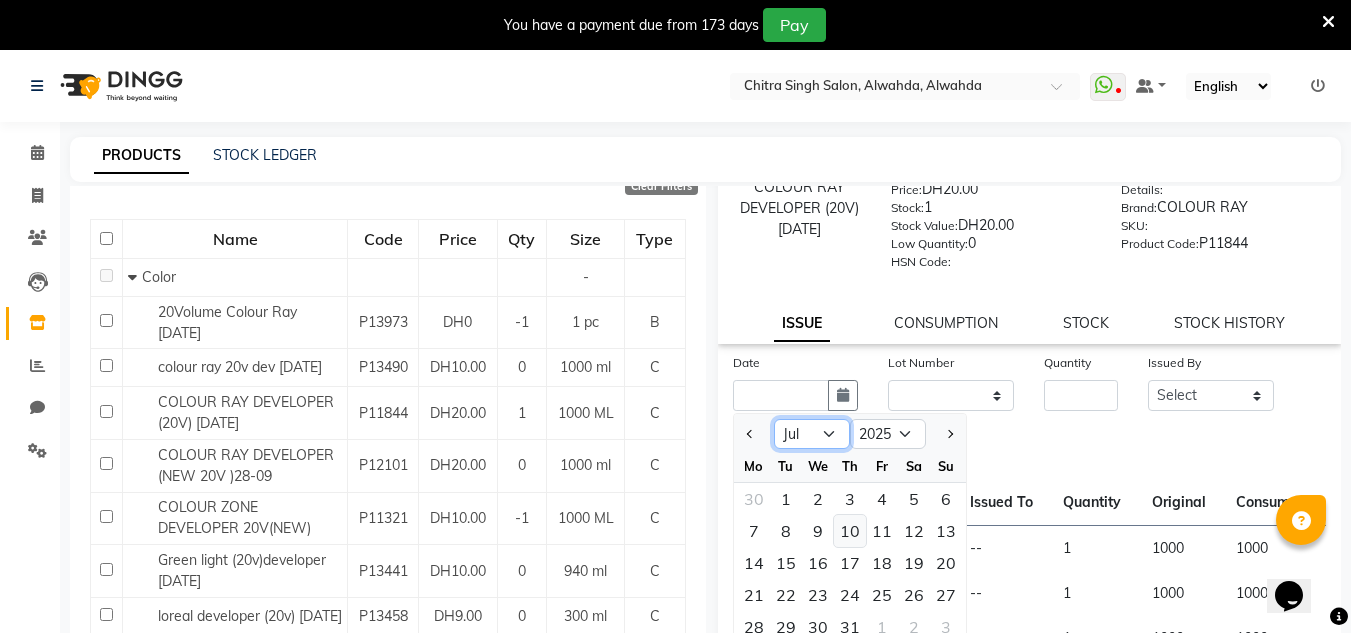 scroll, scrollTop: 155, scrollLeft: 0, axis: vertical 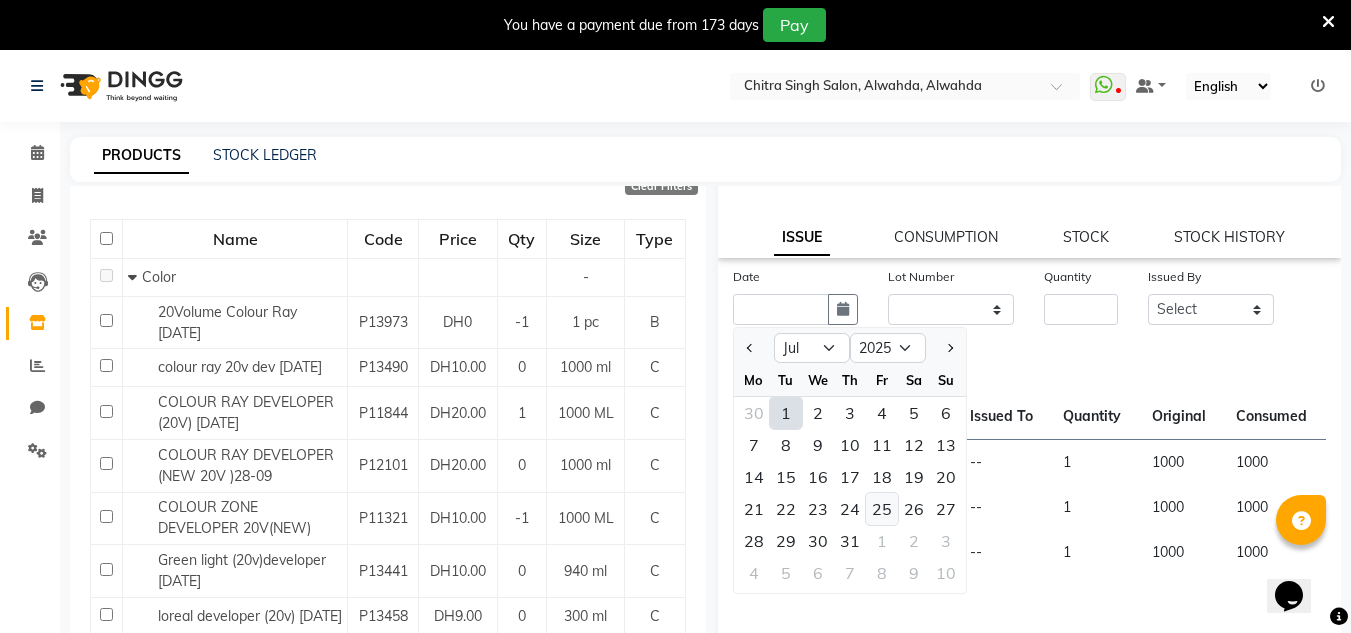 click on "25" 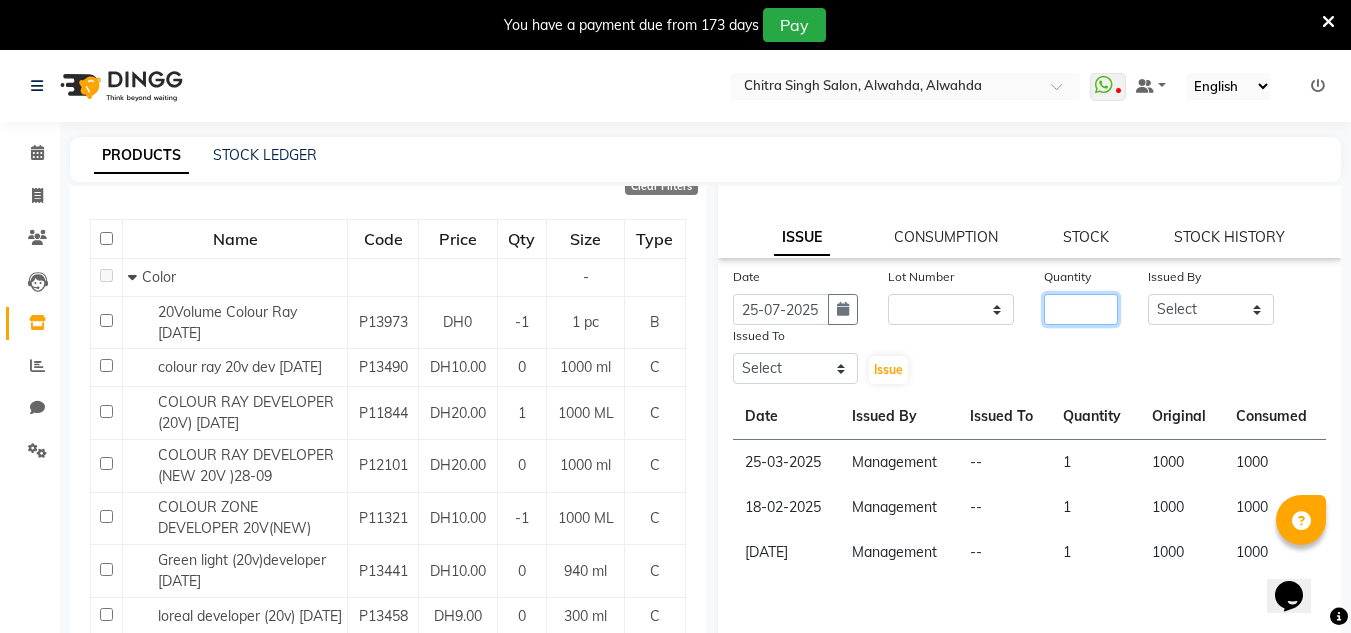 click 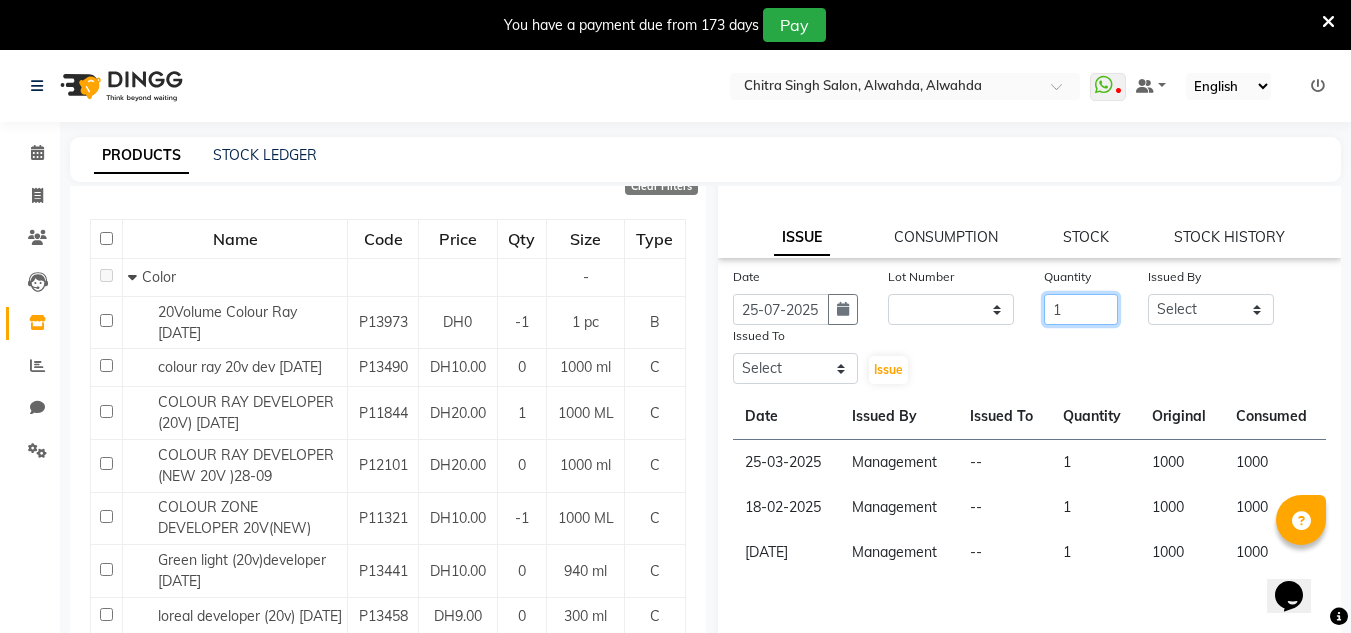 type on "1" 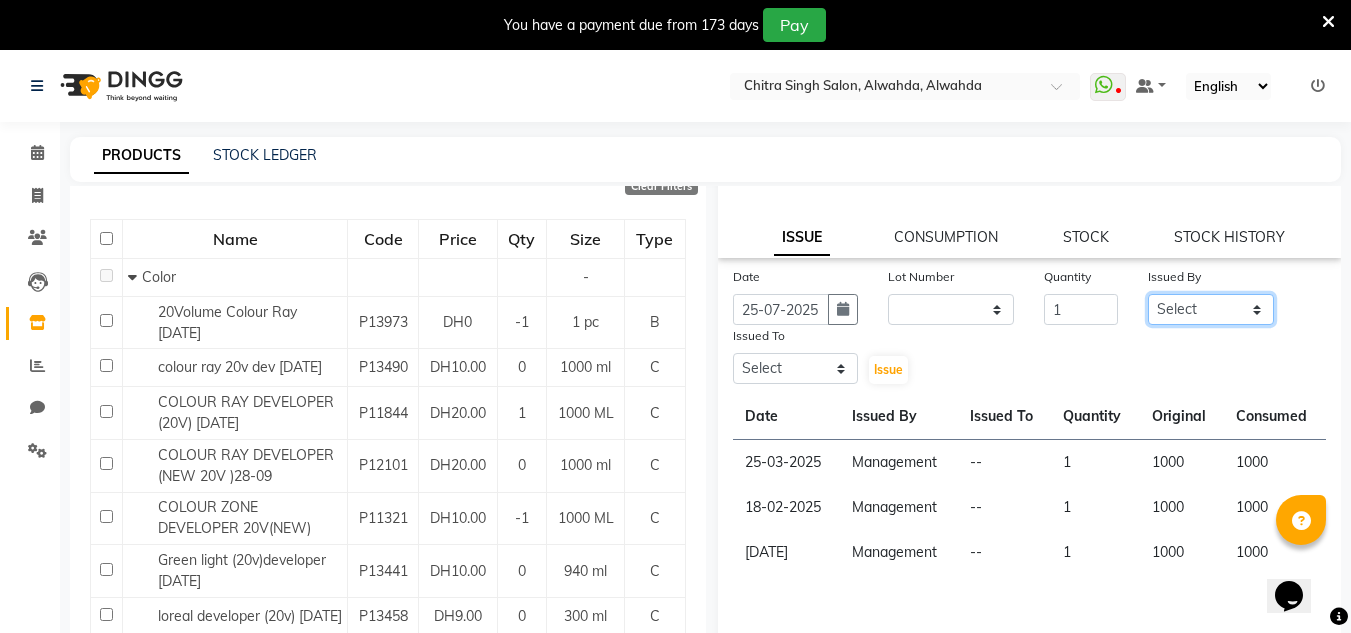 click on "Select ABUSHAGARA HOME SERVICE STAFF Kavita Laxmi Management Manisha Radha RECEPTION-ALWAHDA Riba Rimsha SALON Samjhana Seema trial" 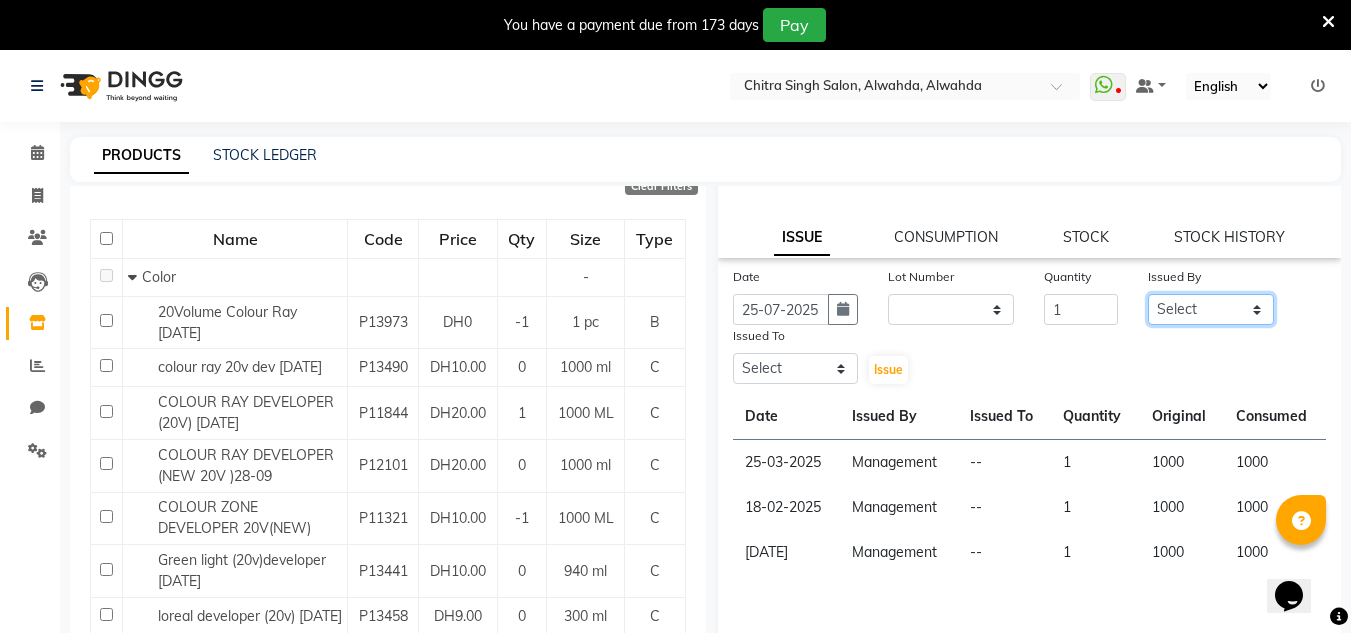 select on "51806" 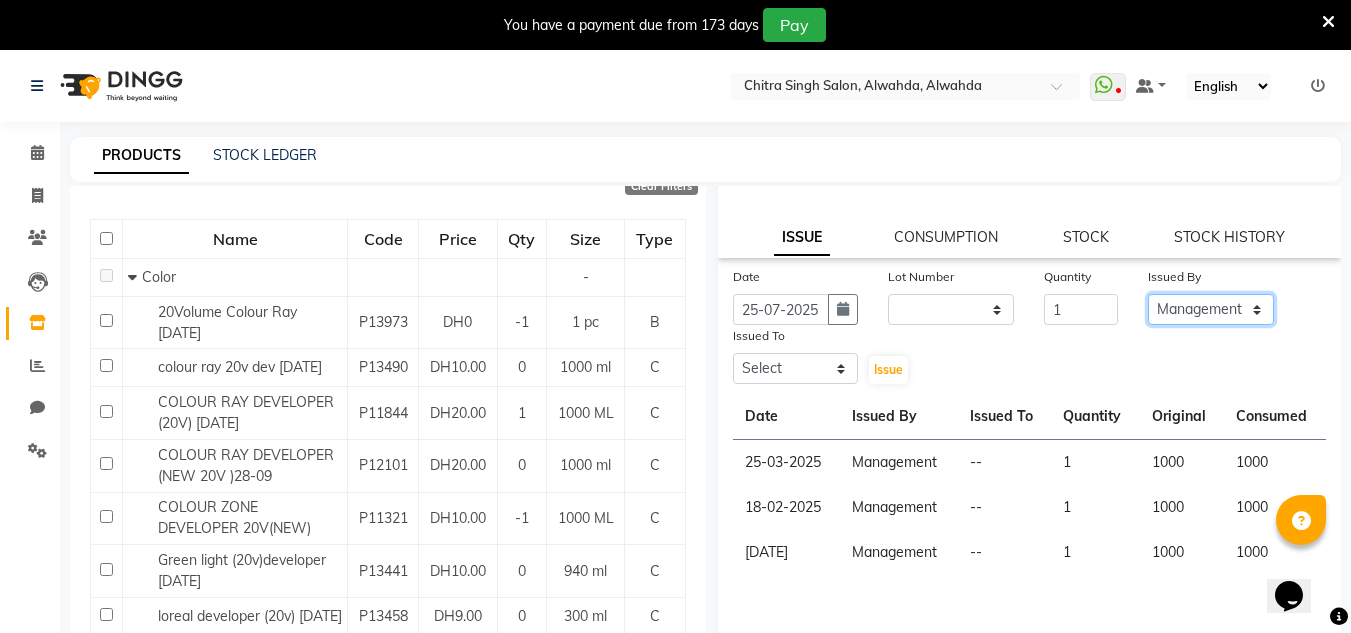 click on "Select ABUSHAGARA HOME SERVICE STAFF Kavita Laxmi Management Manisha Radha RECEPTION-ALWAHDA Riba Rimsha SALON Samjhana Seema trial" 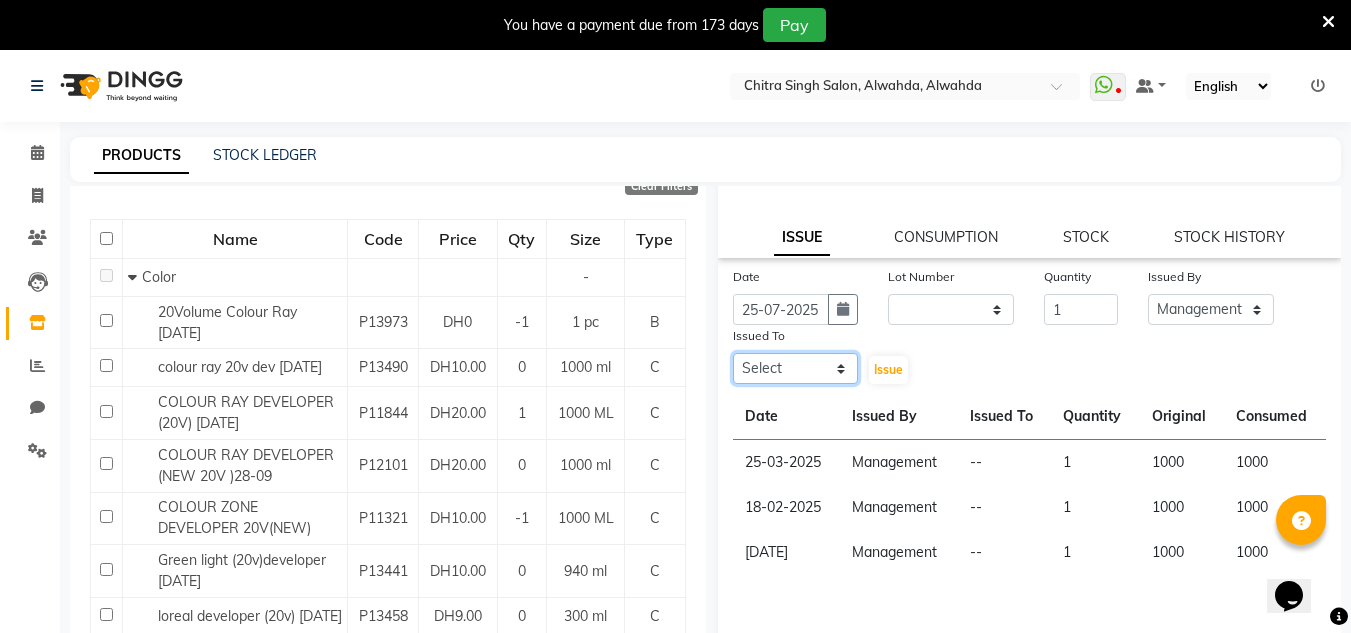 click on "Select ABUSHAGARA HOME SERVICE STAFF Kavita Laxmi Management Manisha Radha RECEPTION-ALWAHDA Riba Rimsha SALON Samjhana Seema trial" 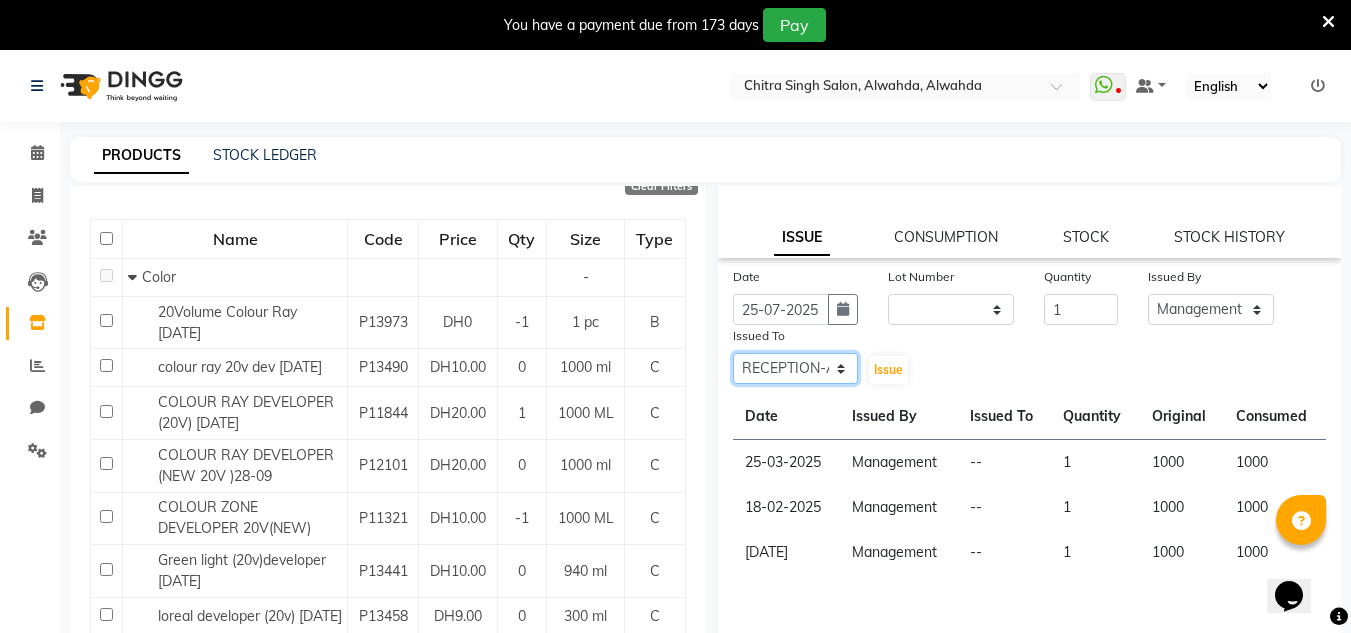 click on "Select ABUSHAGARA HOME SERVICE STAFF Kavita Laxmi Management Manisha Radha RECEPTION-ALWAHDA Riba Rimsha SALON Samjhana Seema trial" 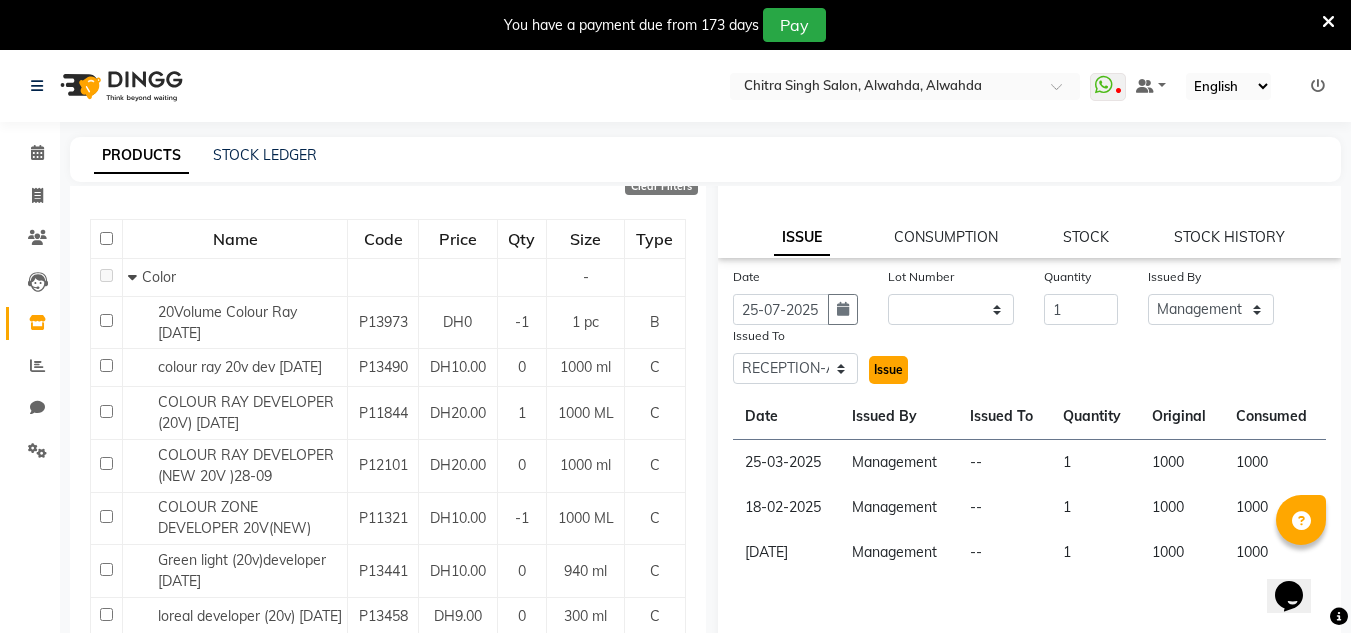 click on "Issue" 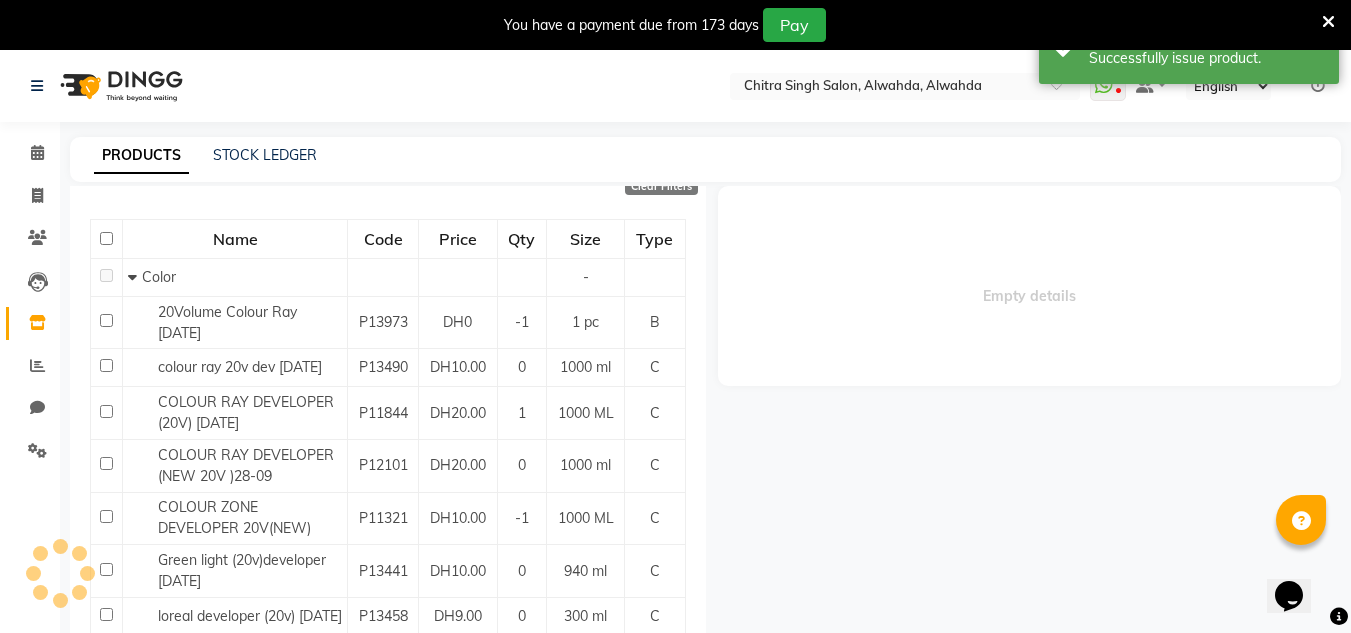 scroll, scrollTop: 0, scrollLeft: 0, axis: both 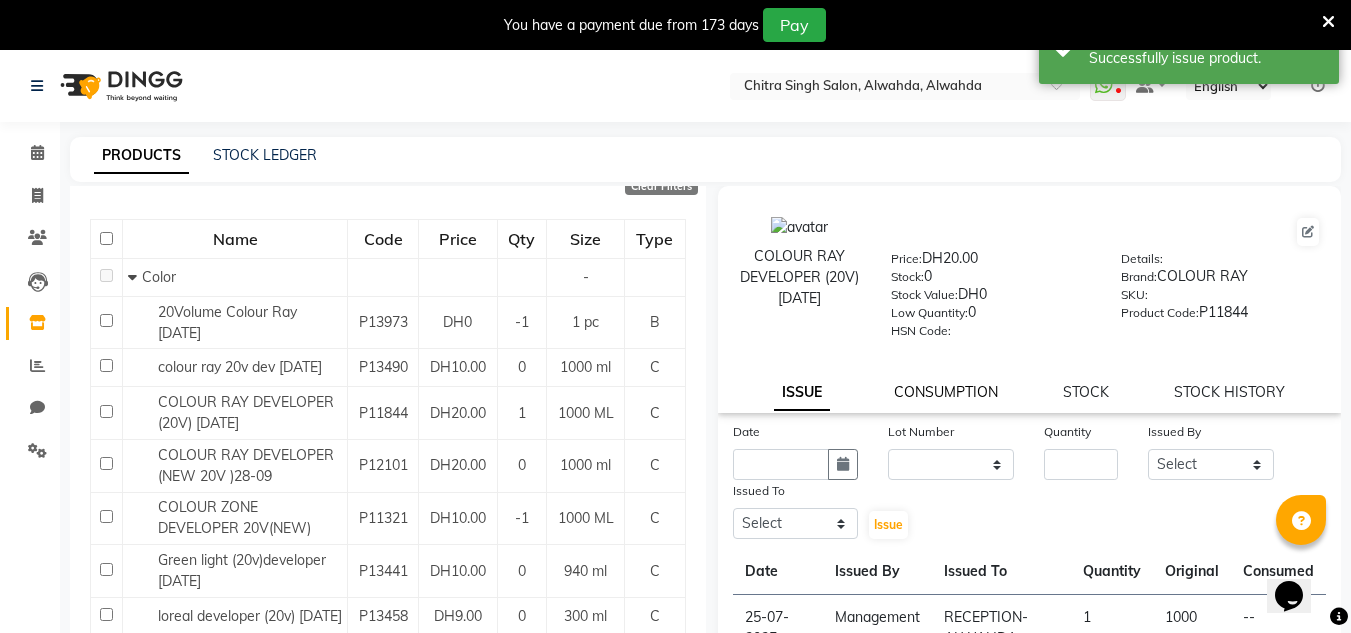 click on "CONSUMPTION" 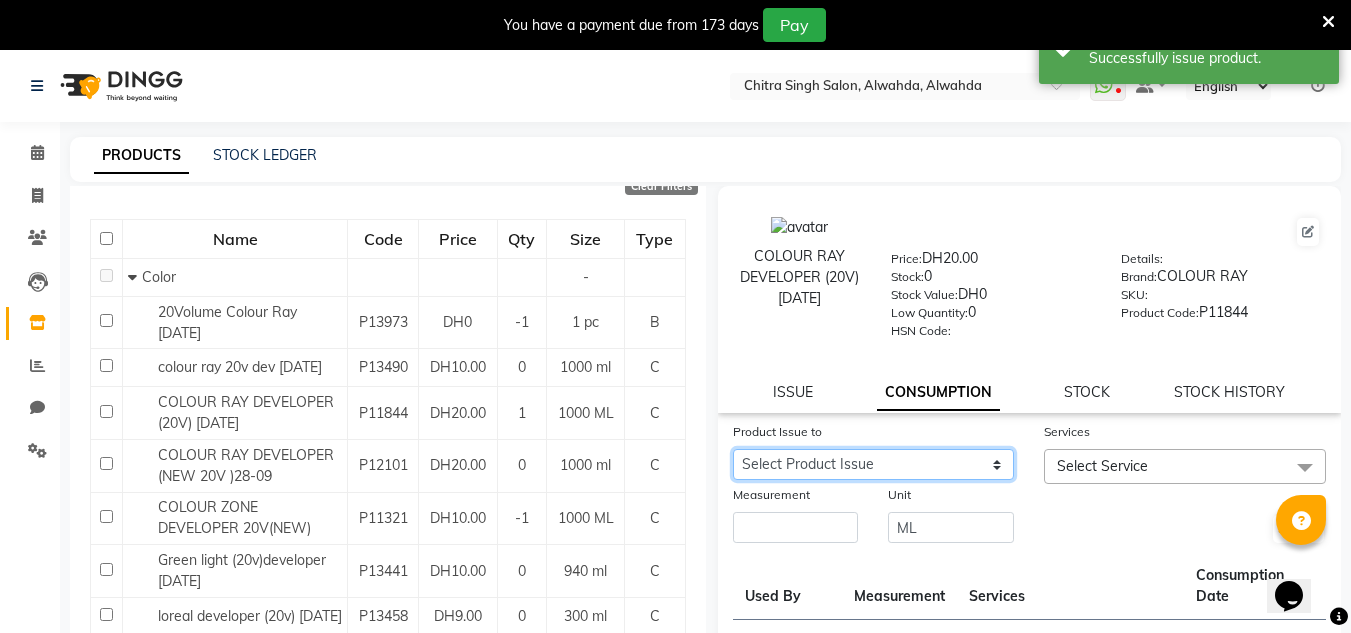 click on "Select Product Issue [DATE], Issued to: RECEPTION-ALWAHDA, Balance: 1000" 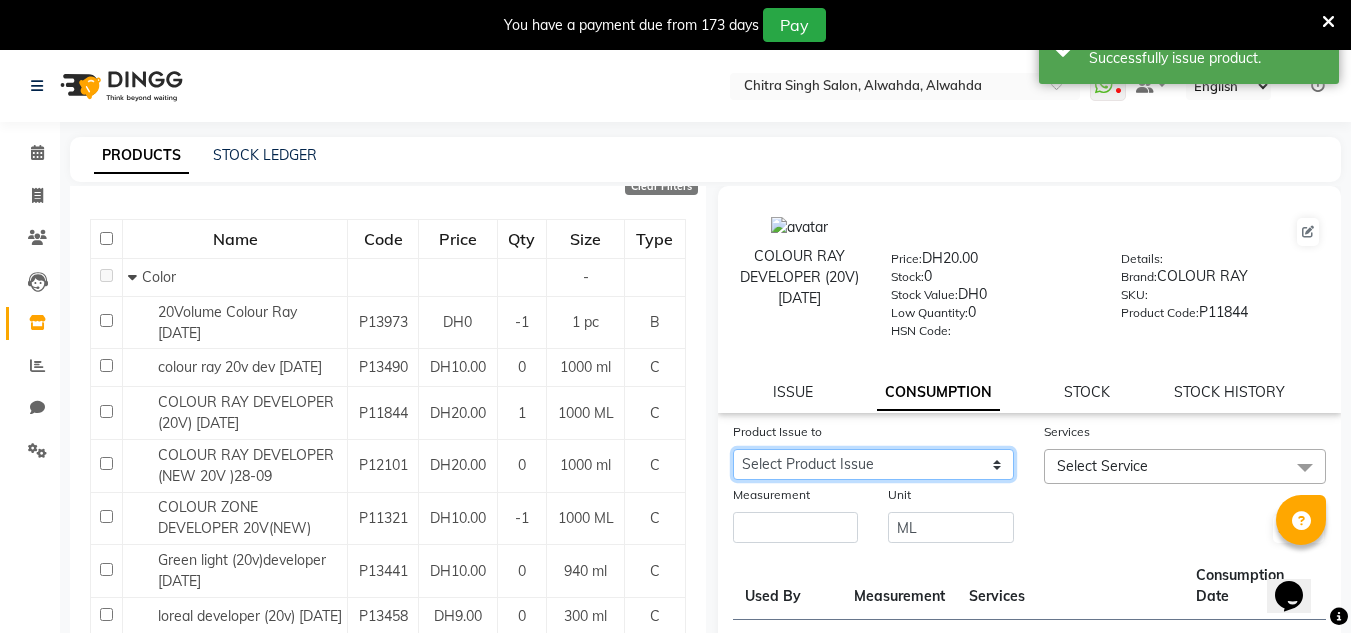 click on "Select Product Issue [DATE], Issued to: RECEPTION-ALWAHDA, Balance: 1000" 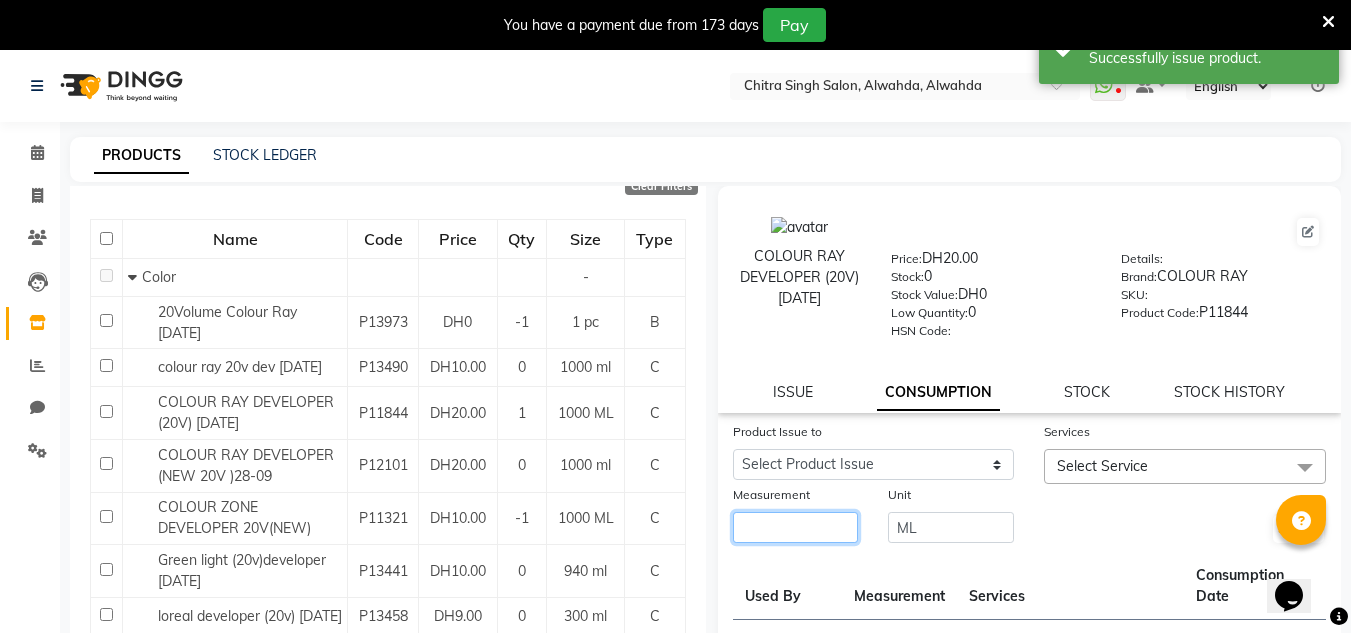 click 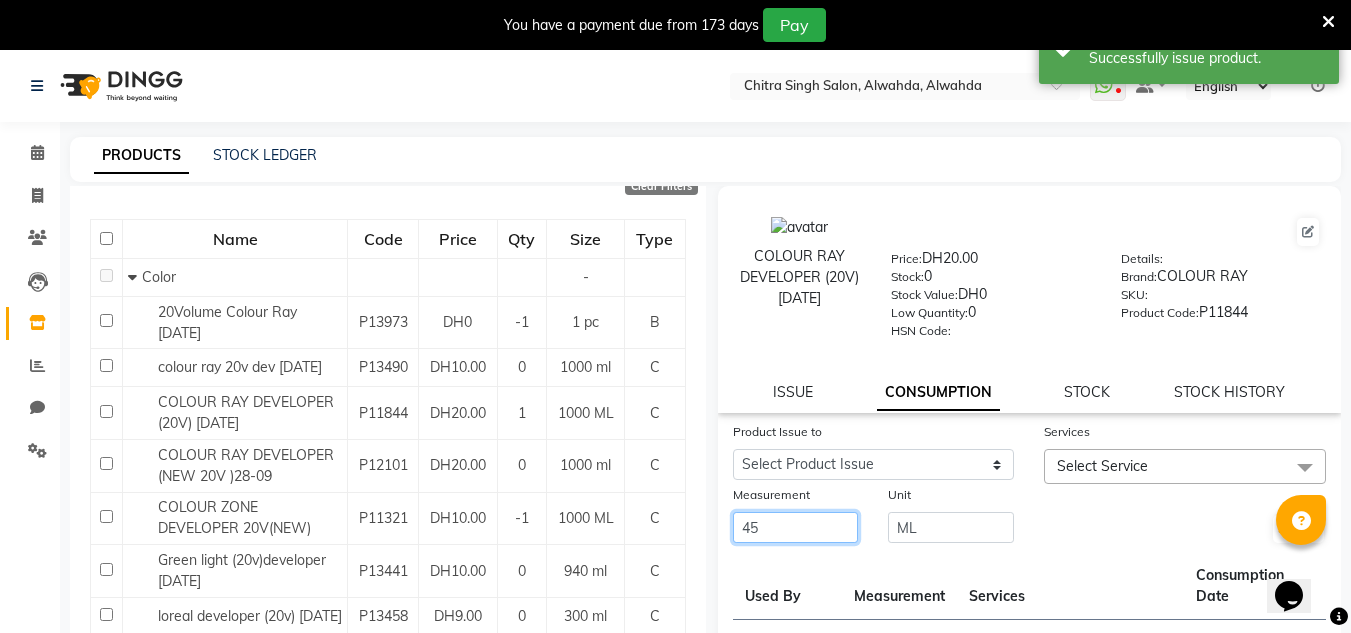type on "45" 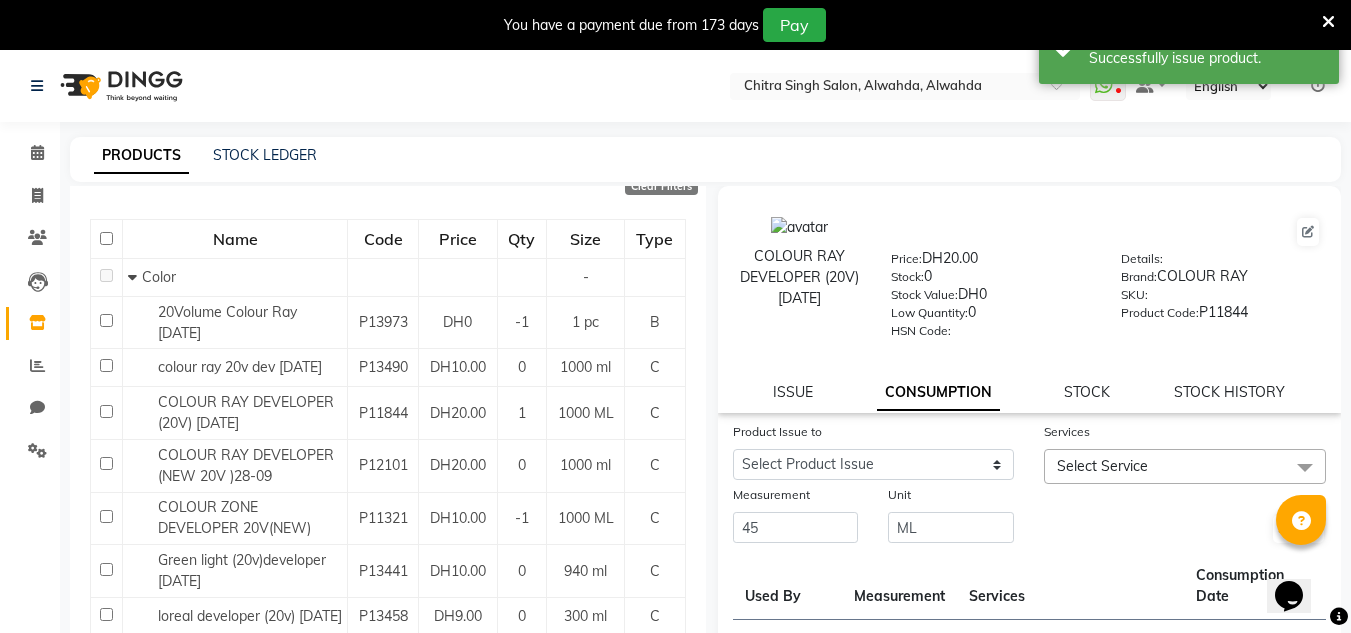 drag, startPoint x: 1146, startPoint y: 462, endPoint x: 1143, endPoint y: 491, distance: 29.15476 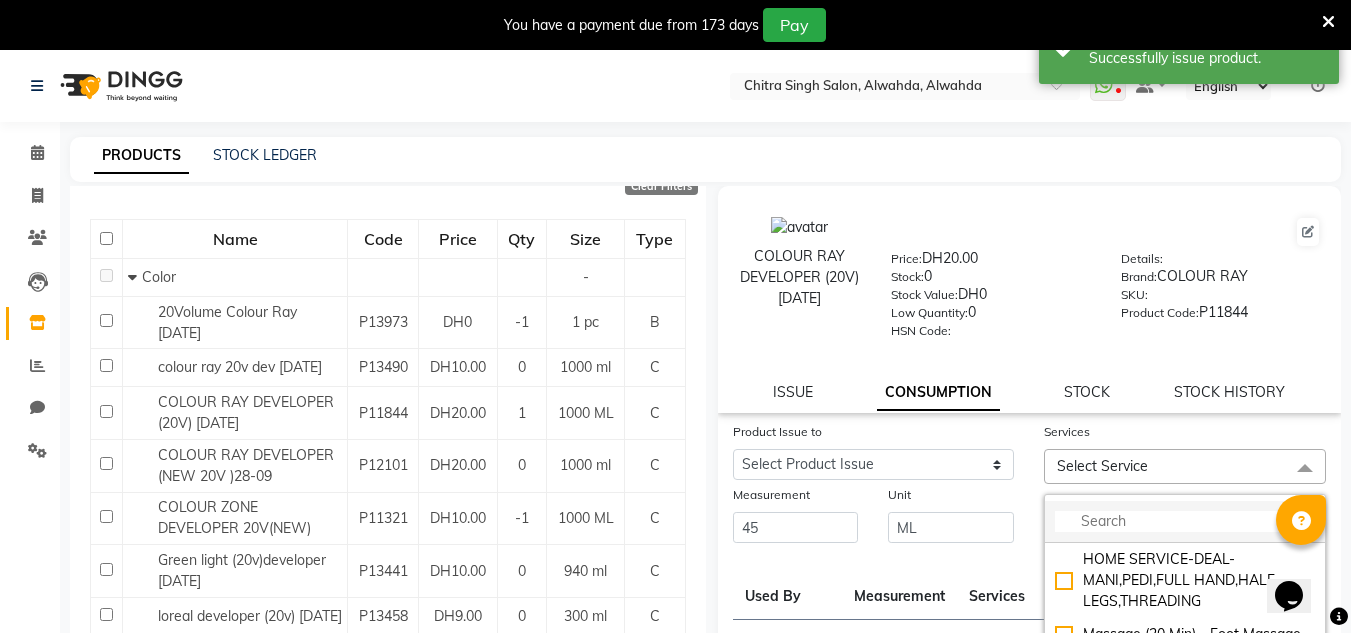 click 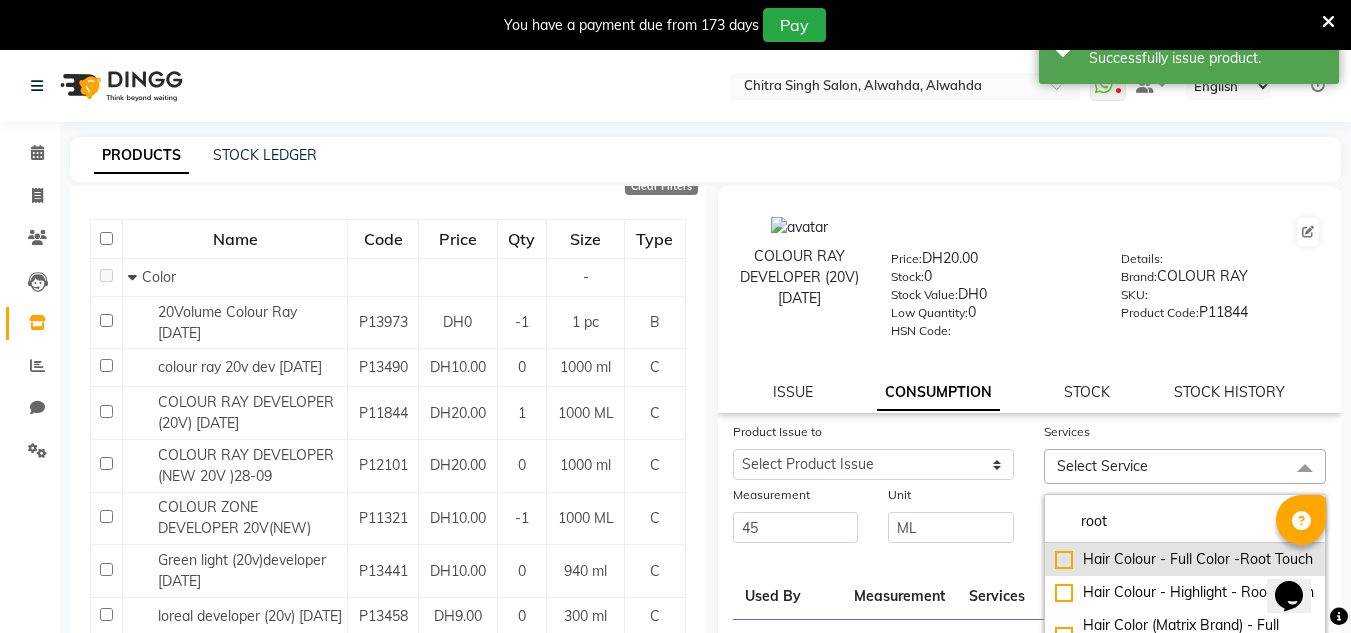 type on "root" 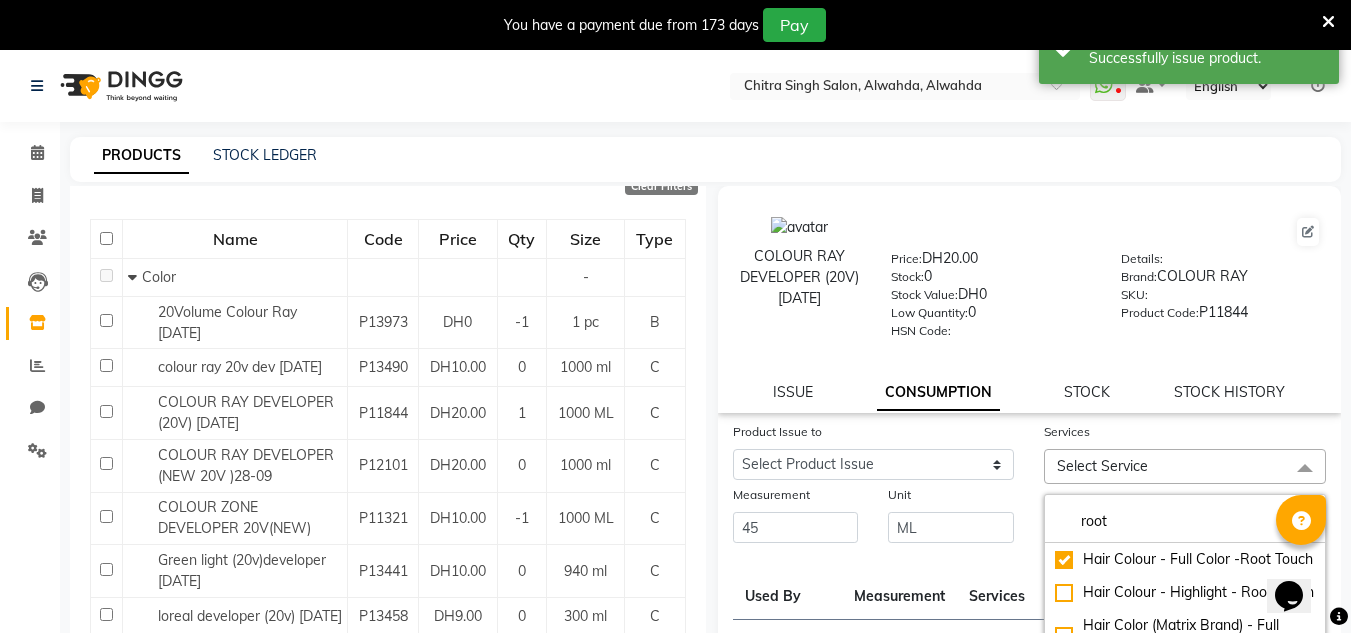 checkbox on "true" 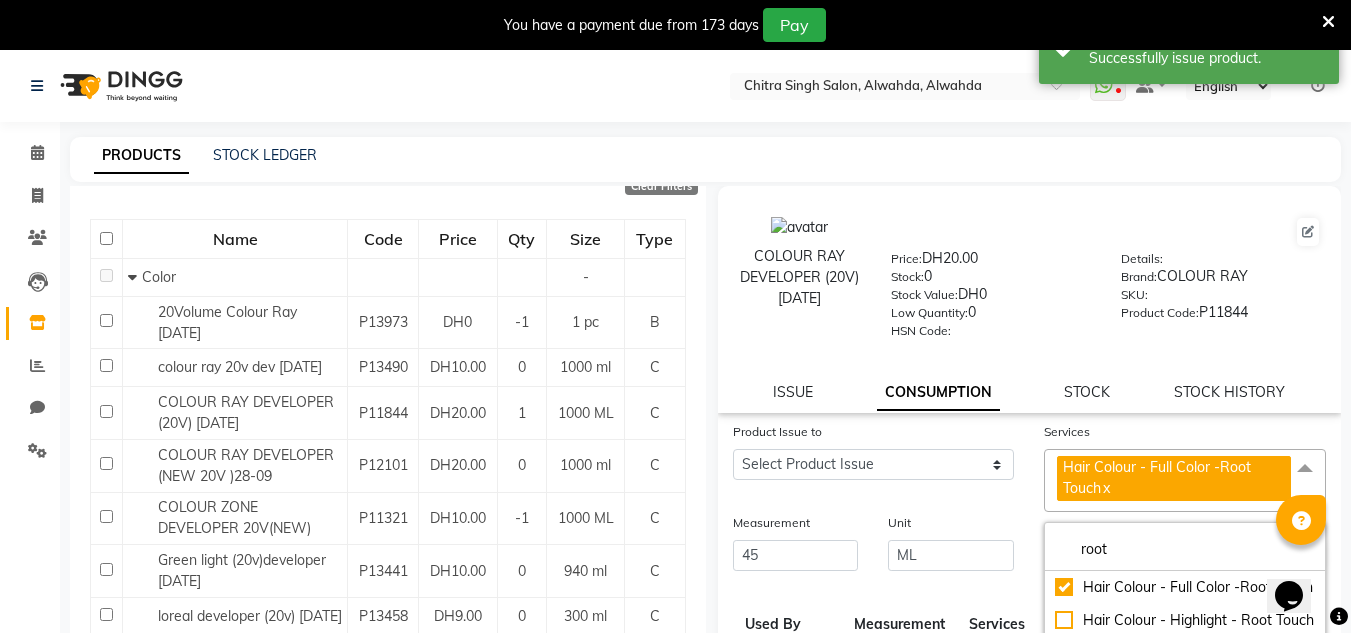 click on "Submit" 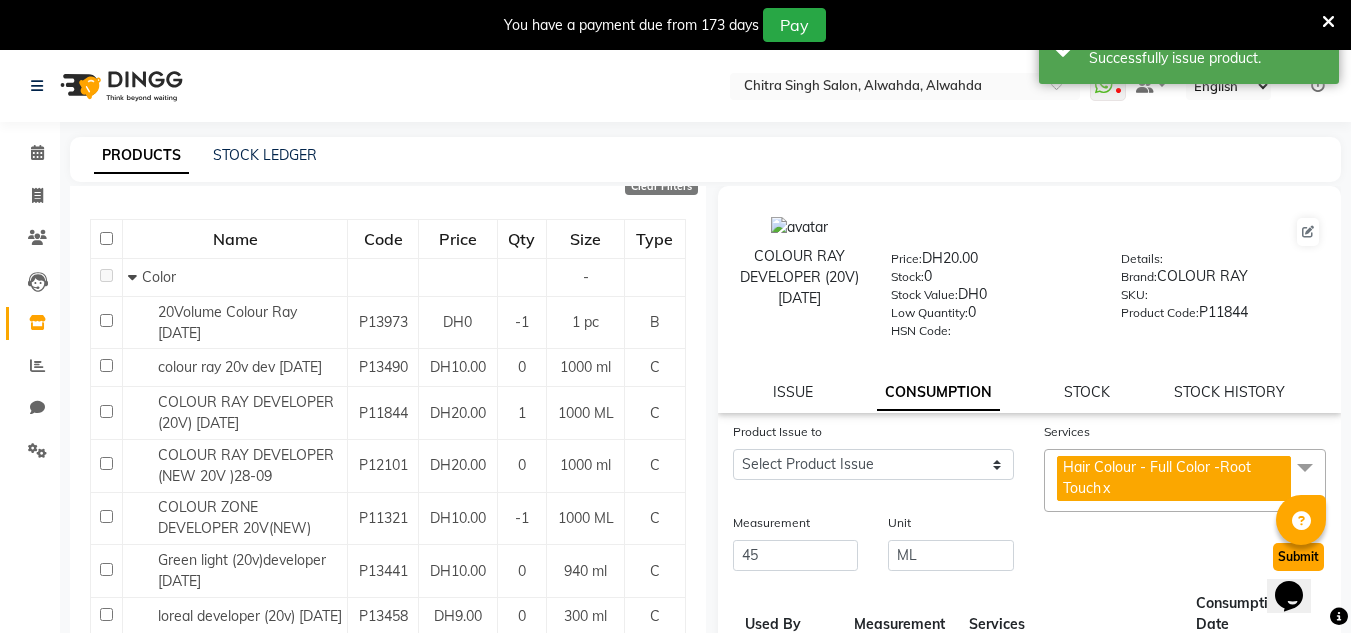 click on "Submit" 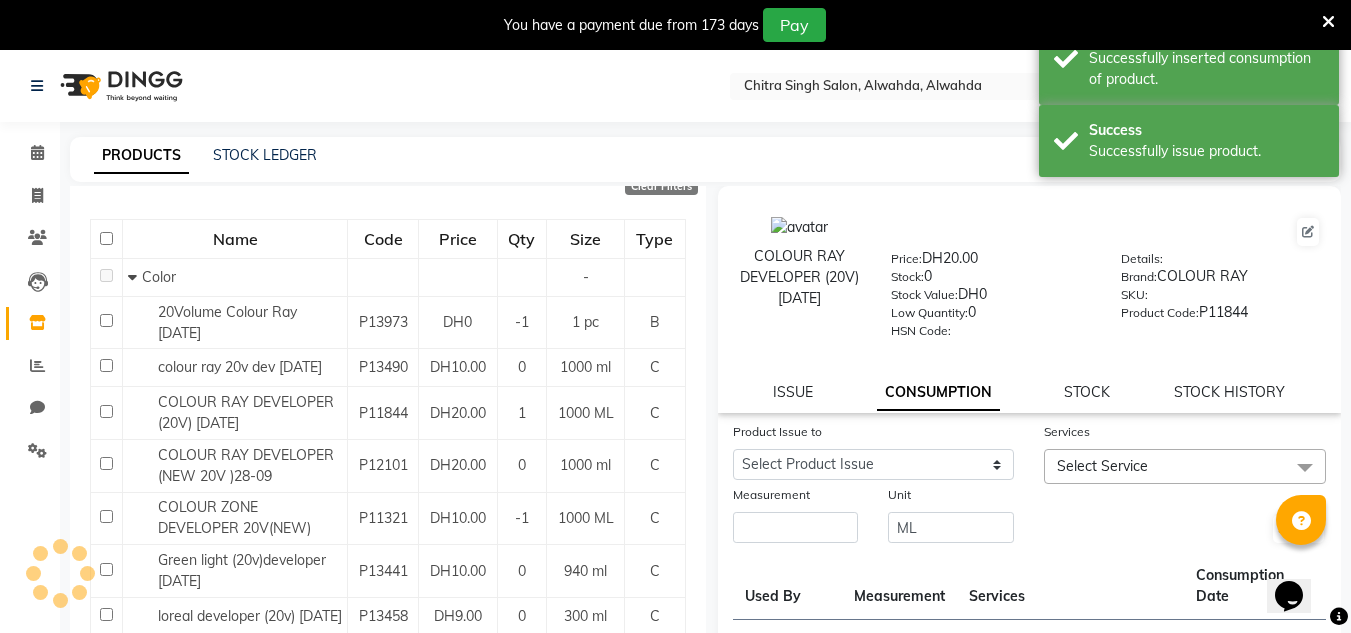 scroll, scrollTop: 0, scrollLeft: 0, axis: both 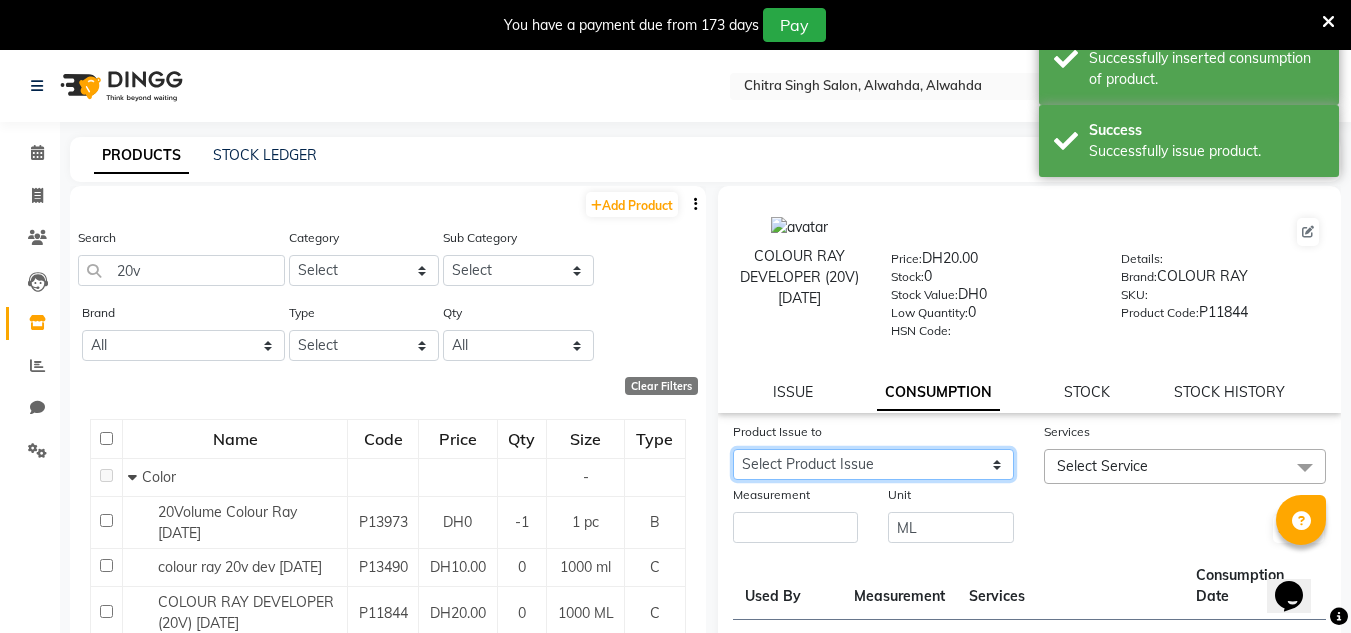click on "Select Product Issue [DATE], Issued to: RECEPTION-ALWAHDA, Balance: 955" 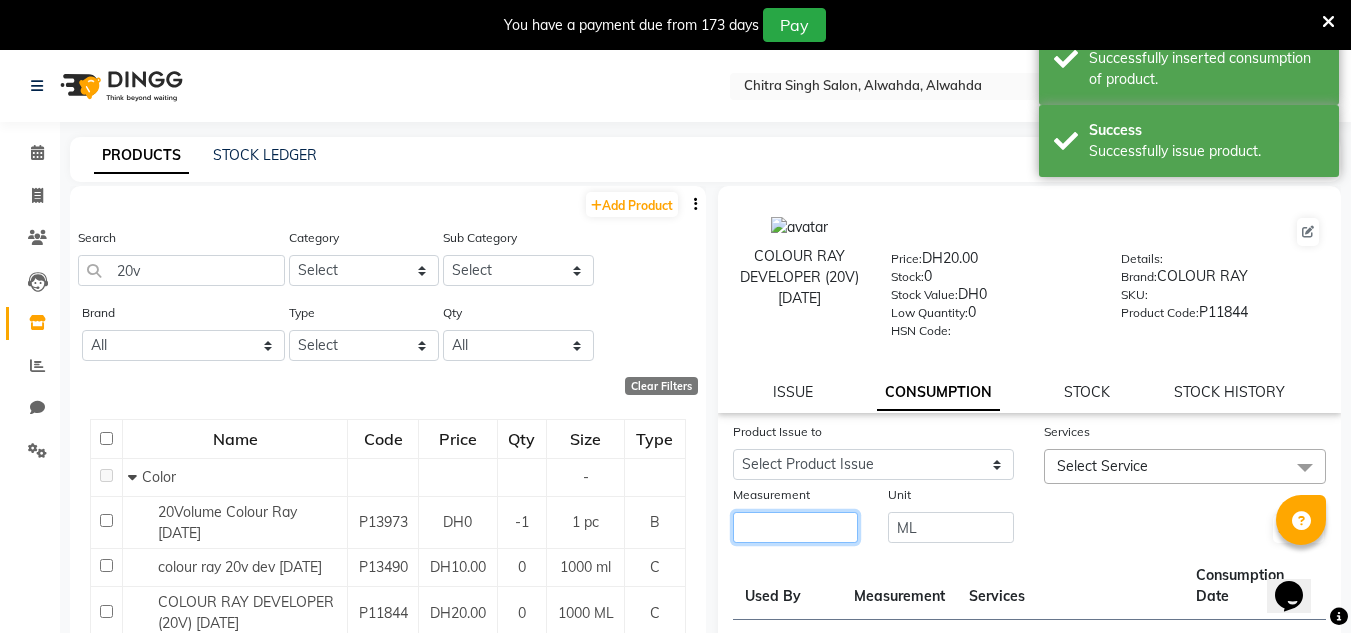 drag, startPoint x: 827, startPoint y: 521, endPoint x: 804, endPoint y: 489, distance: 39.40812 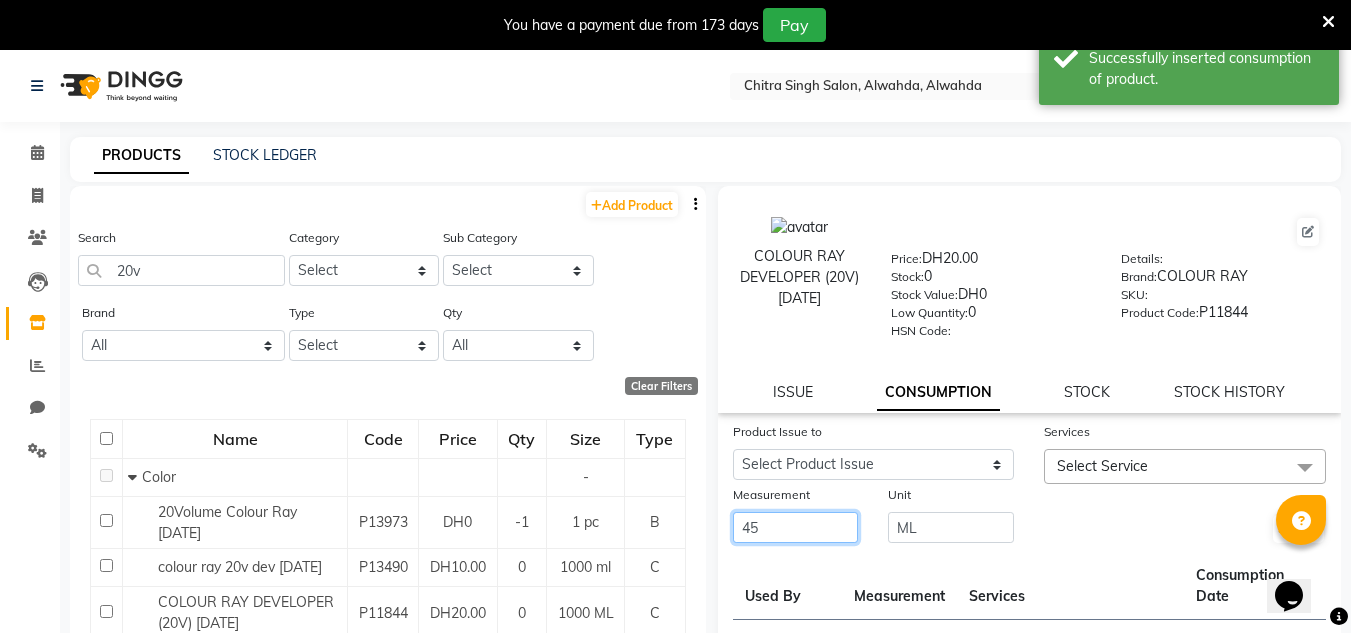 type on "45" 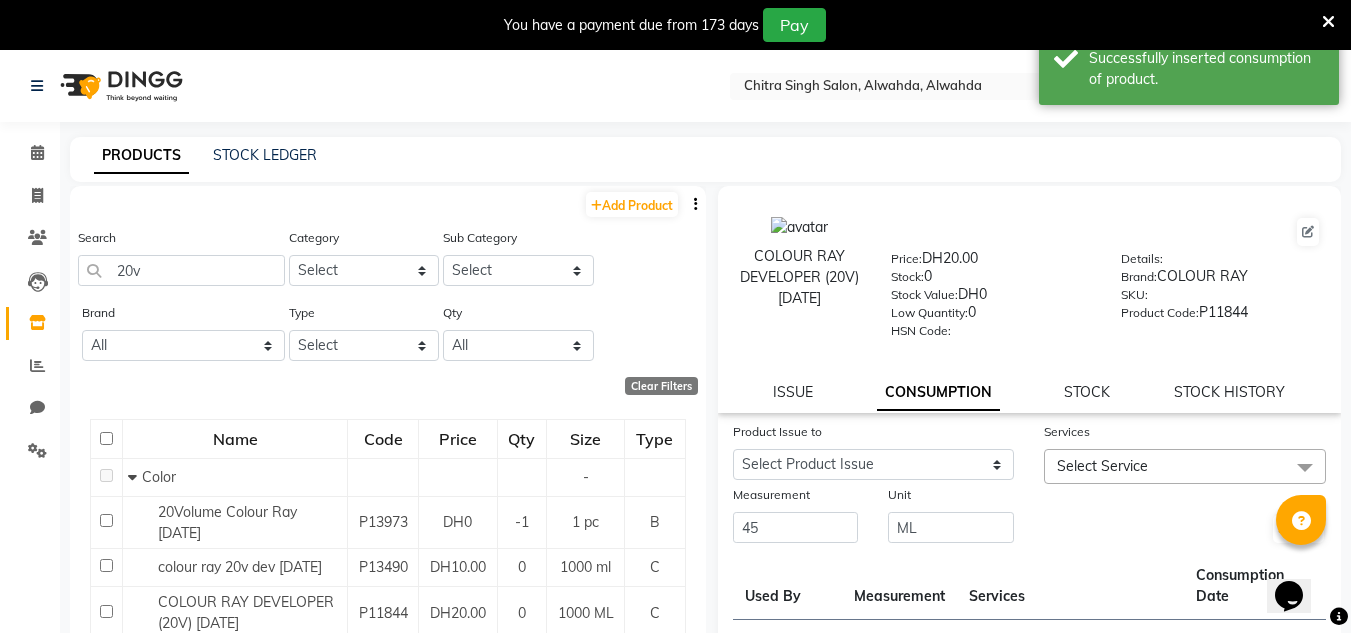 drag, startPoint x: 1083, startPoint y: 464, endPoint x: 1084, endPoint y: 474, distance: 10.049875 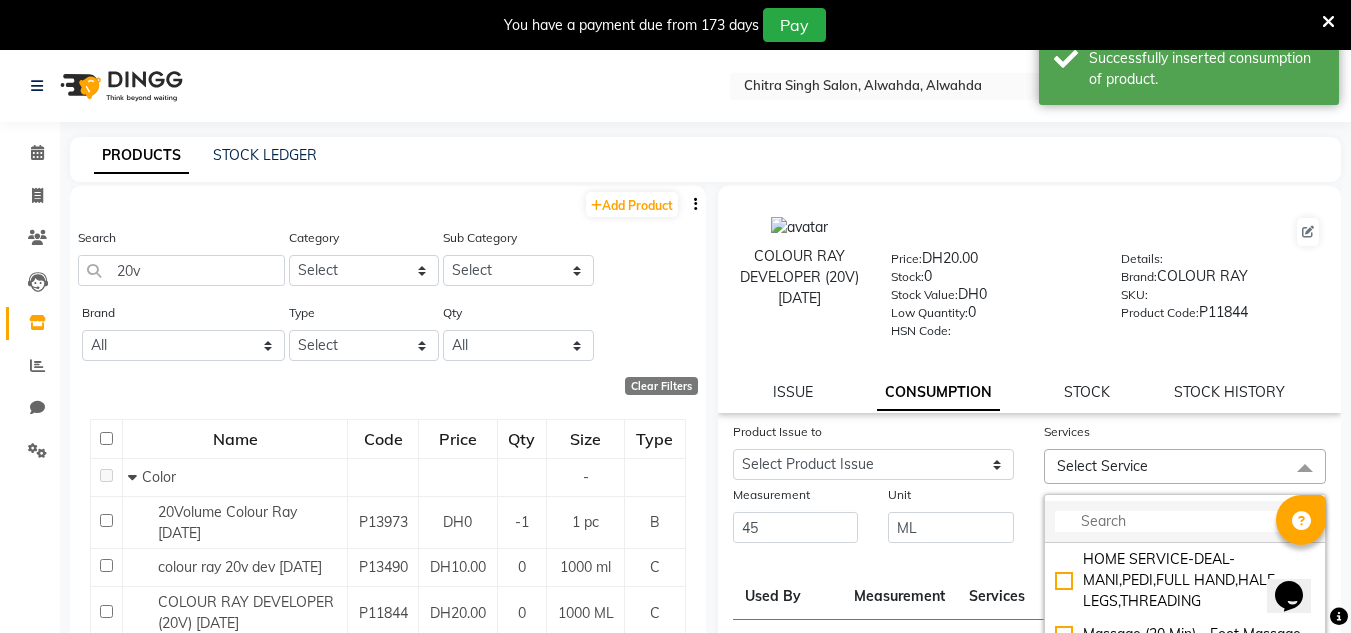 click 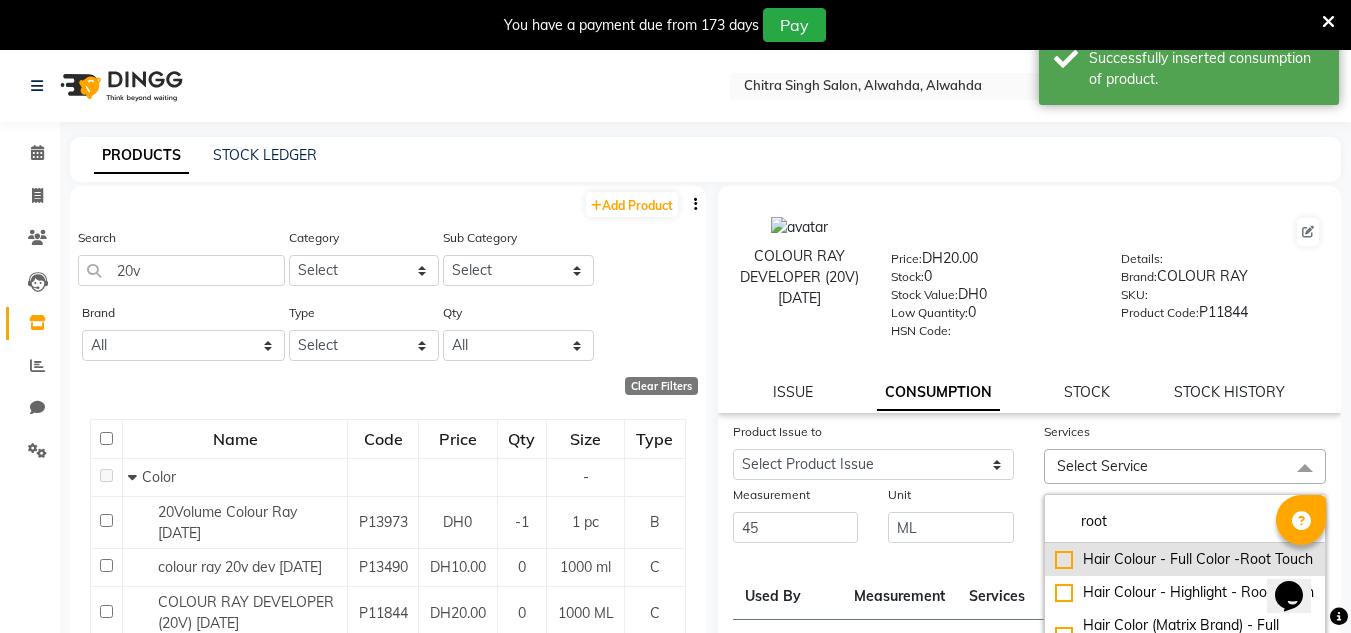 type on "root" 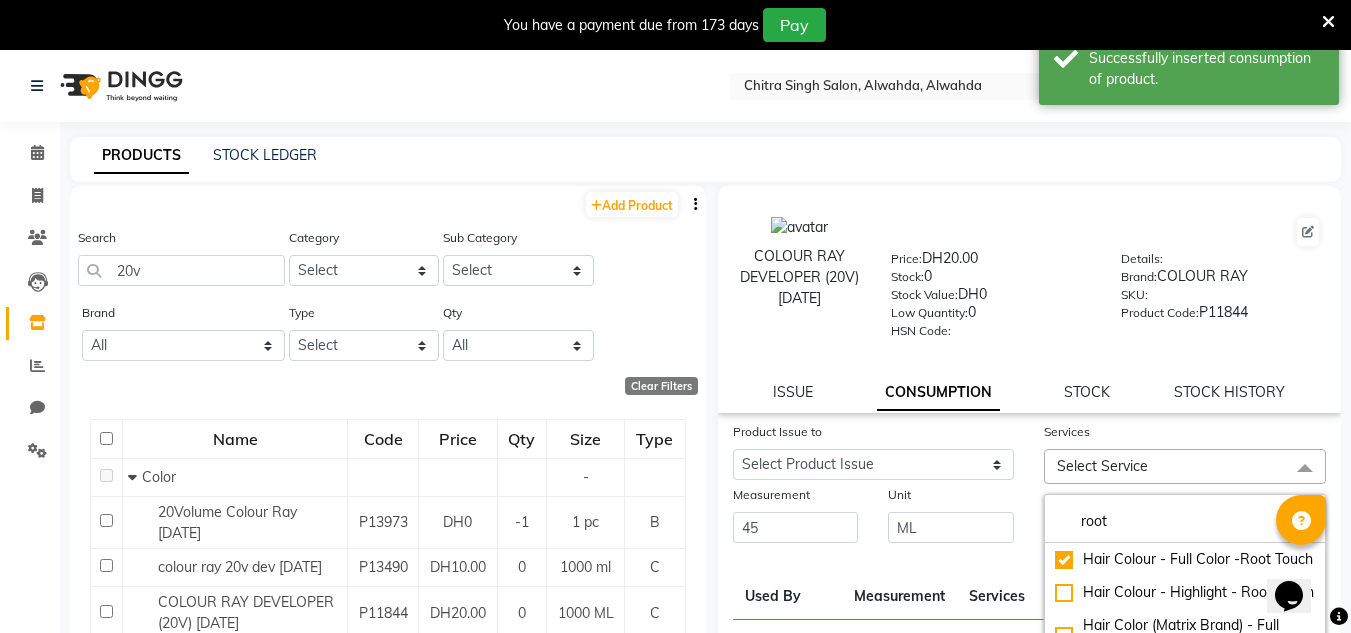 checkbox on "true" 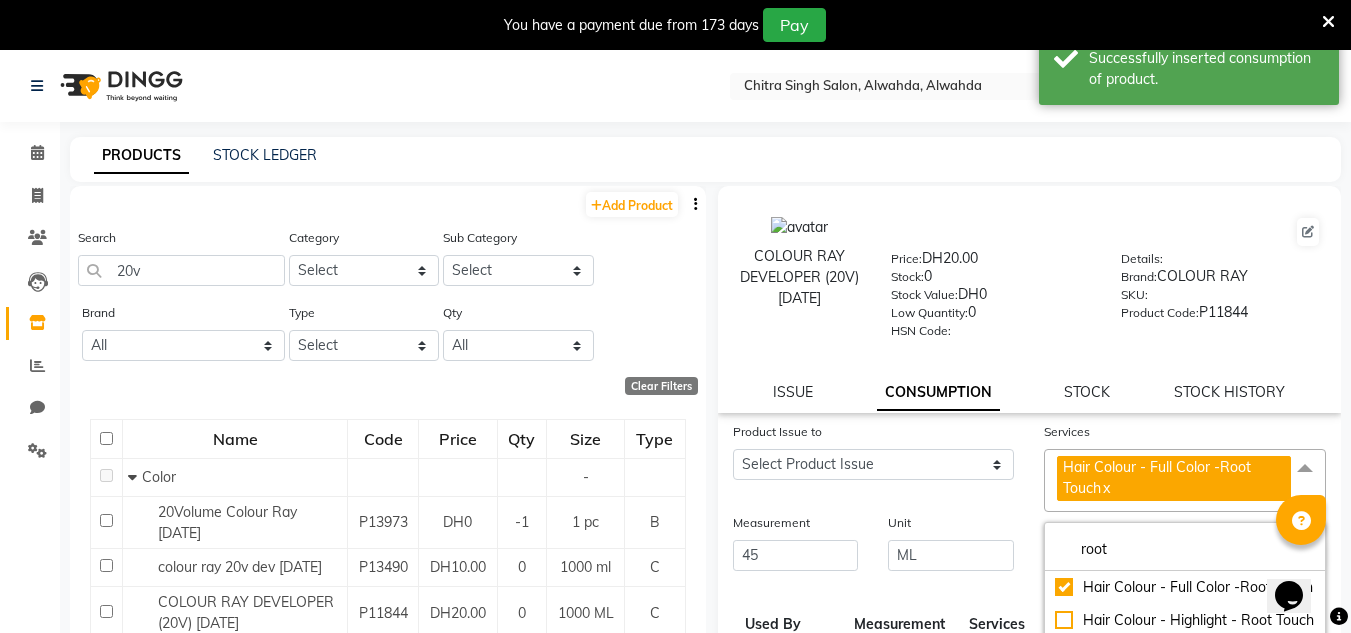 click on "Services Hair Colour - Full Color -Root Touch  x root Hair Colour - Full Color -Root Touch Hair Colour - Highlight - Root Touch Hair Color (Matrix Brand) - Full Color  - Root Touch Hair Color (Matrix Brand) - Highlight  - Root Touch Colour Application - Root Touch Up + Wash Blow Dry Color Ray--Roots Touch up ROOT TOUCH-CLIENT COLOR APPLICATION Root touch up-ammonia free LOREAL-MAJIREL-ROOT TOUCH UP LOREAL--INOA--ROOTS TOUCH UP" 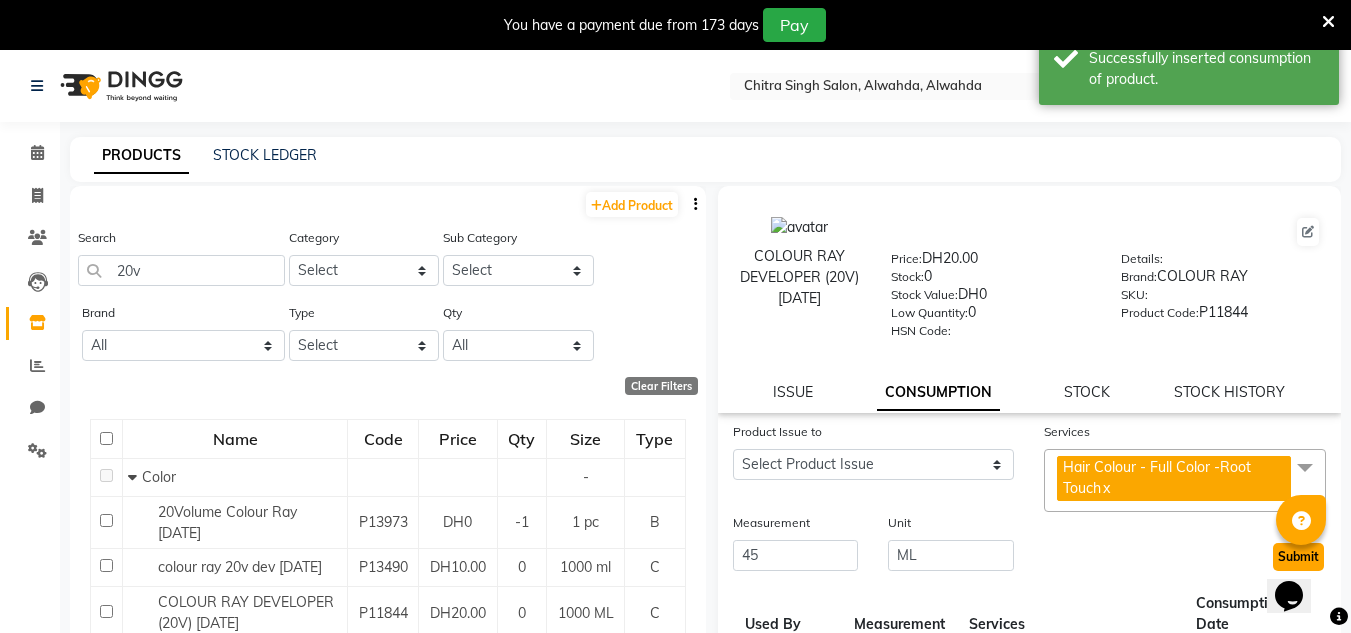 click on "Submit" 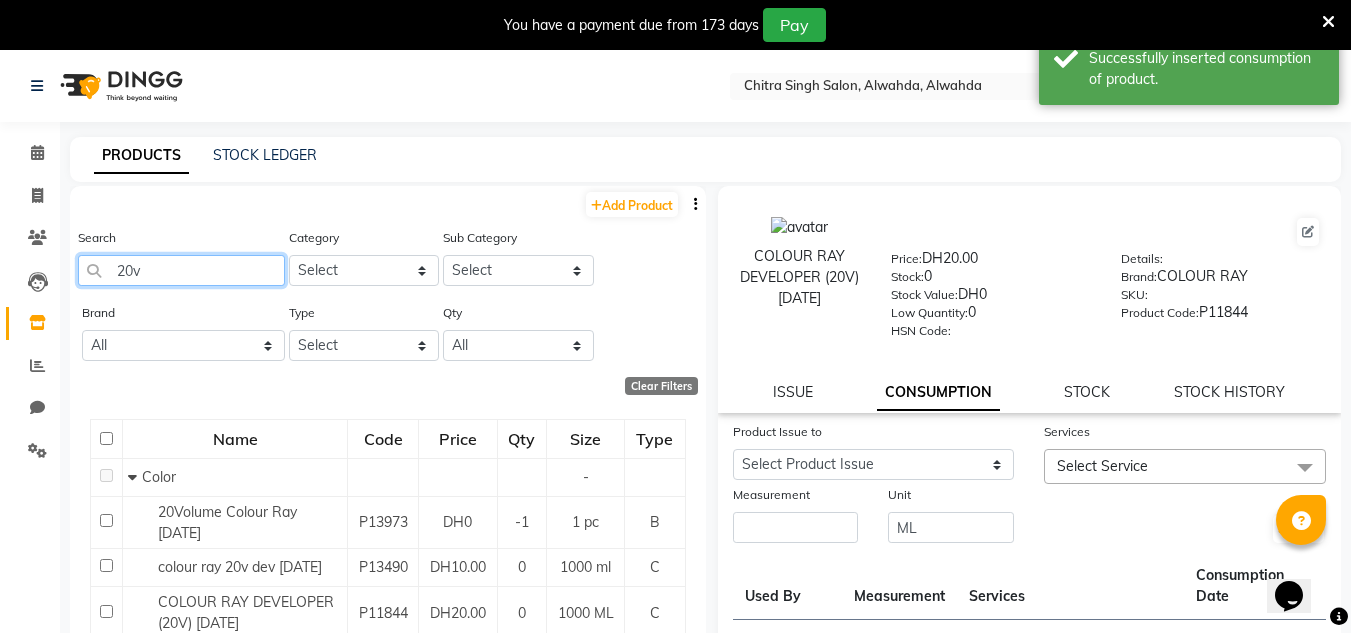 drag, startPoint x: 141, startPoint y: 279, endPoint x: 87, endPoint y: 289, distance: 54.91812 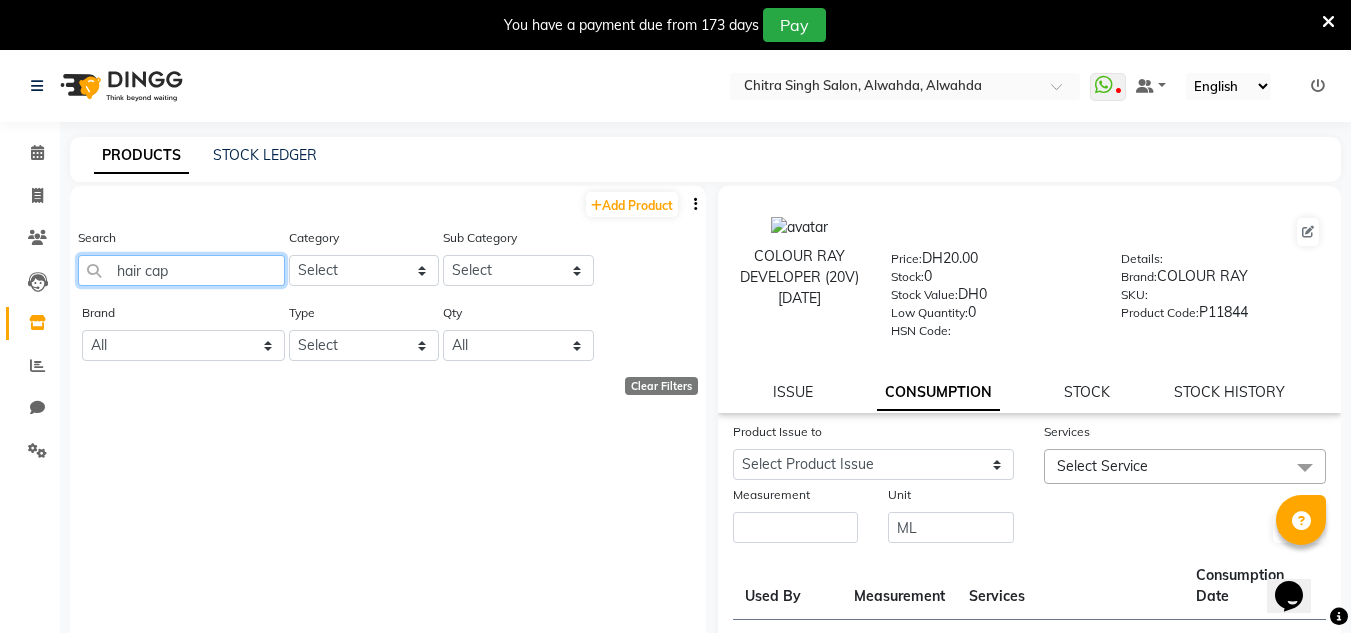 drag, startPoint x: 208, startPoint y: 267, endPoint x: 112, endPoint y: 269, distance: 96.02083 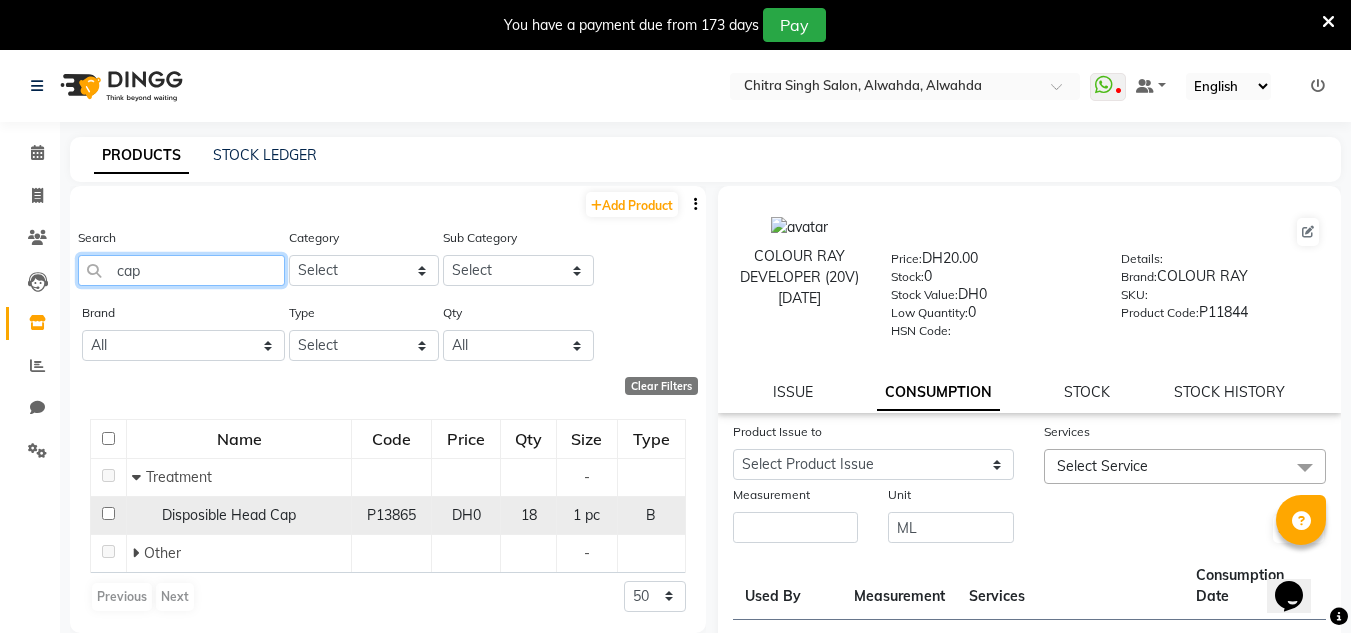 type on "cap" 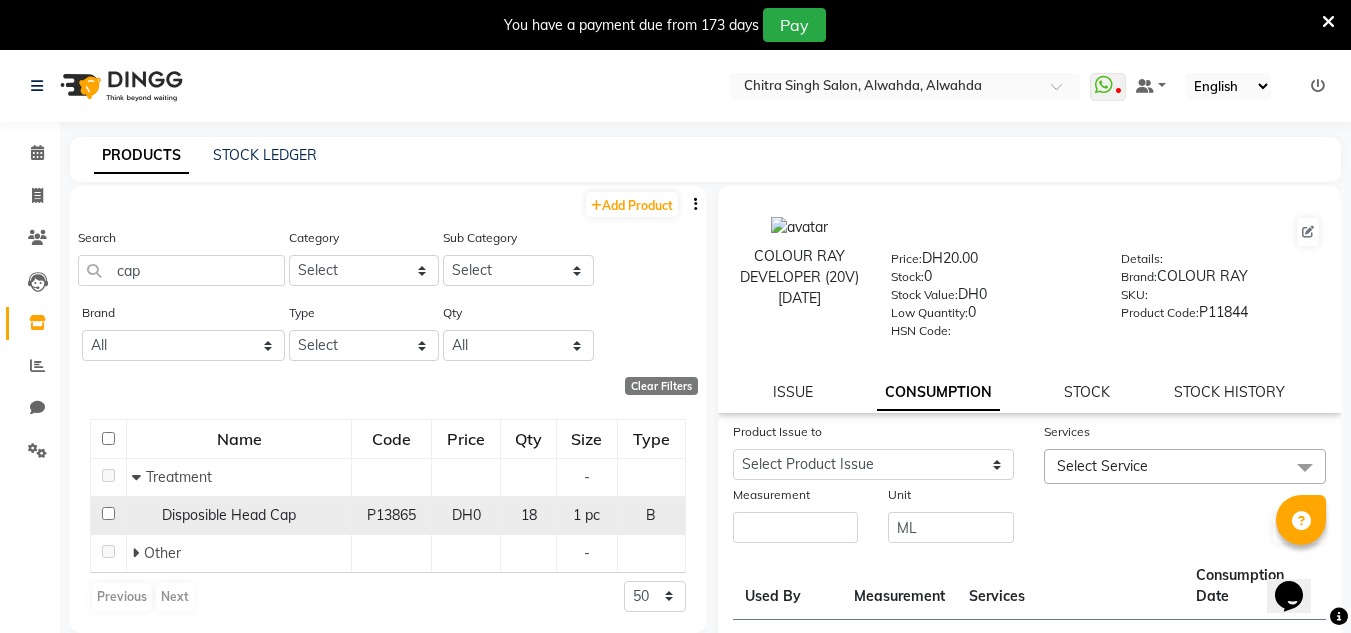 click on "Disposible Head Cap" 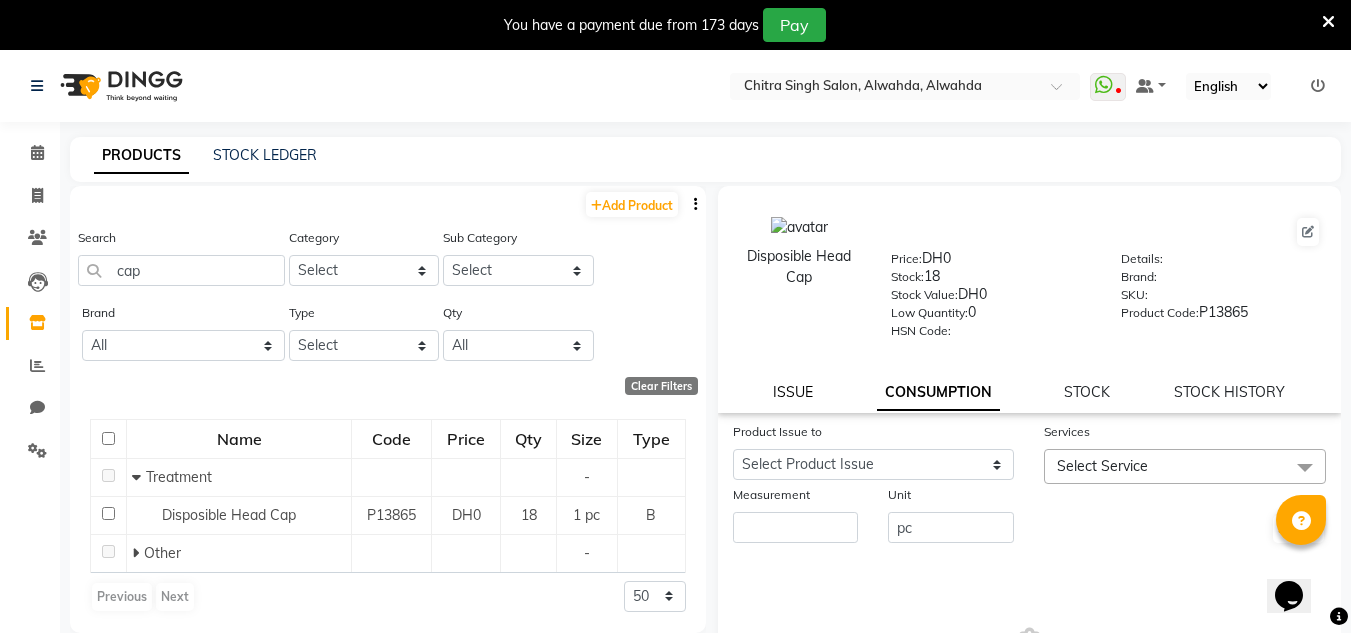 click on "ISSUE" 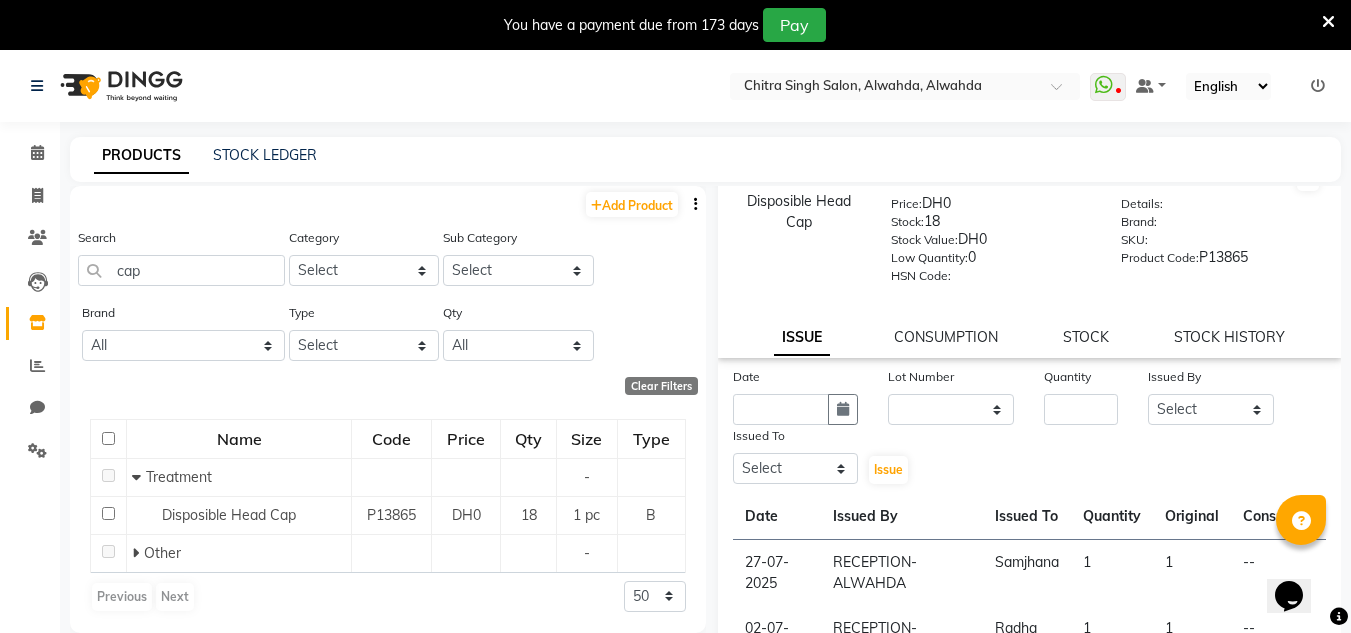 scroll, scrollTop: 100, scrollLeft: 0, axis: vertical 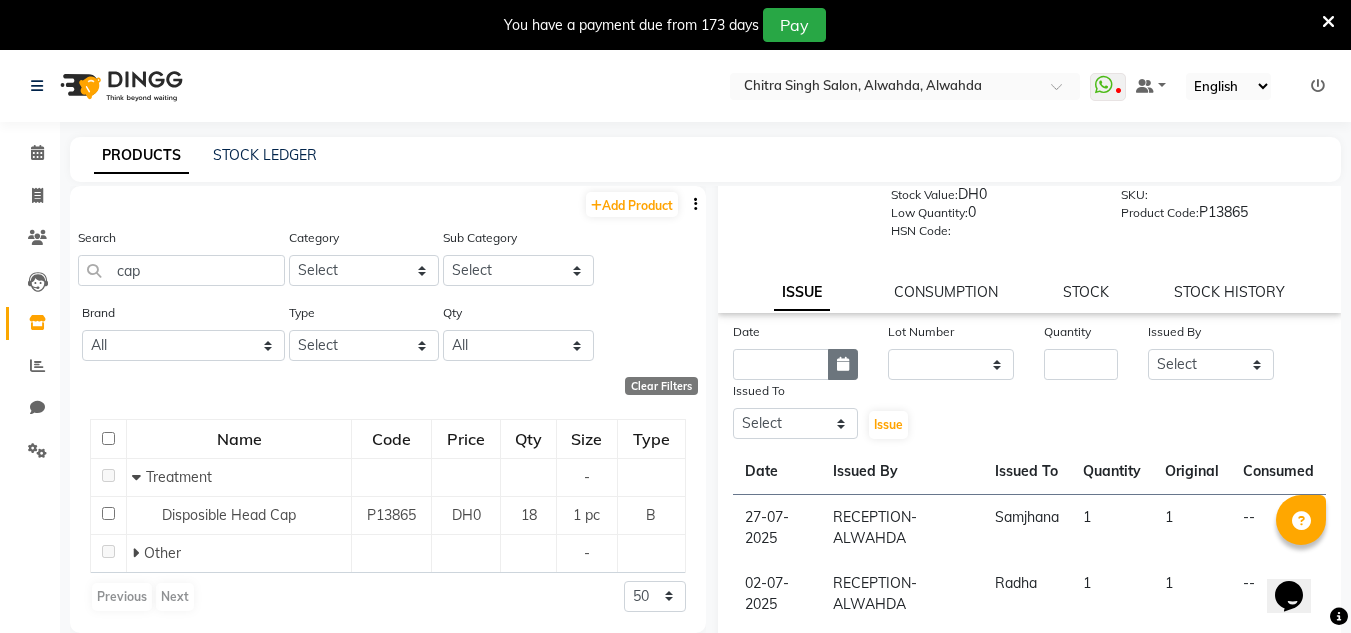 click 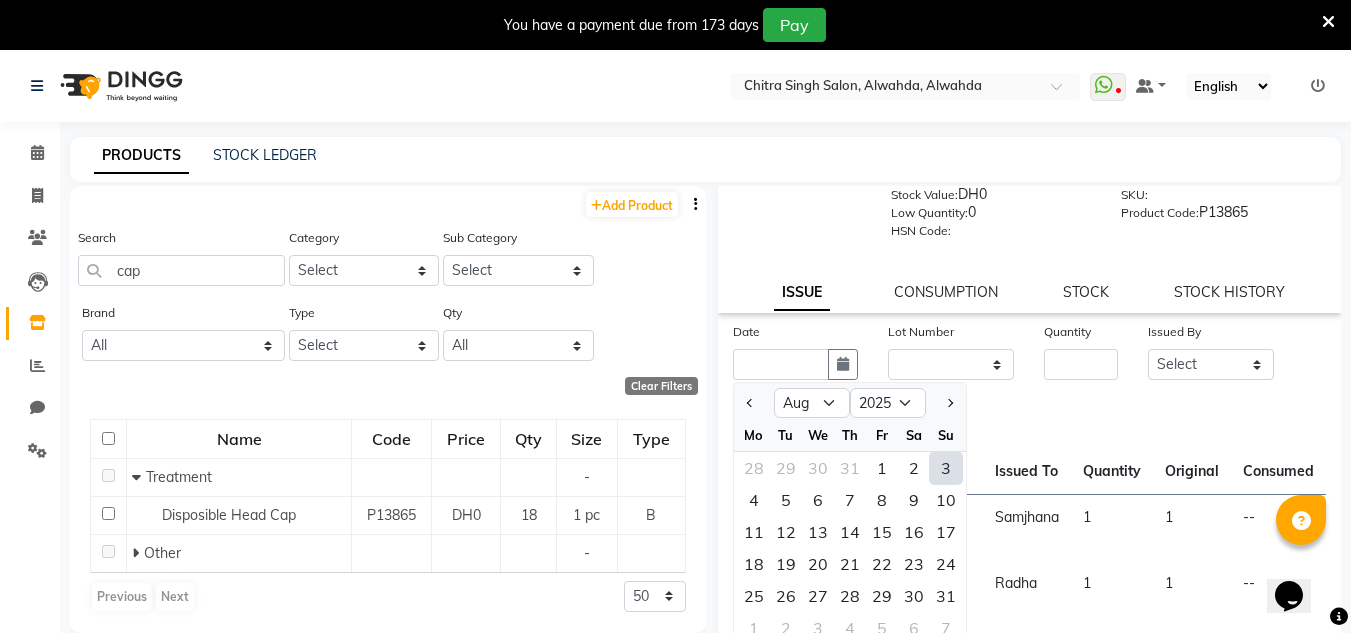 click on "3" 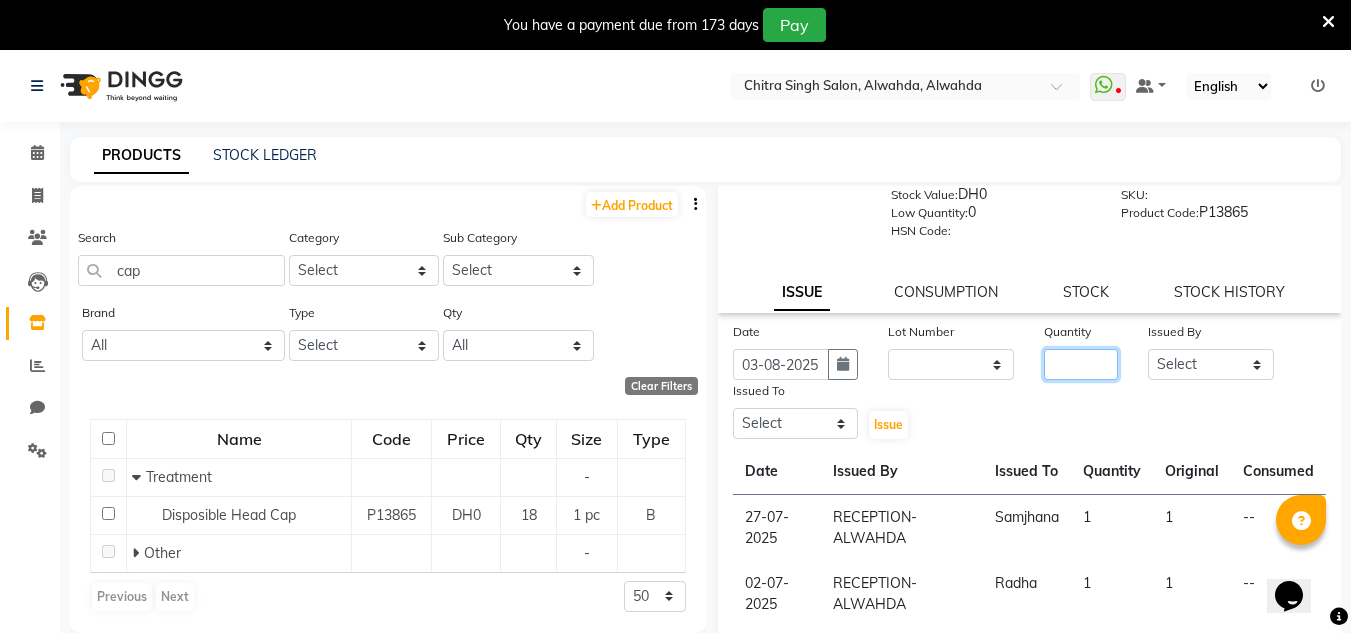 click 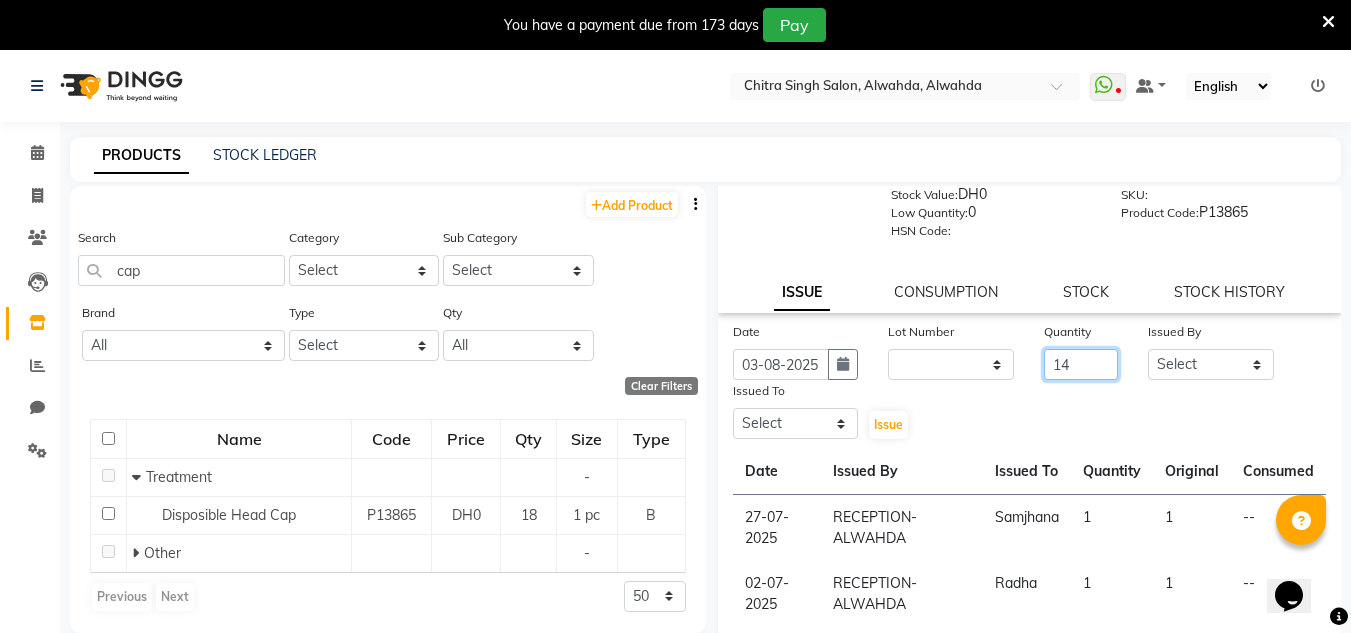 type on "14" 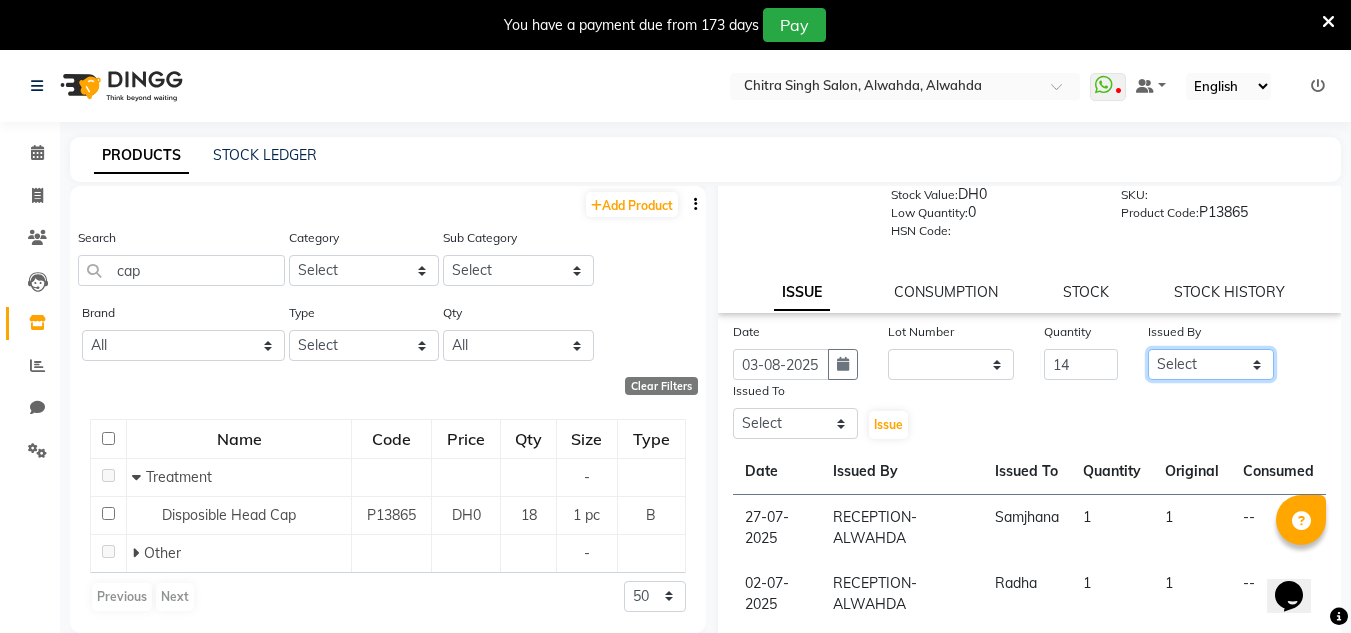 click on "Select ABUSHAGARA HOME SERVICE STAFF Kavita Laxmi Management Manisha Radha RECEPTION-ALWAHDA Riba Rimsha SALON Samjhana Seema trial" 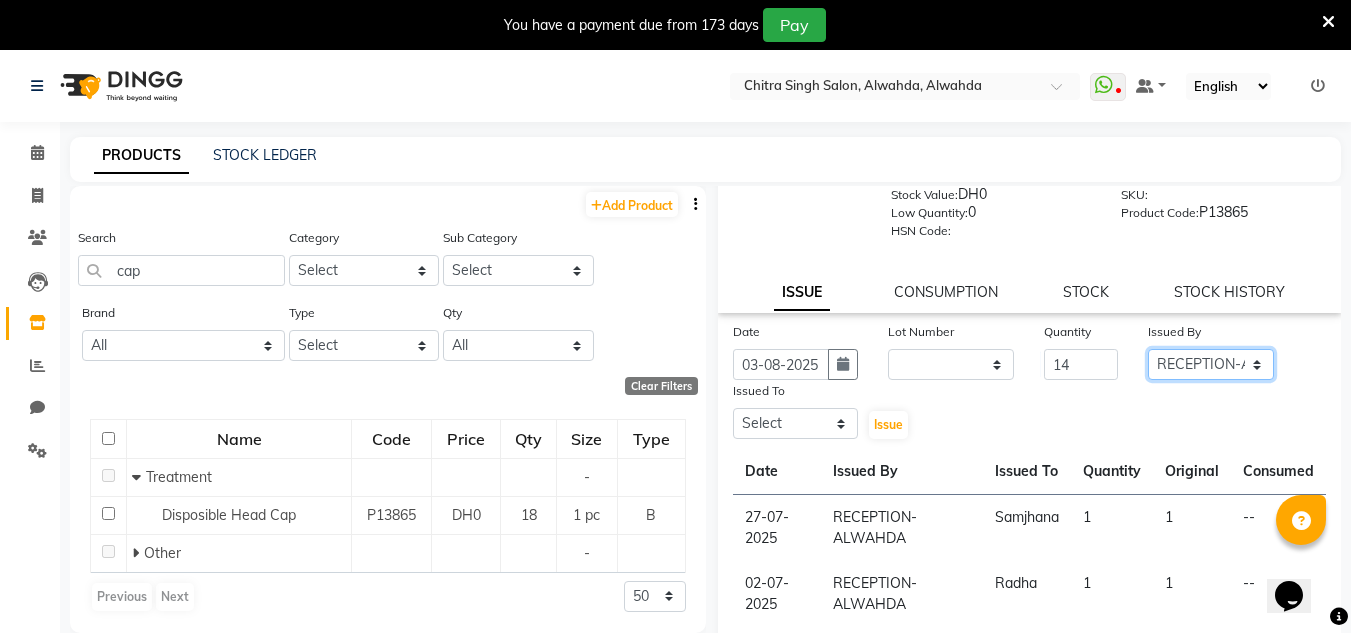 click on "Select ABUSHAGARA HOME SERVICE STAFF Kavita Laxmi Management Manisha Radha RECEPTION-ALWAHDA Riba Rimsha SALON Samjhana Seema trial" 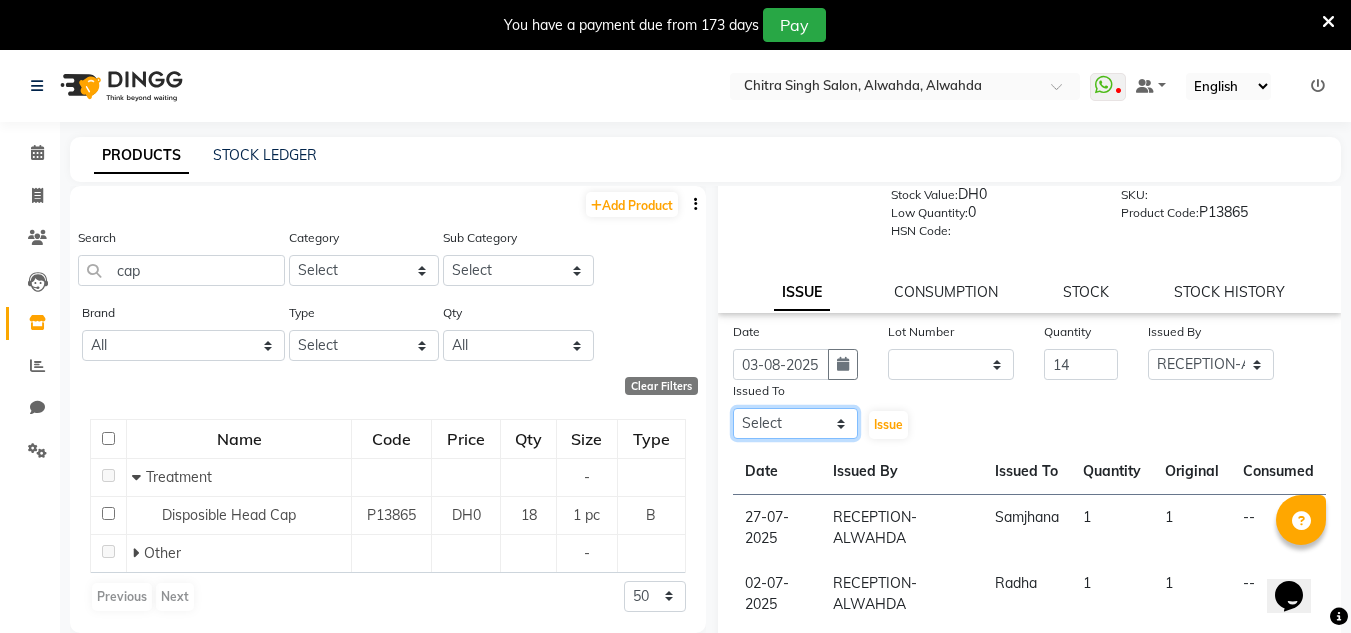 drag, startPoint x: 799, startPoint y: 424, endPoint x: 795, endPoint y: 408, distance: 16.492422 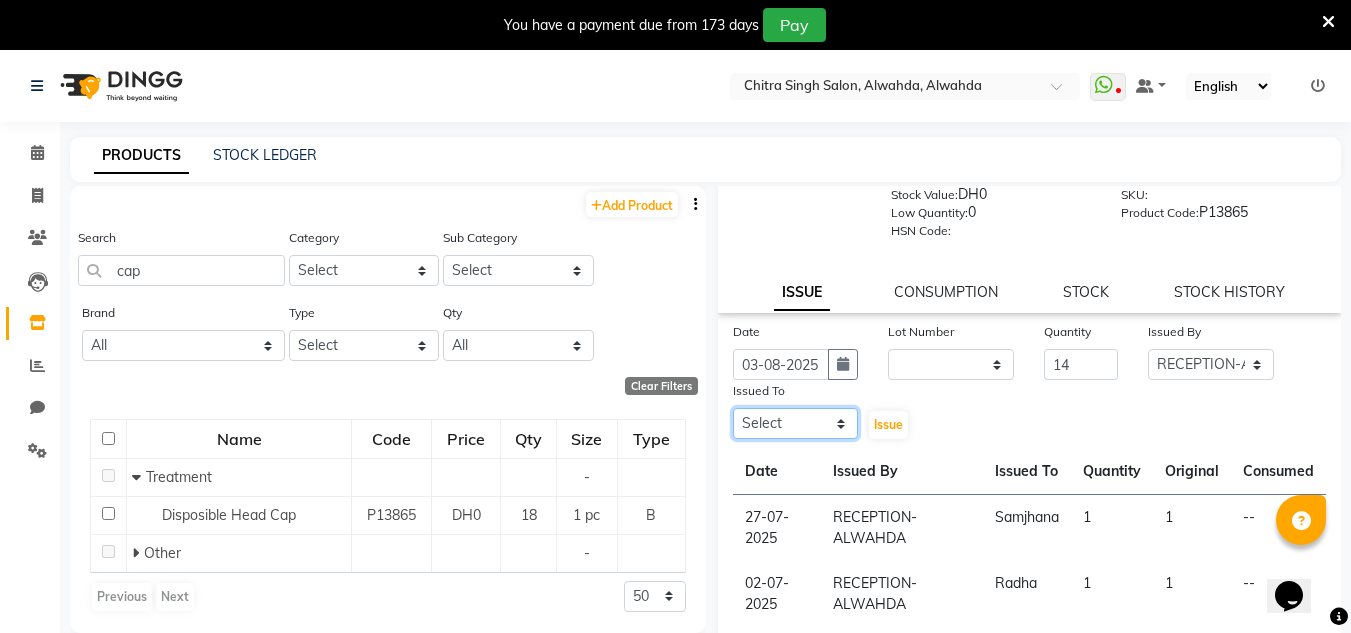 select on "75614" 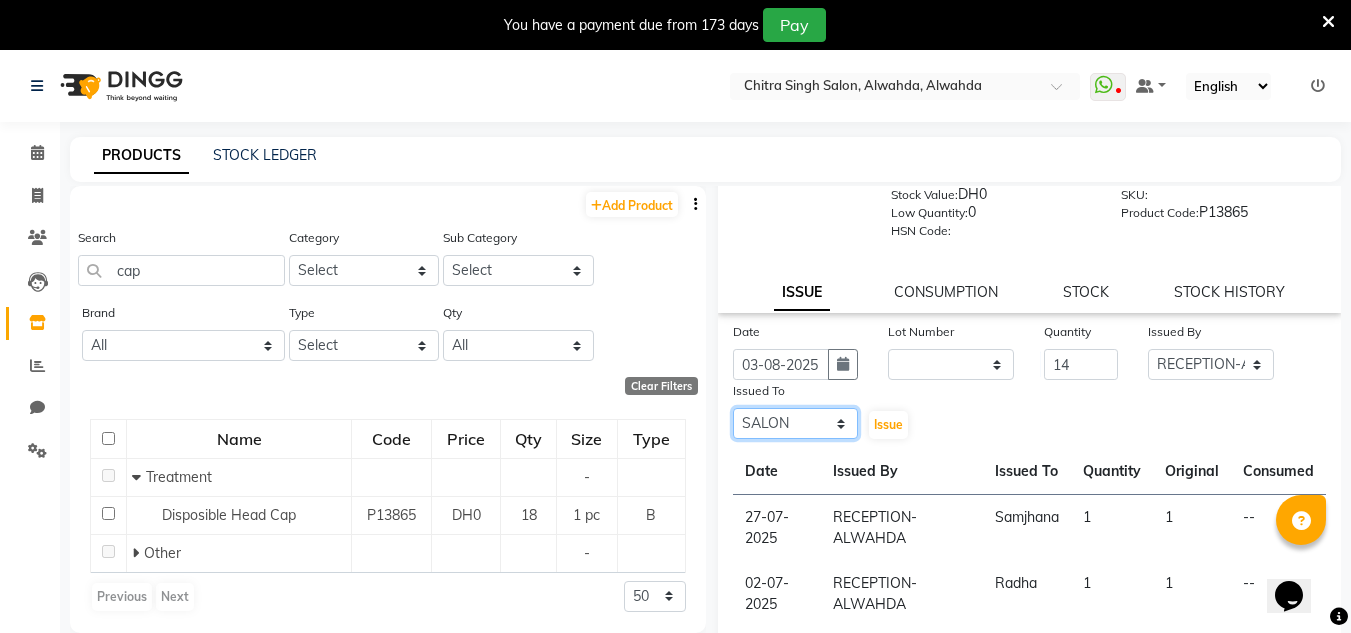 click on "Select ABUSHAGARA HOME SERVICE STAFF Kavita Laxmi Management Manisha Radha RECEPTION-ALWAHDA Riba Rimsha SALON Samjhana Seema trial" 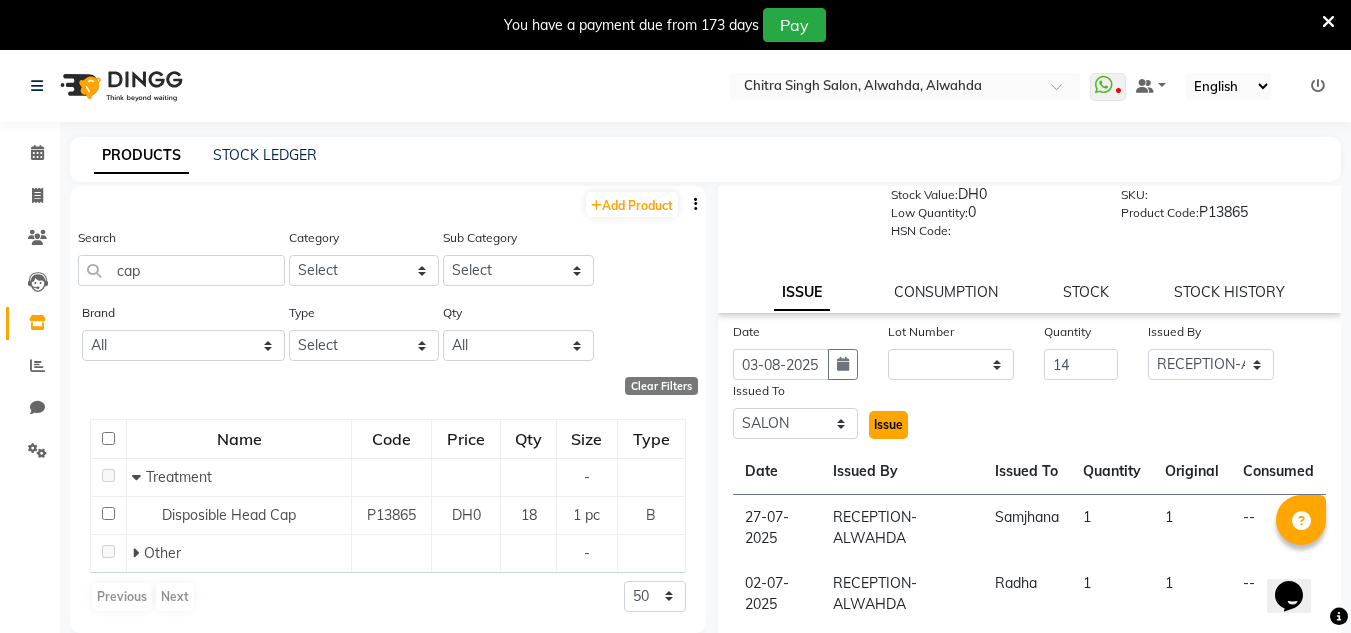 click on "Issue" 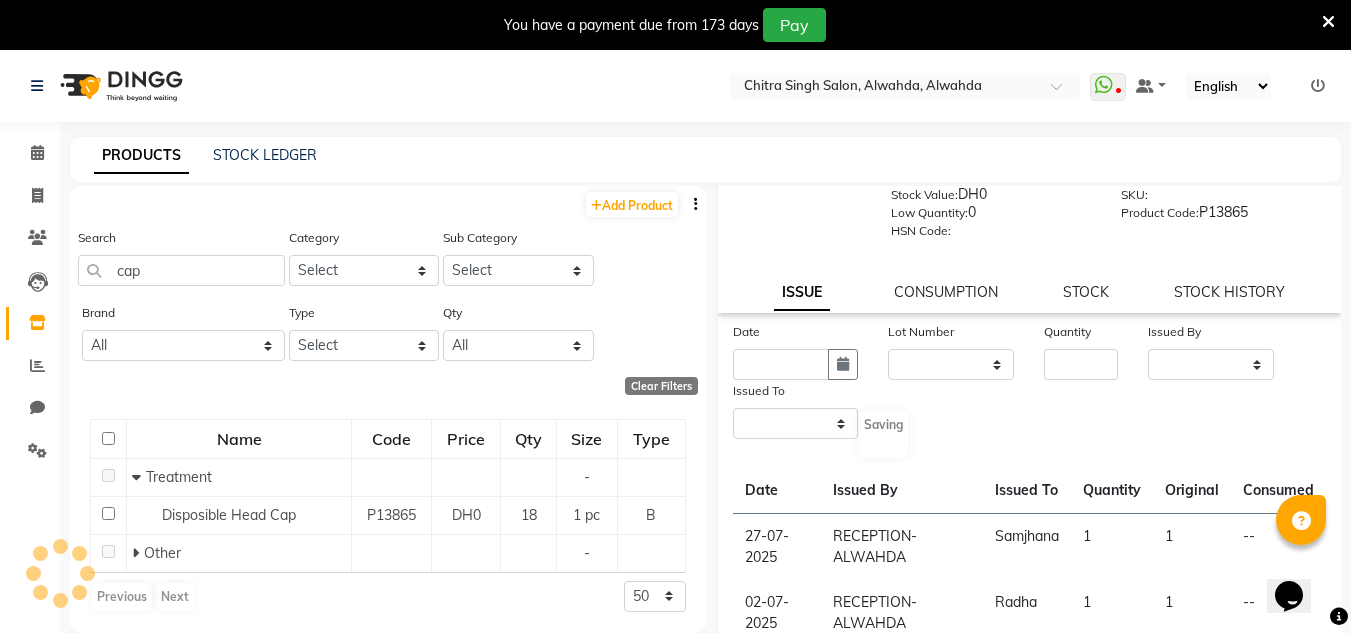 scroll, scrollTop: 0, scrollLeft: 0, axis: both 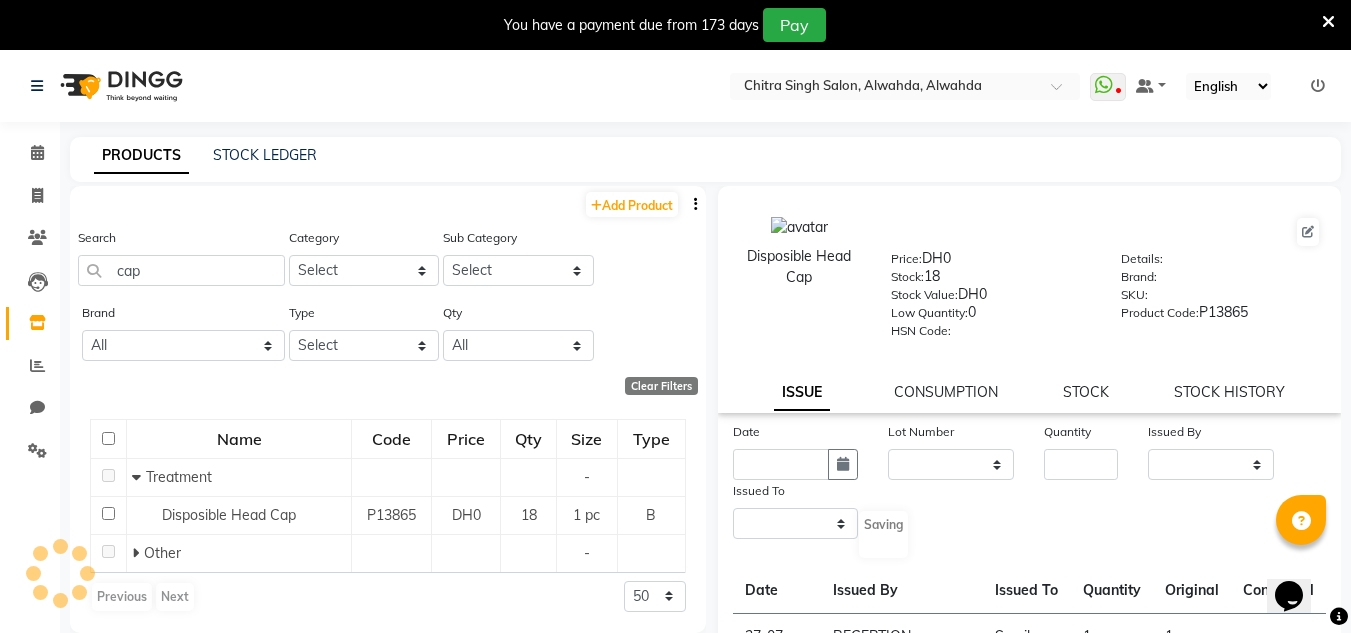 select 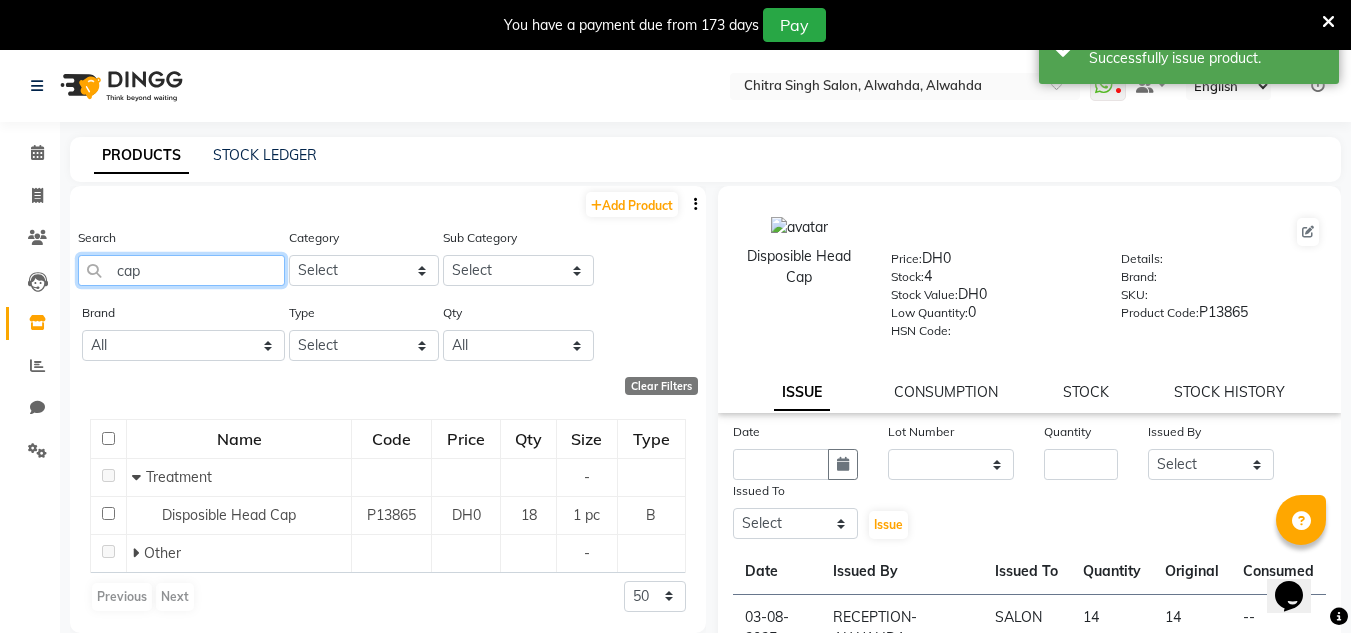 drag, startPoint x: 189, startPoint y: 270, endPoint x: 85, endPoint y: 275, distance: 104.120125 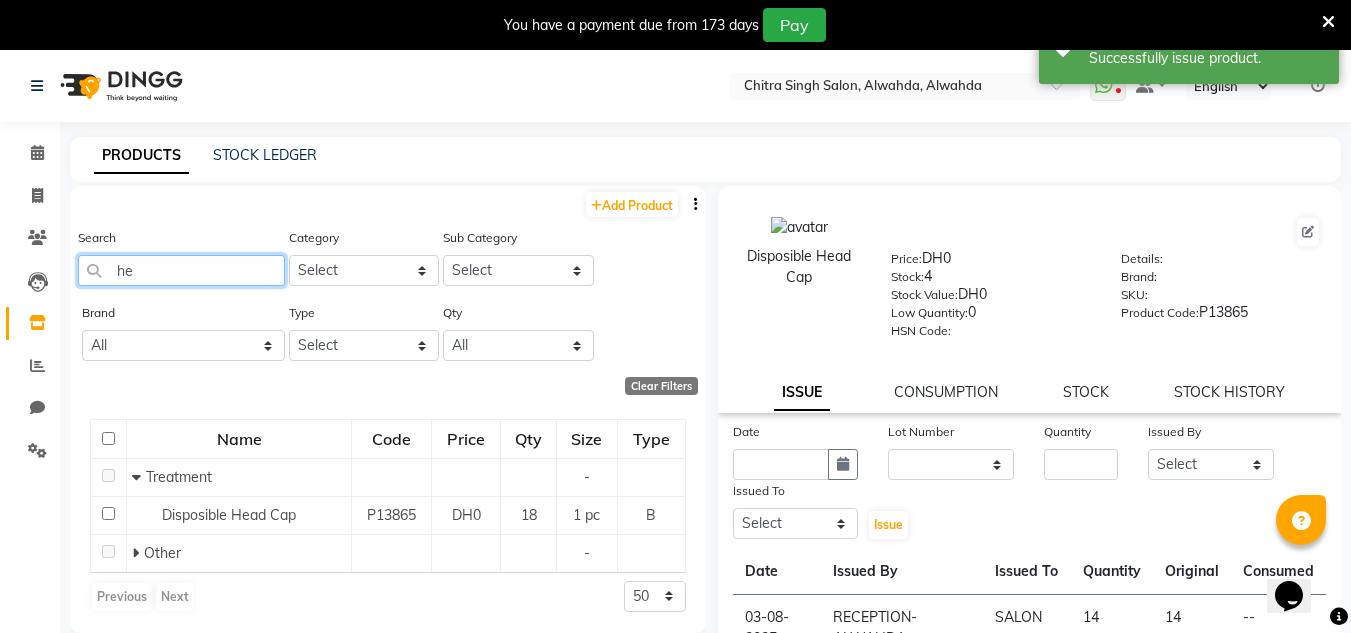 type on "h" 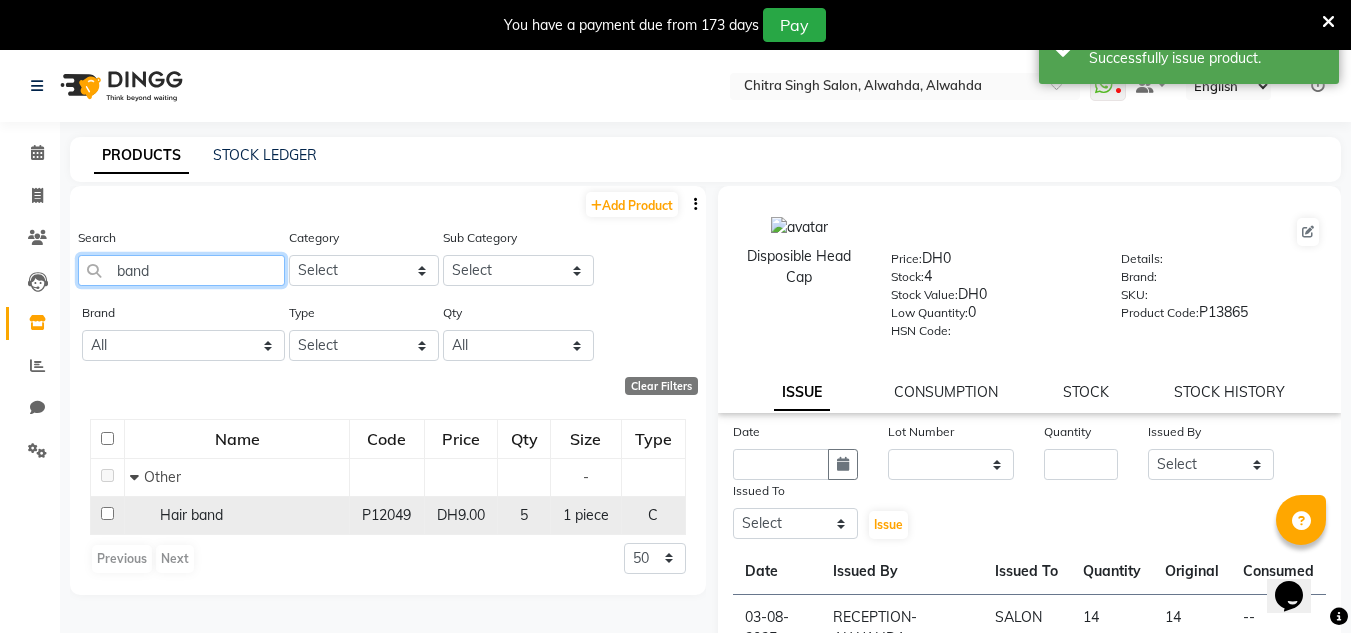 type on "band" 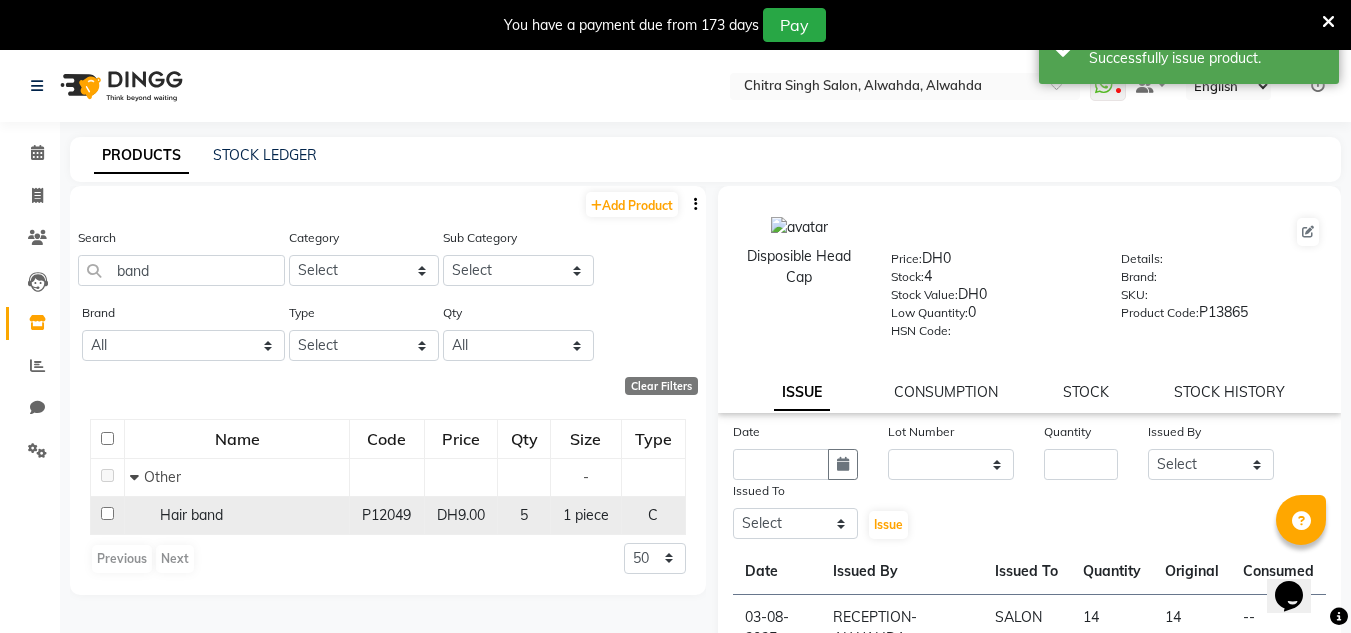click on "Hair band" 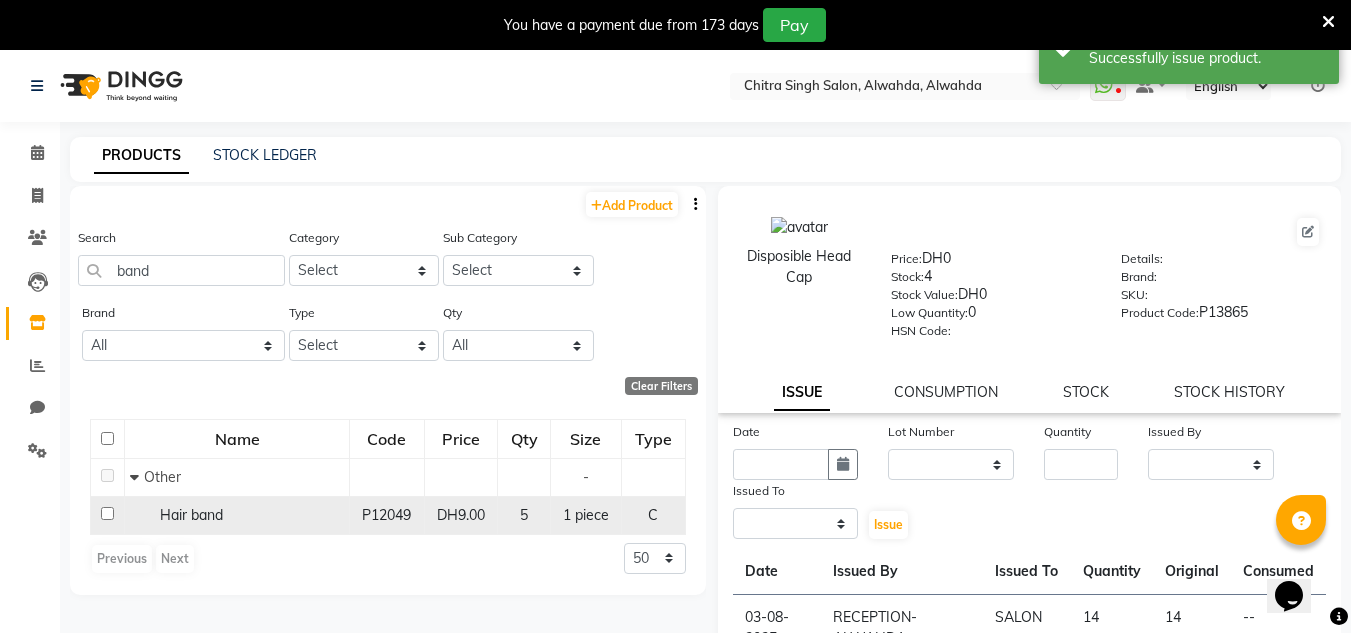 select 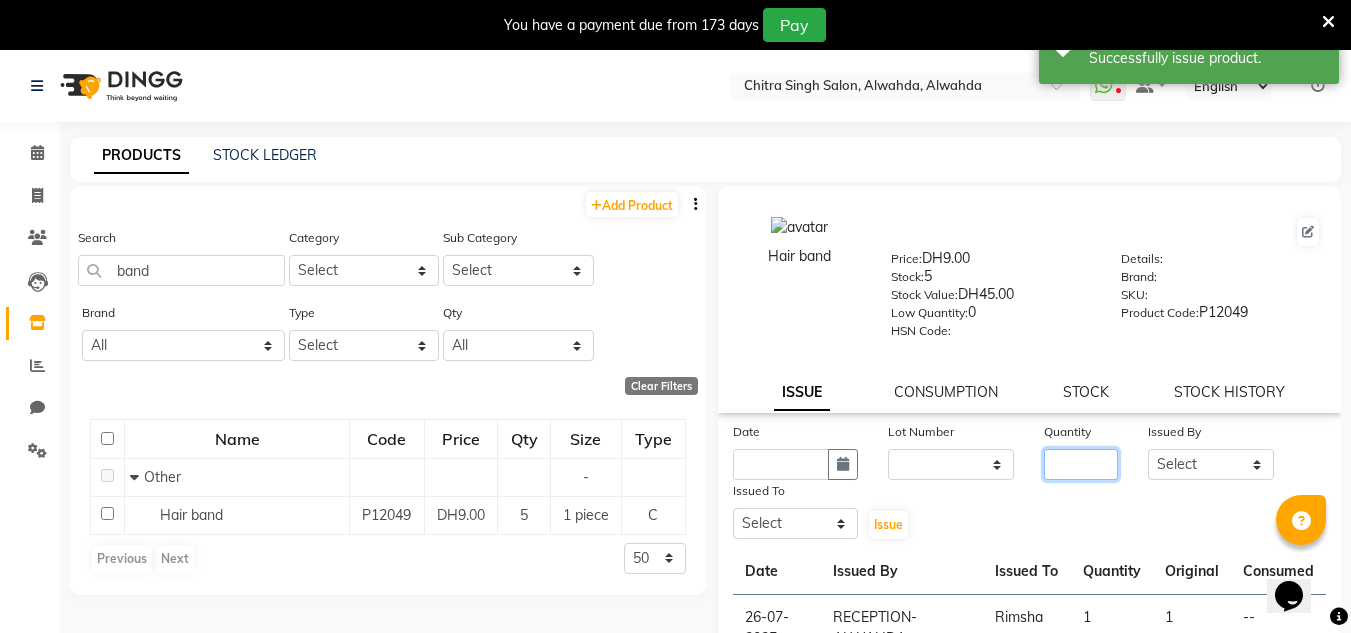 click 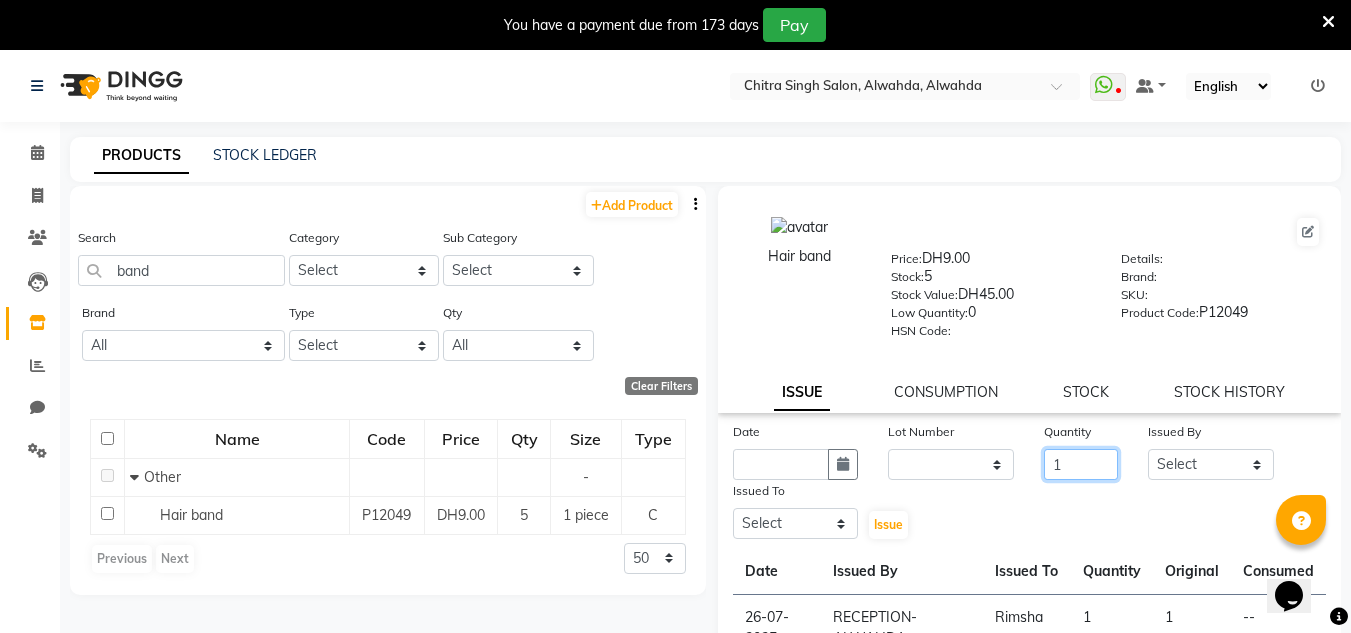 type on "1" 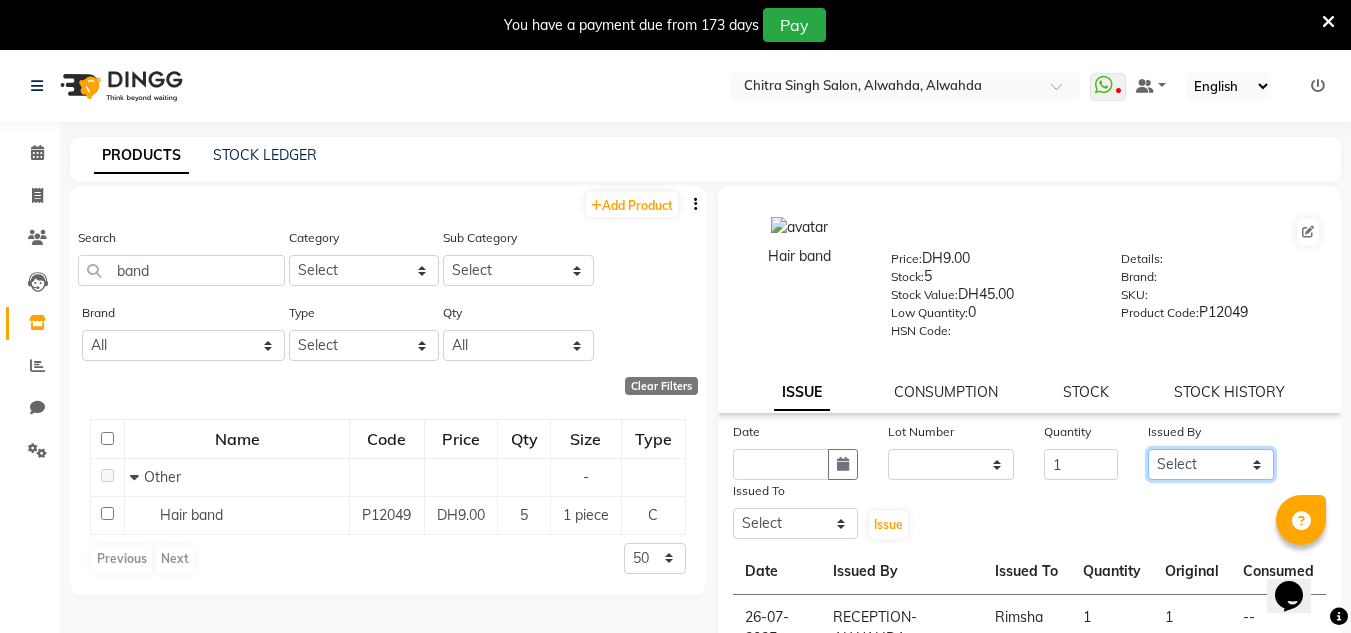 drag, startPoint x: 1180, startPoint y: 477, endPoint x: 1180, endPoint y: 453, distance: 24 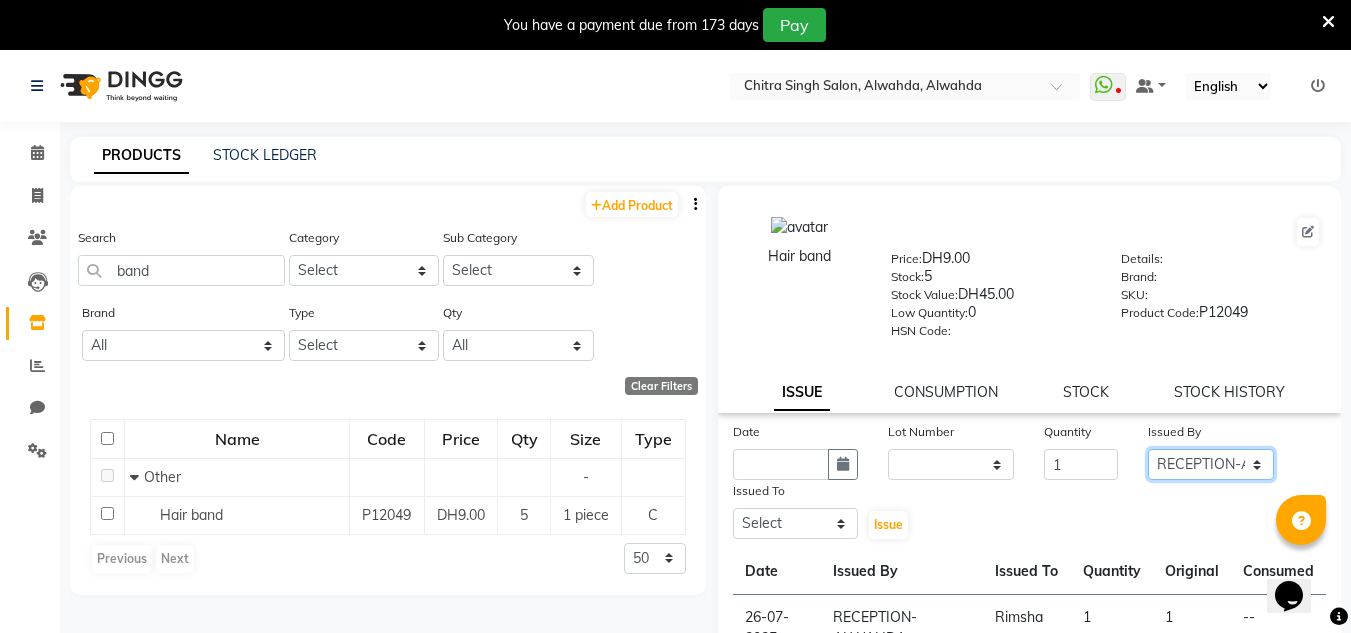 click on "Select ABUSHAGARA HOME SERVICE STAFF Kavita Laxmi Management Manisha Radha RECEPTION-ALWAHDA Riba Rimsha SALON Samjhana Seema trial" 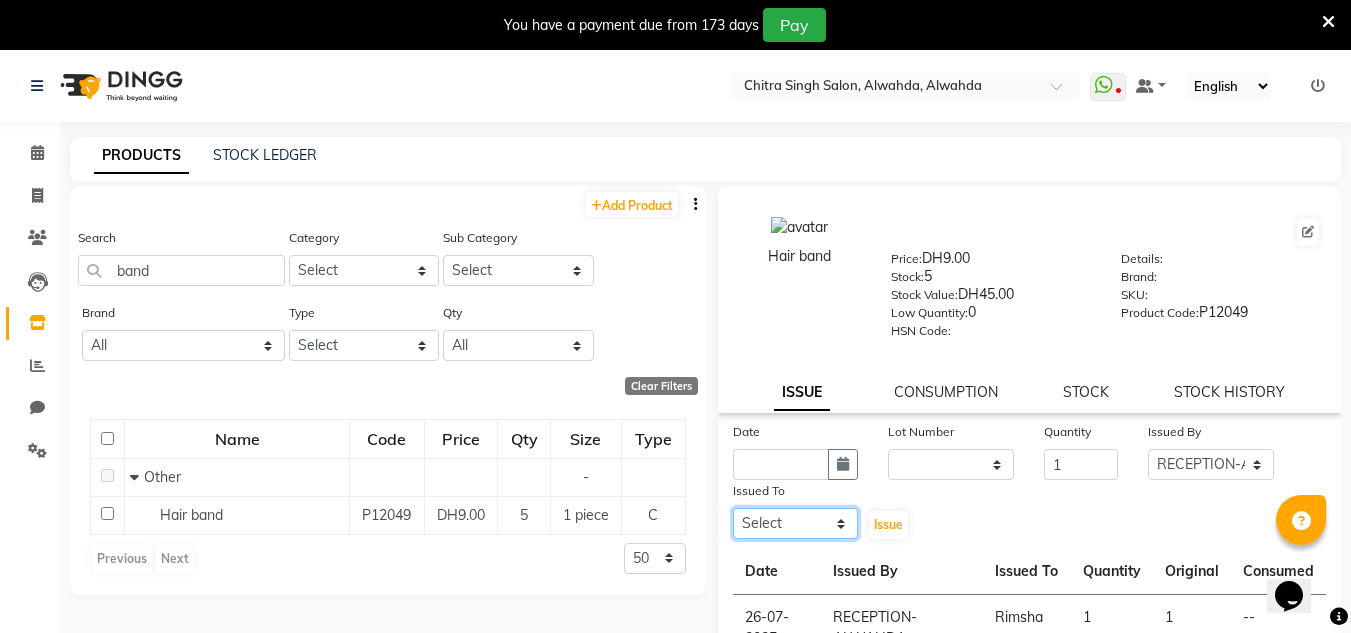 drag, startPoint x: 780, startPoint y: 522, endPoint x: 781, endPoint y: 512, distance: 10.049875 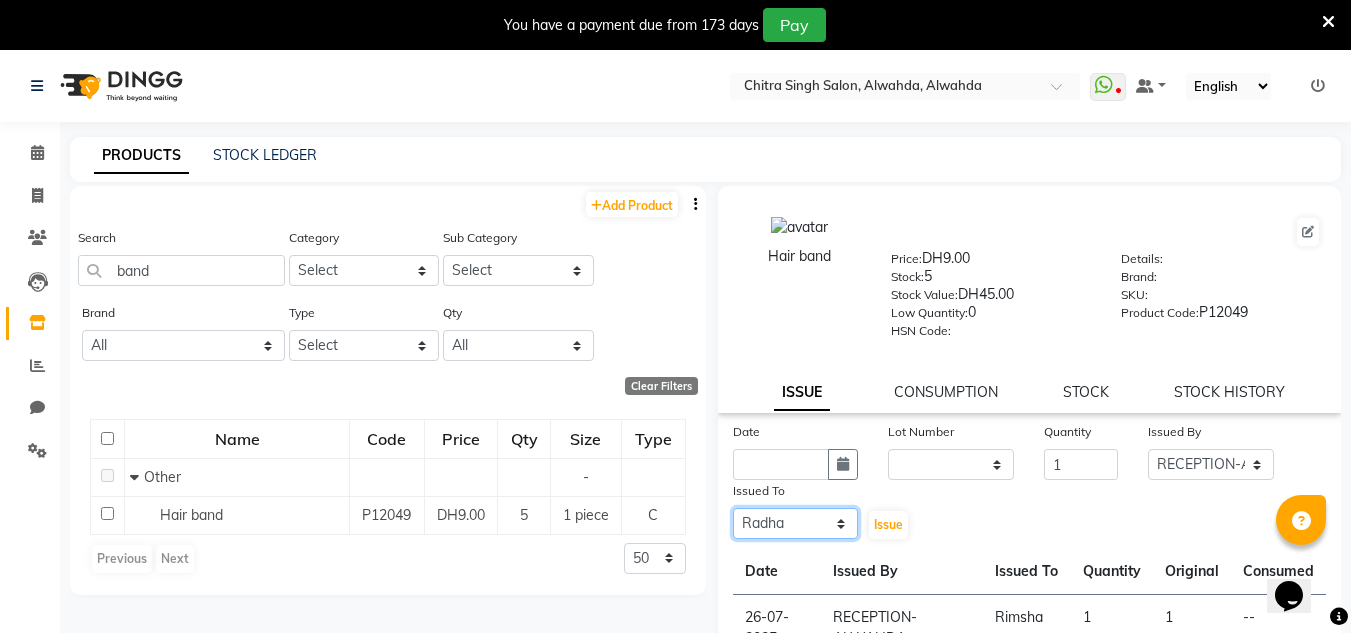 click on "Select ABUSHAGARA HOME SERVICE STAFF Kavita Laxmi Management Manisha Radha RECEPTION-ALWAHDA Riba Rimsha SALON Samjhana Seema trial" 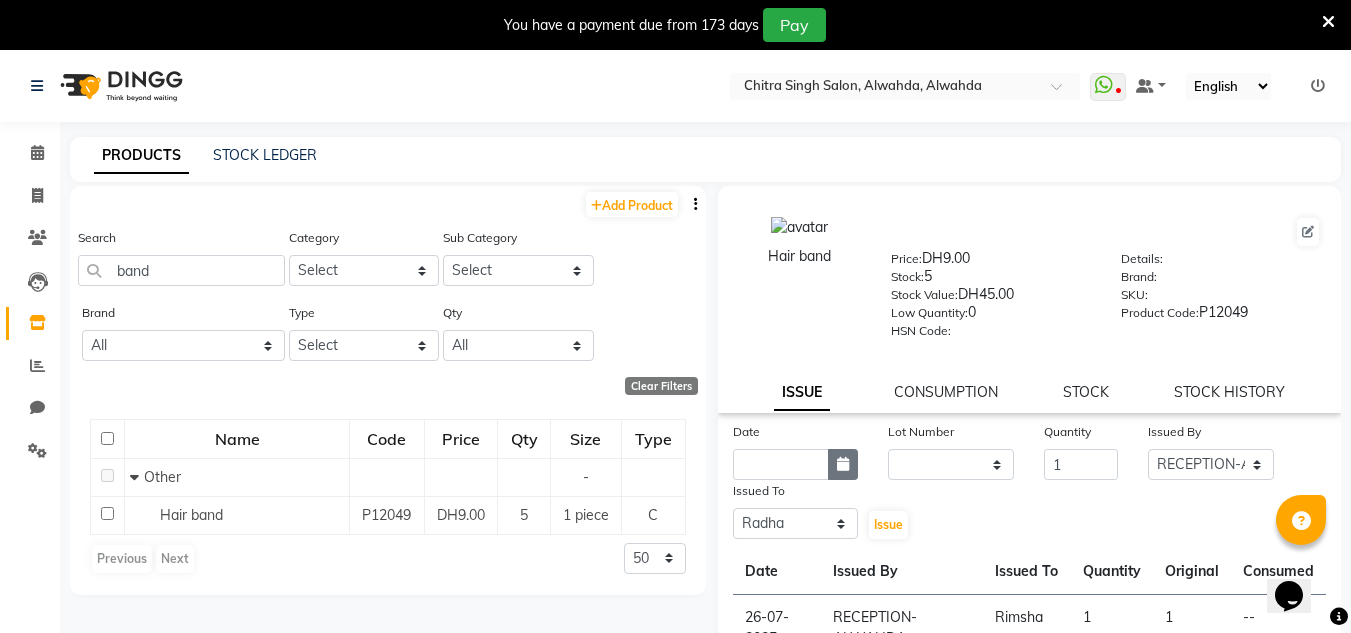 drag, startPoint x: 848, startPoint y: 462, endPoint x: 846, endPoint y: 481, distance: 19.104973 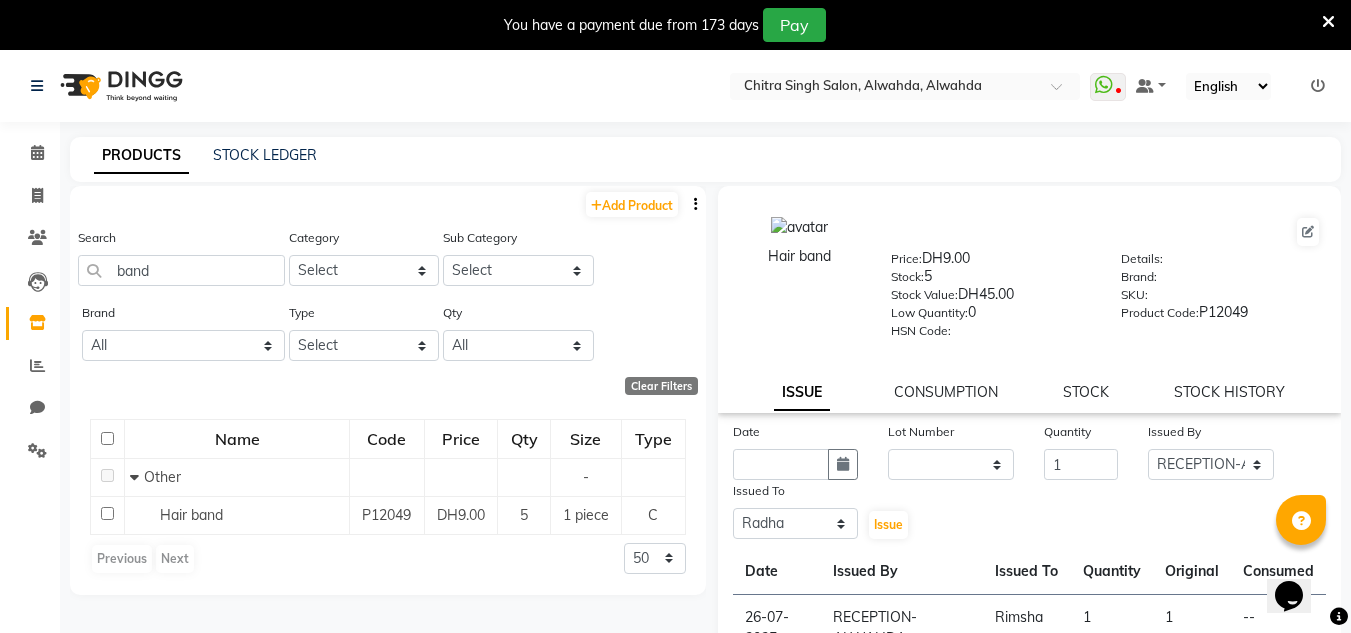 click 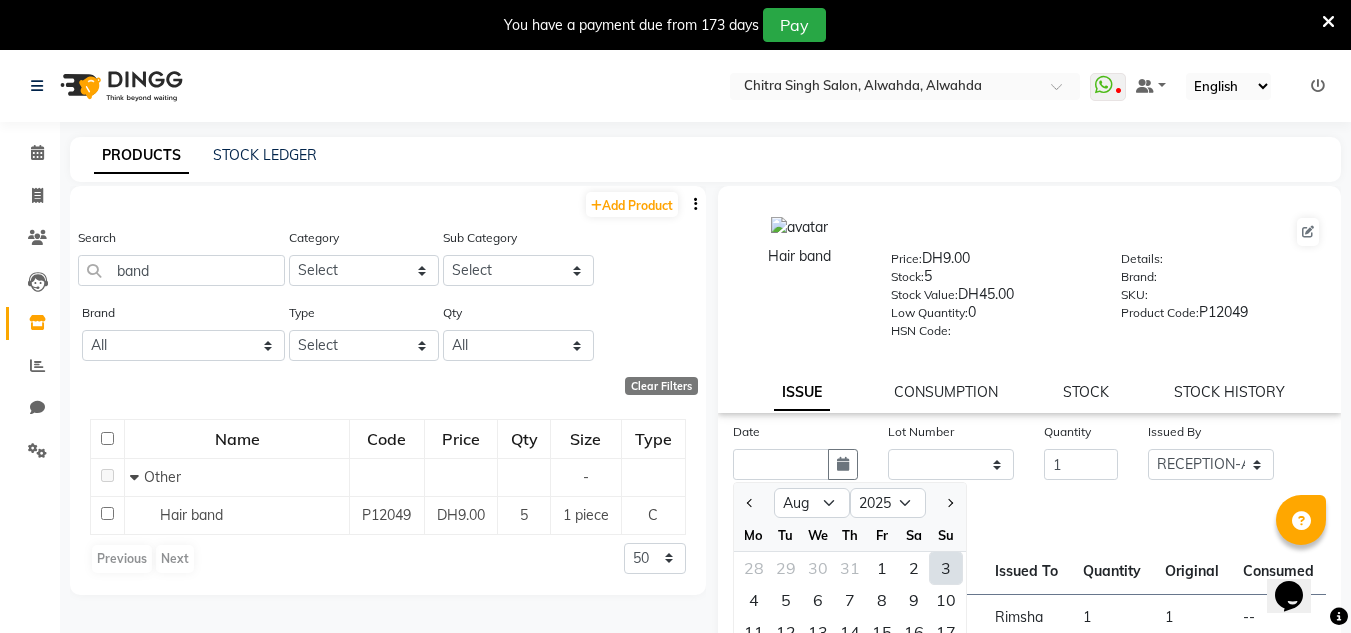 drag, startPoint x: 947, startPoint y: 564, endPoint x: 875, endPoint y: 537, distance: 76.896034 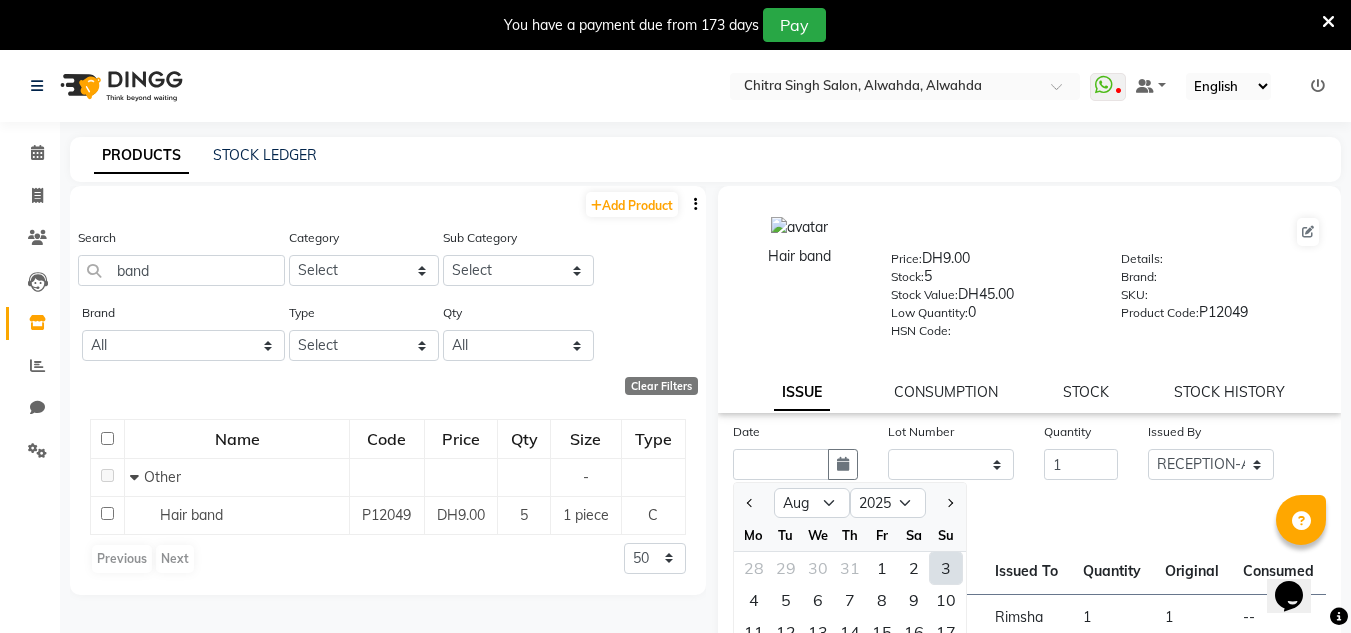 type on "03-08-2025" 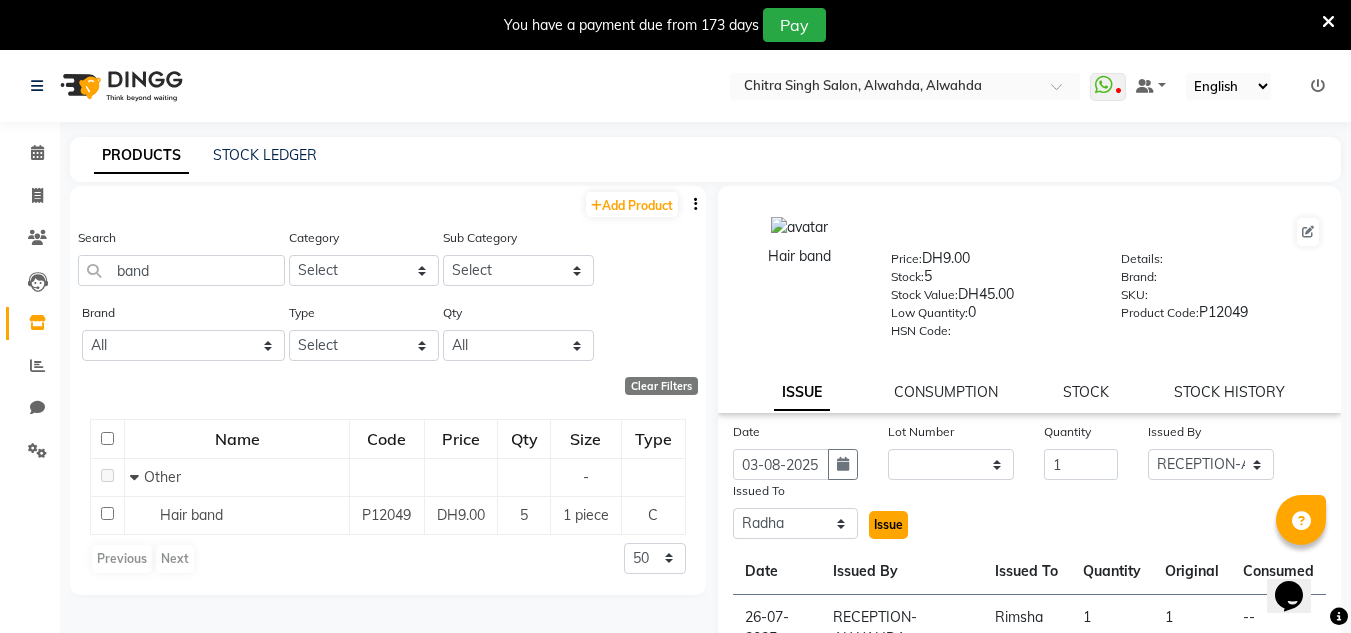 click on "Issue" 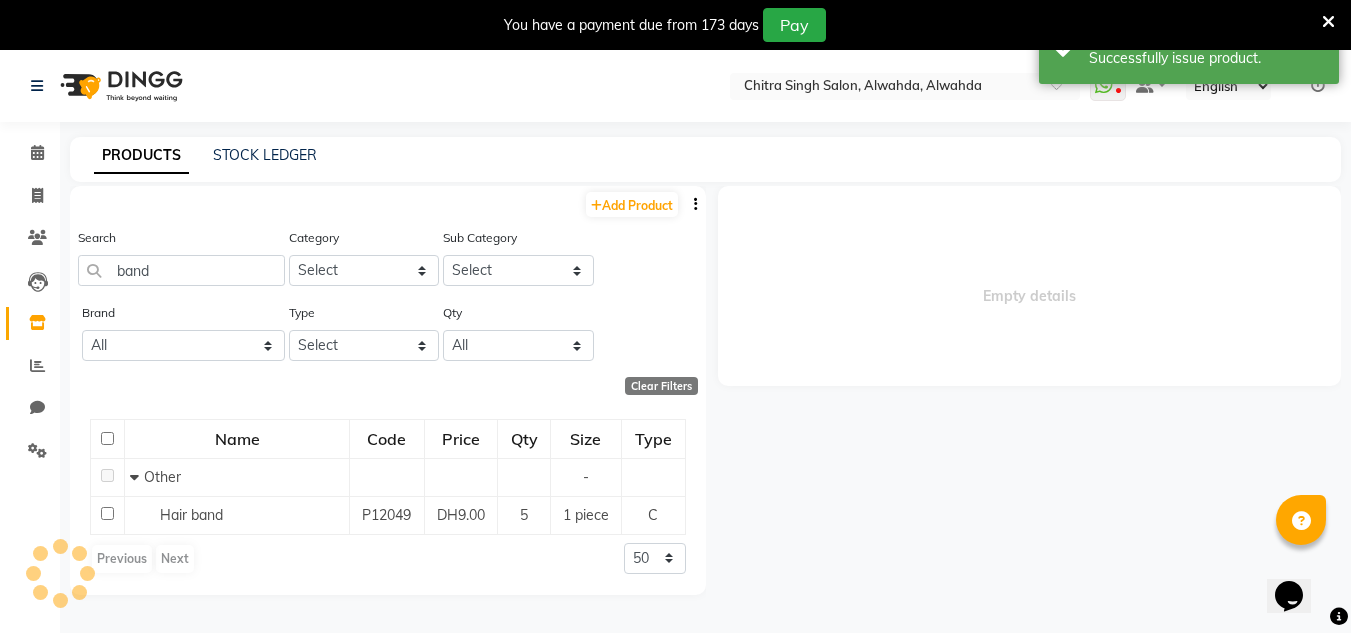 select 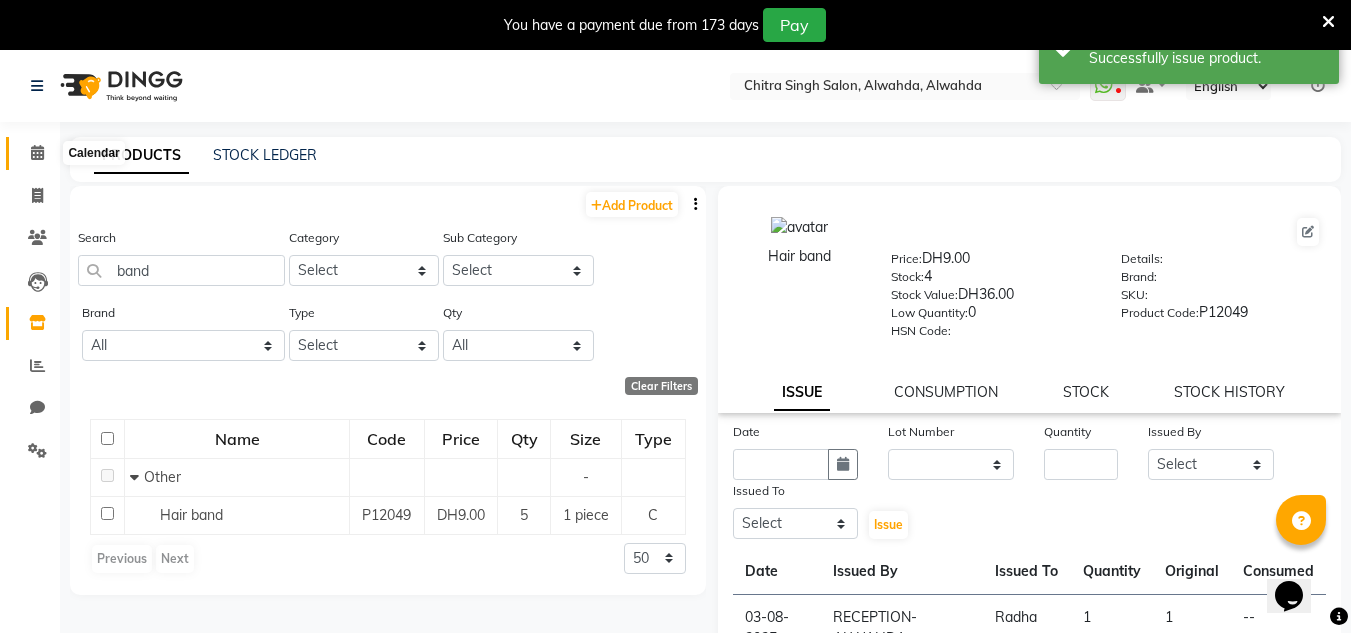 click 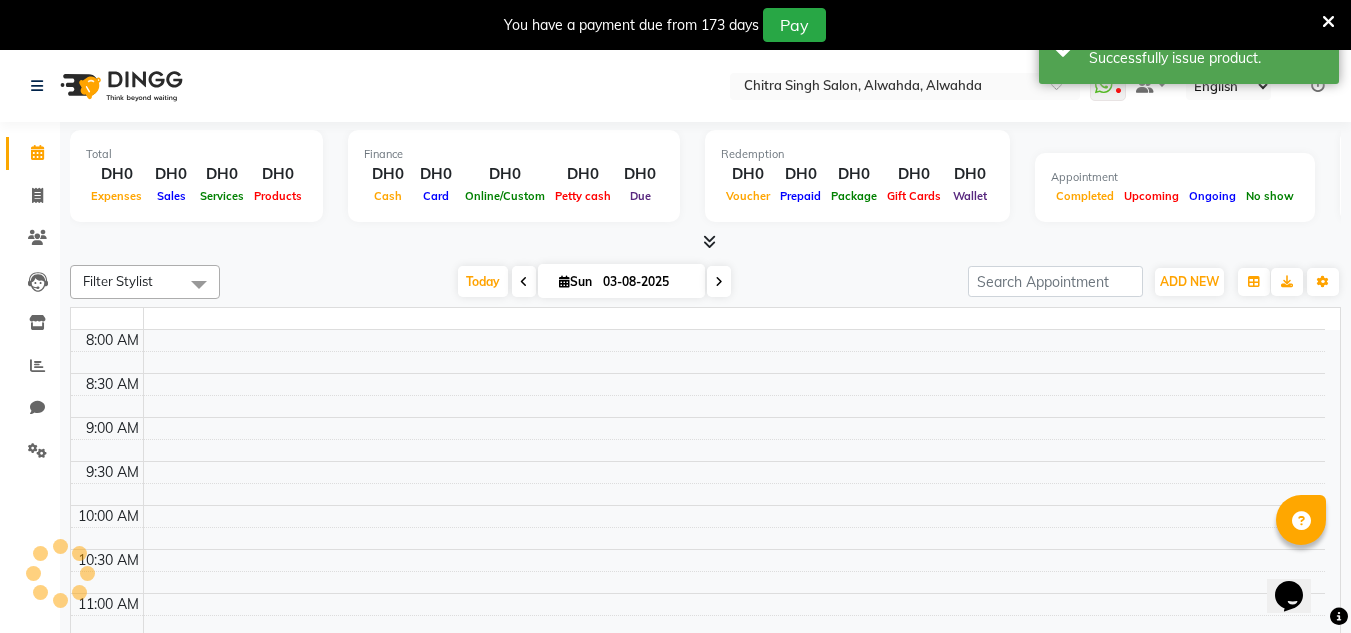scroll, scrollTop: 0, scrollLeft: 0, axis: both 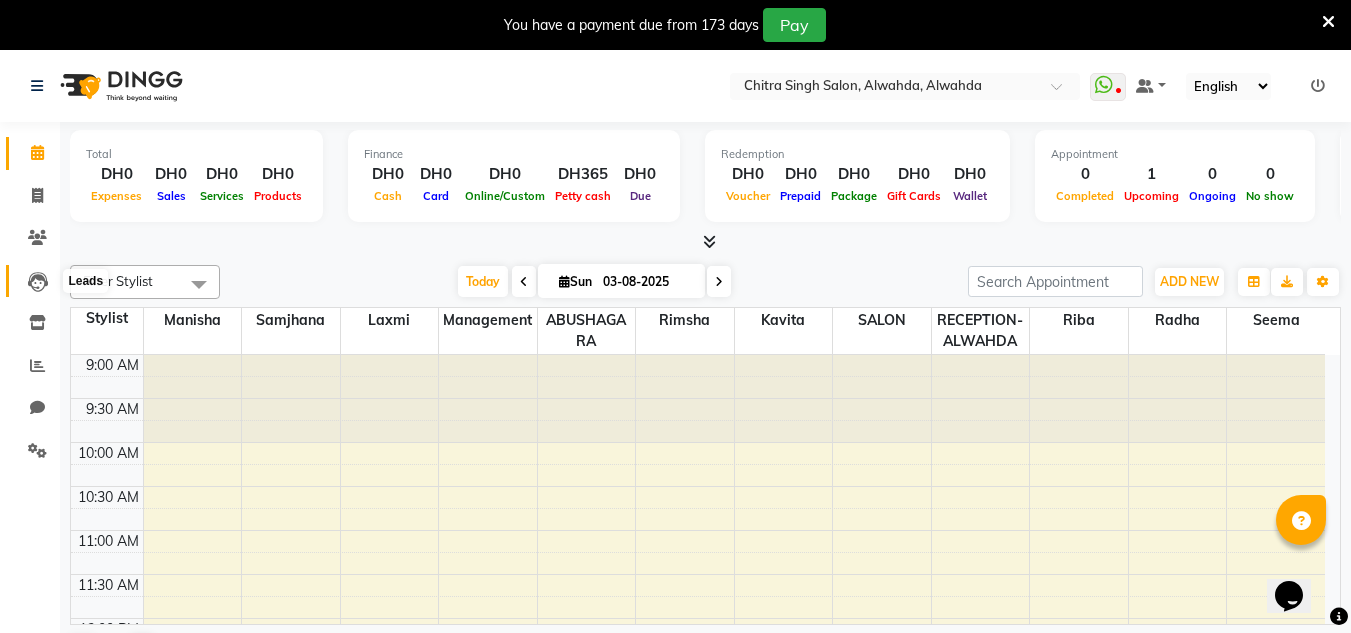 click 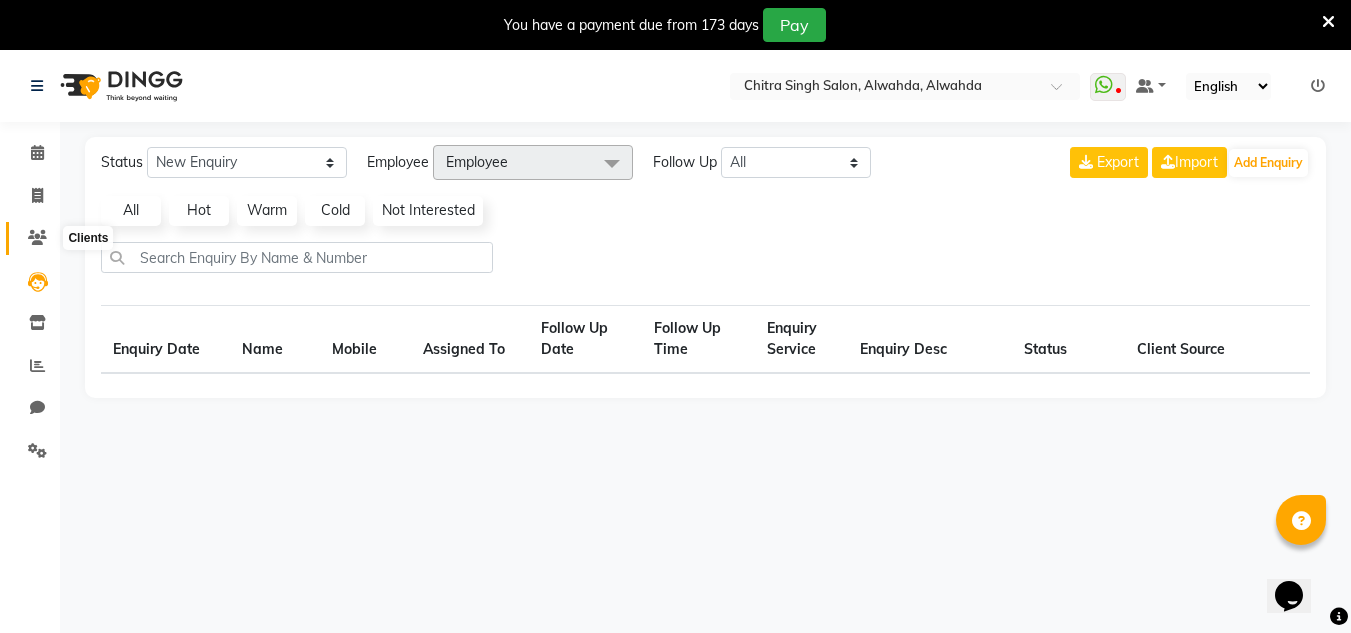 click 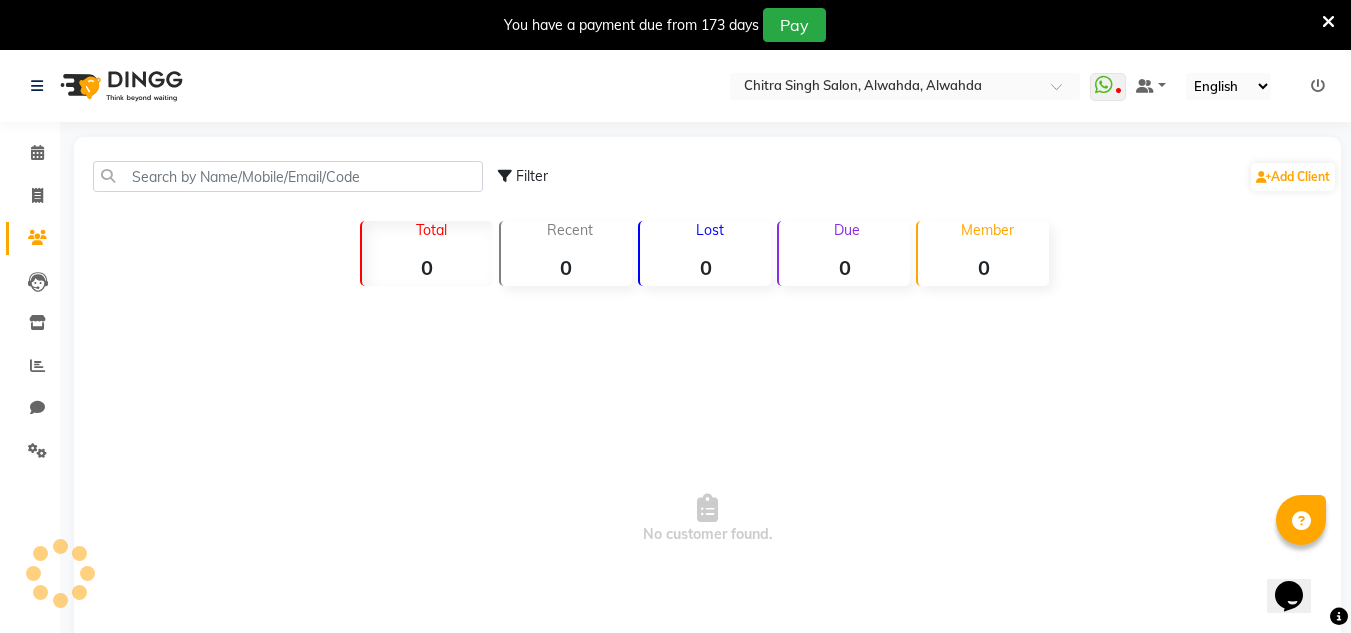 click on "Lost  0" 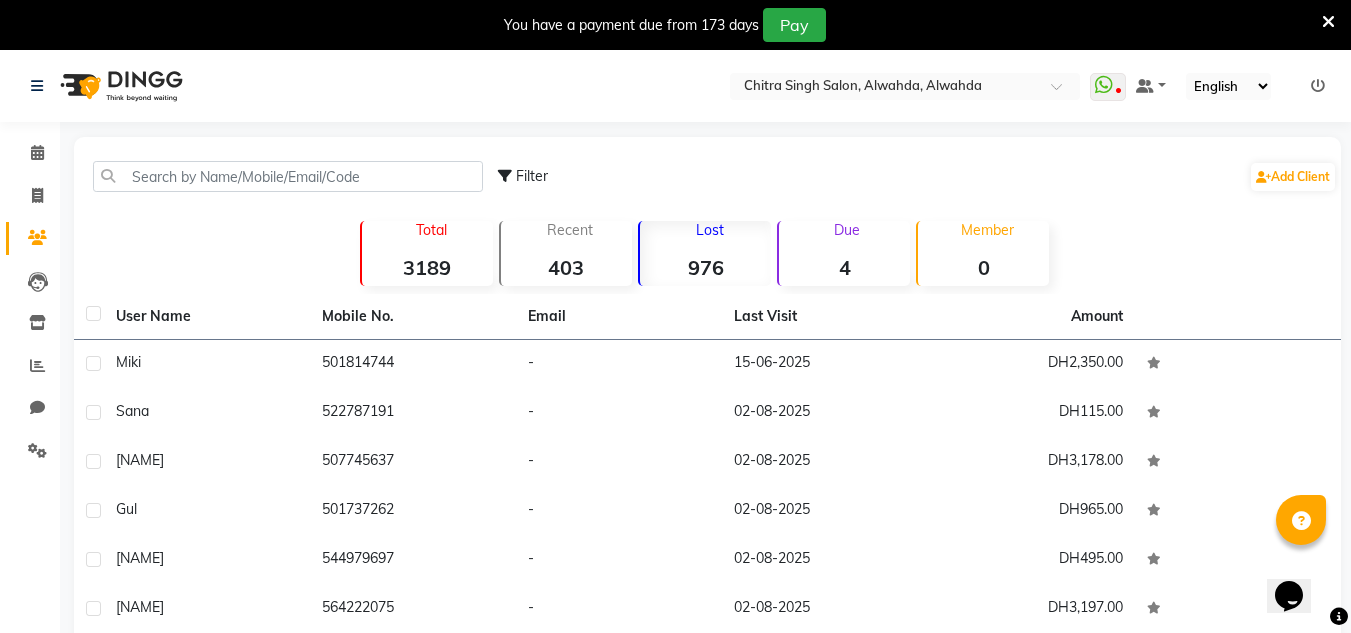 click on "976" 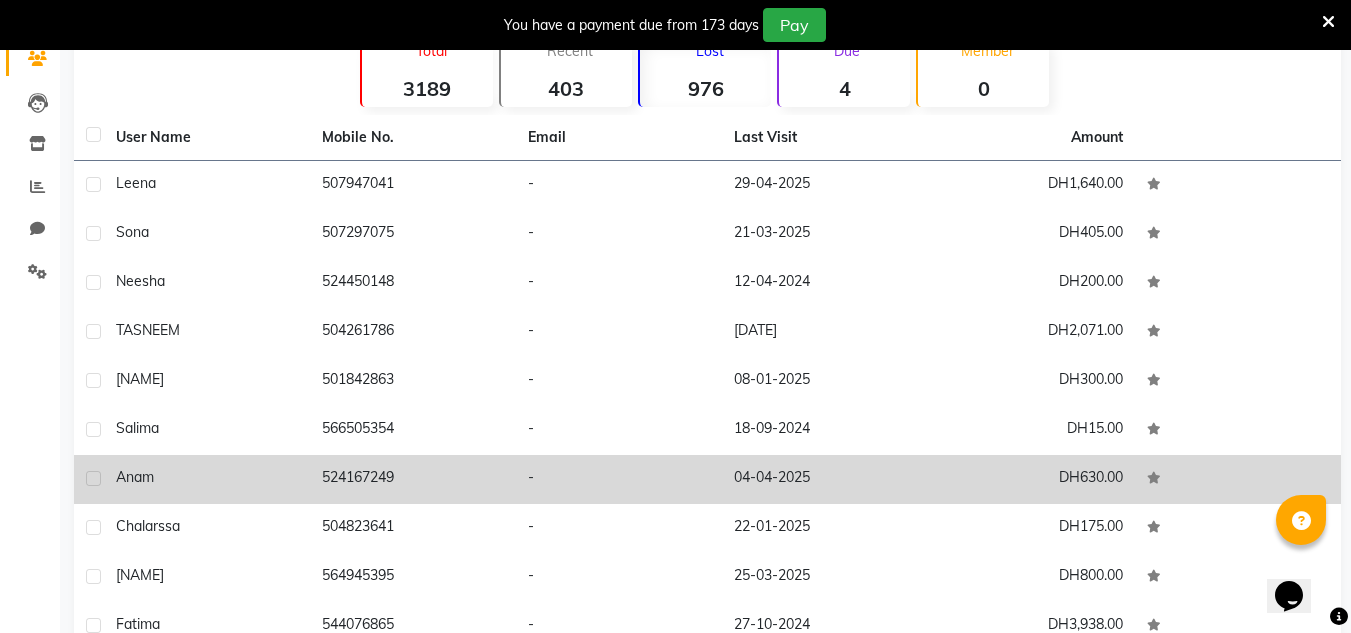 scroll, scrollTop: 283, scrollLeft: 0, axis: vertical 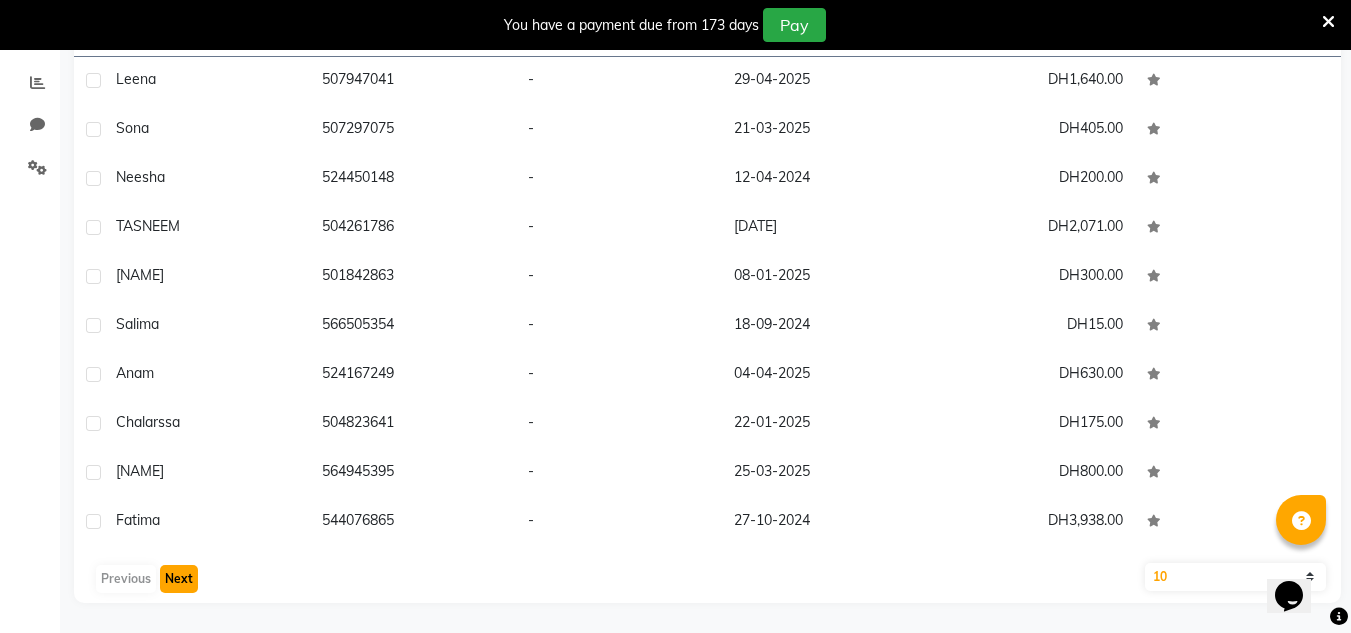 click on "Next" 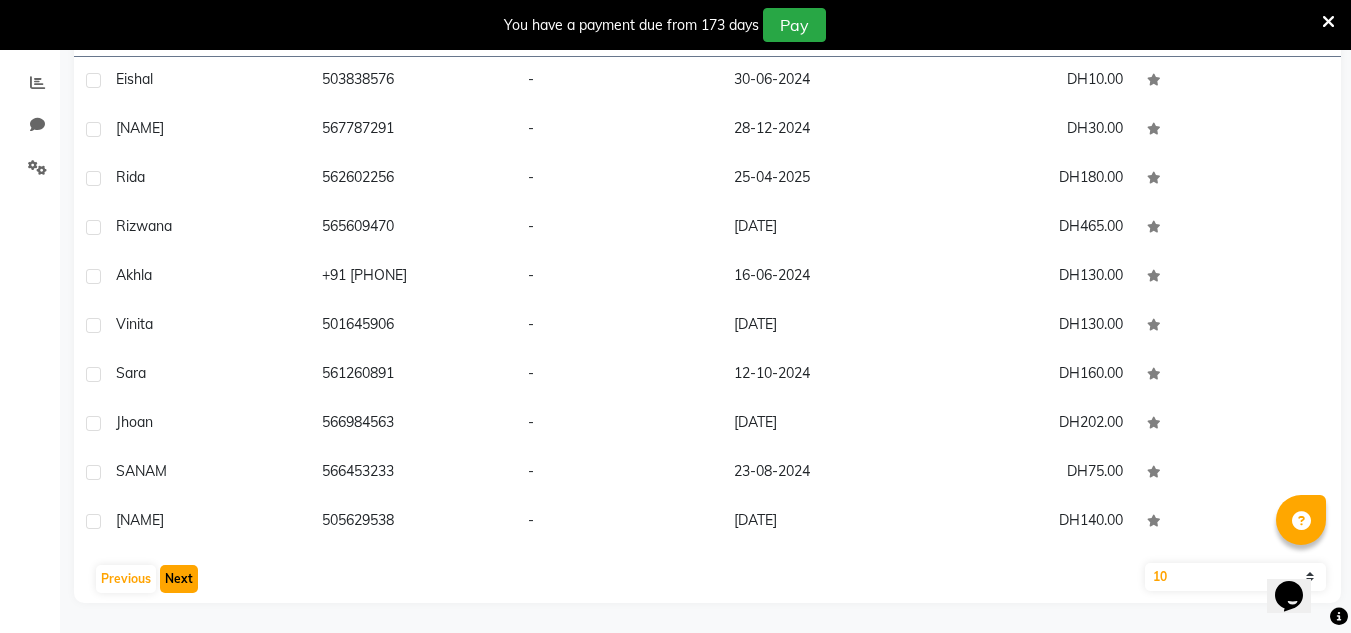click on "Next" 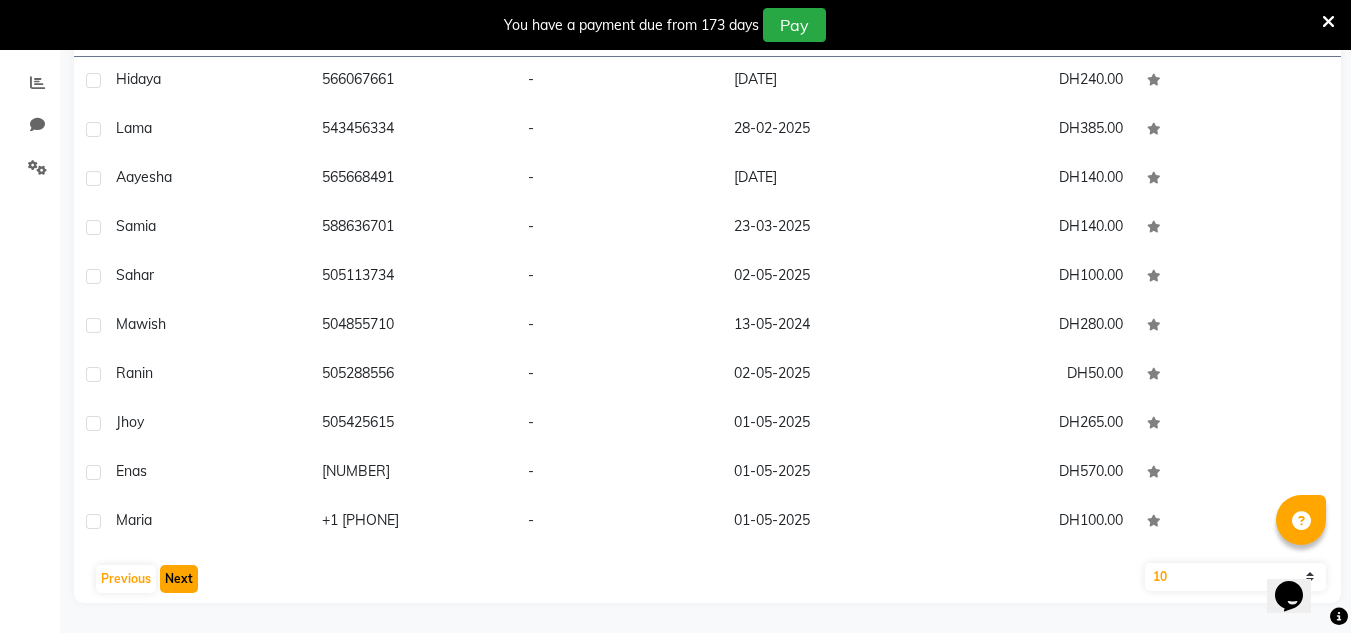 click on "Next" 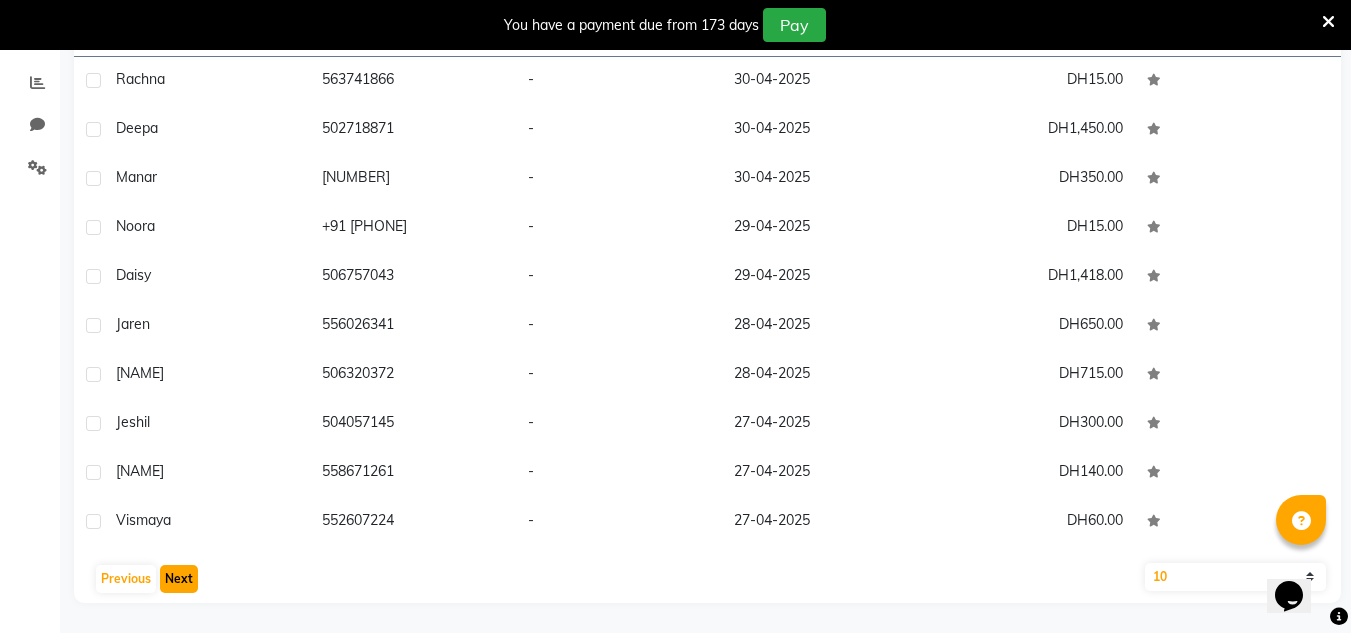 click on "Next" 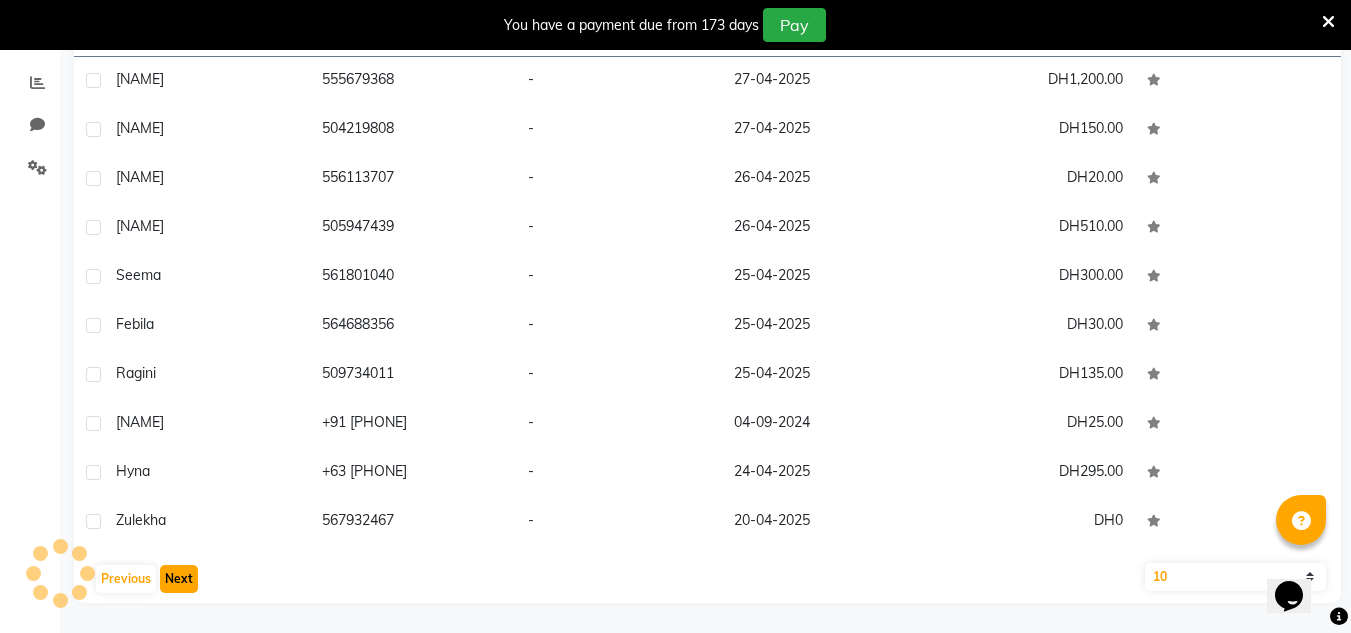 click on "Next" 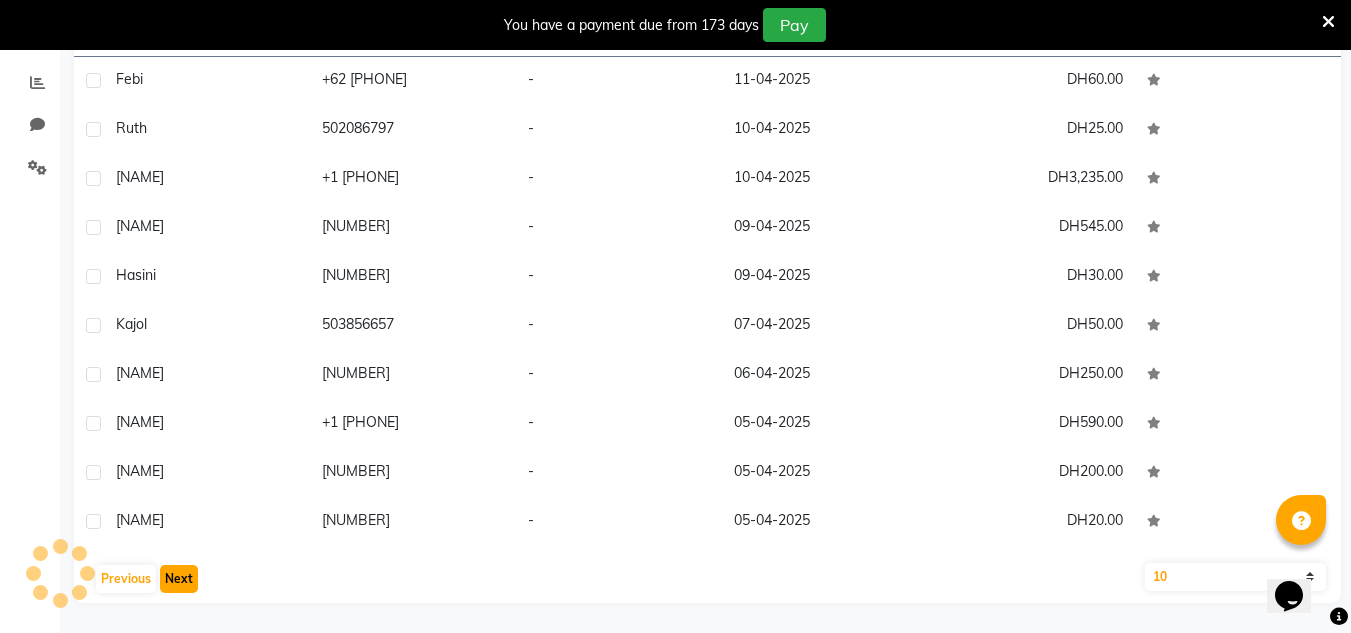 click on "Next" 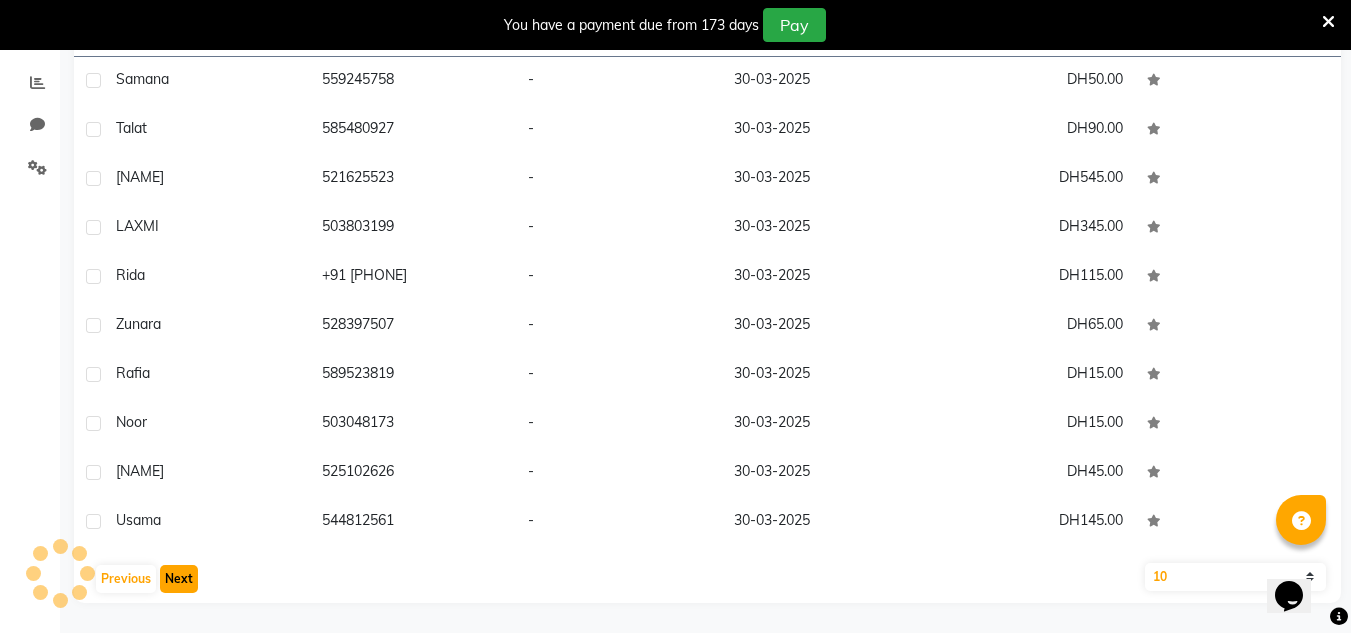click on "Next" 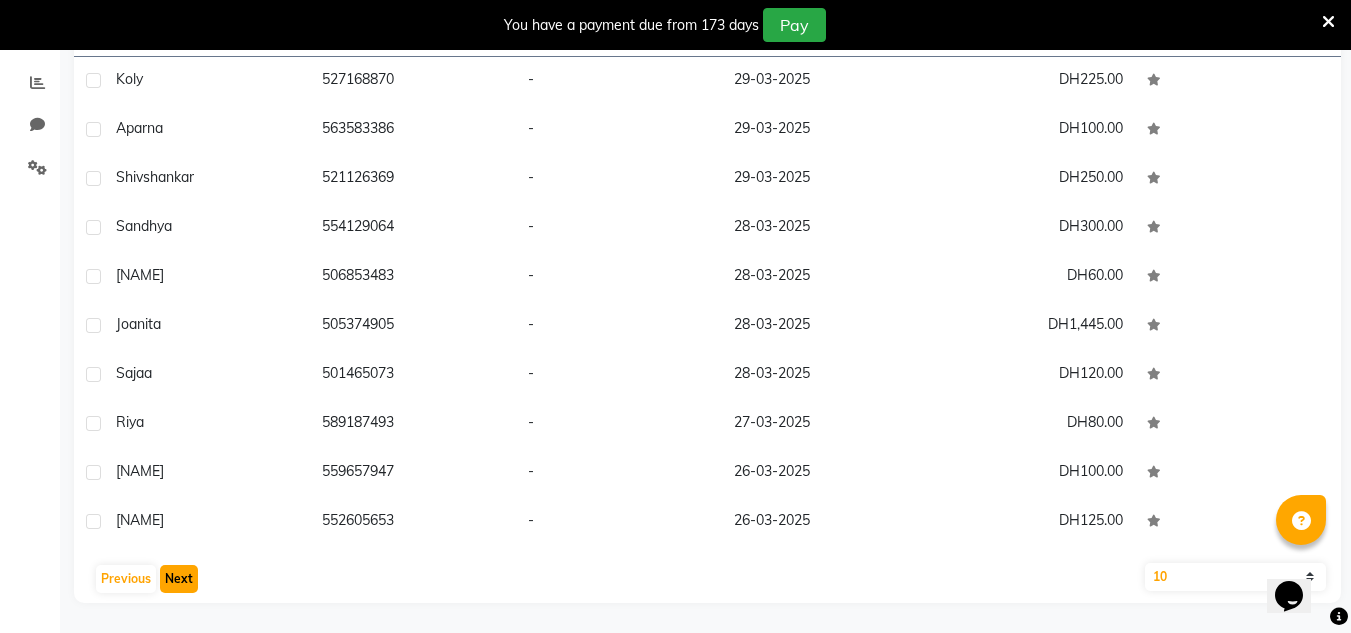 click on "Next" 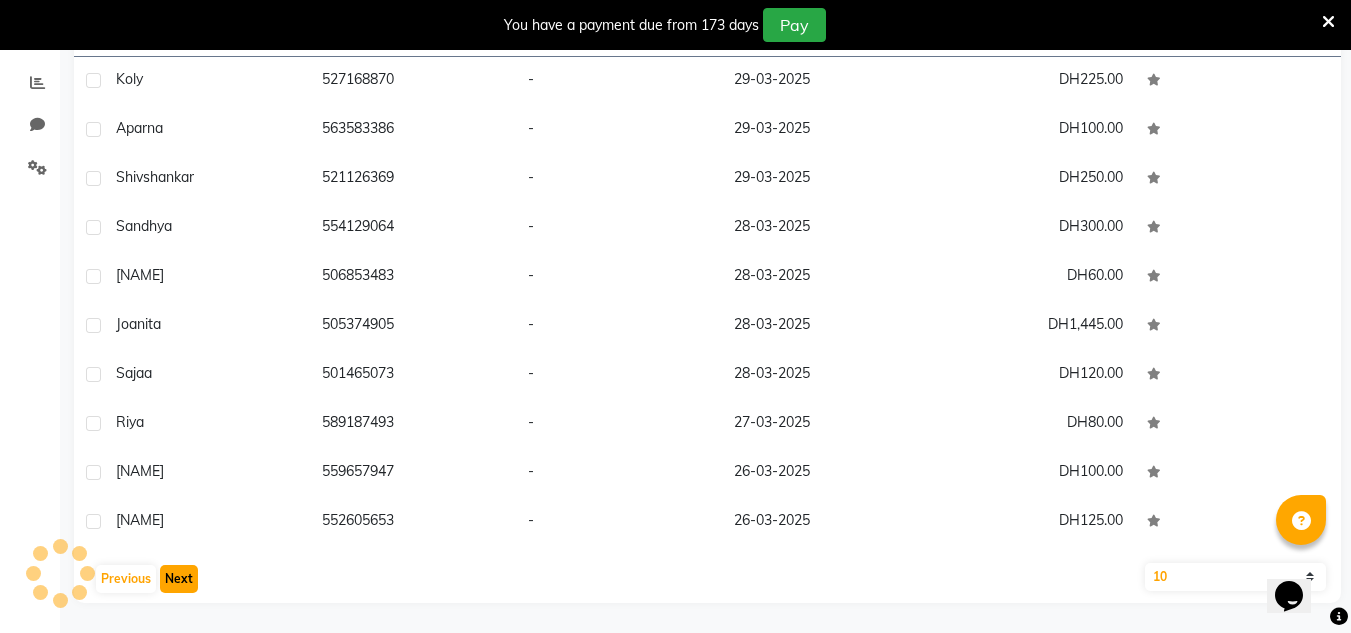 click on "Next" 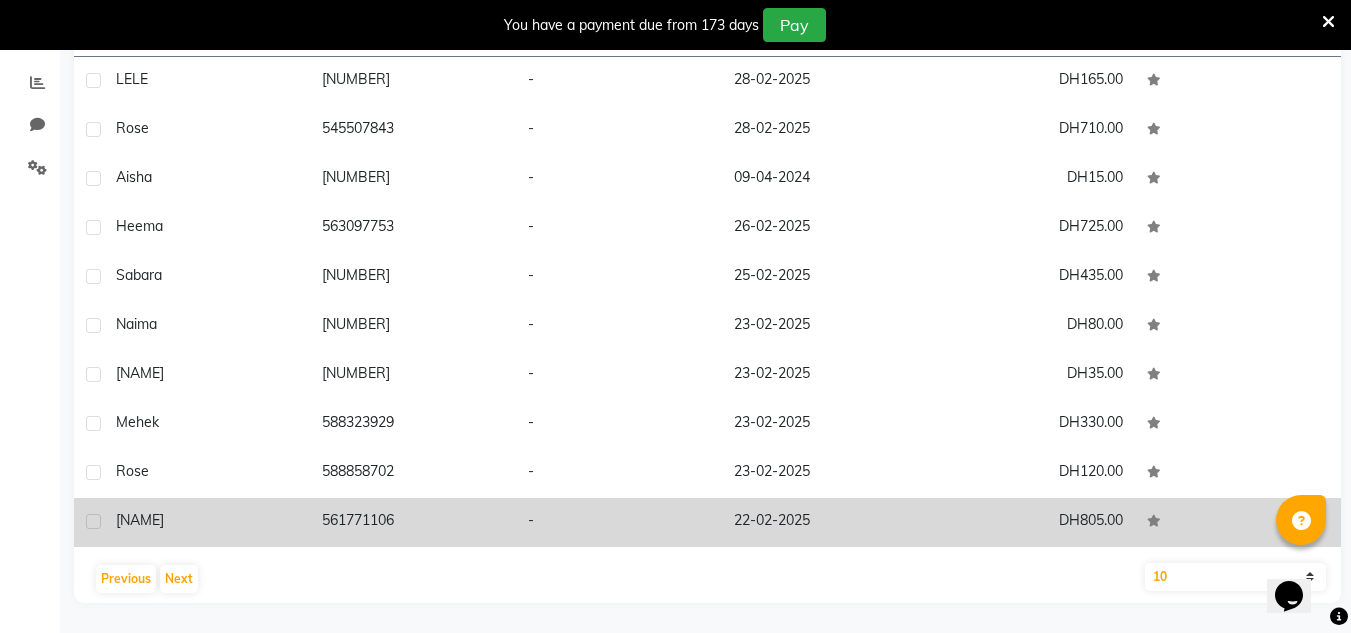 click on "561771106" 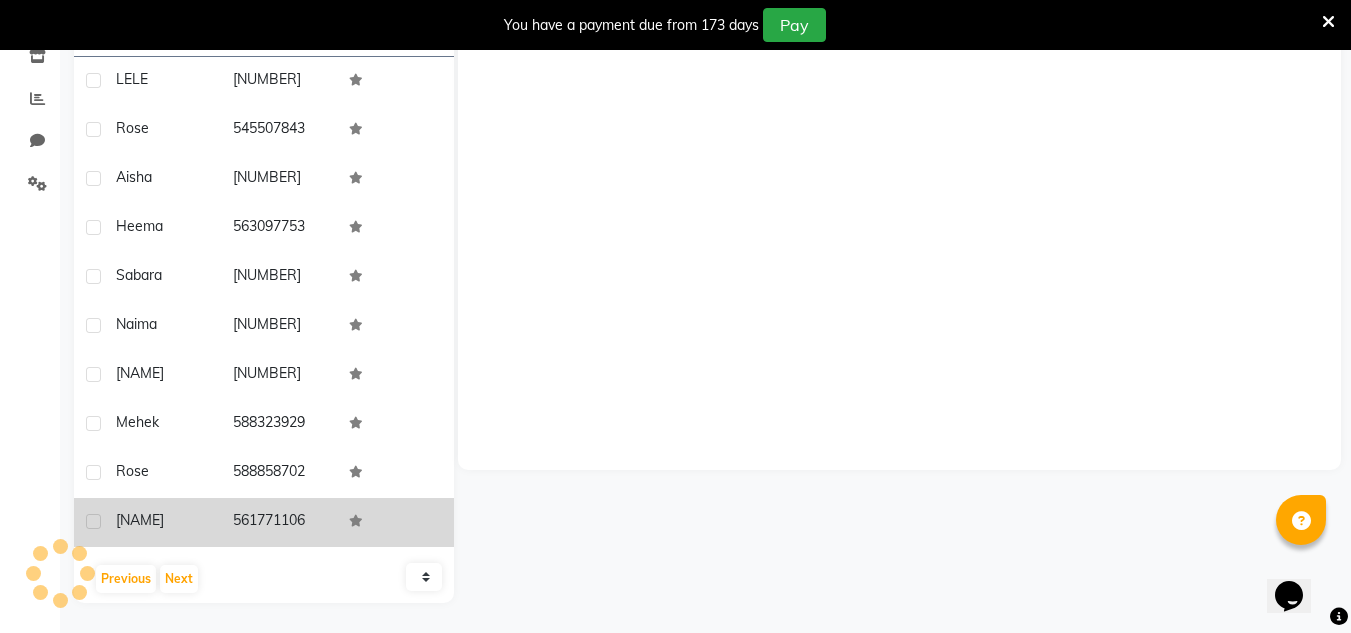 scroll, scrollTop: 267, scrollLeft: 0, axis: vertical 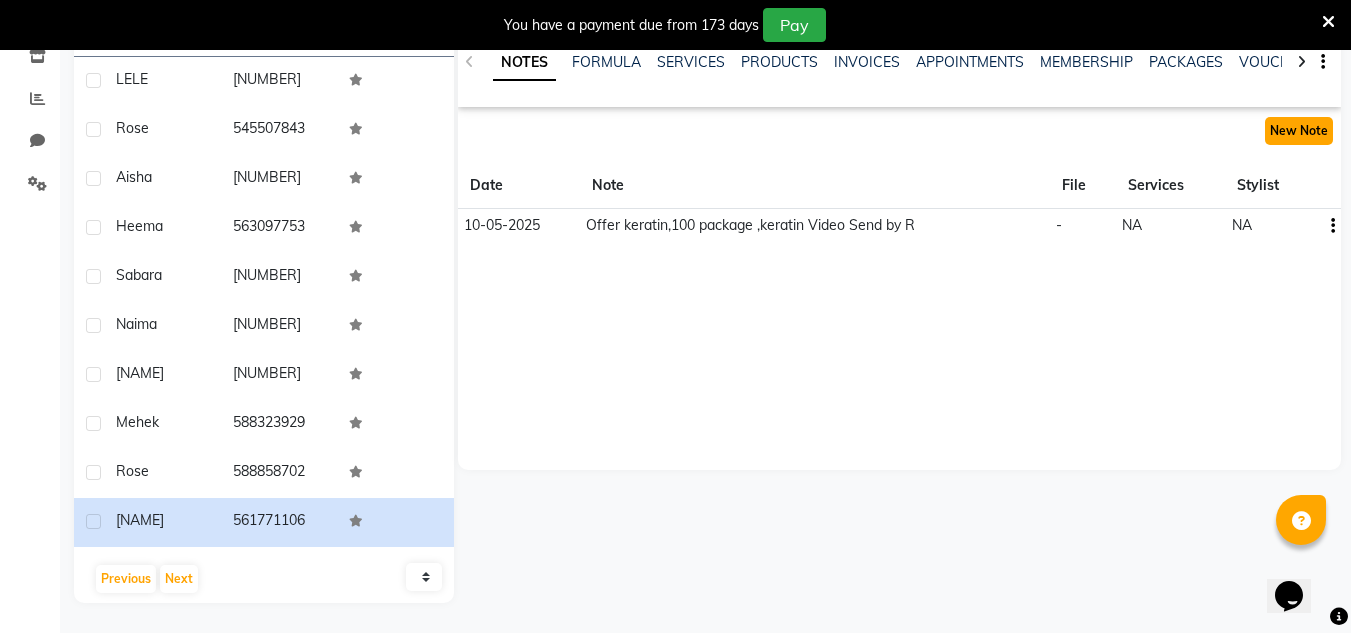click on "New Note" 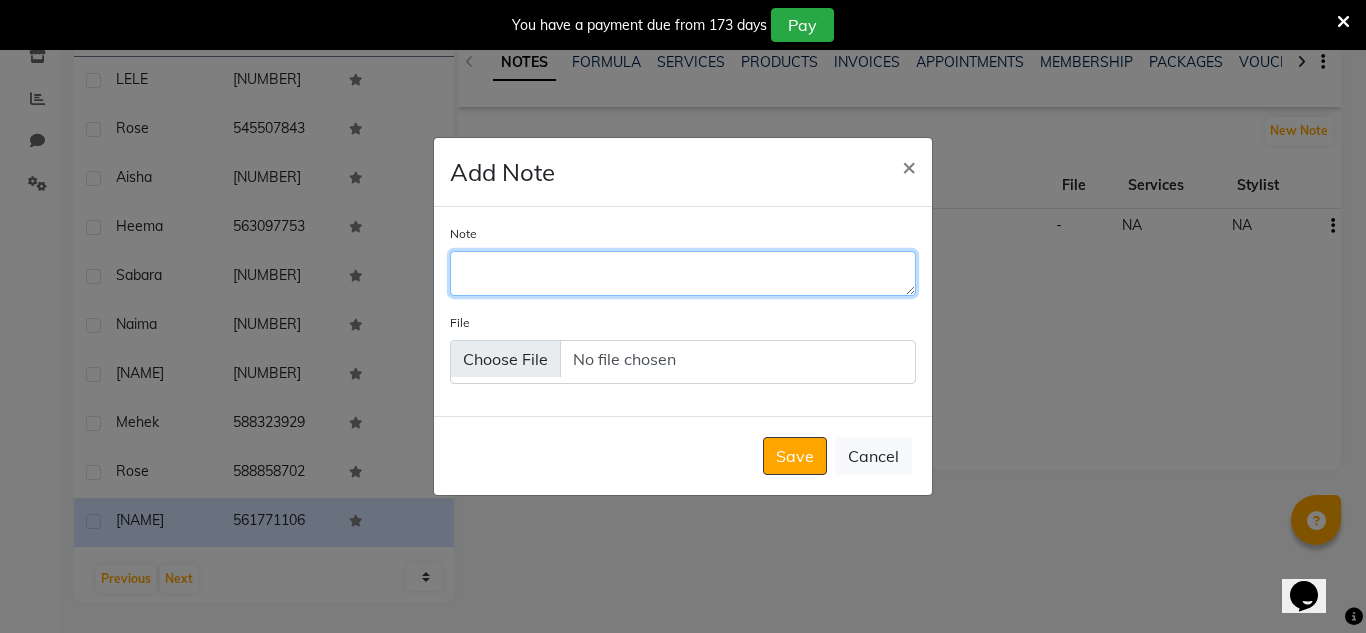 click on "Note" at bounding box center (683, 273) 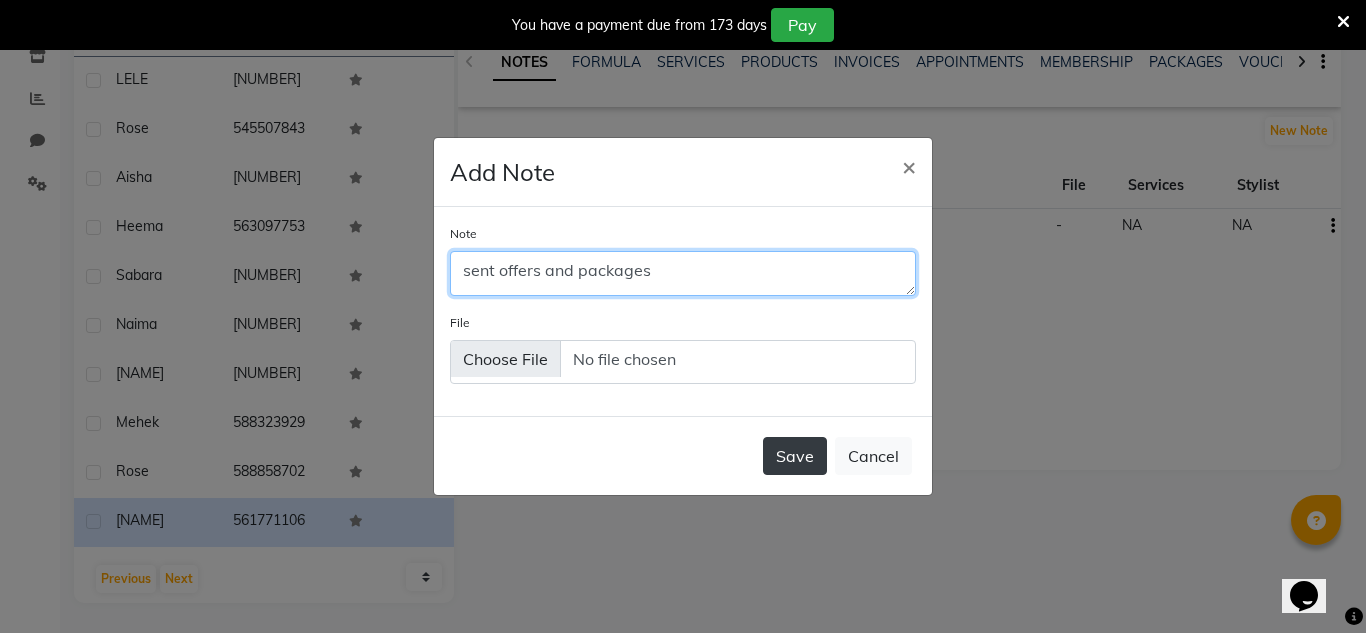 type on "sent offers and packages" 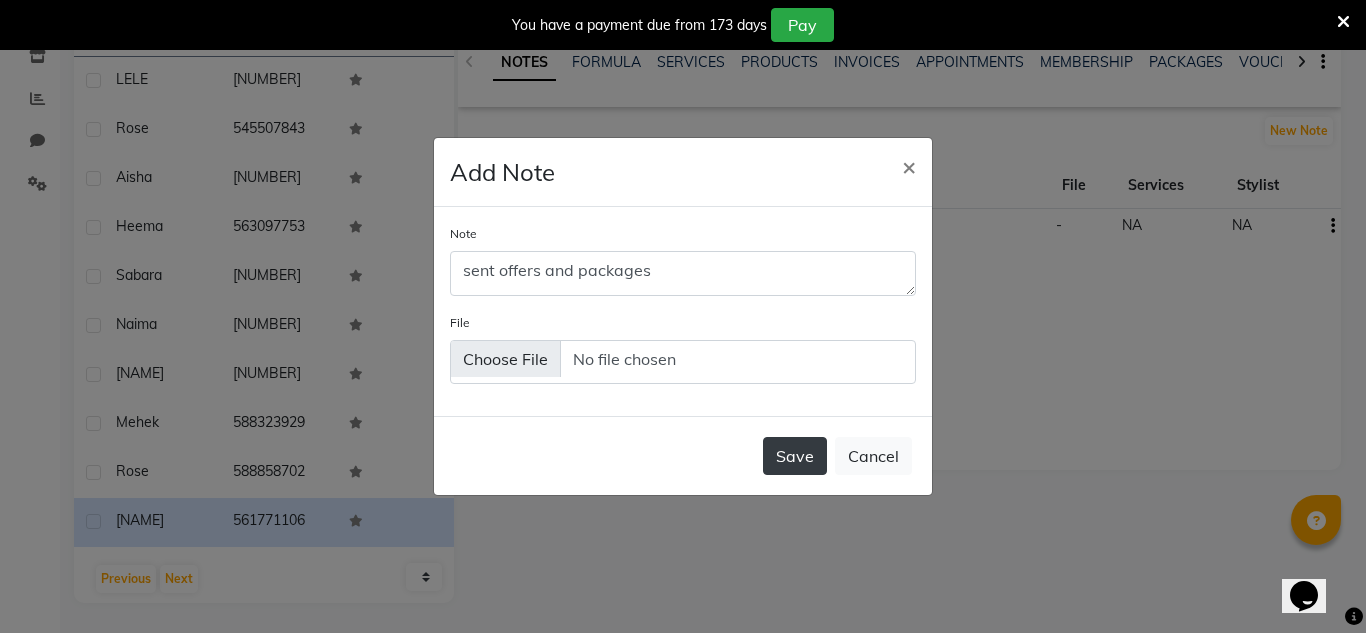 click on "Save" 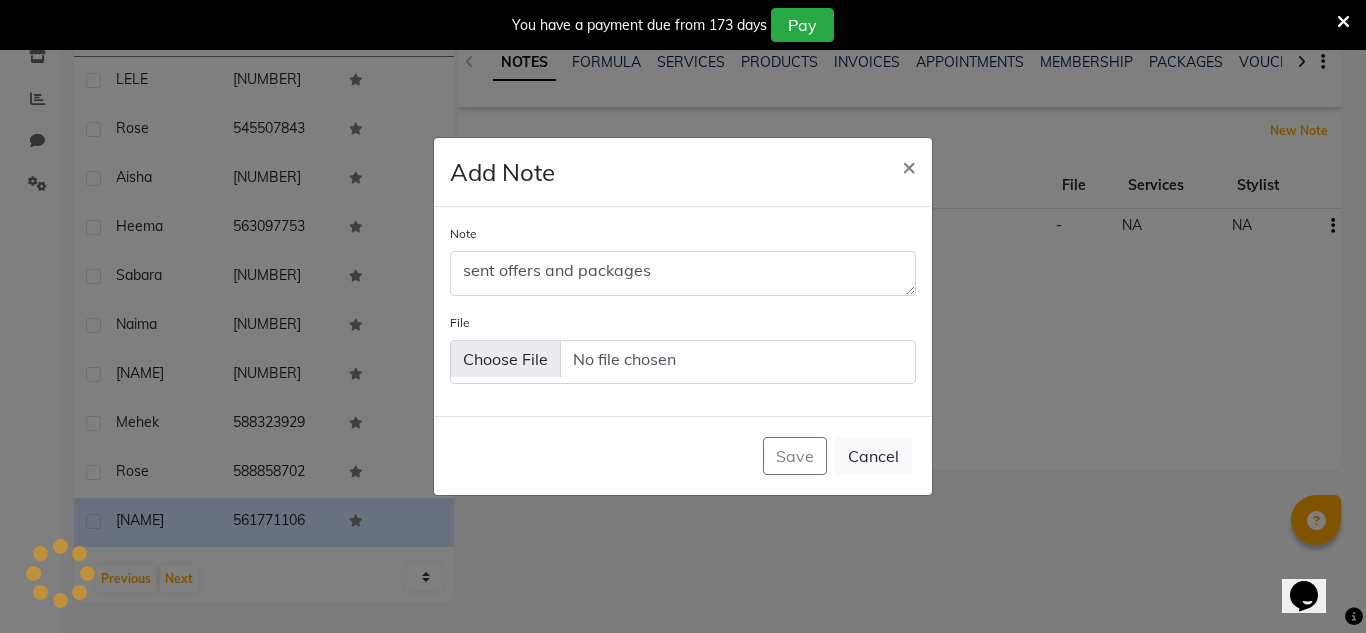 type 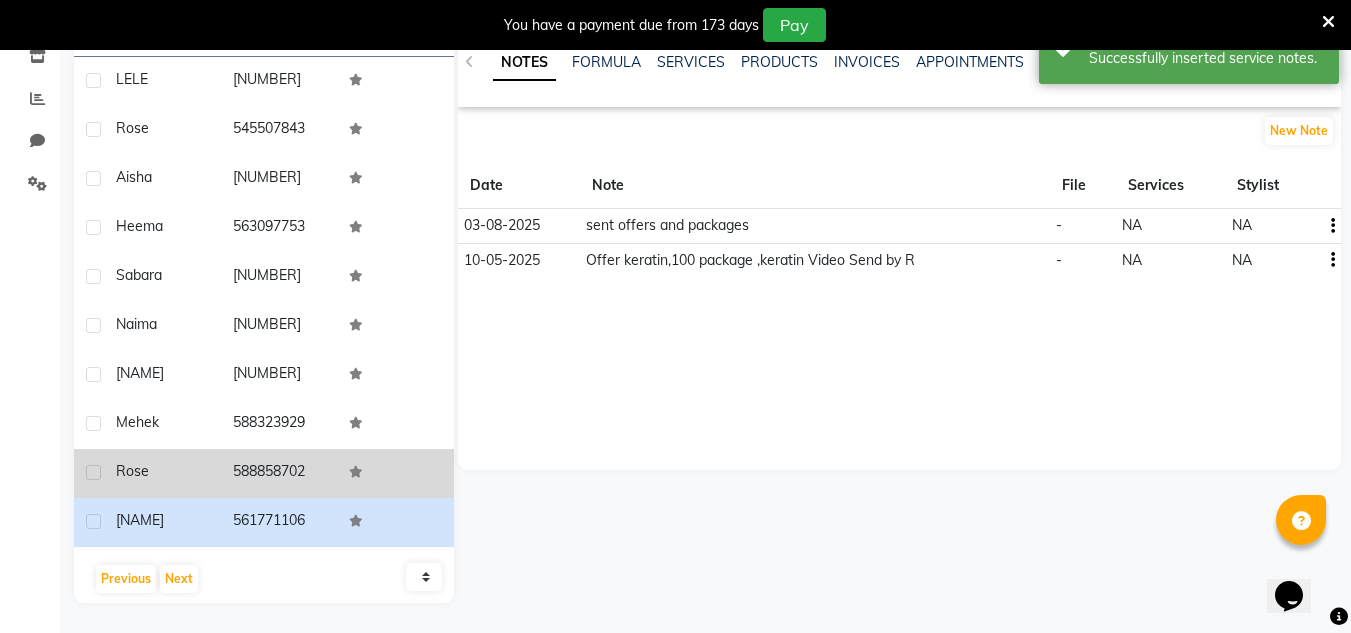 click on "Rose" 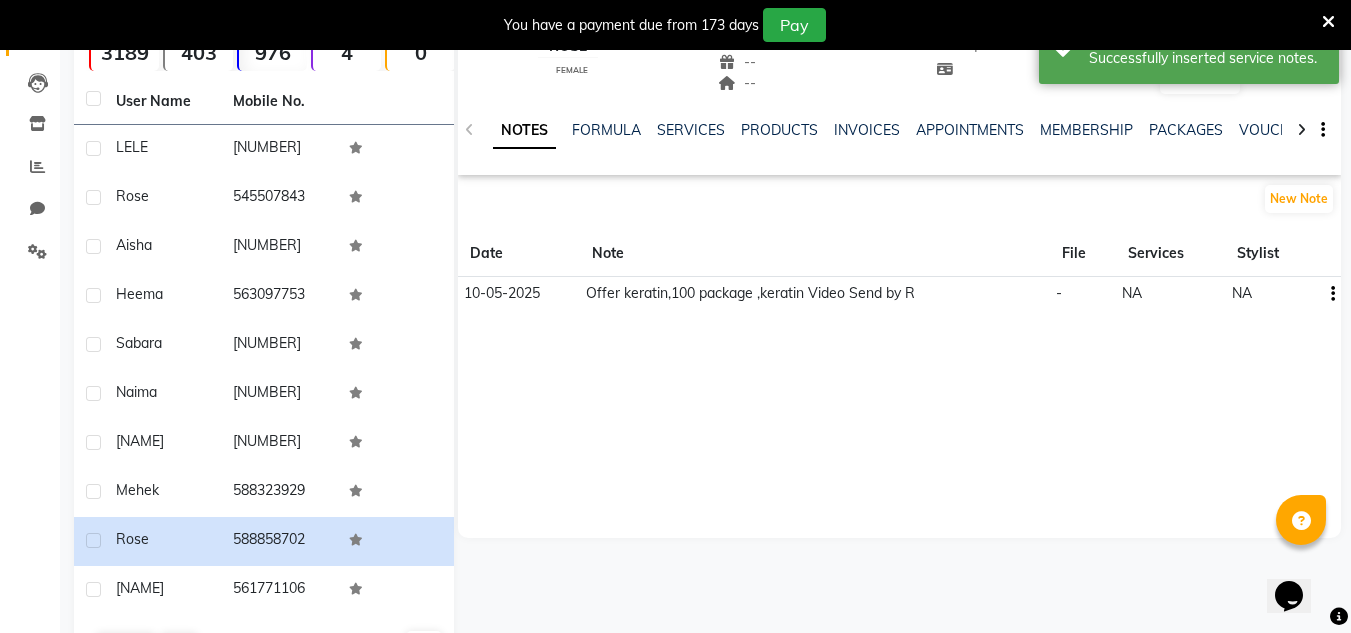 scroll, scrollTop: 67, scrollLeft: 0, axis: vertical 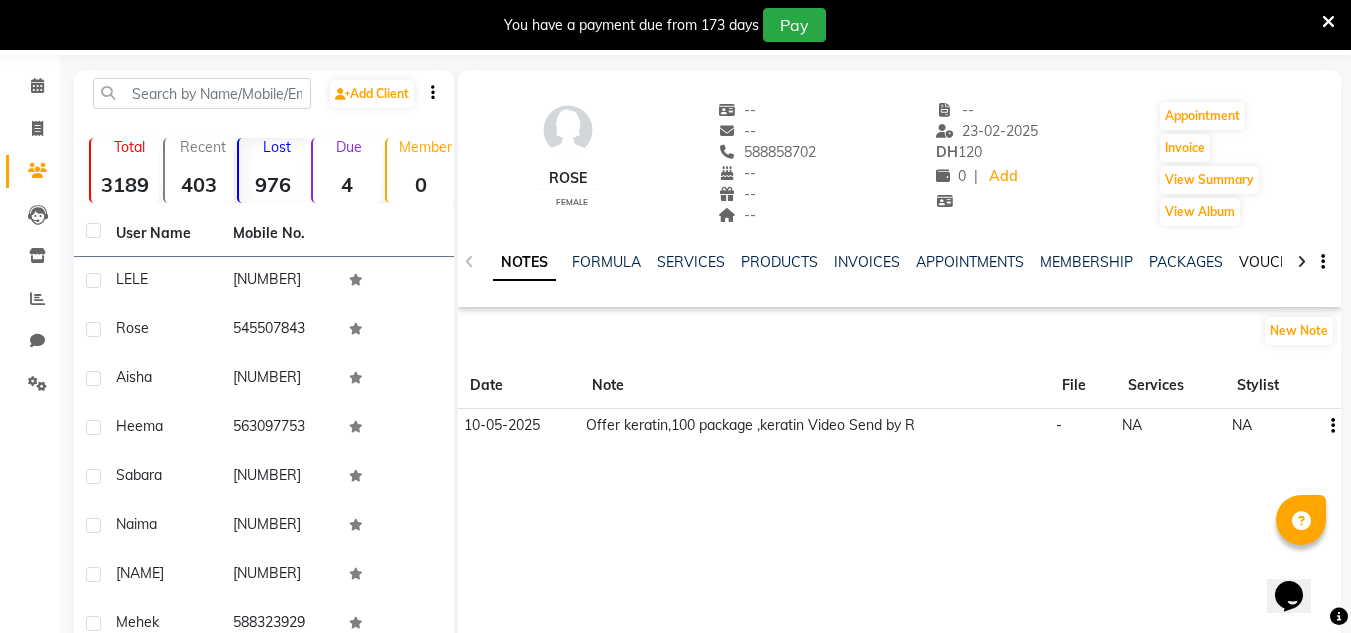 click on "VOUCHERS" 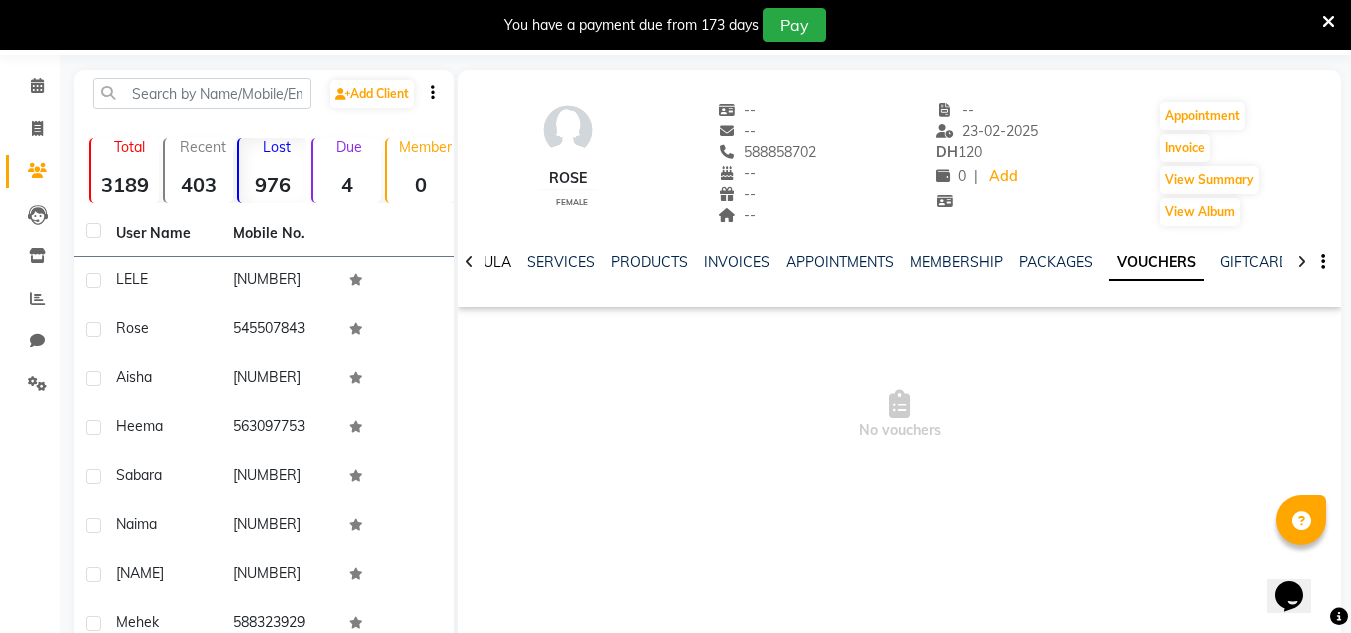 click on "FORMULA" 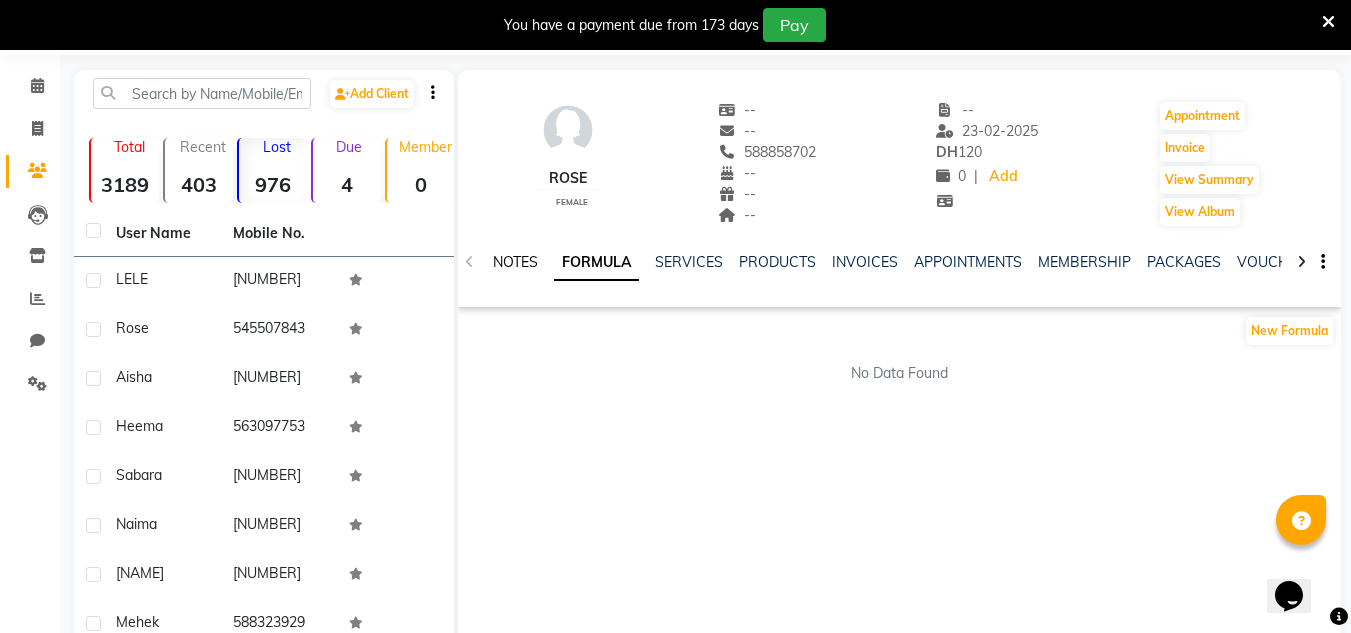 click on "NOTES" 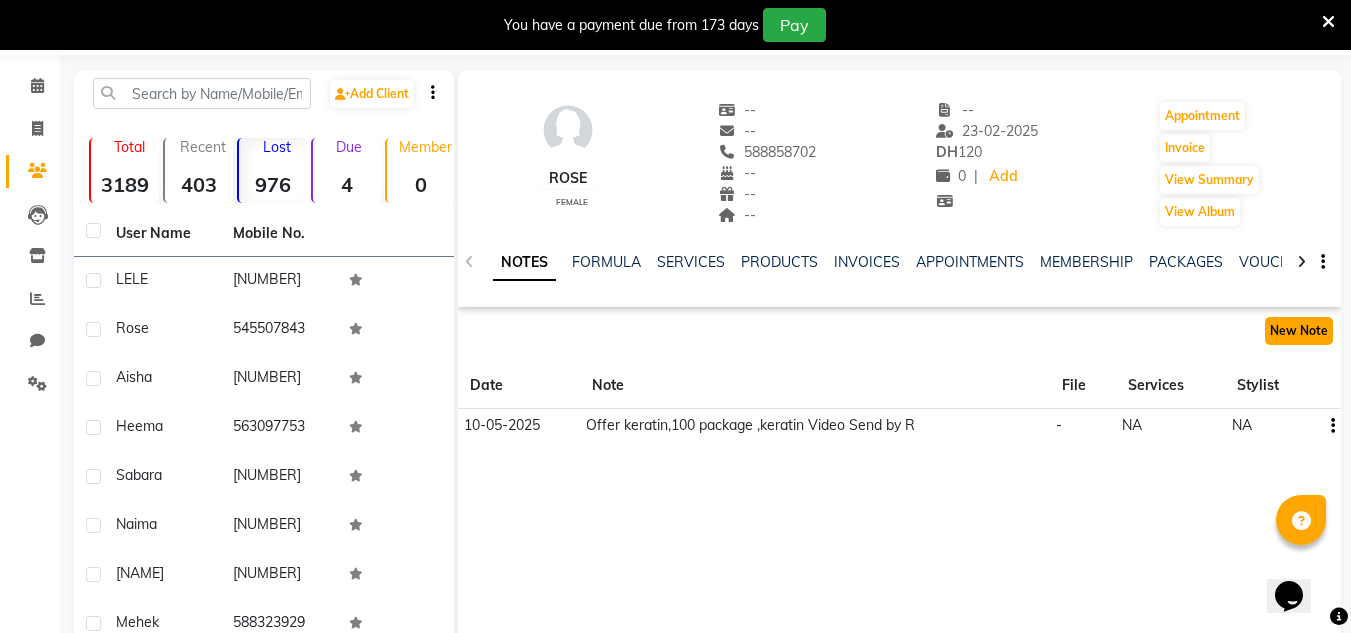 click on "New Note" 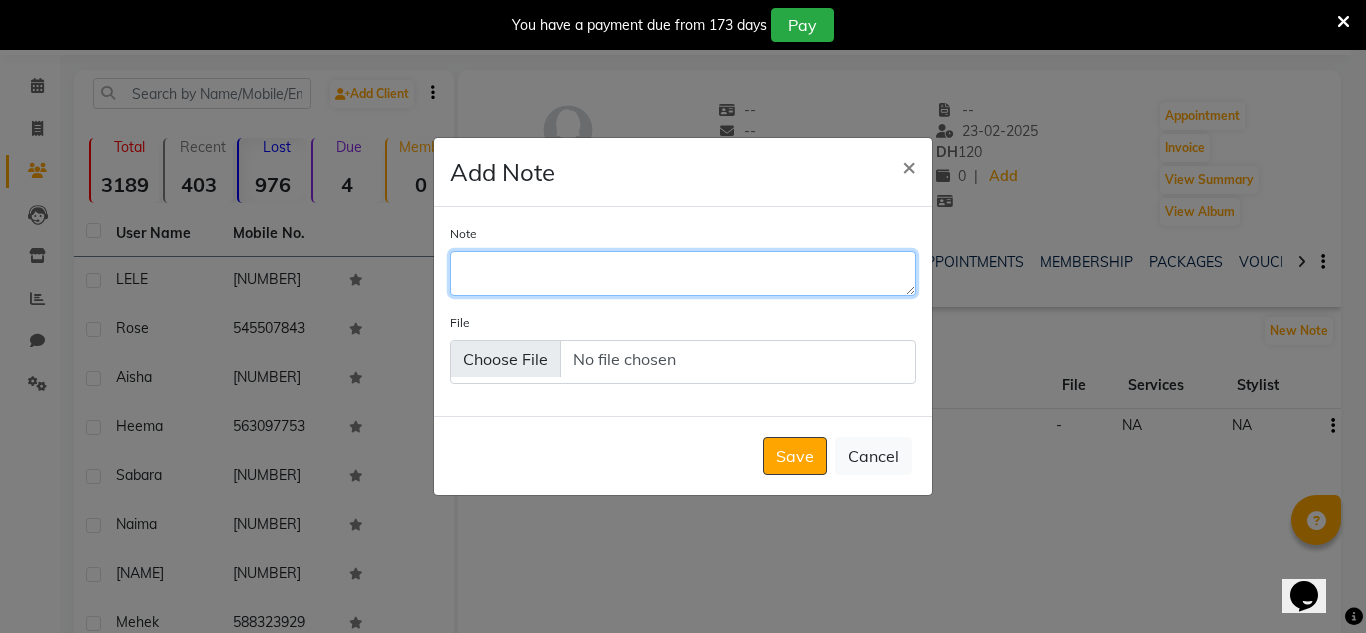 click on "Note" at bounding box center [683, 273] 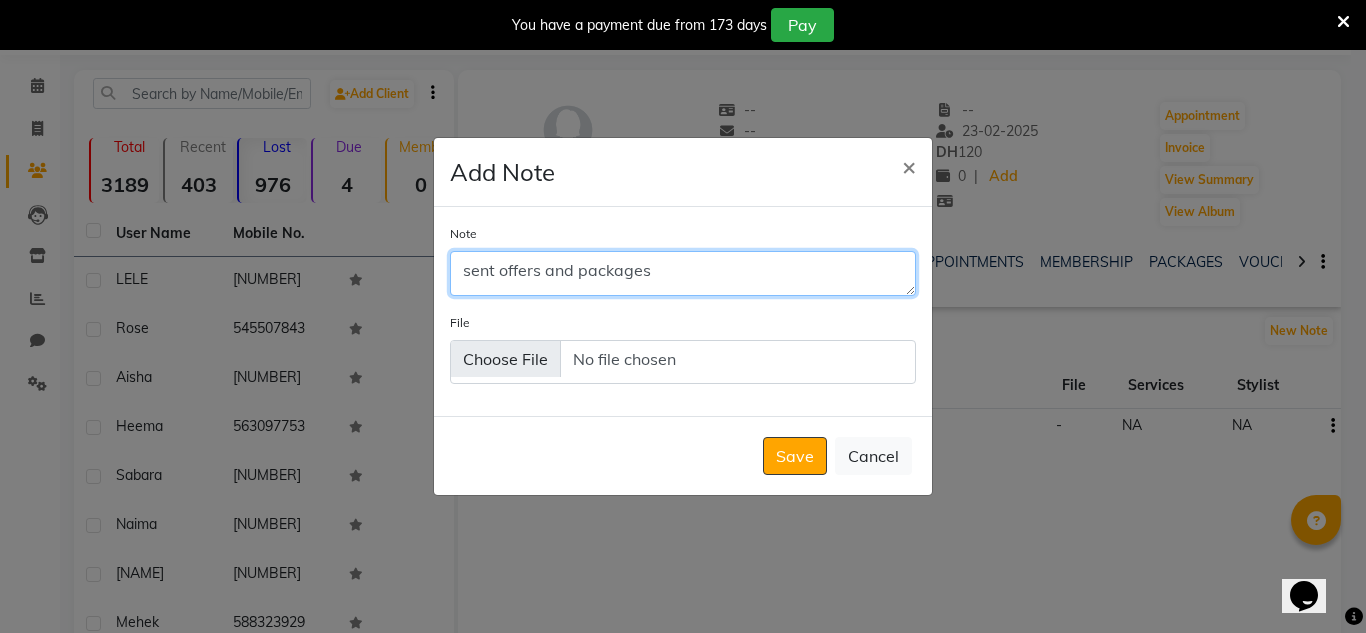 type on "sent offers and packages" 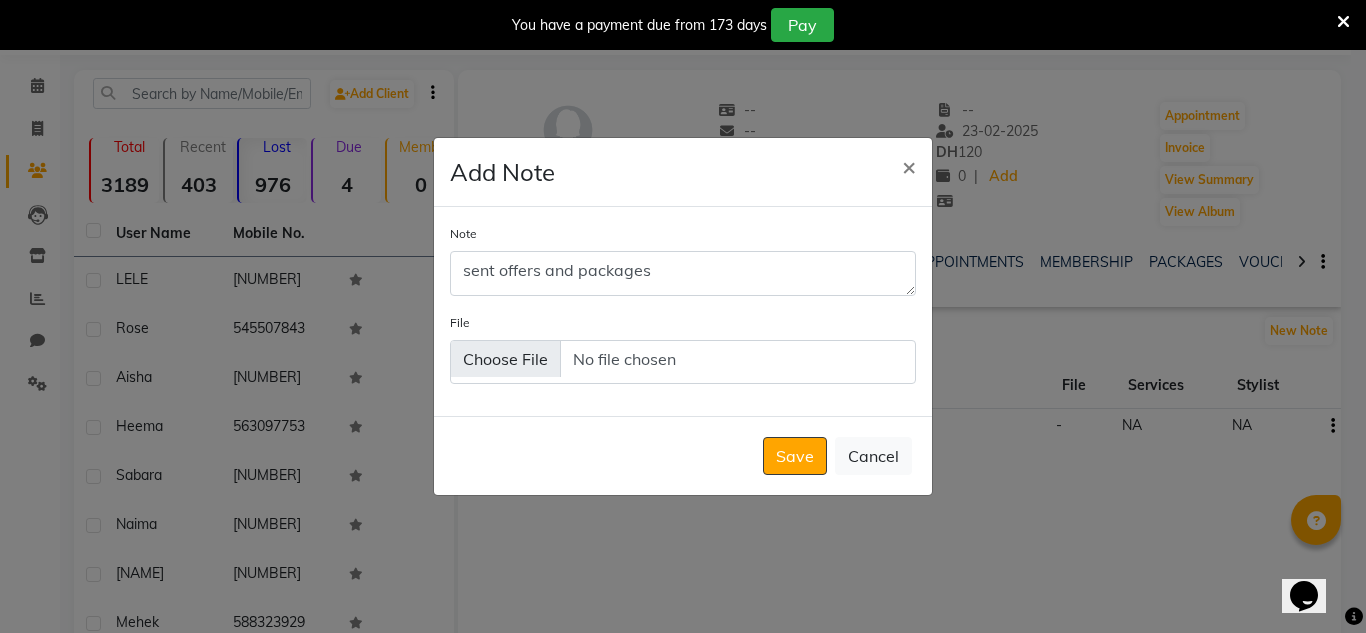 click on "Save   Cancel" 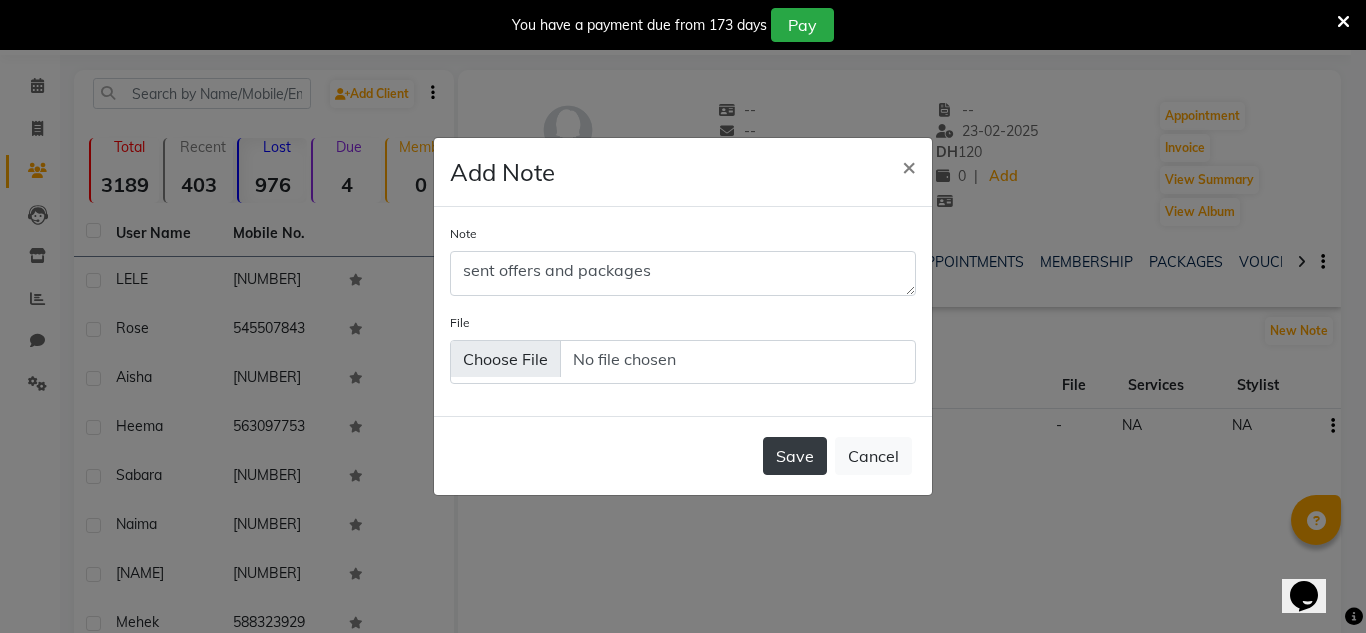 click on "Save" 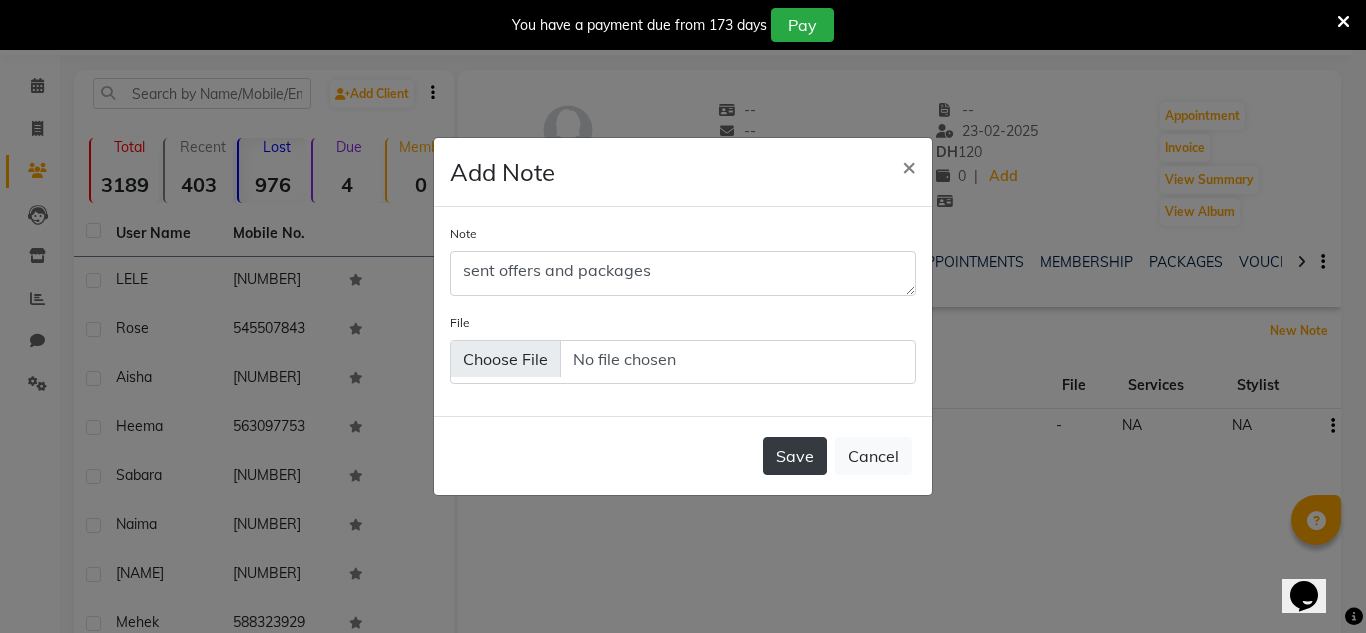 type 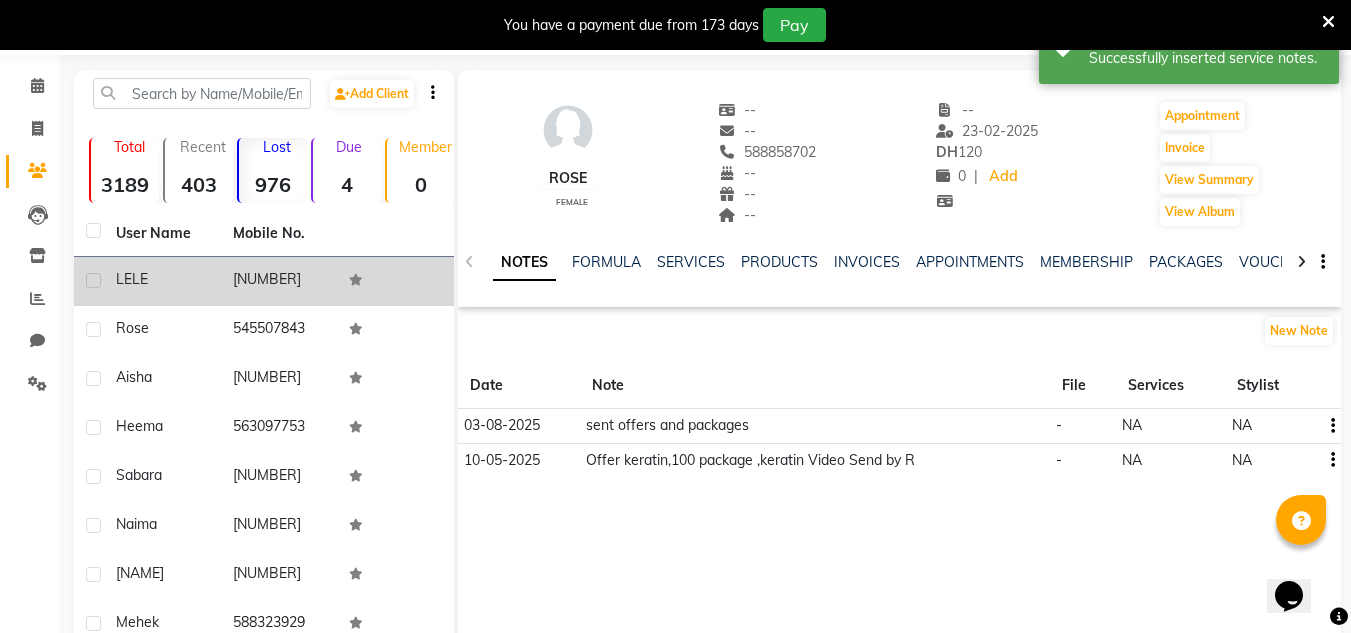 click on "[NUMBER]" 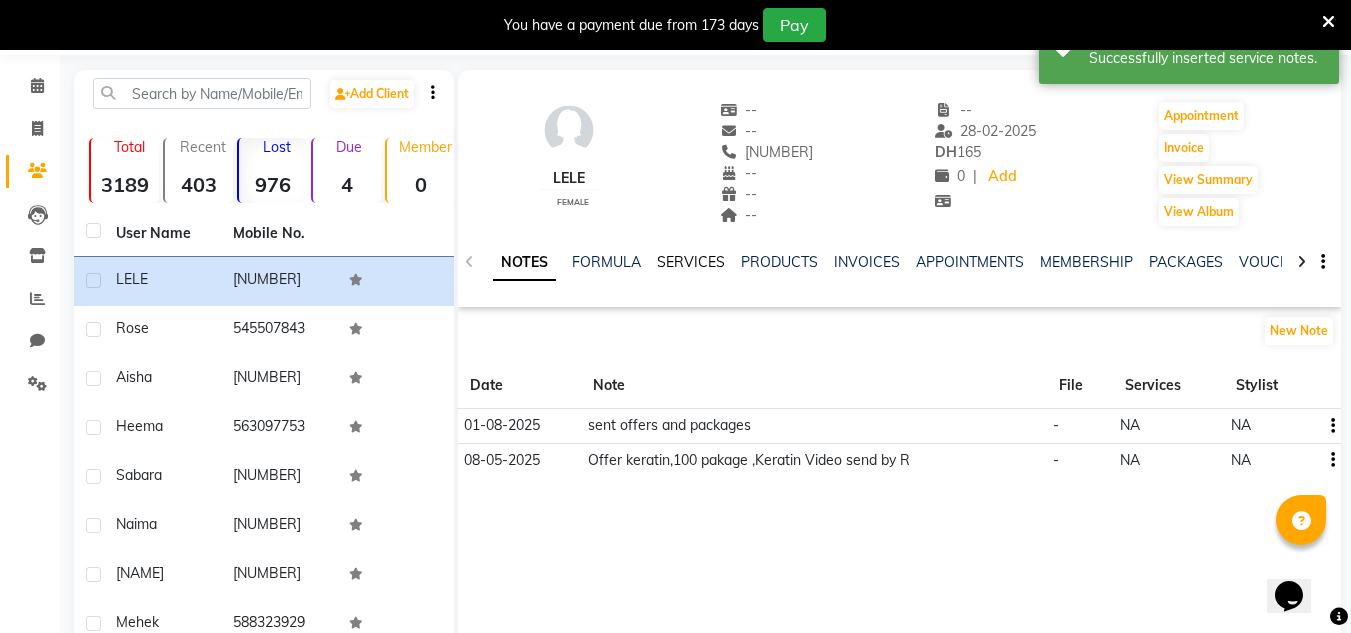 click on "SERVICES" 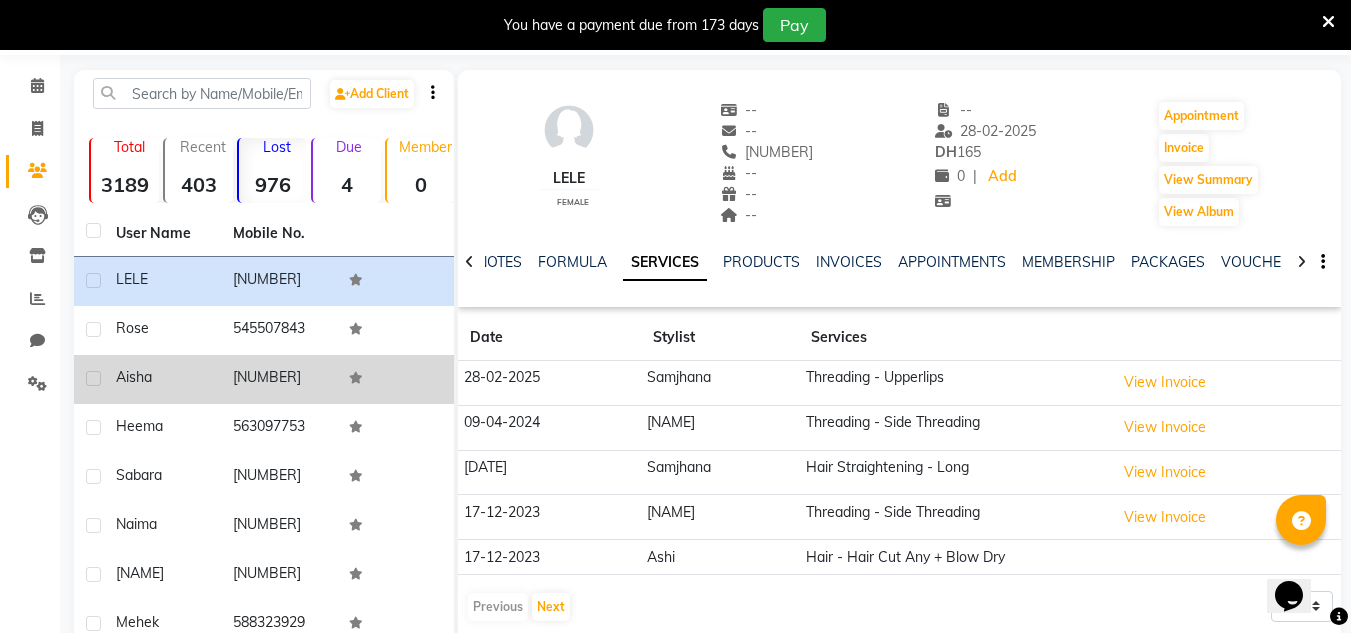 scroll, scrollTop: 267, scrollLeft: 0, axis: vertical 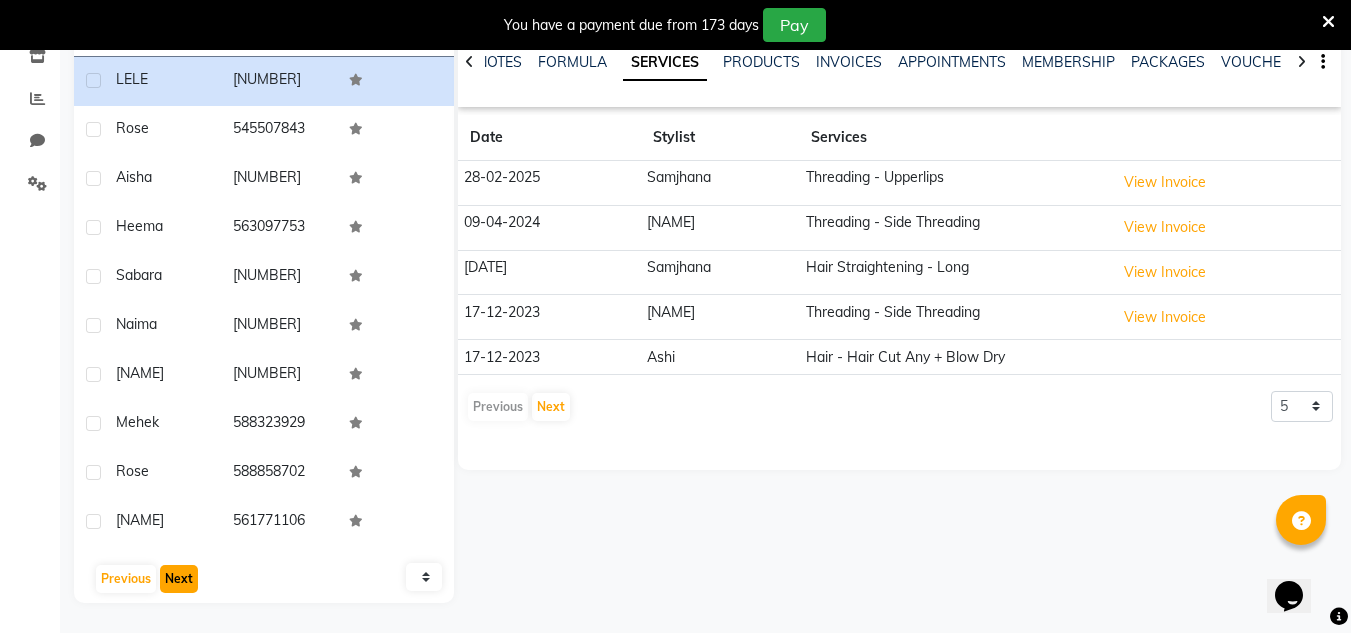 click on "Next" 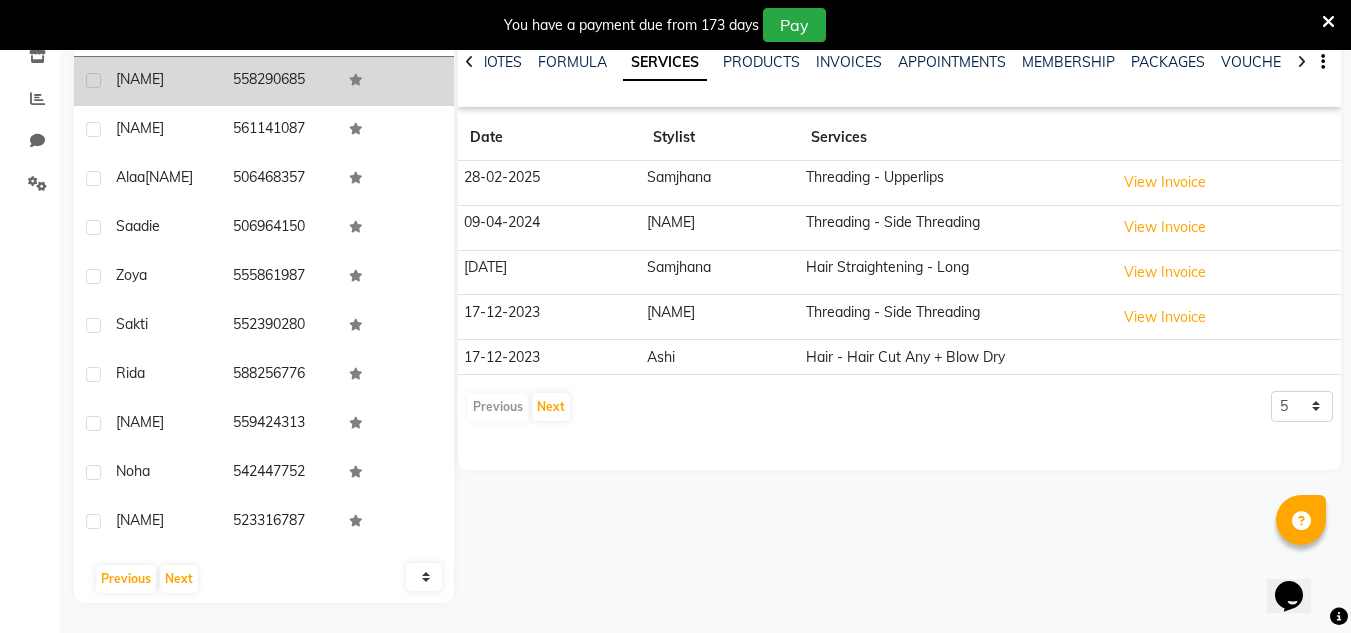 click on "558290685" 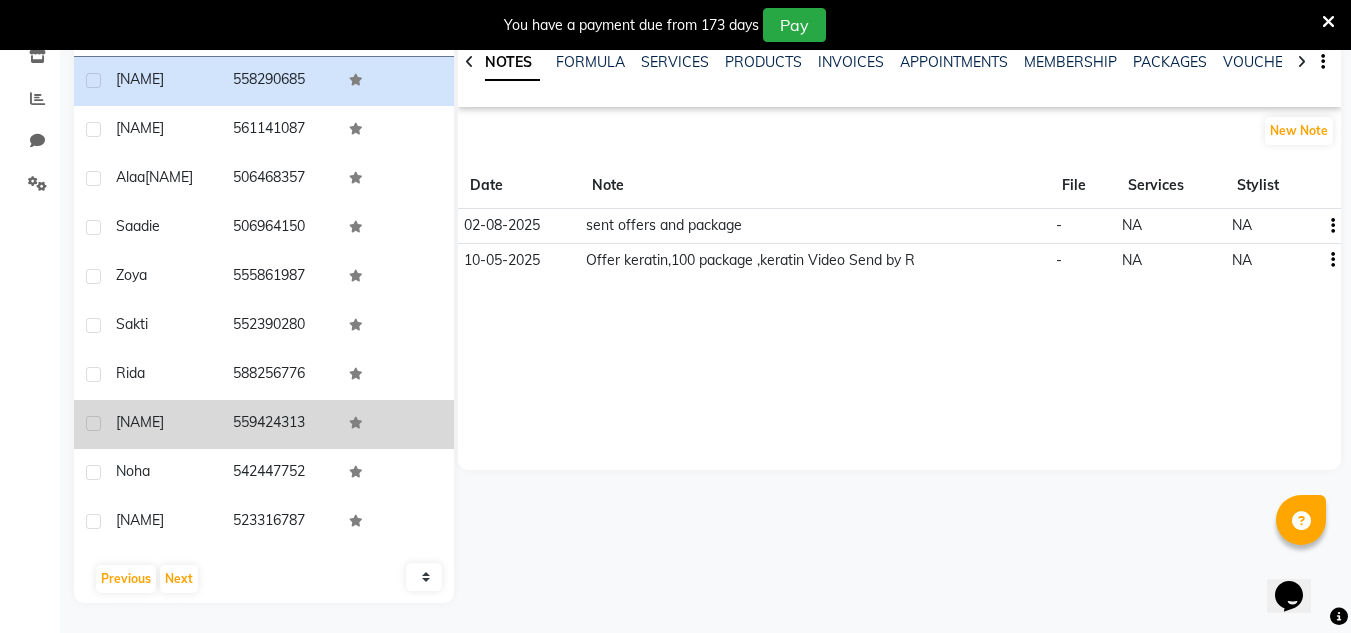 click on "[NAME]" 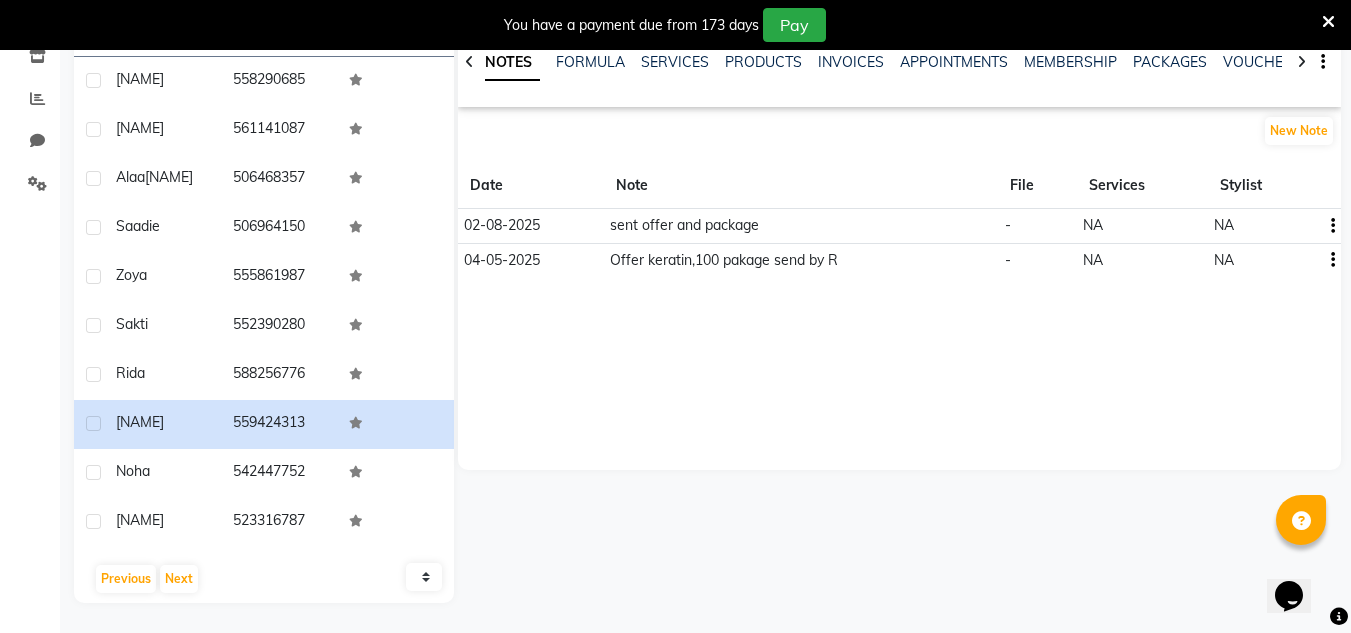 scroll, scrollTop: 284, scrollLeft: 0, axis: vertical 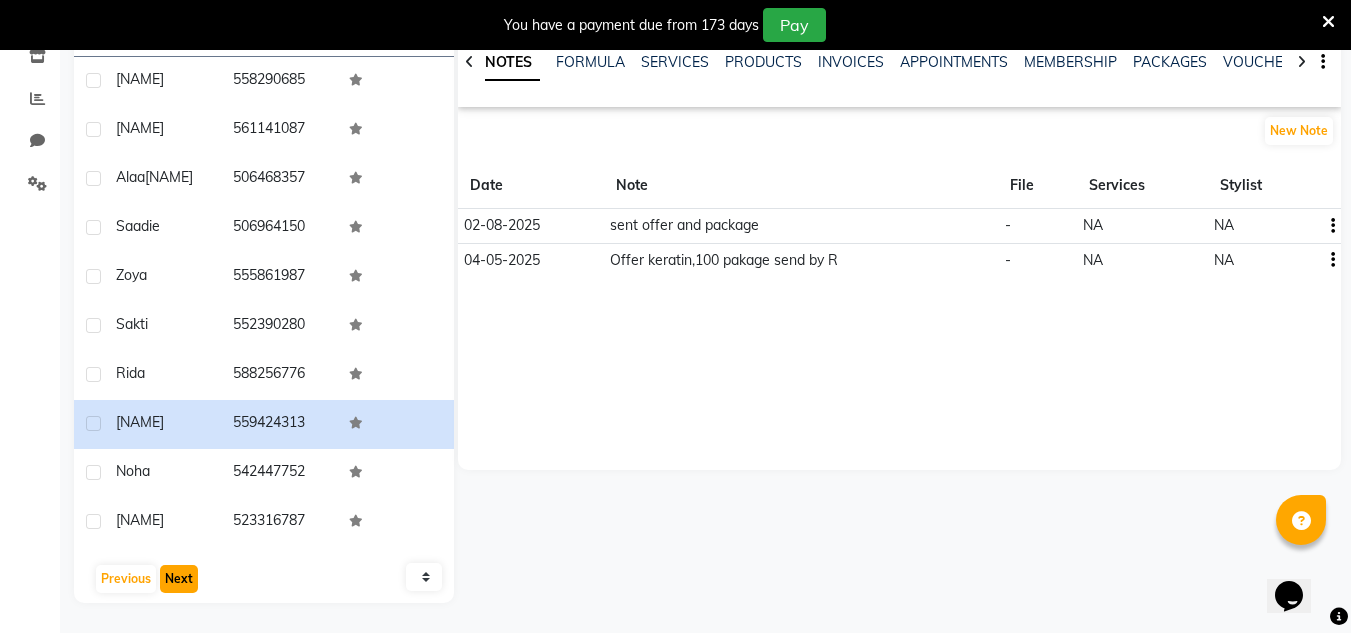 click on "Next" 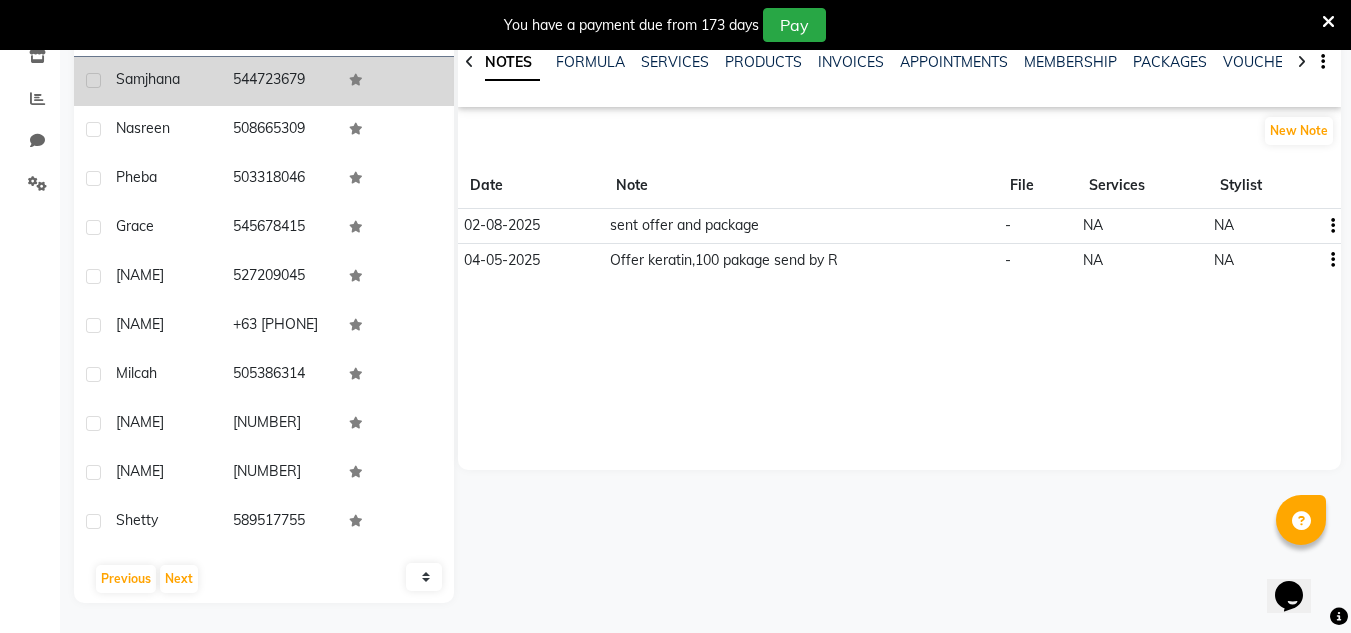 click on "544723679" 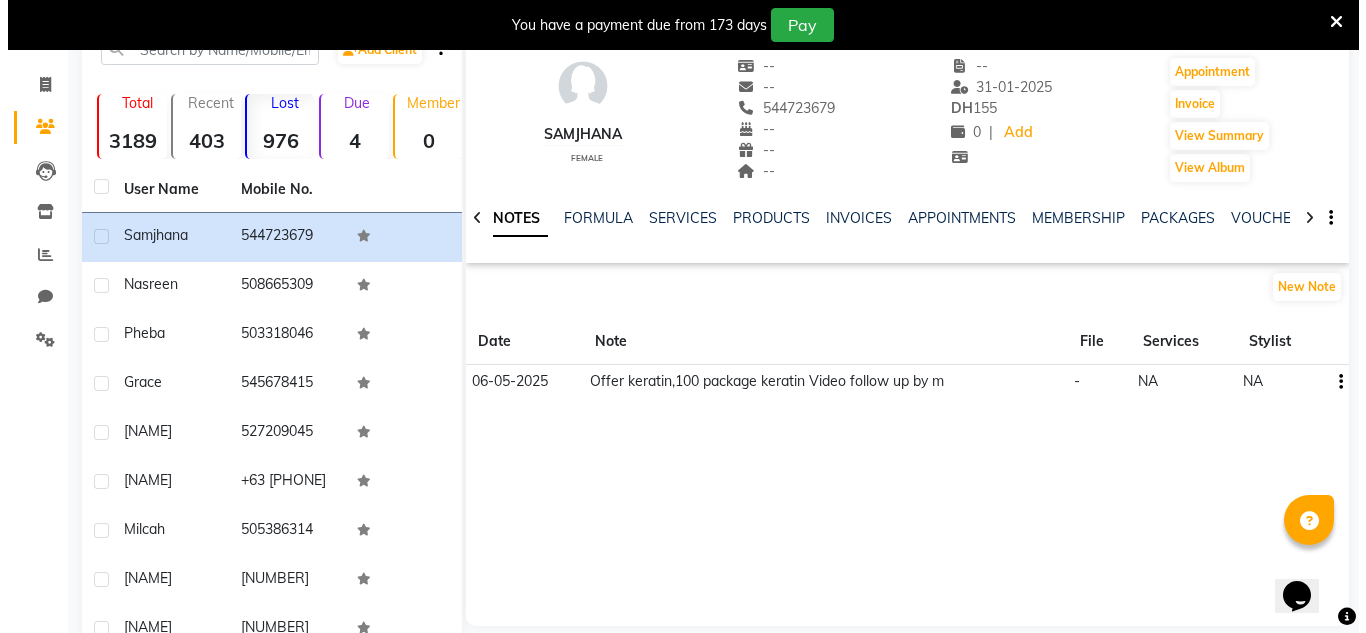 scroll, scrollTop: 84, scrollLeft: 0, axis: vertical 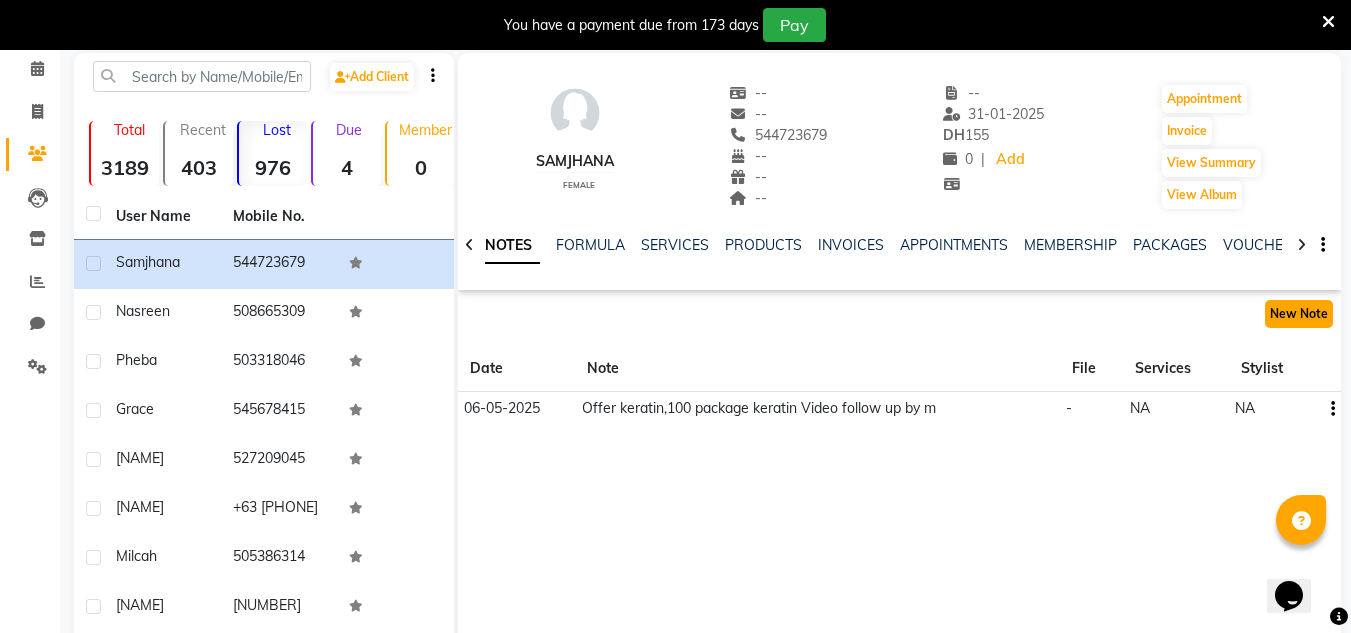 click on "New Note" 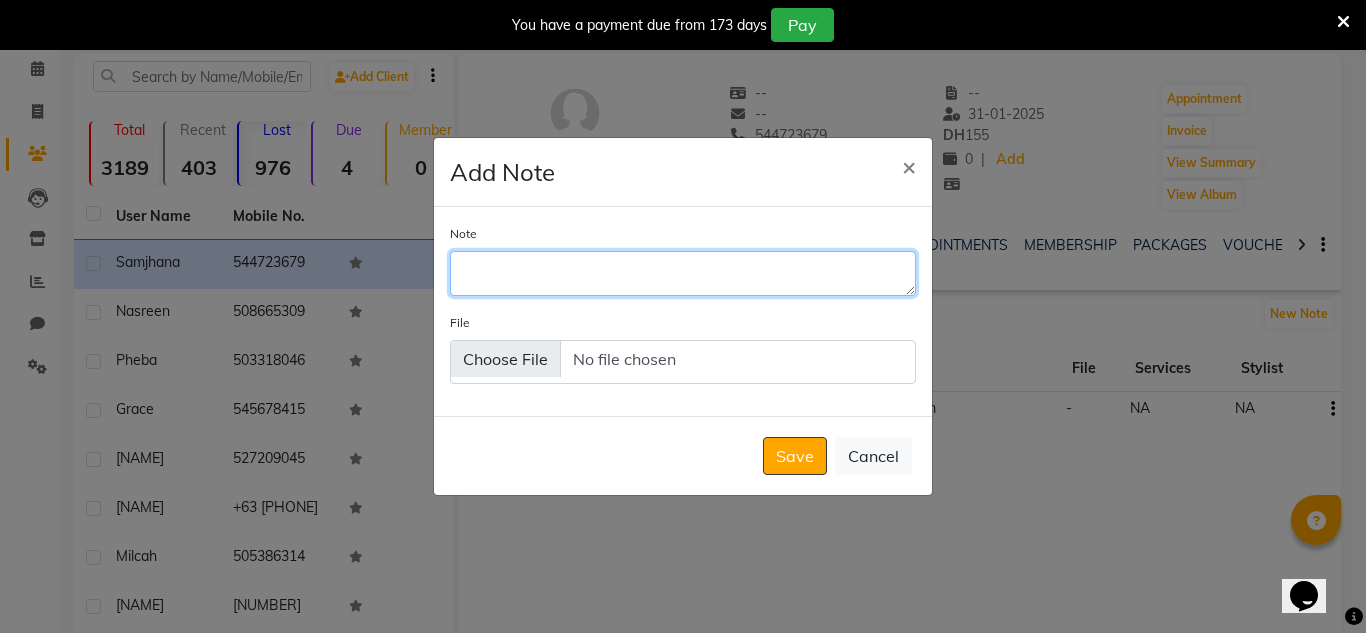 click on "Note" at bounding box center (683, 273) 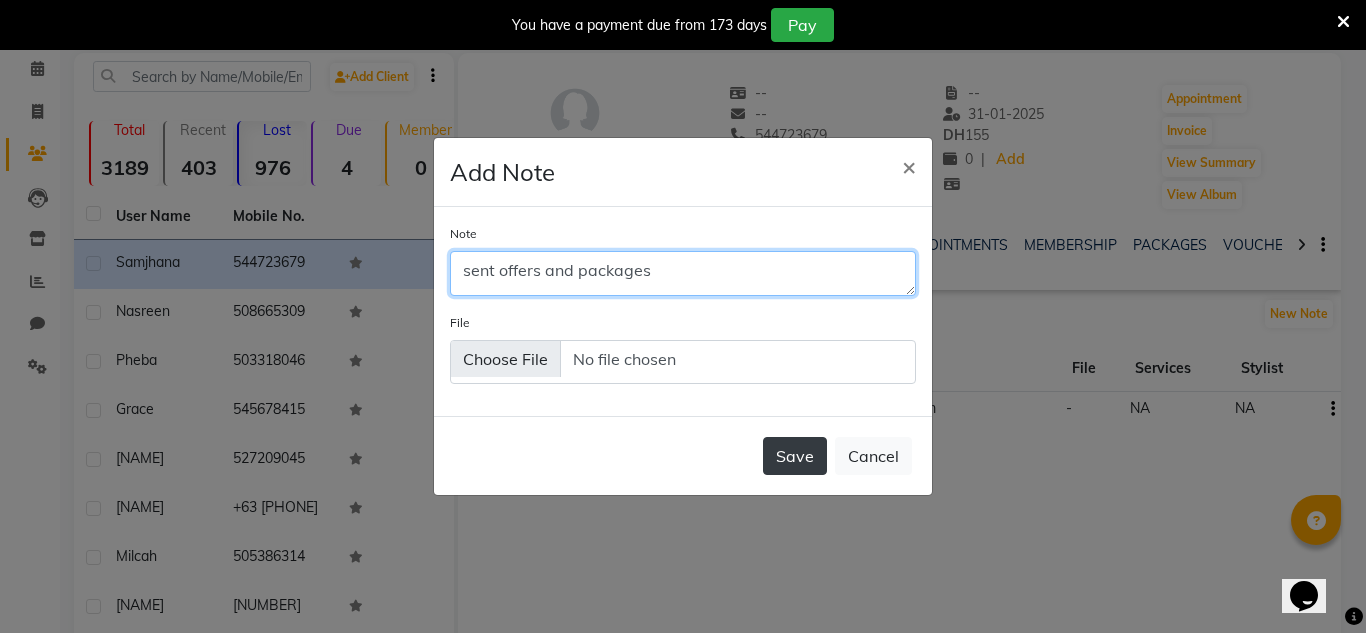 type on "sent offers and packages" 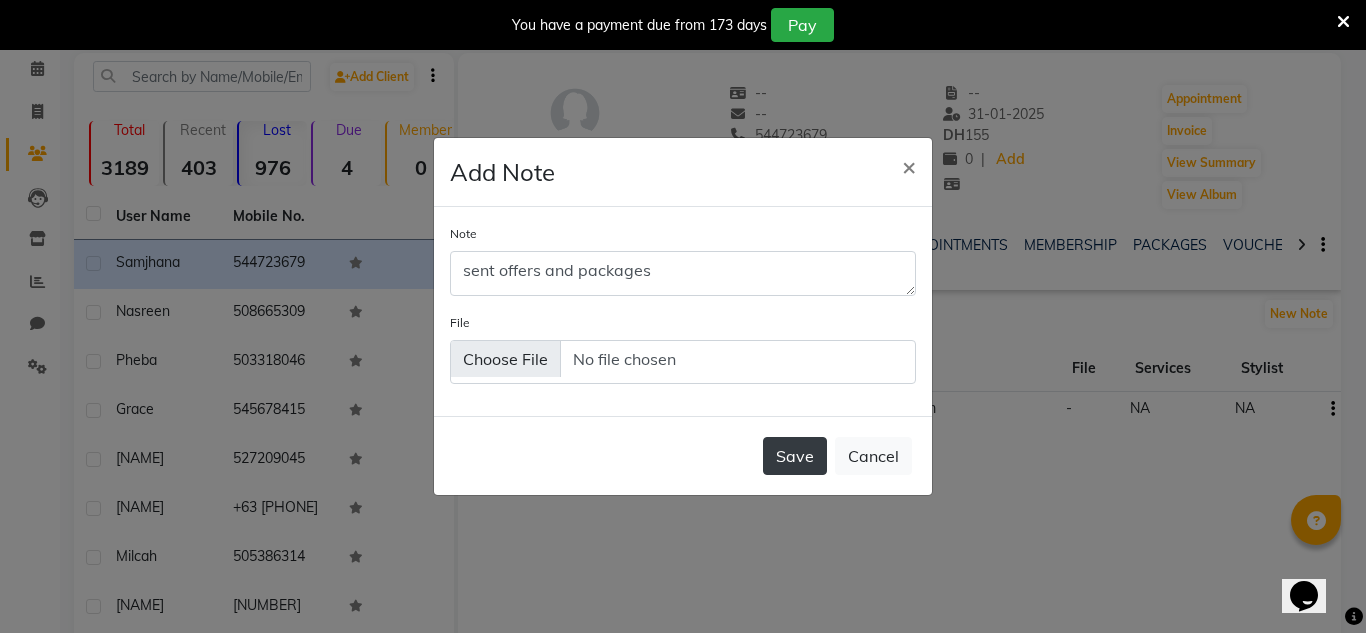 click on "Save" 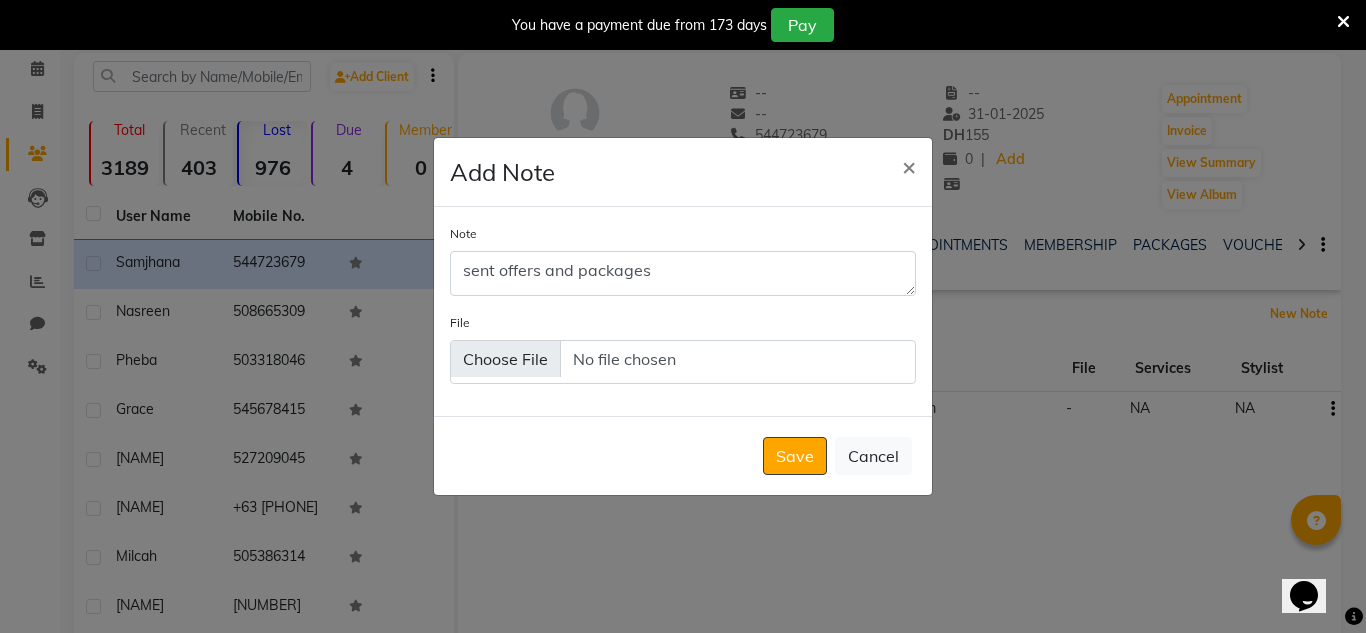 type 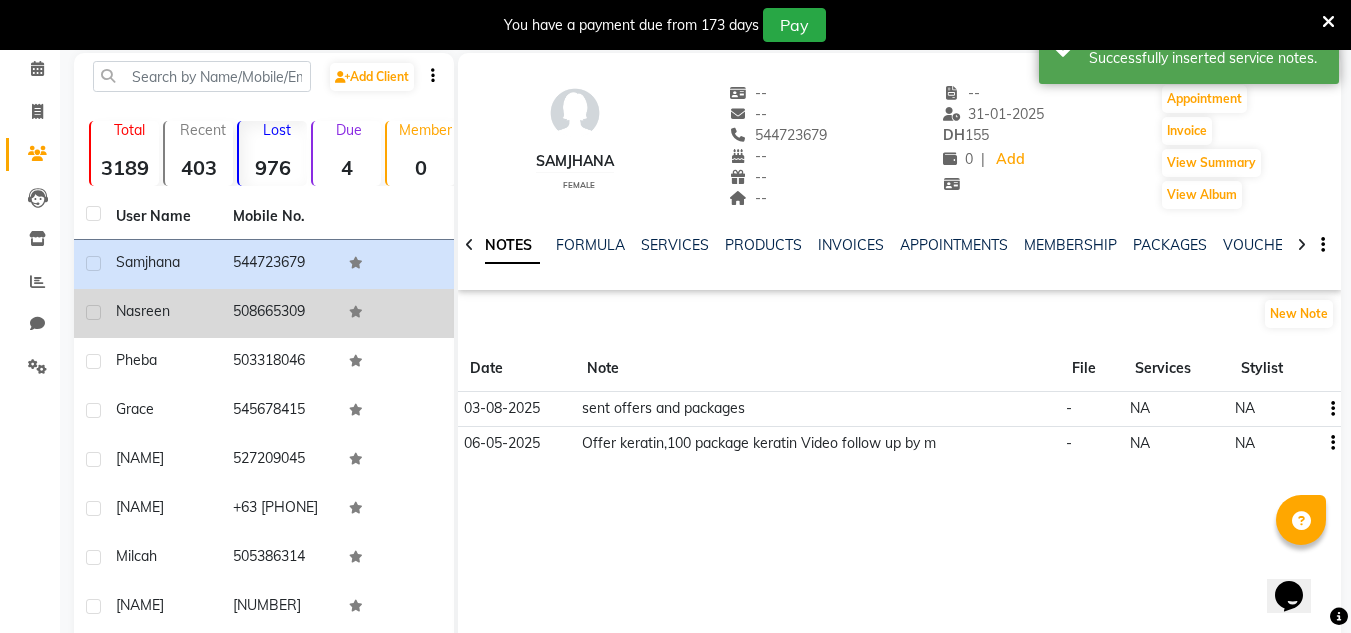 click on "Nasreen" 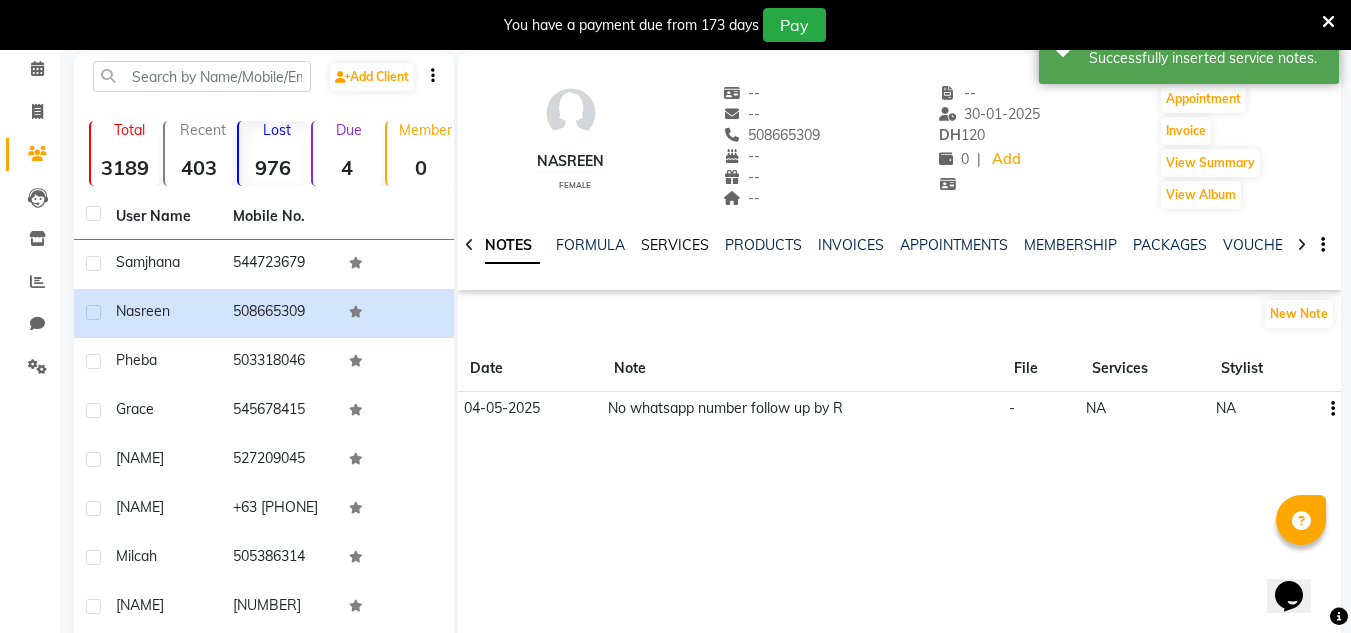 click on "SERVICES" 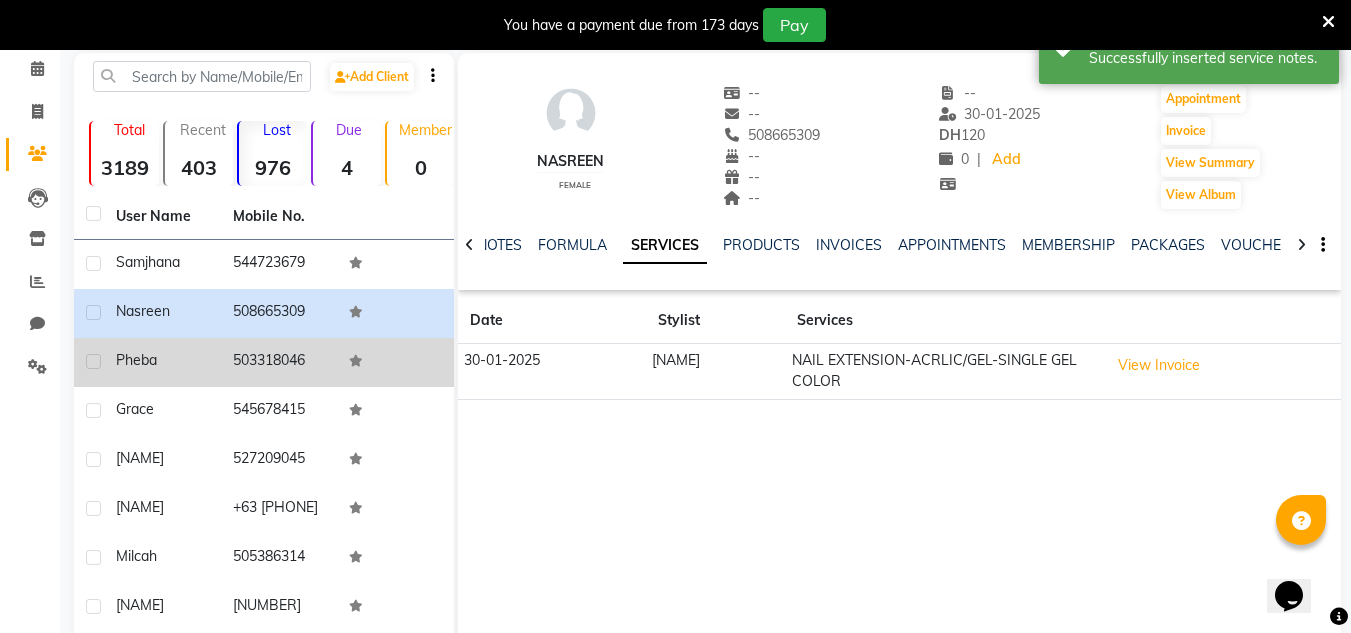 drag, startPoint x: 268, startPoint y: 349, endPoint x: 316, endPoint y: 344, distance: 48.259712 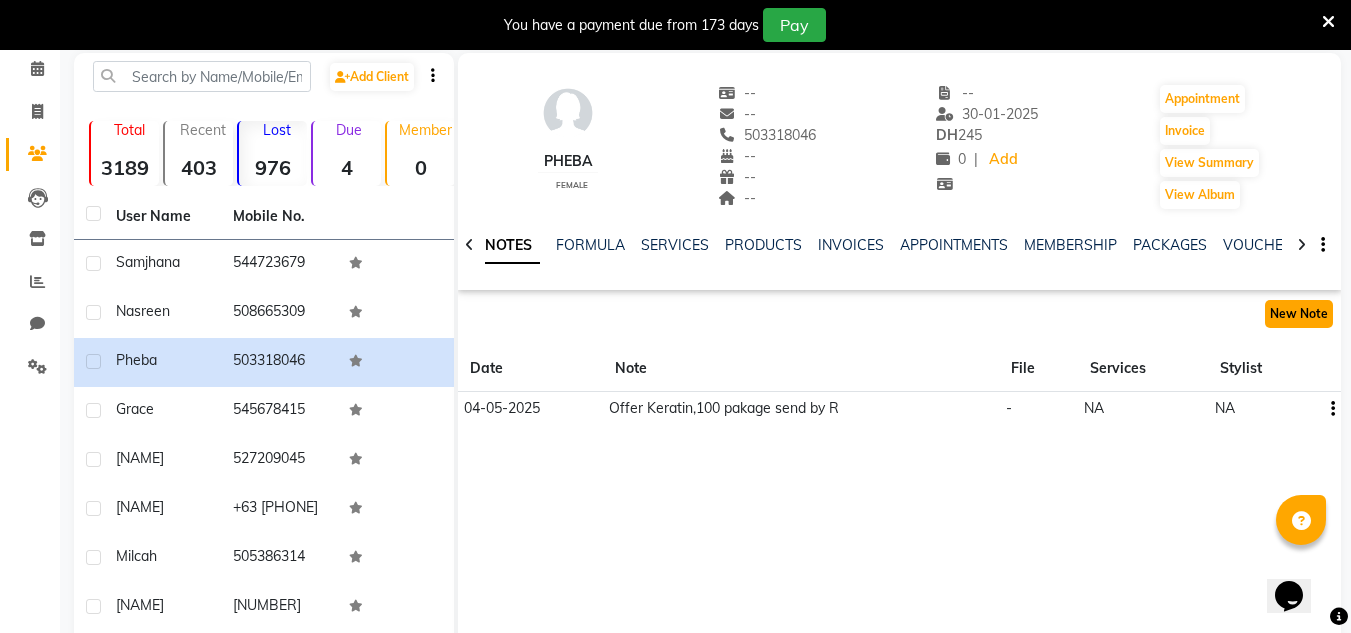 click on "New Note" 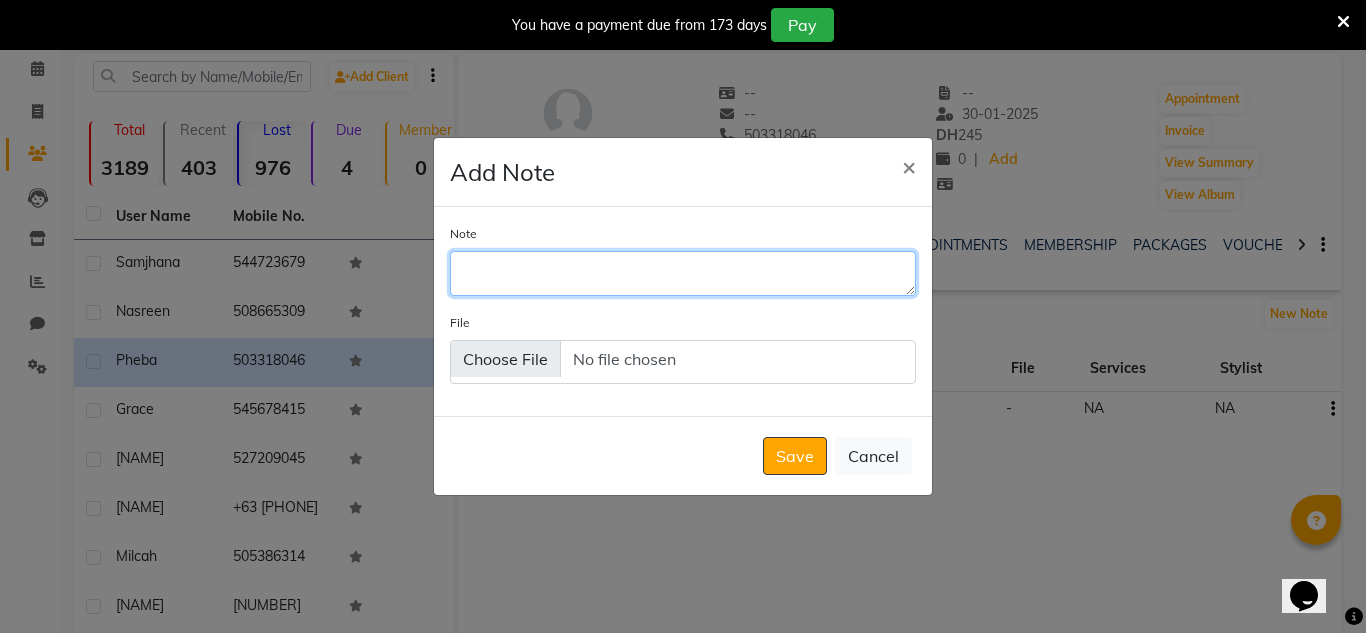 click on "Note" at bounding box center (683, 273) 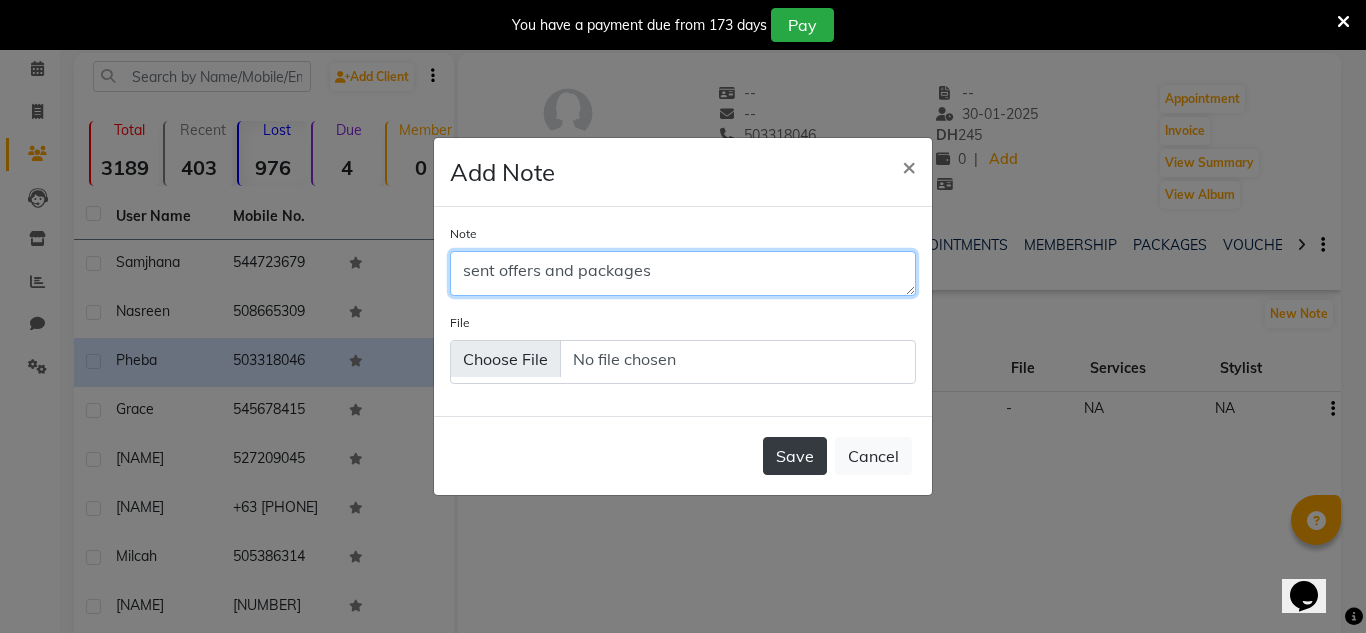type on "sent offers and packages" 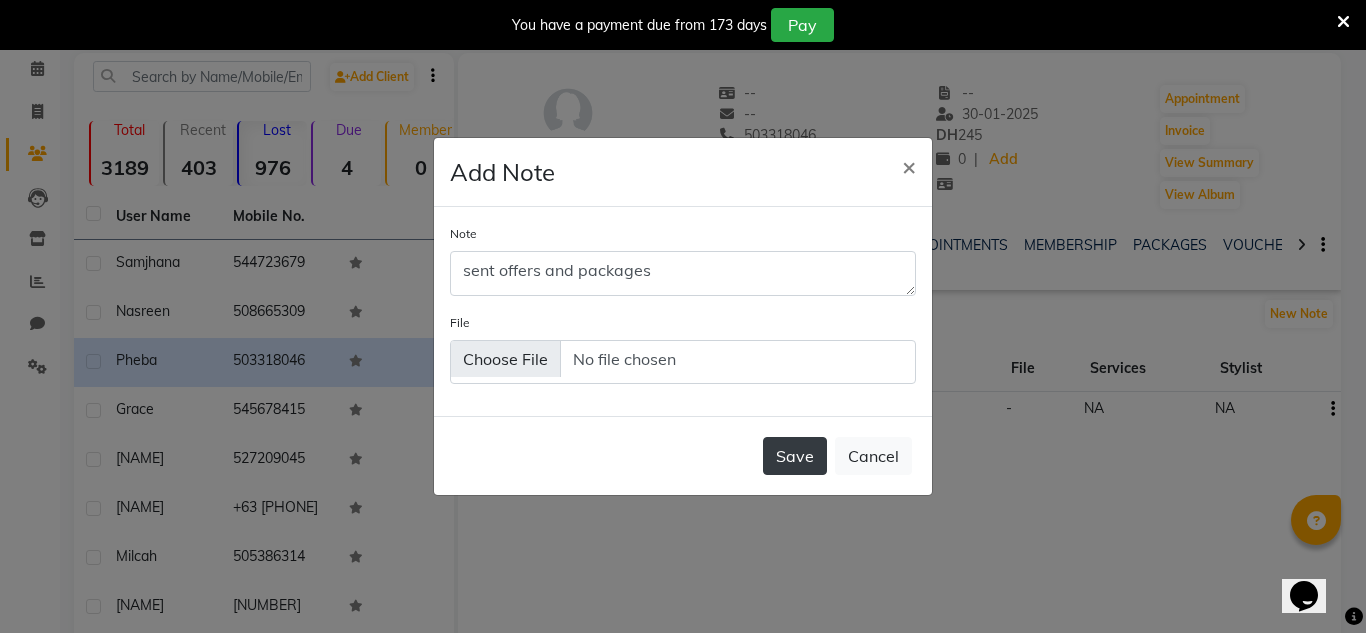 click on "Save" 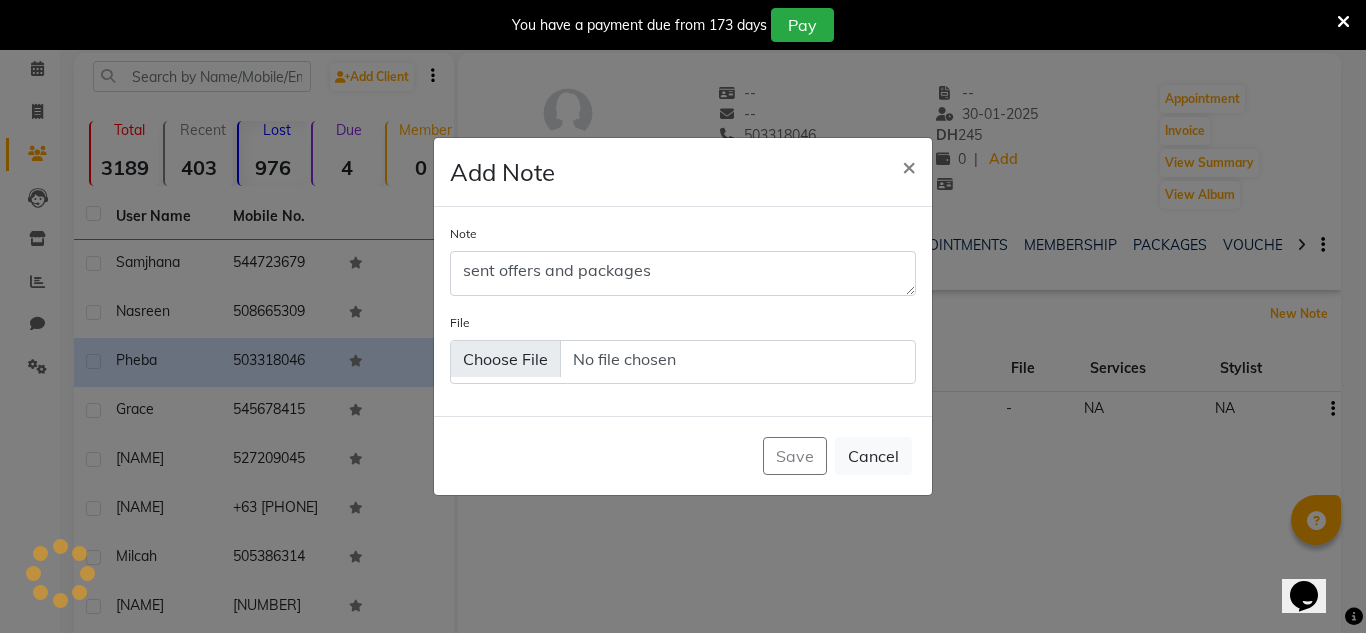 type 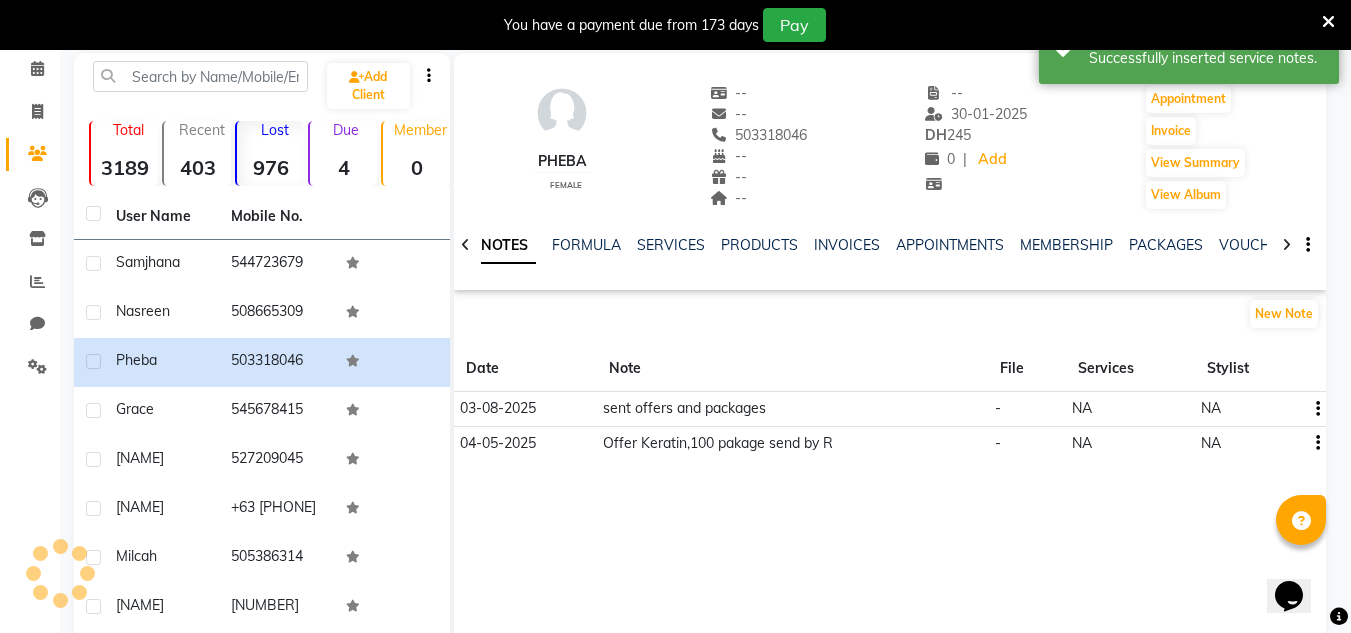 click on "545678415" 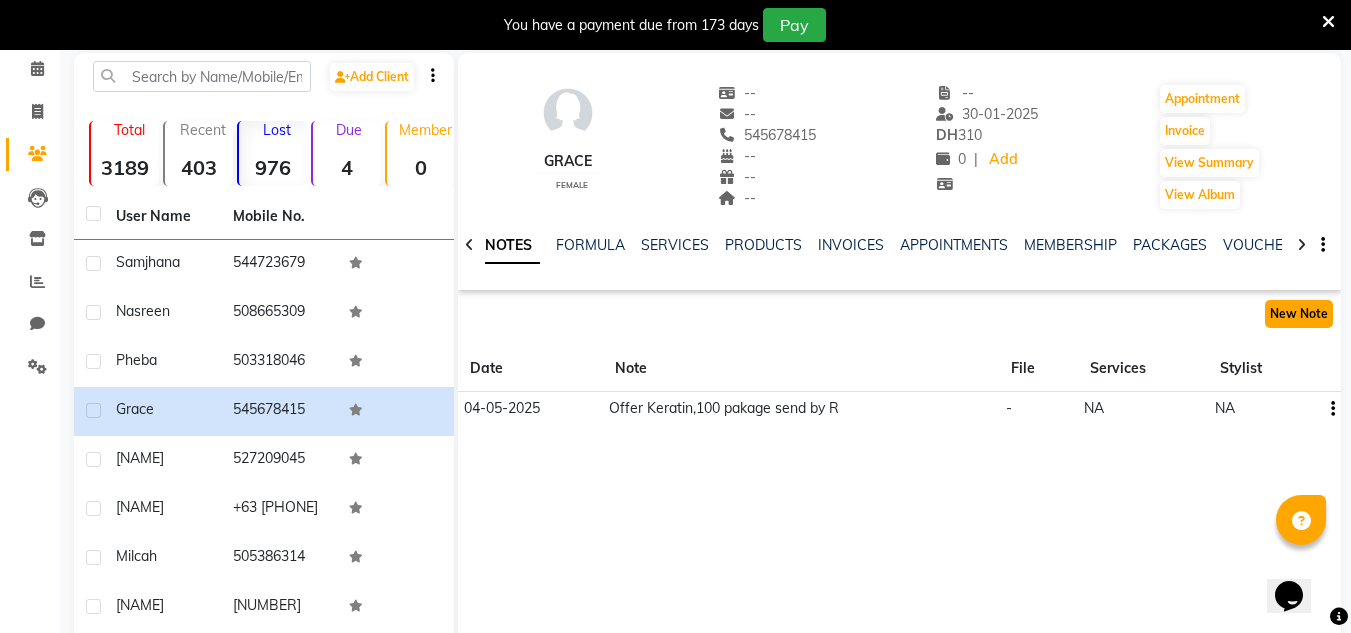 click on "New Note" 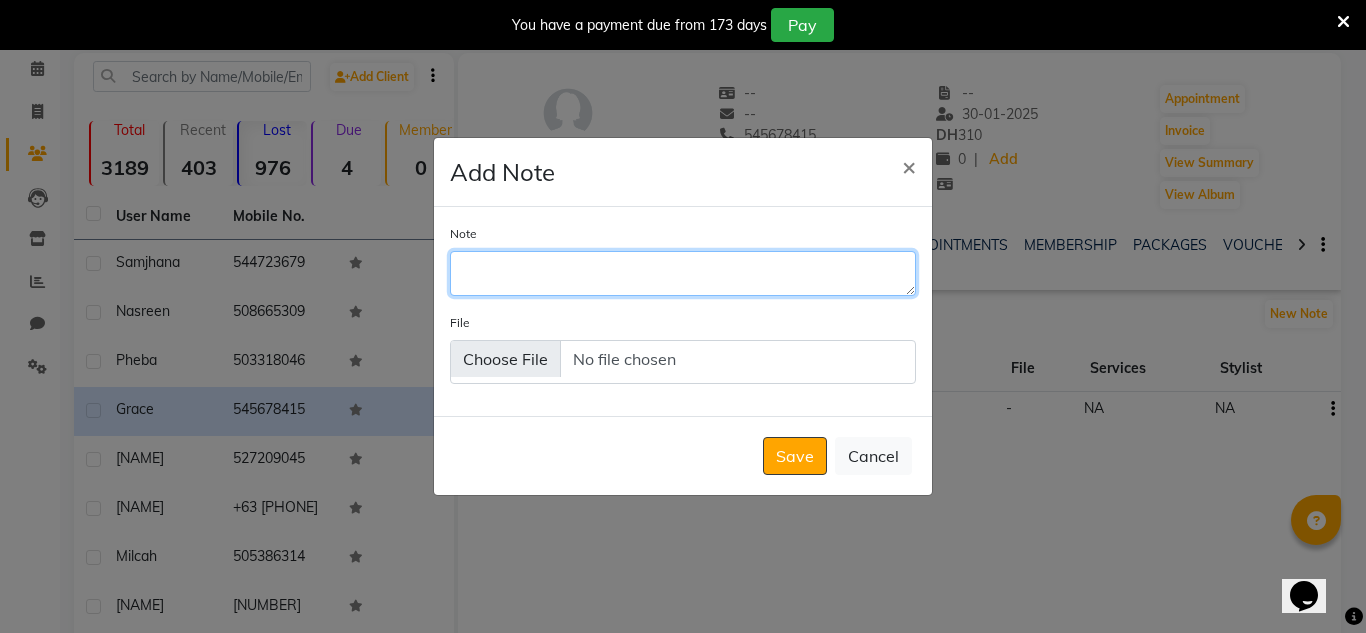 click on "Note" at bounding box center [683, 273] 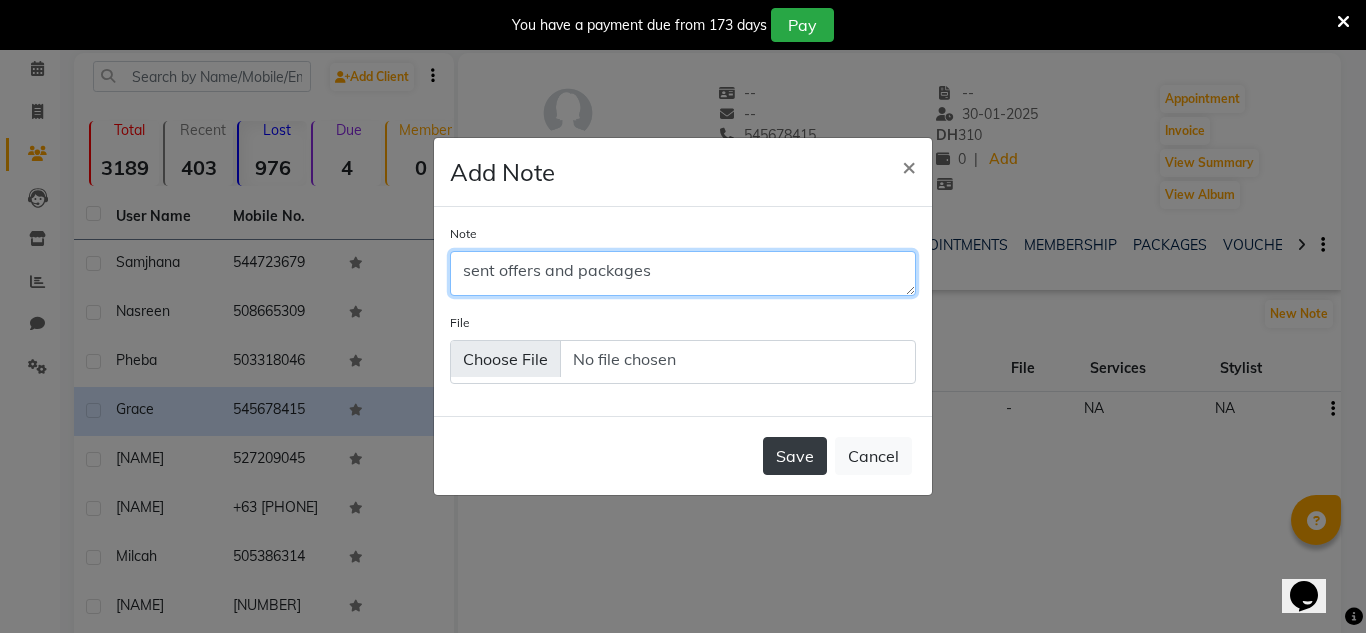 type on "sent offers and packages" 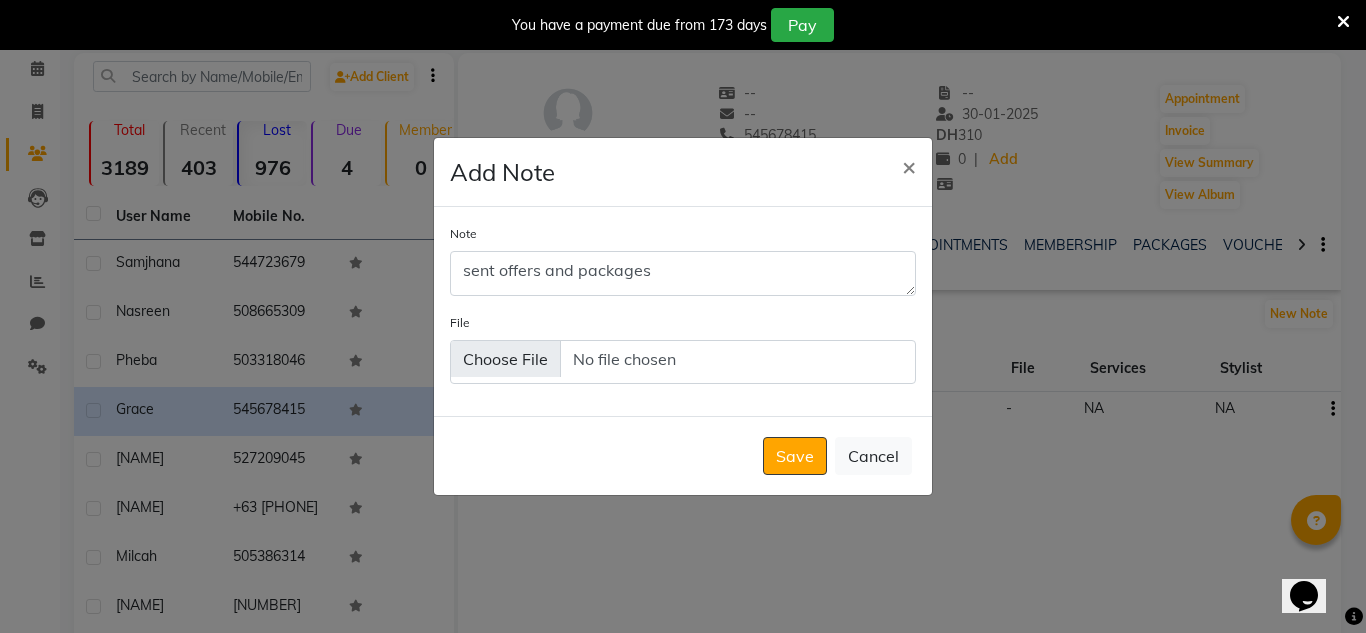 click on "Save" 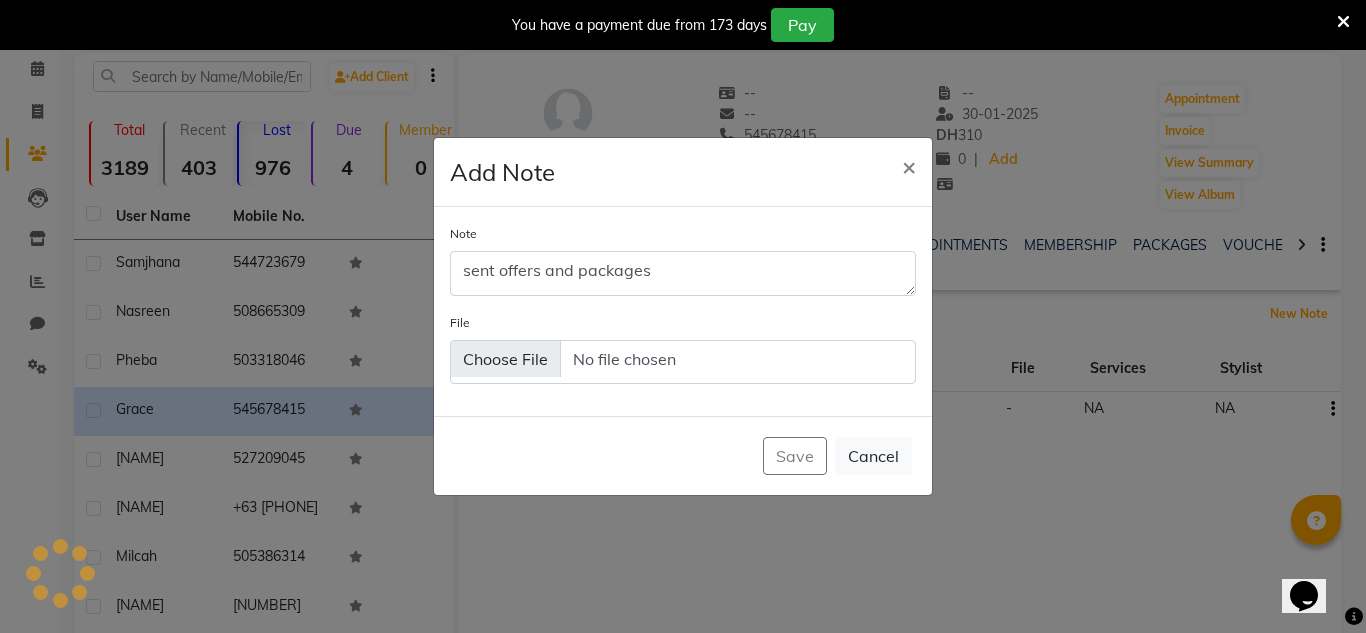 type 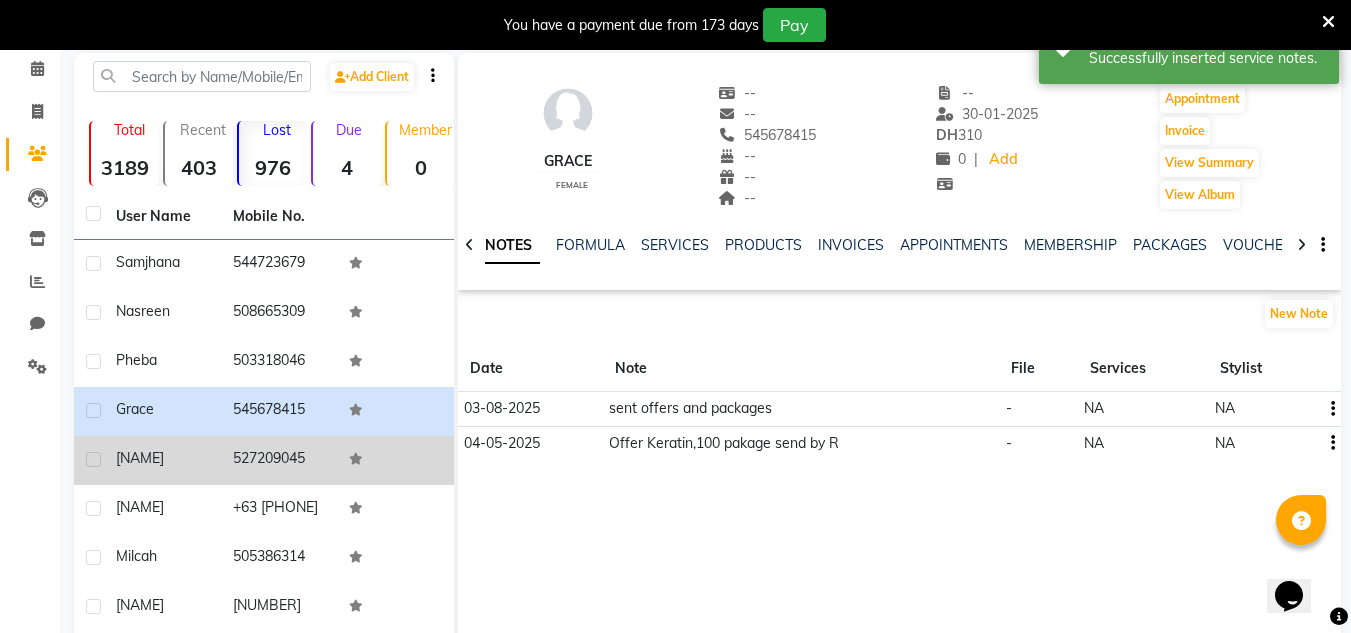 click on "[NAME]" 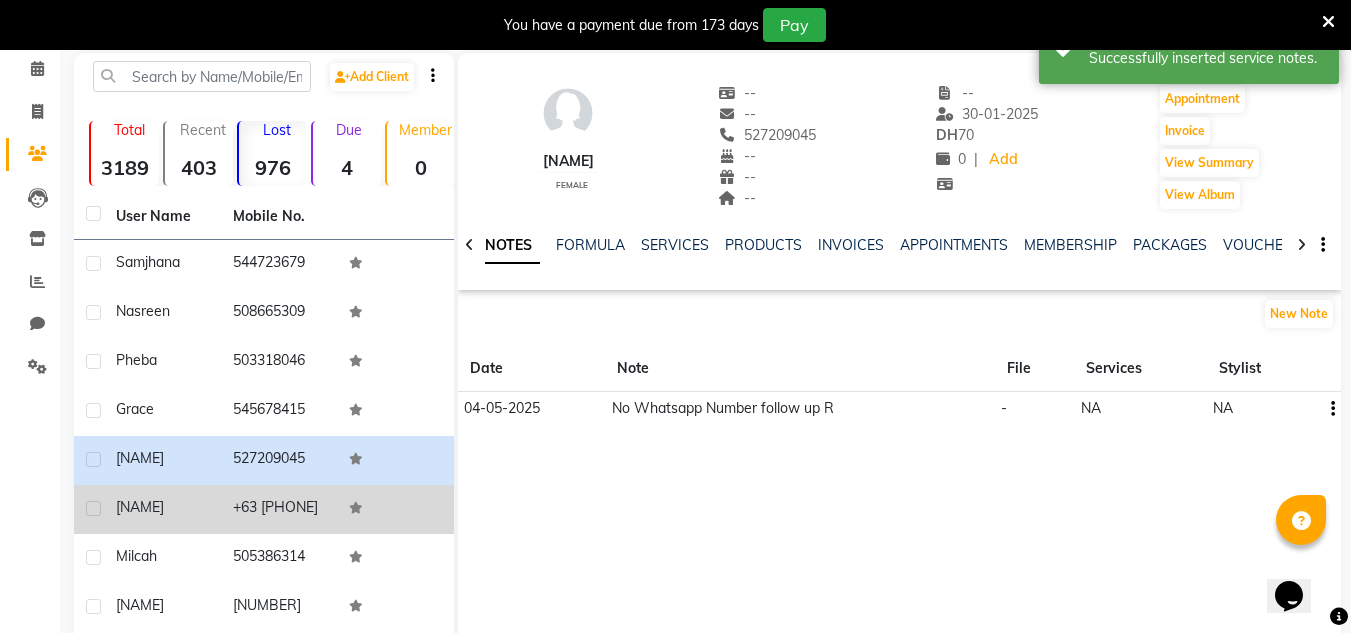 click on "+63  [PHONE]" 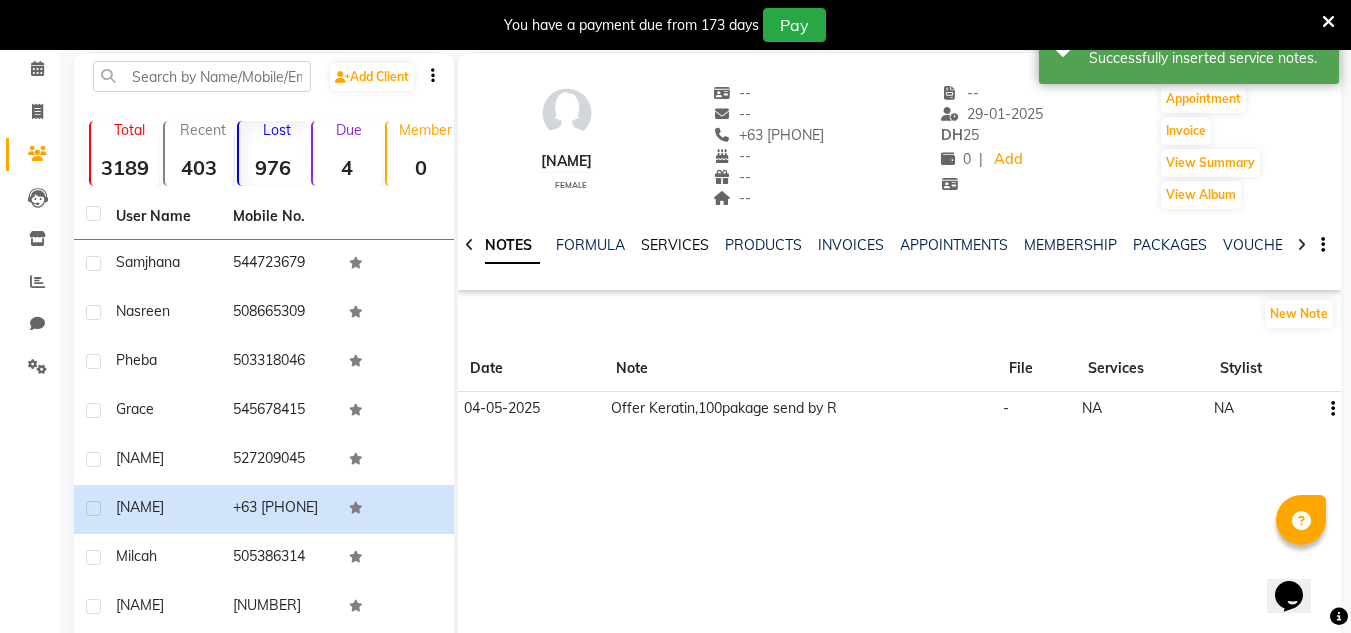 click on "SERVICES" 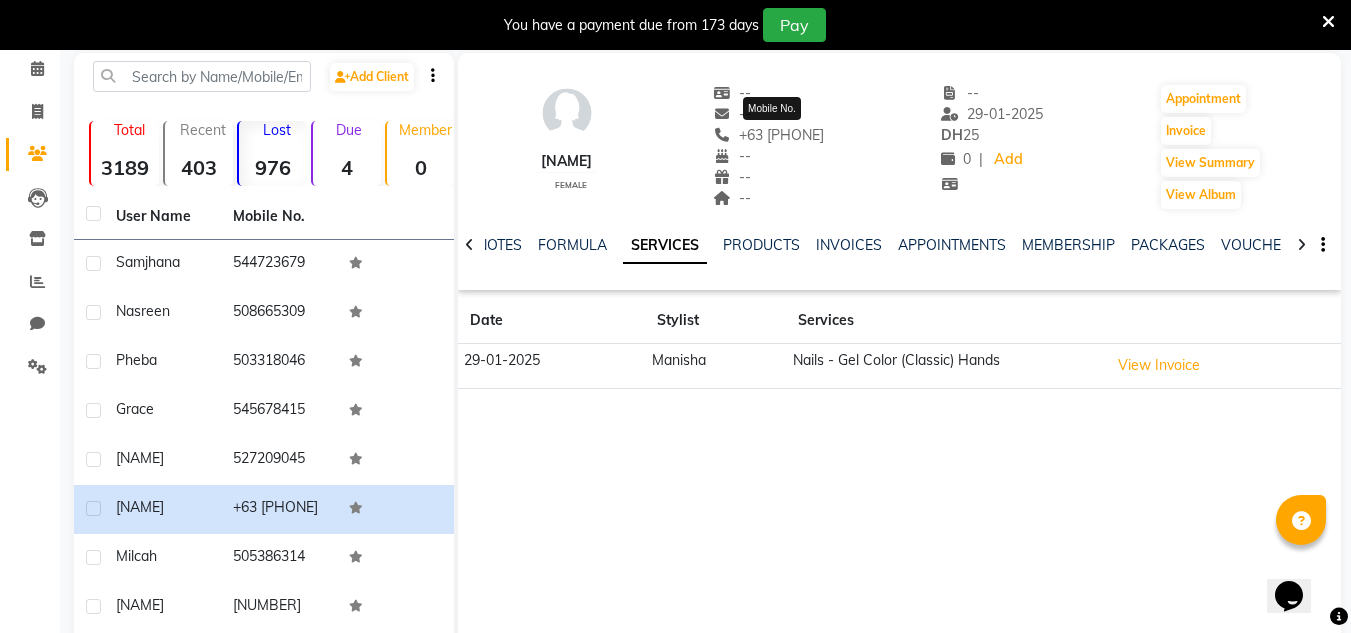 drag, startPoint x: 840, startPoint y: 127, endPoint x: 718, endPoint y: 146, distance: 123.47064 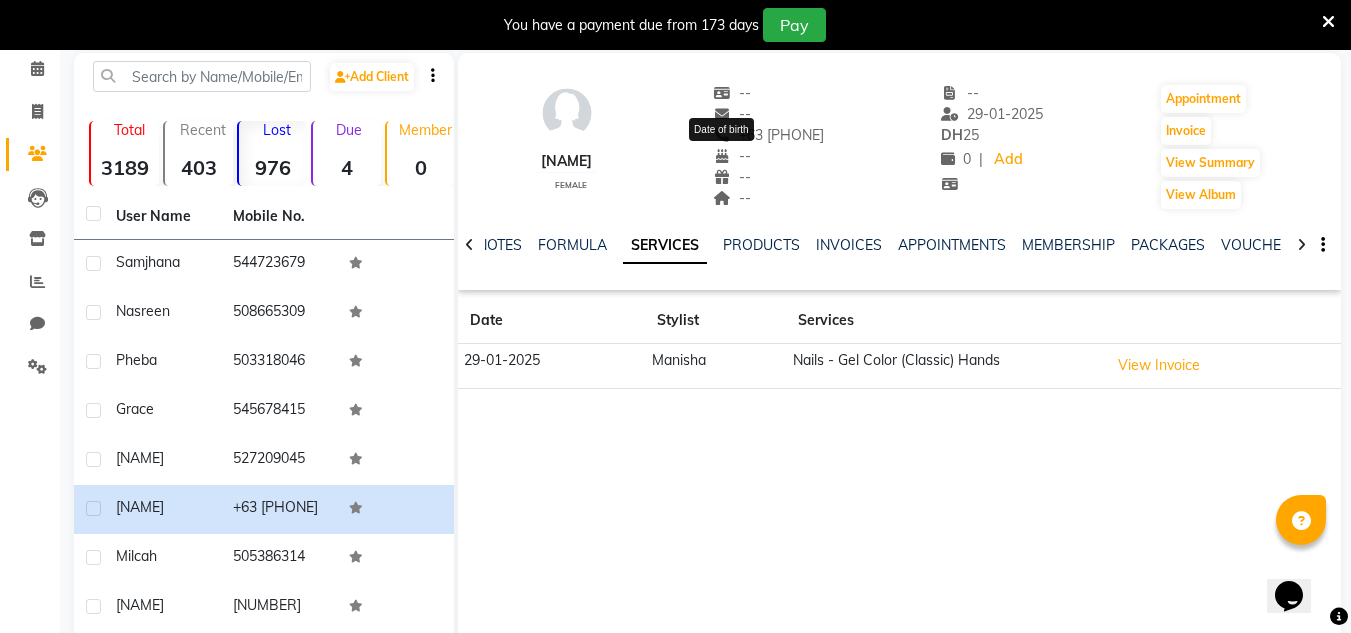 copy on "+63  [PHONE]" 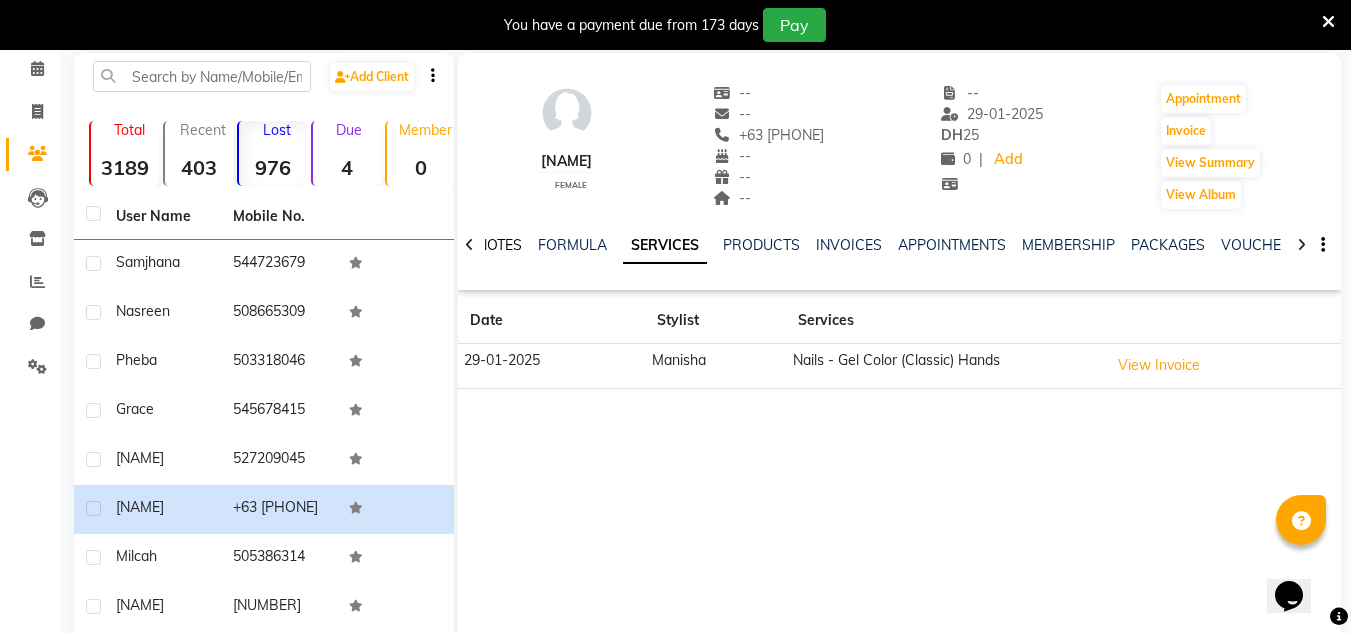 click on "NOTES" 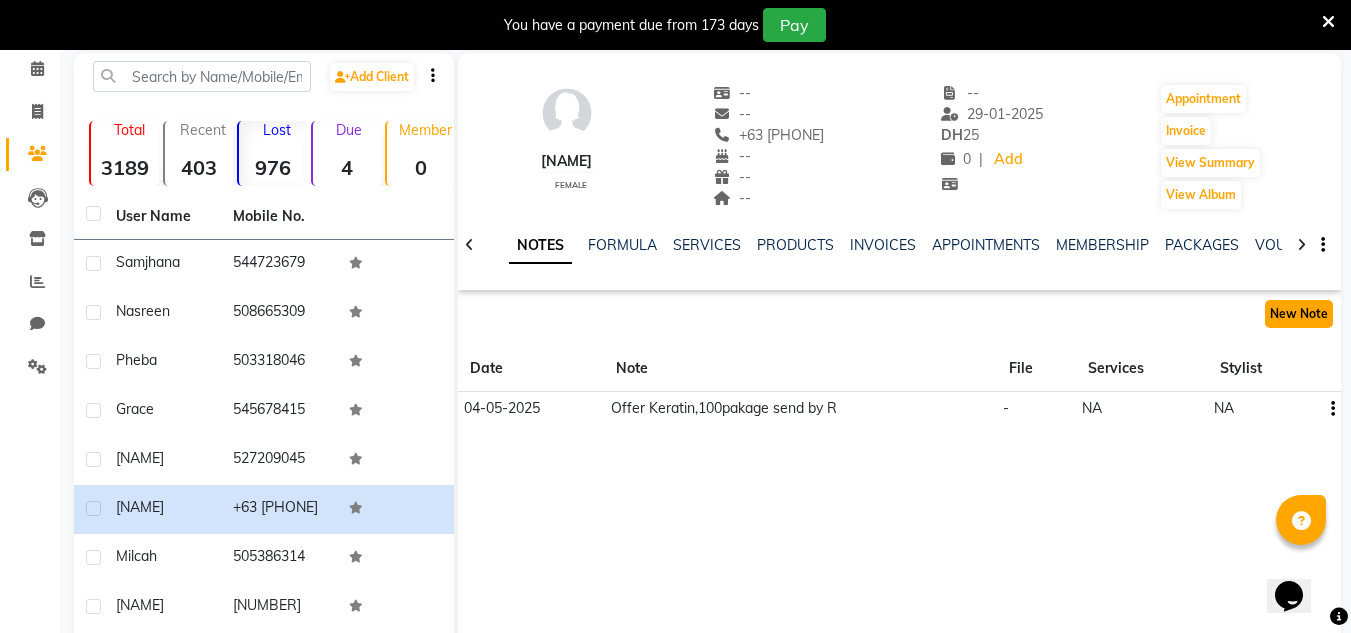 click on "New Note" 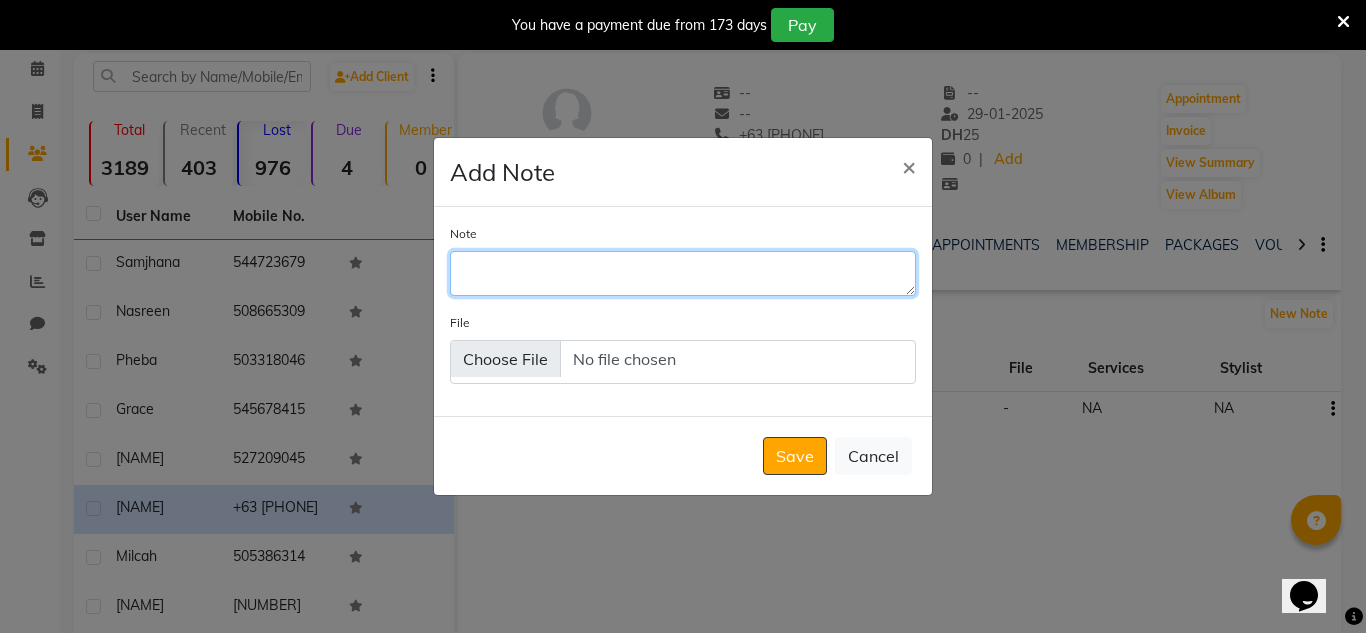 click on "Note" at bounding box center (683, 273) 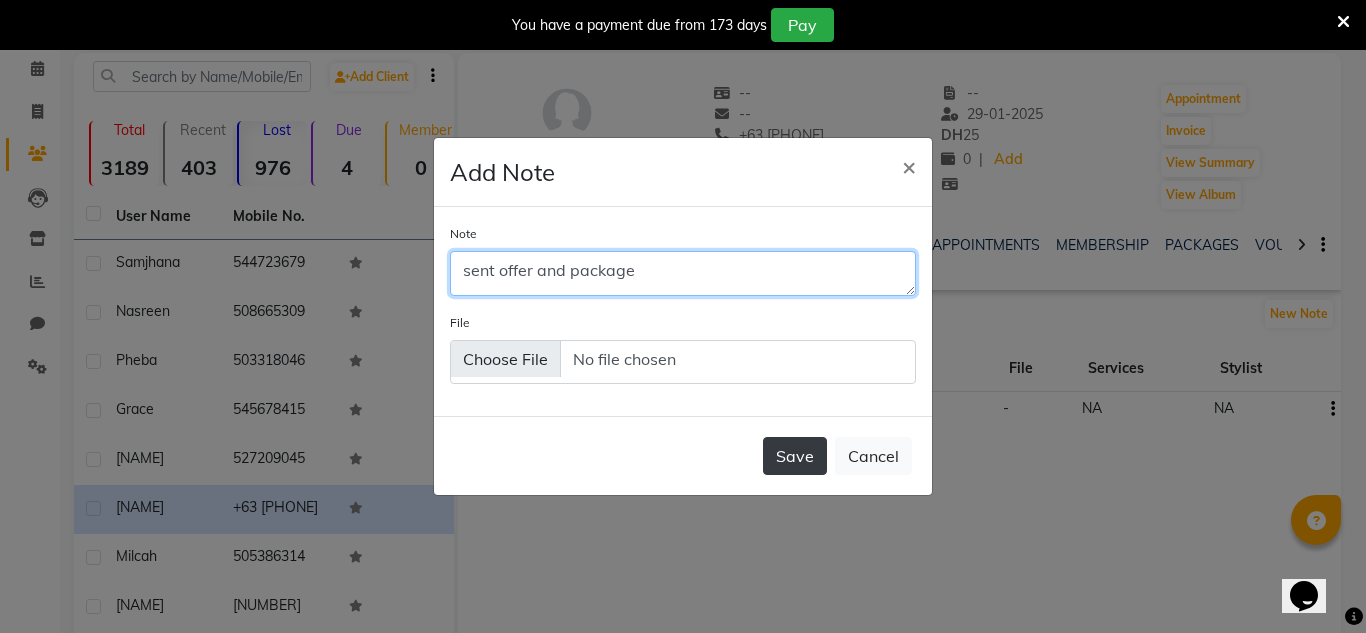 type on "sent offer and package" 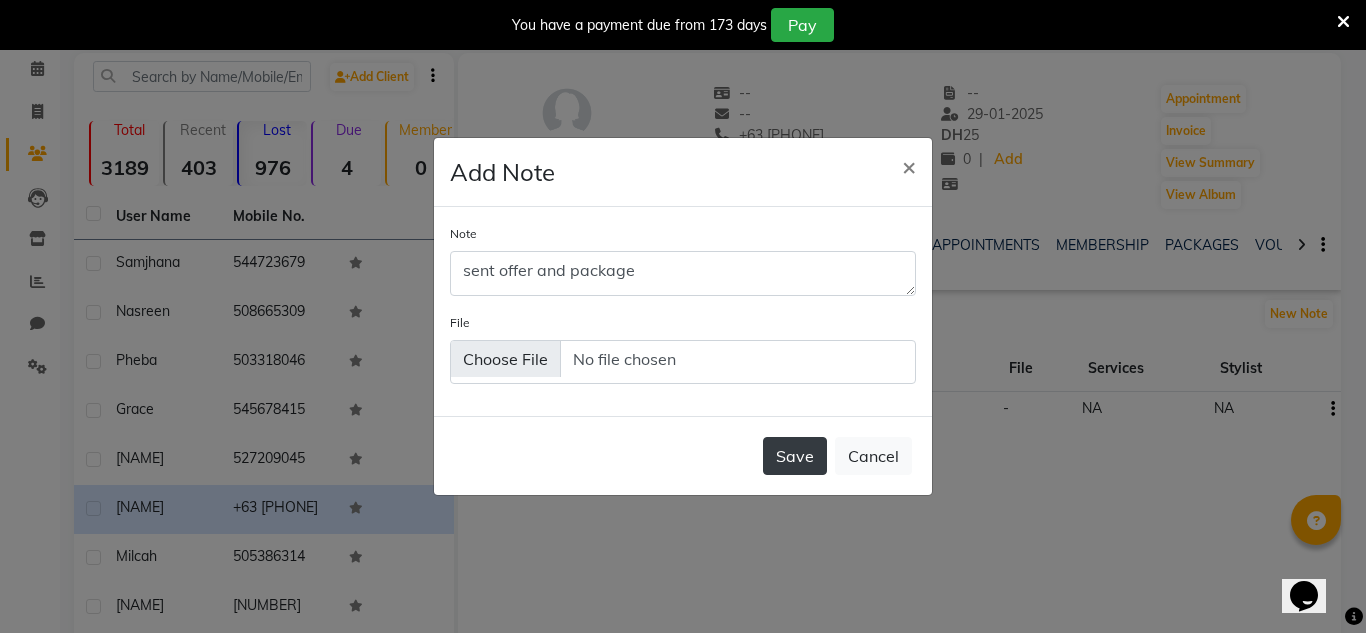 click on "Save" 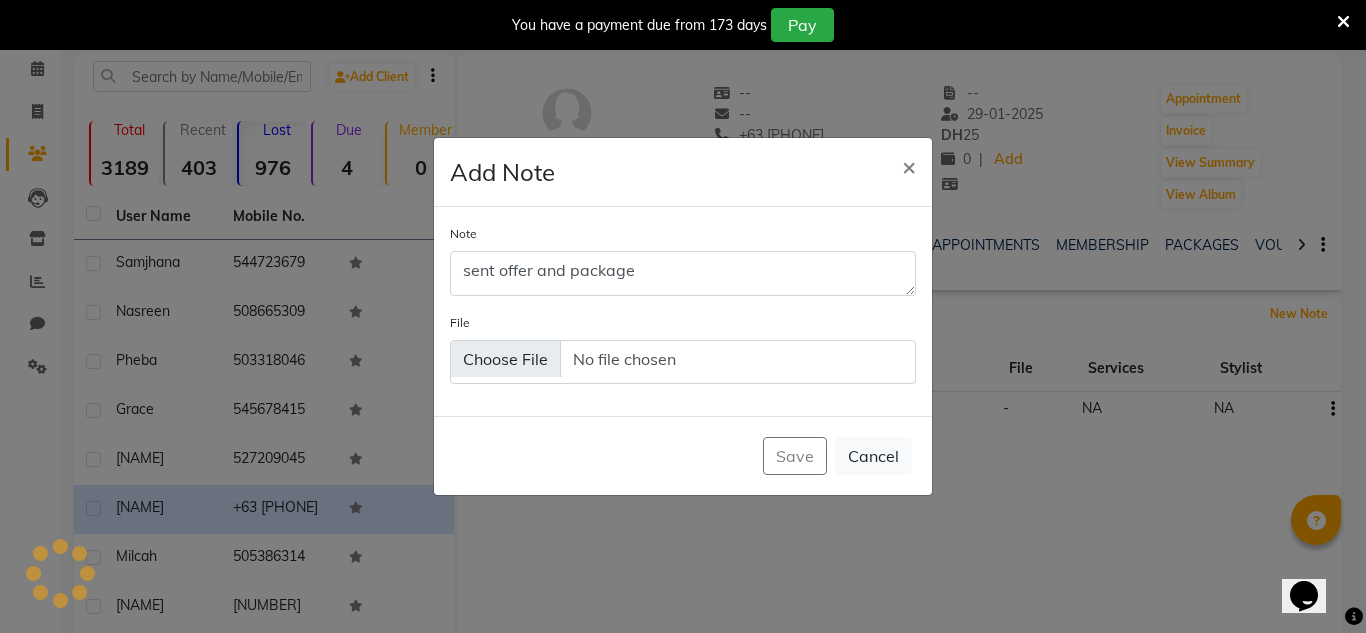 type 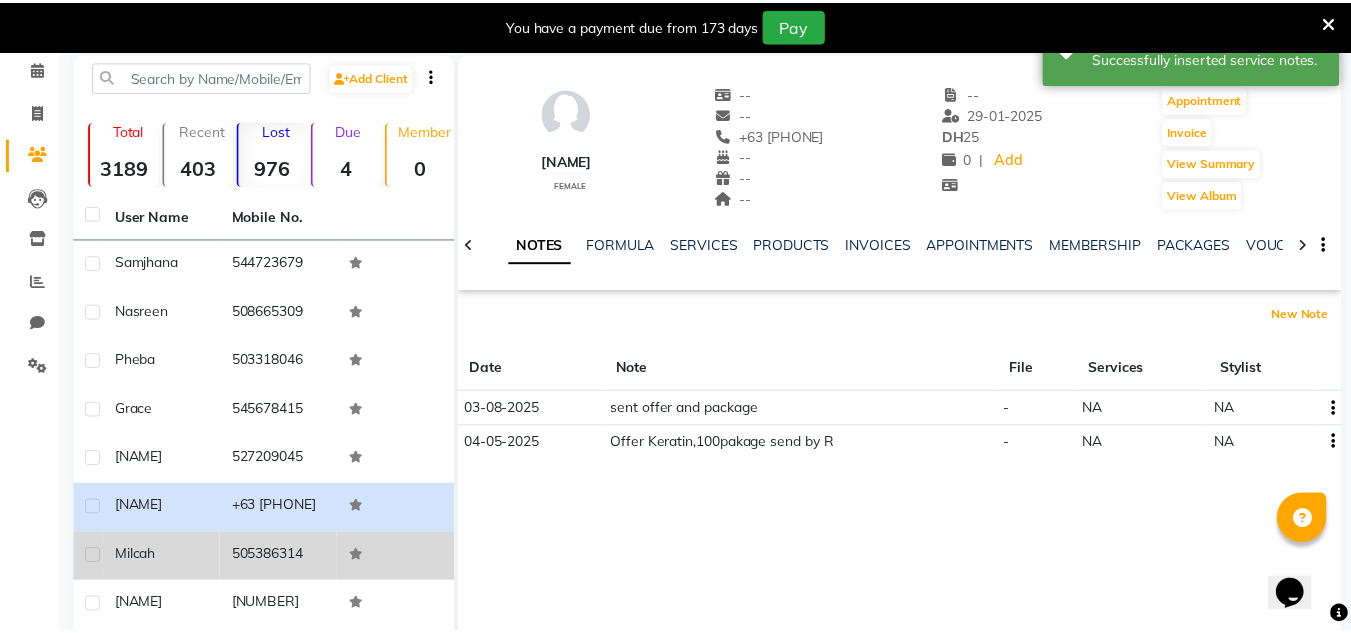 scroll, scrollTop: 184, scrollLeft: 0, axis: vertical 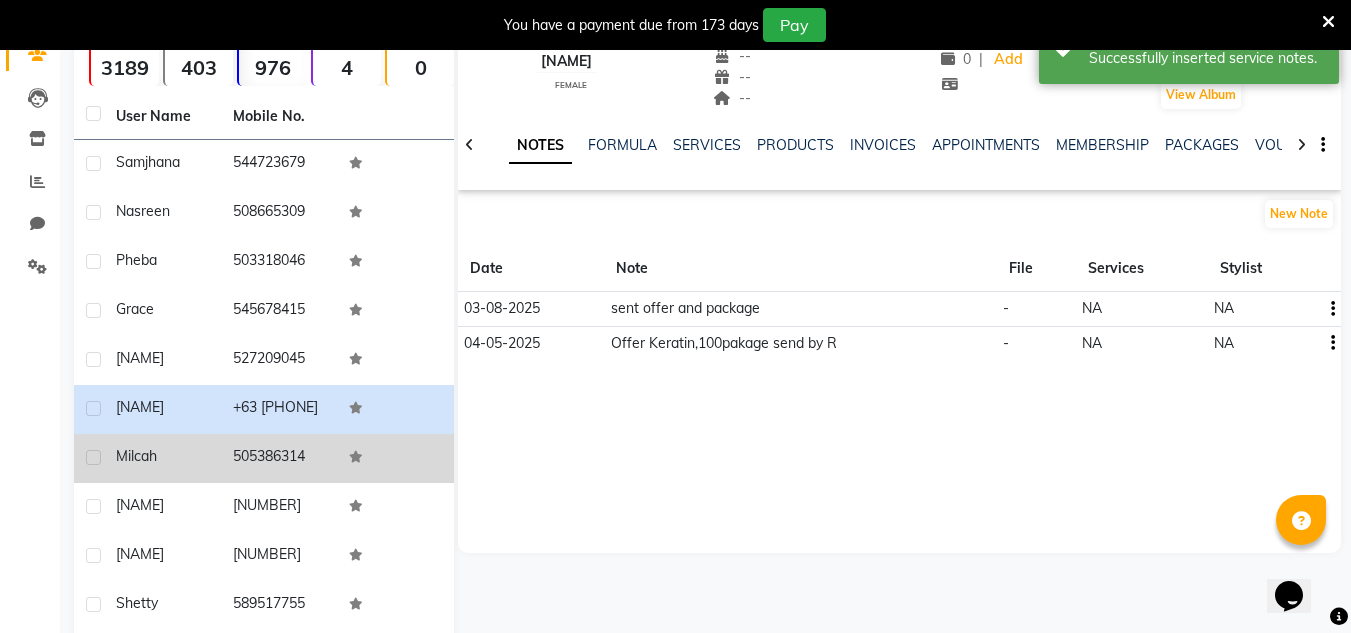 click on "505386314" 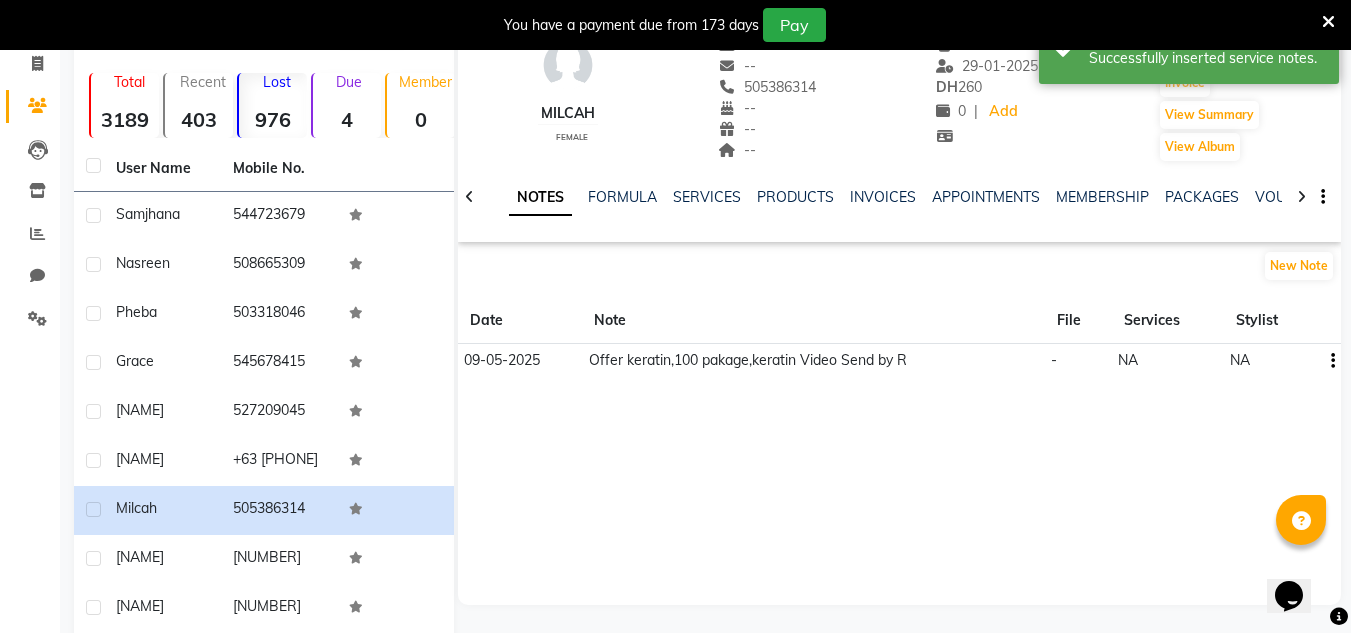 scroll, scrollTop: 84, scrollLeft: 0, axis: vertical 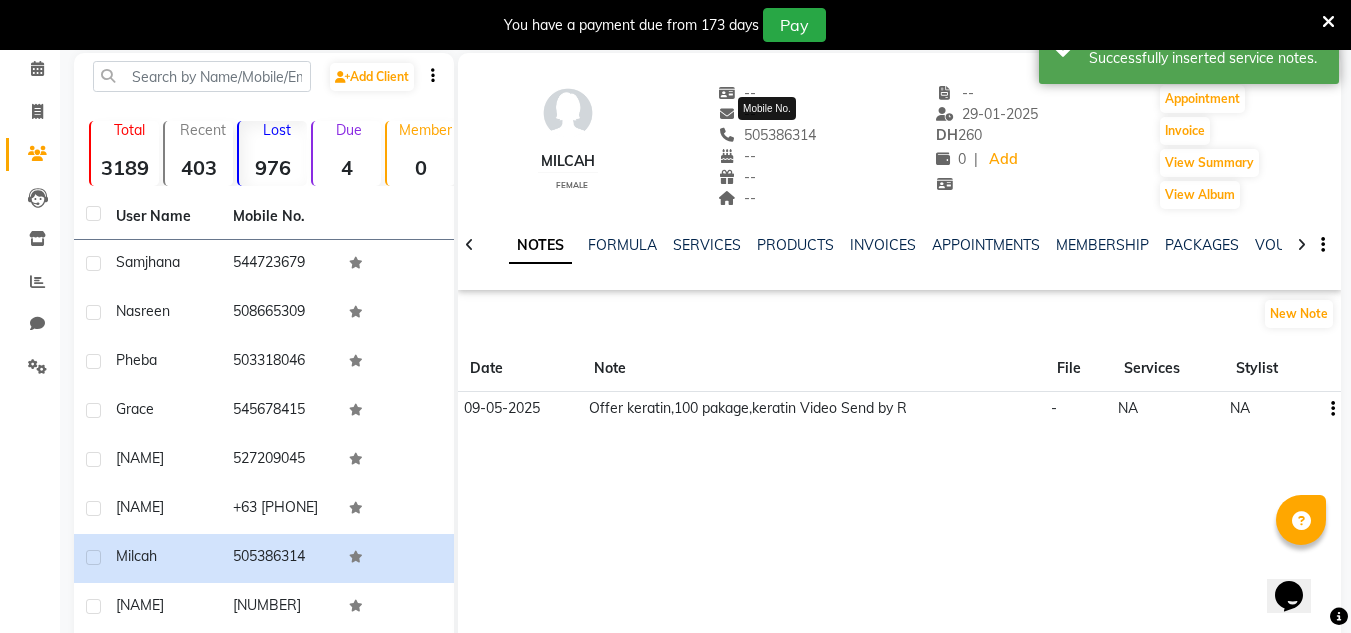 drag, startPoint x: 817, startPoint y: 132, endPoint x: 722, endPoint y: 132, distance: 95 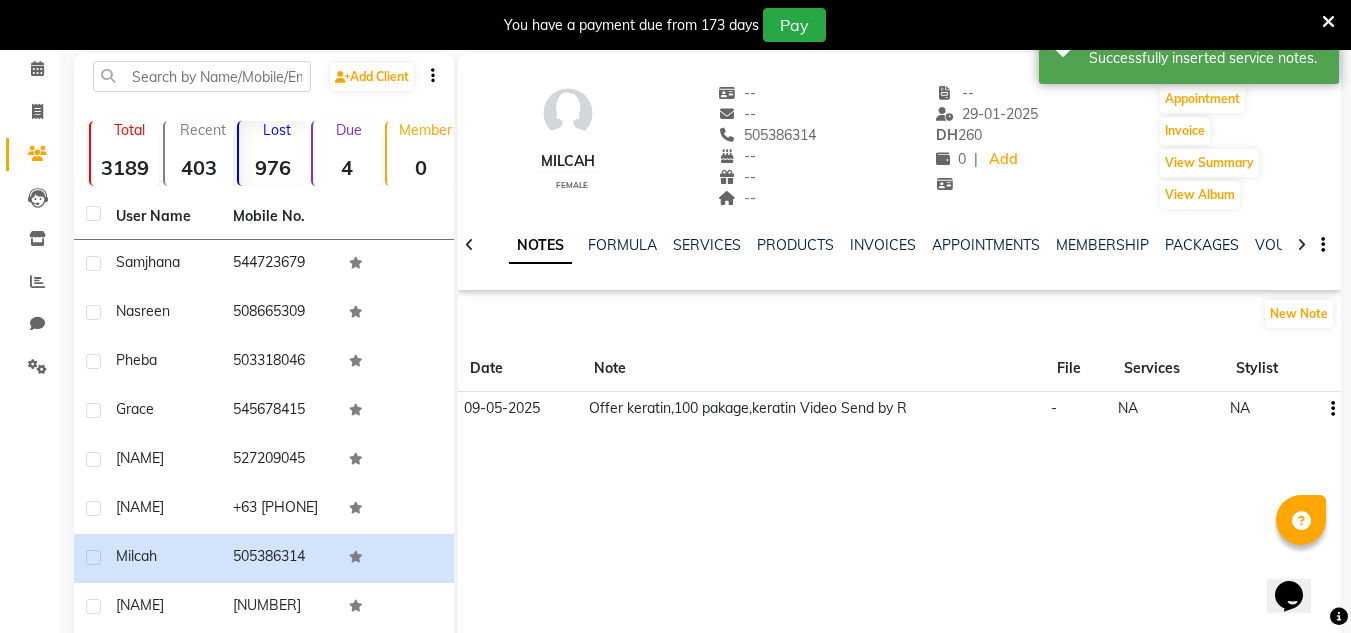 copy on "505386314" 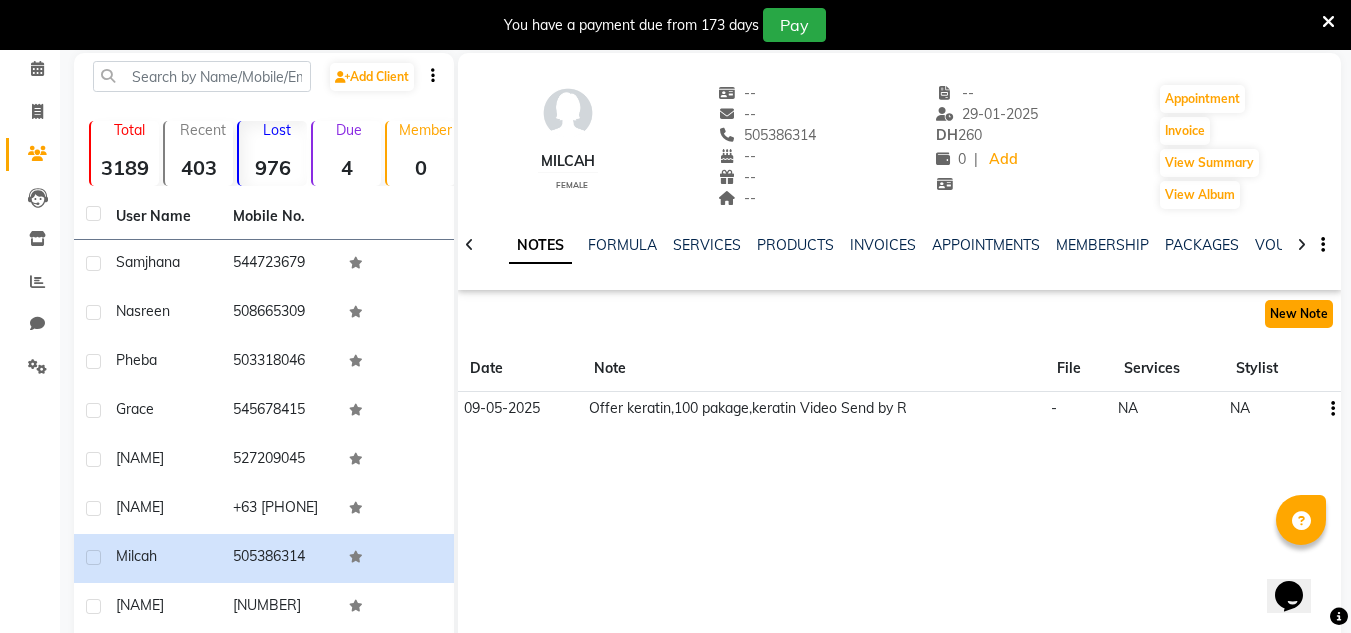 click on "New Note" 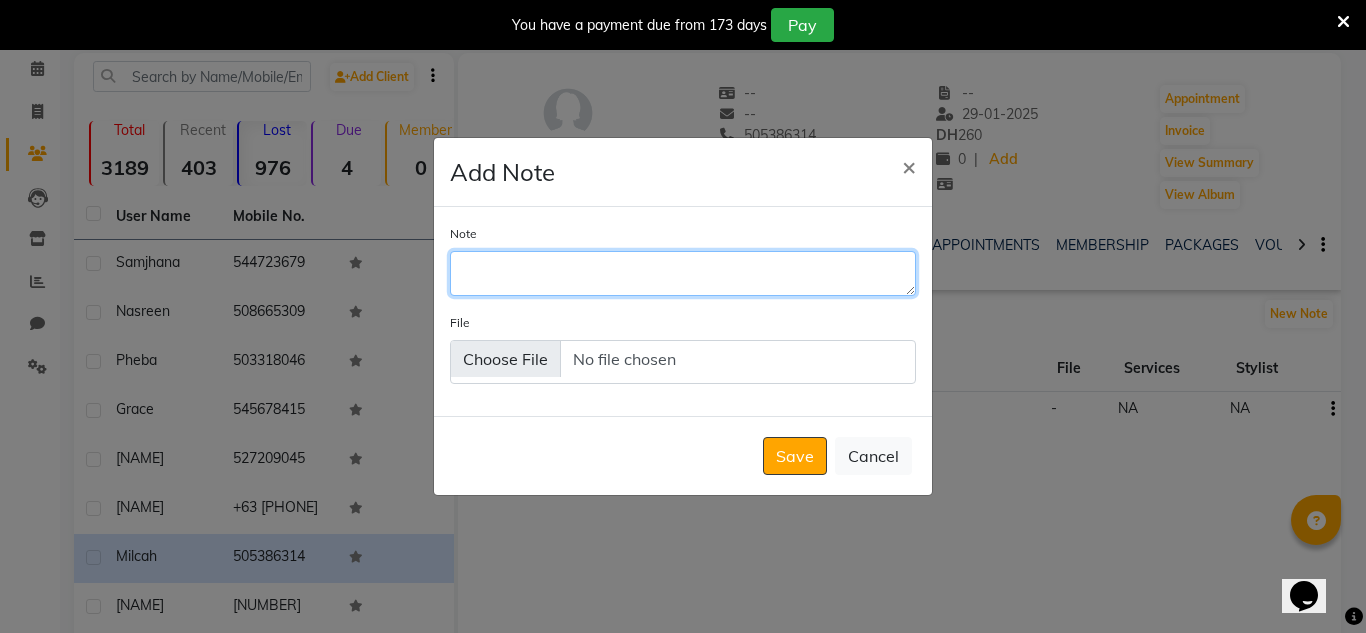click on "Note" at bounding box center (683, 273) 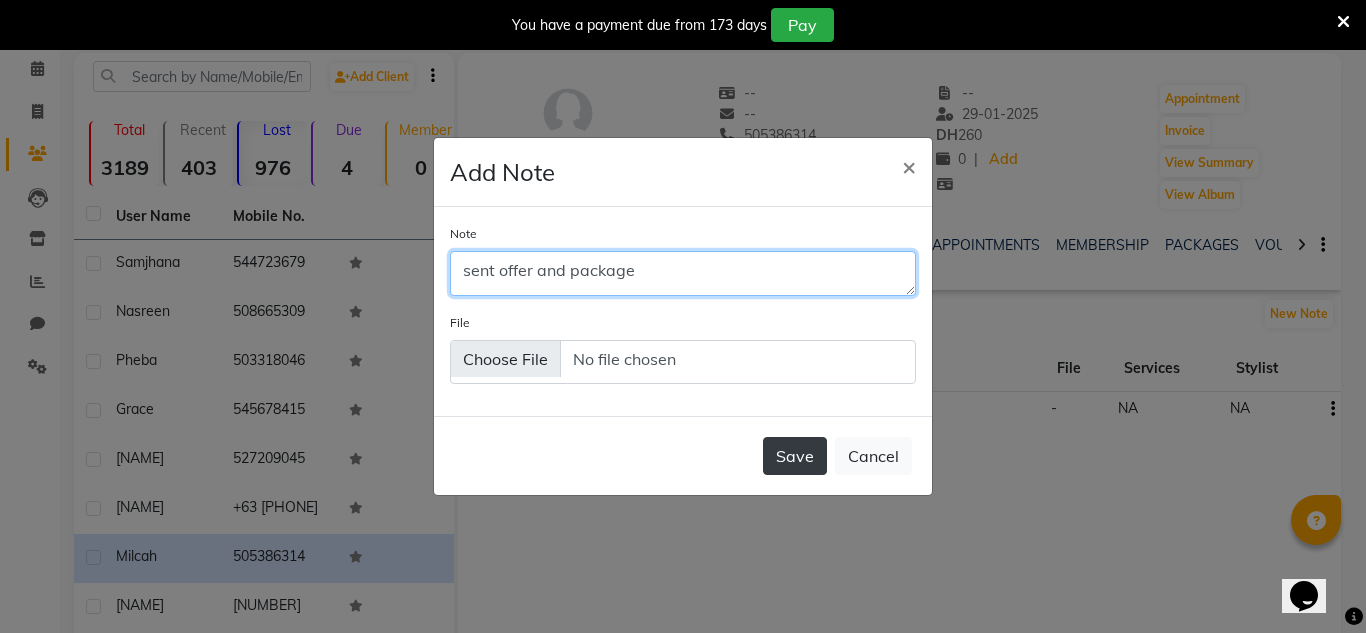 type on "sent offer and package" 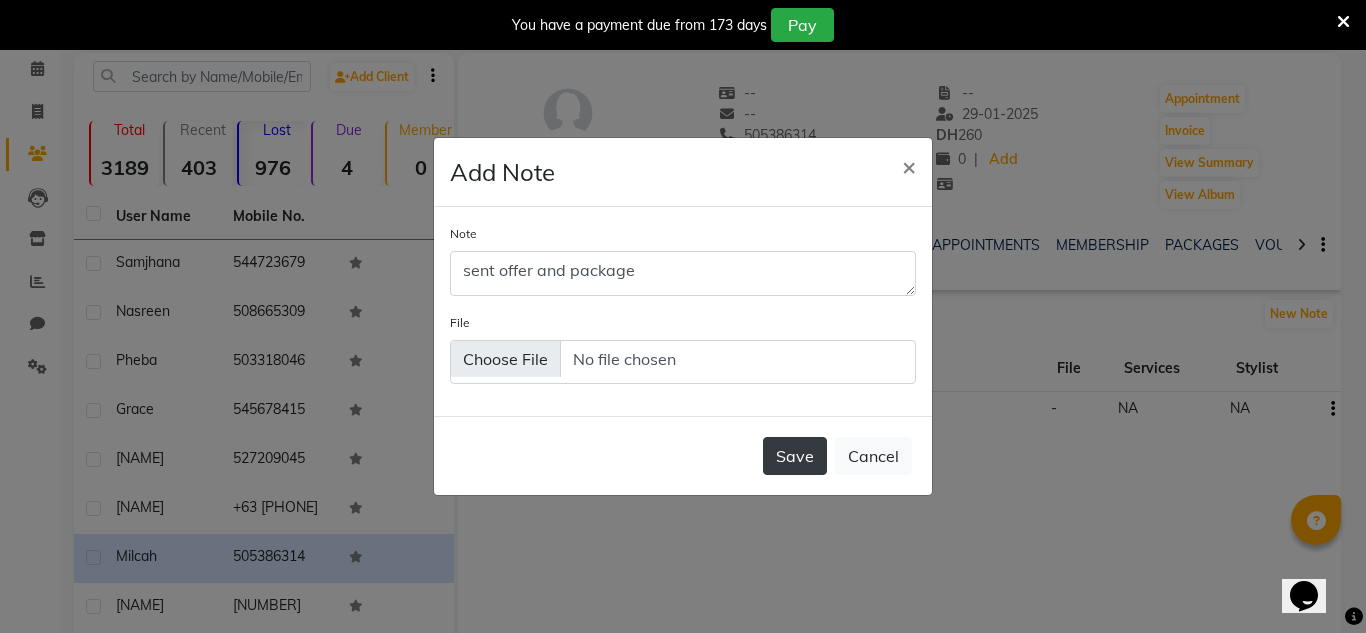 click on "Save" 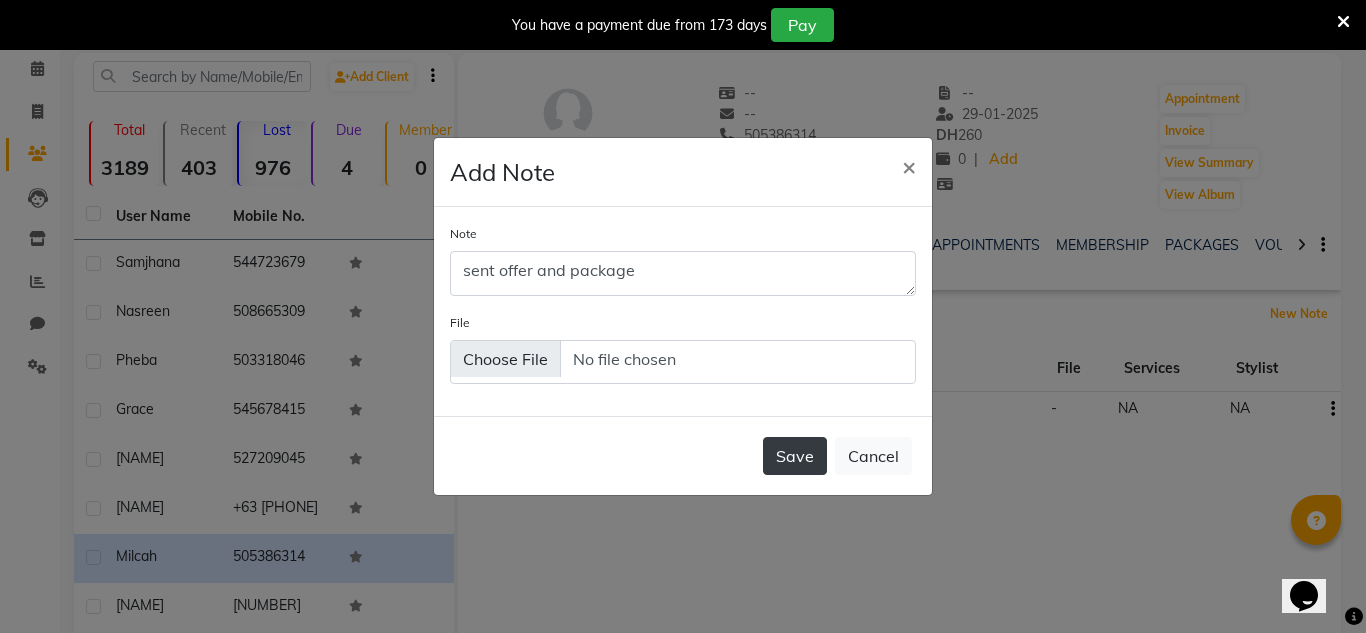 type 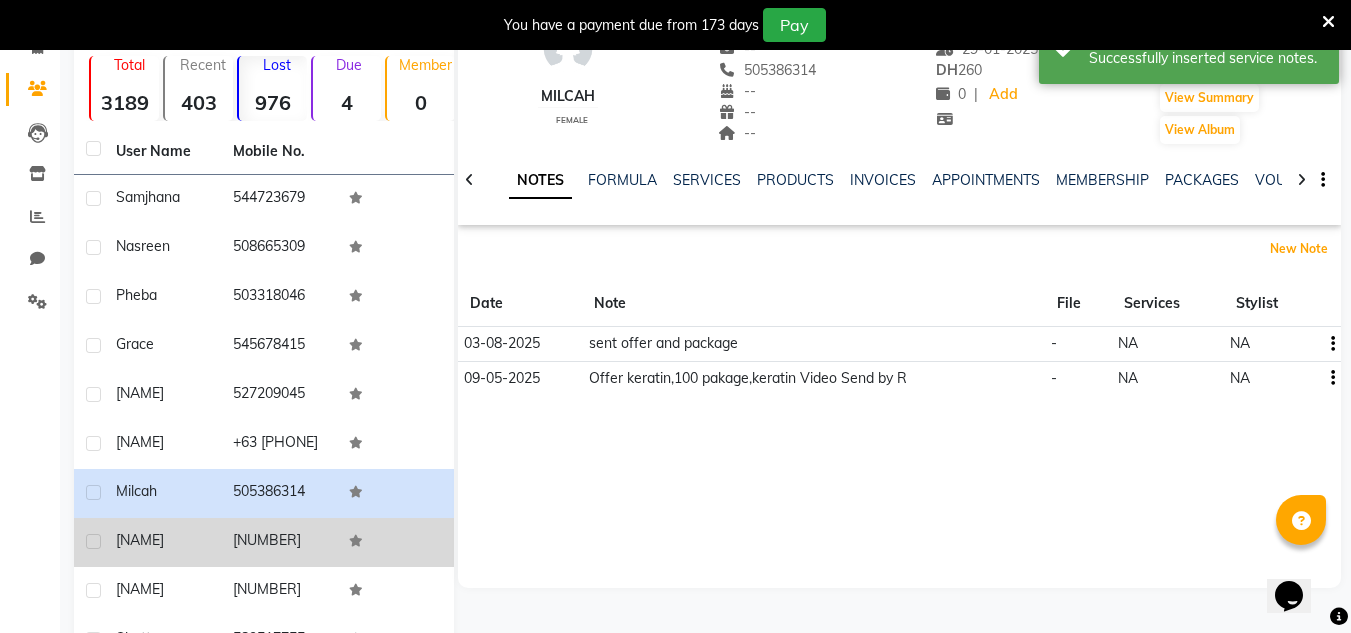 scroll, scrollTop: 184, scrollLeft: 0, axis: vertical 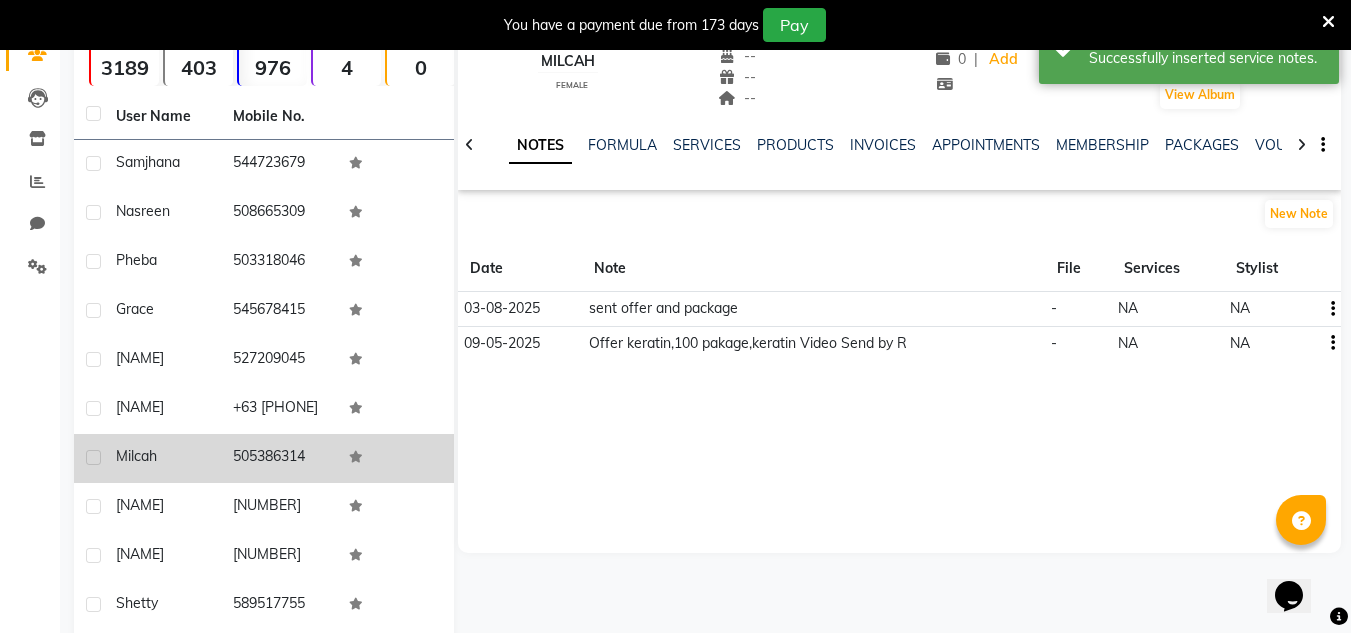 drag, startPoint x: 215, startPoint y: 525, endPoint x: 261, endPoint y: 494, distance: 55.470715 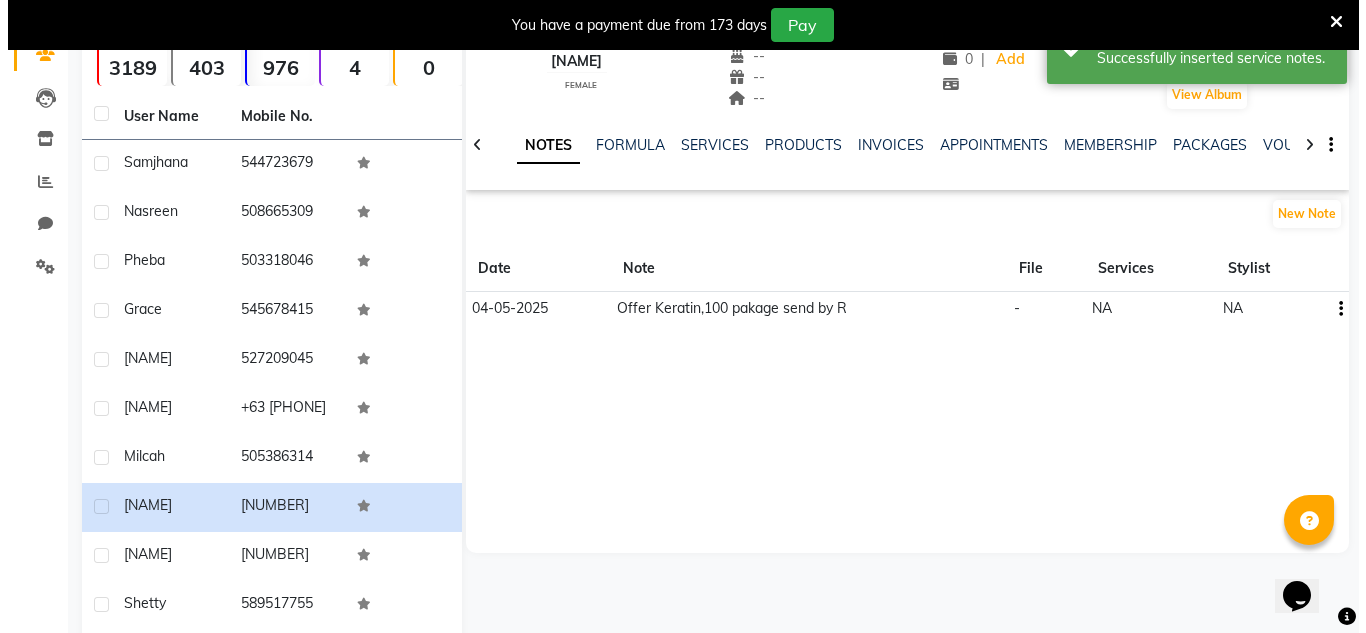 scroll, scrollTop: 84, scrollLeft: 0, axis: vertical 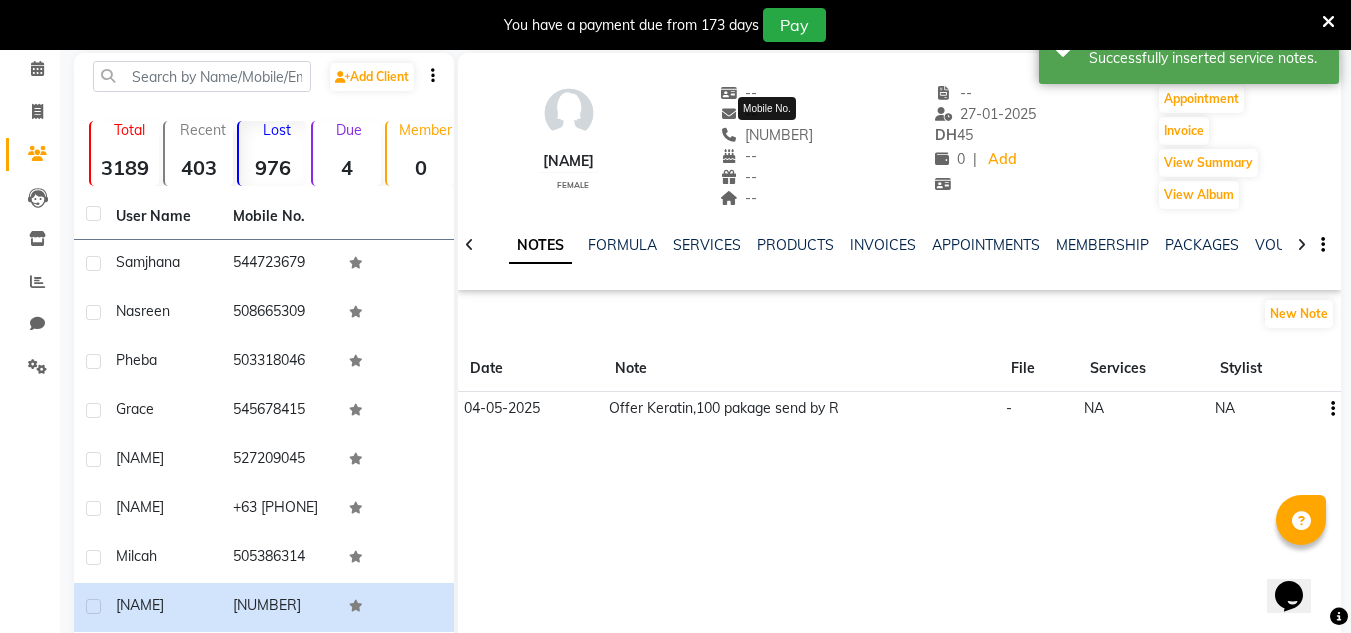 drag, startPoint x: 819, startPoint y: 130, endPoint x: 734, endPoint y: 129, distance: 85.00588 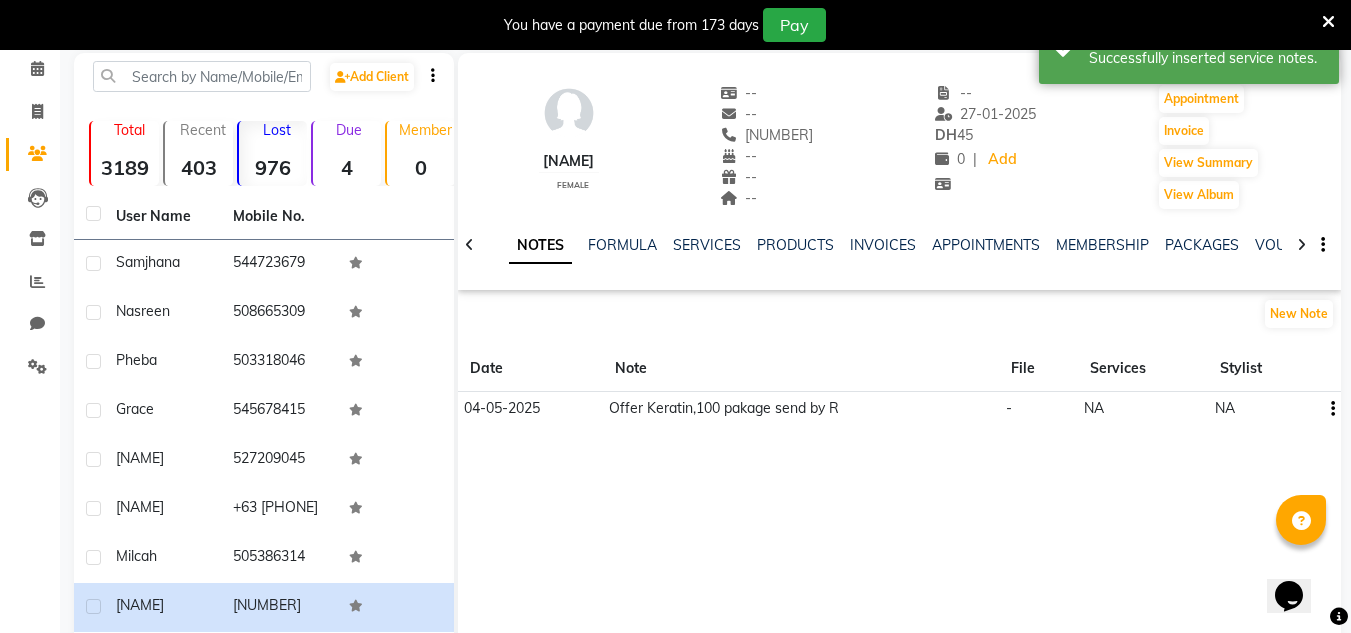 copy on "[NUMBER]" 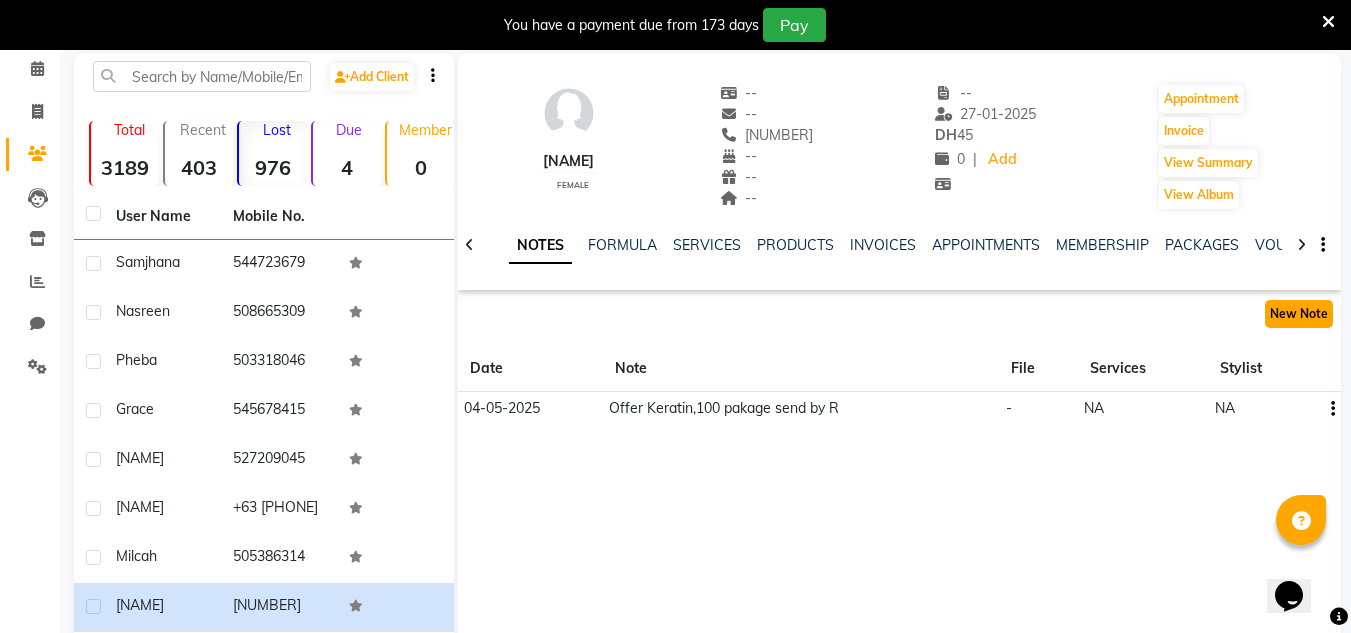 click on "New Note" 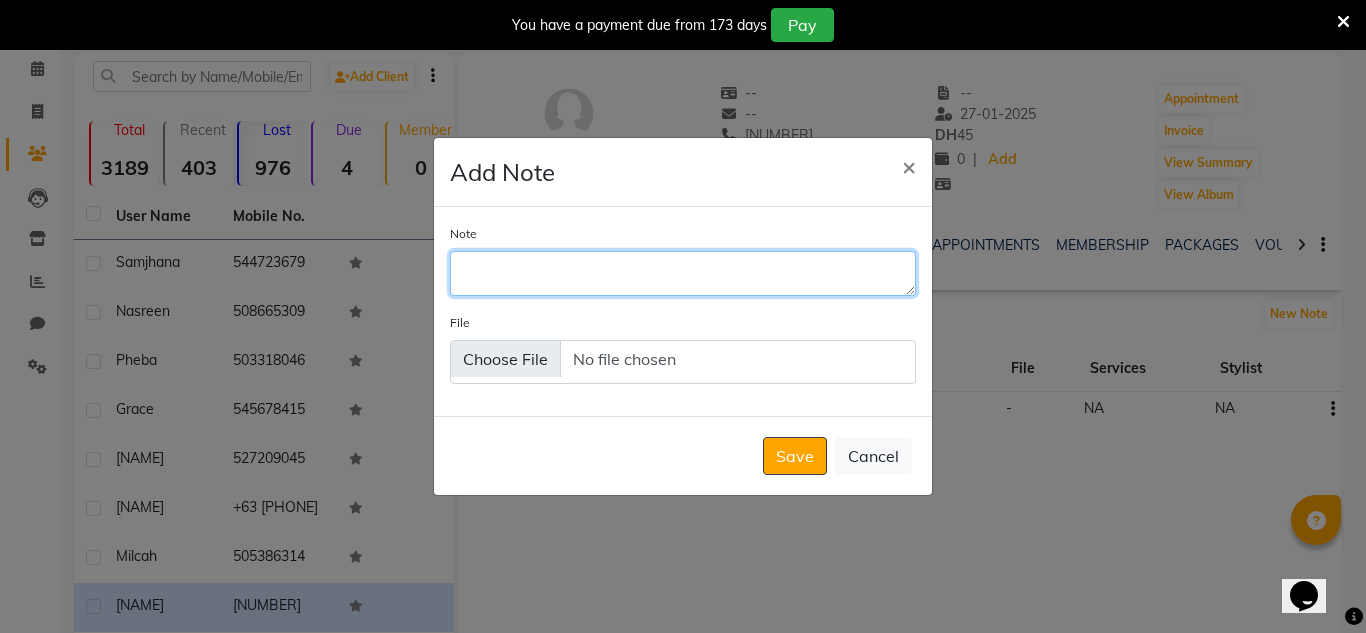 click on "Note" at bounding box center [683, 273] 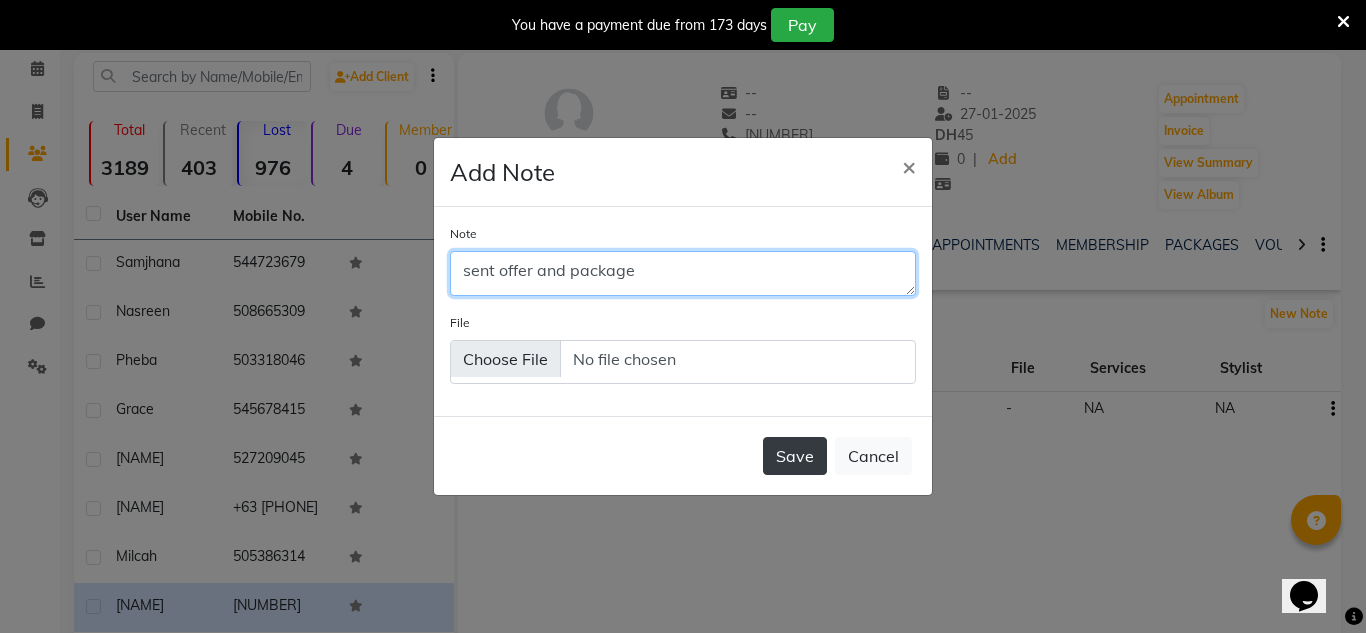 type on "sent offer and package" 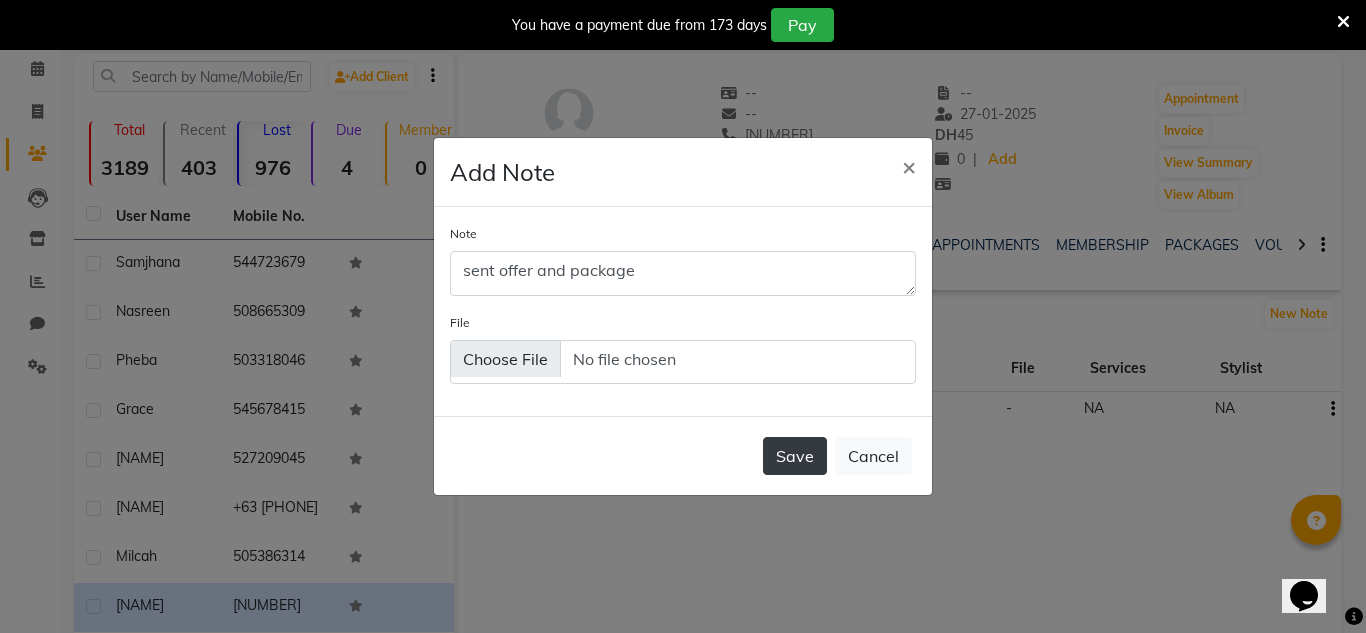 click on "Save" 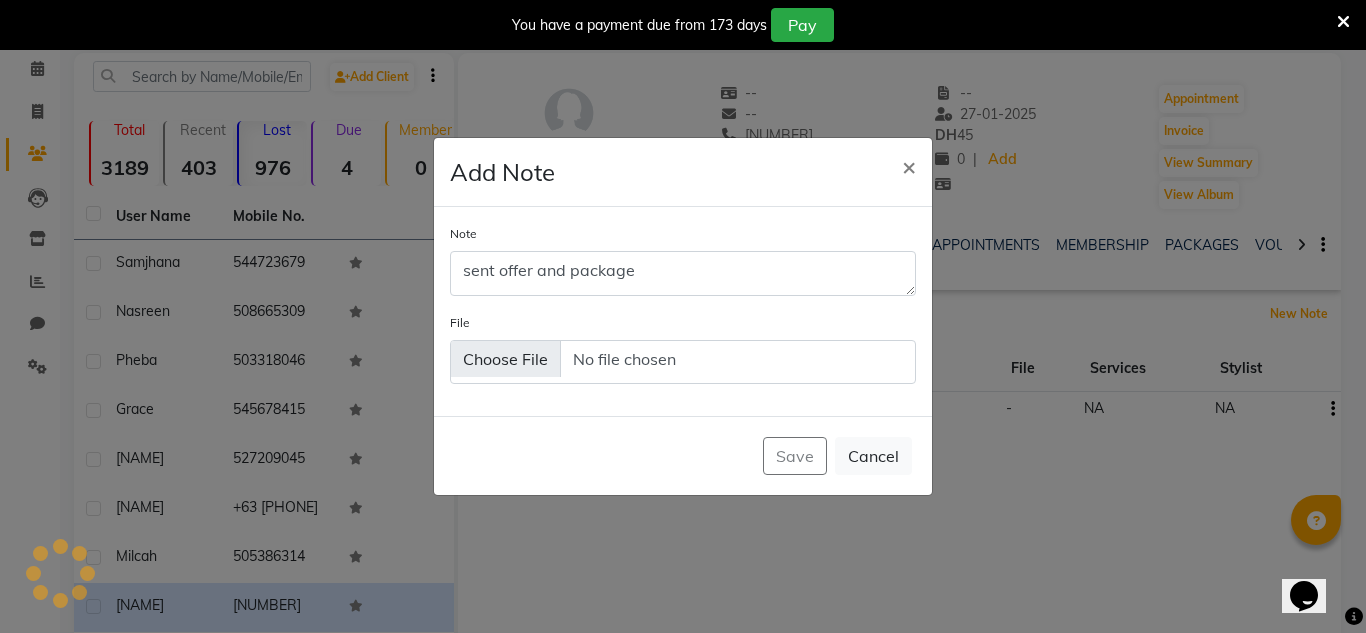 type 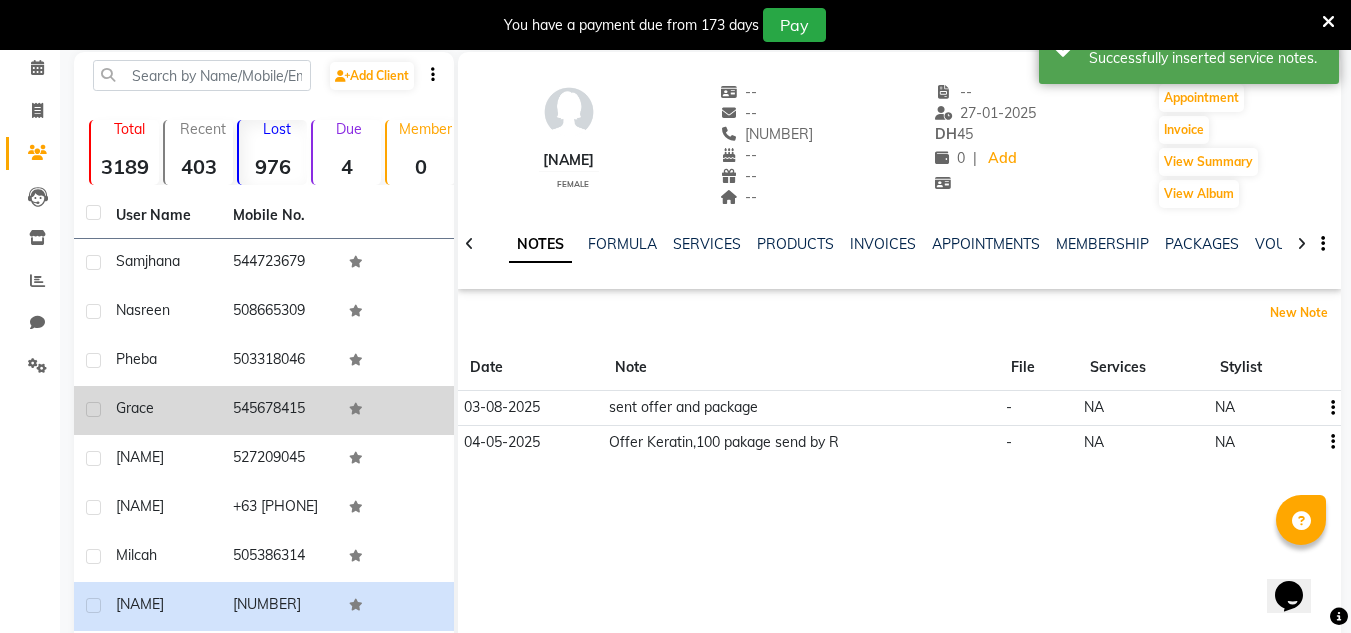 scroll, scrollTop: 184, scrollLeft: 0, axis: vertical 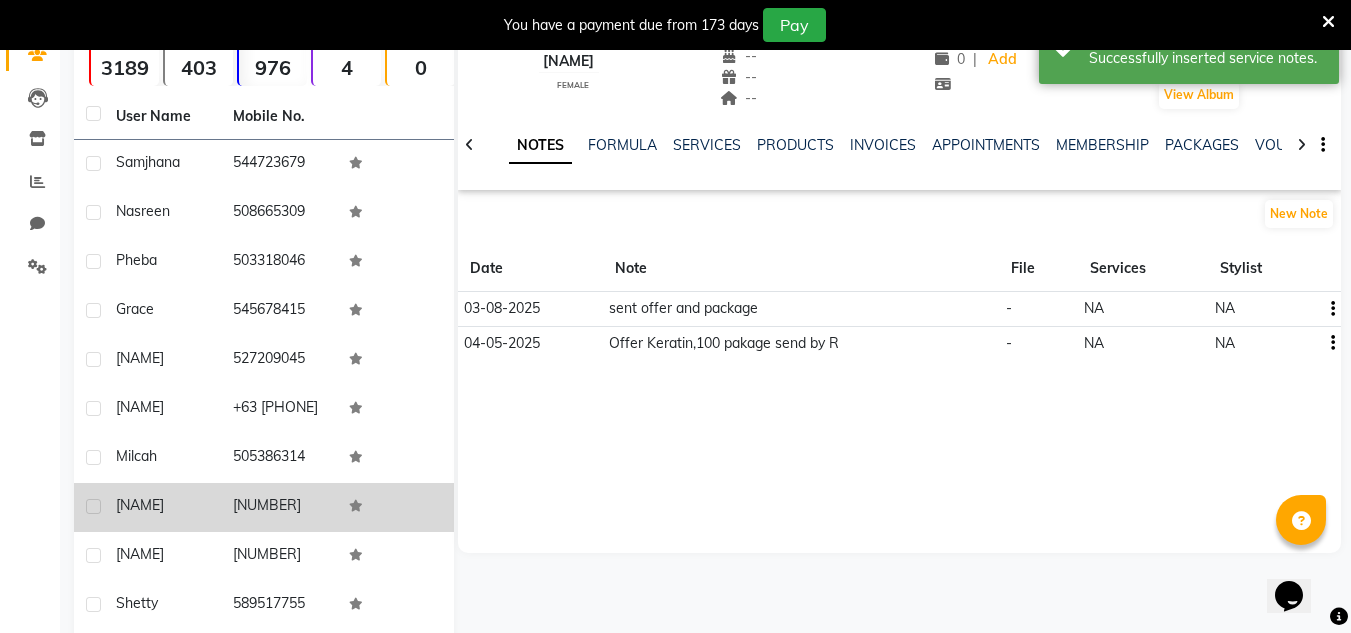 drag, startPoint x: 257, startPoint y: 572, endPoint x: 314, endPoint y: 517, distance: 79.20859 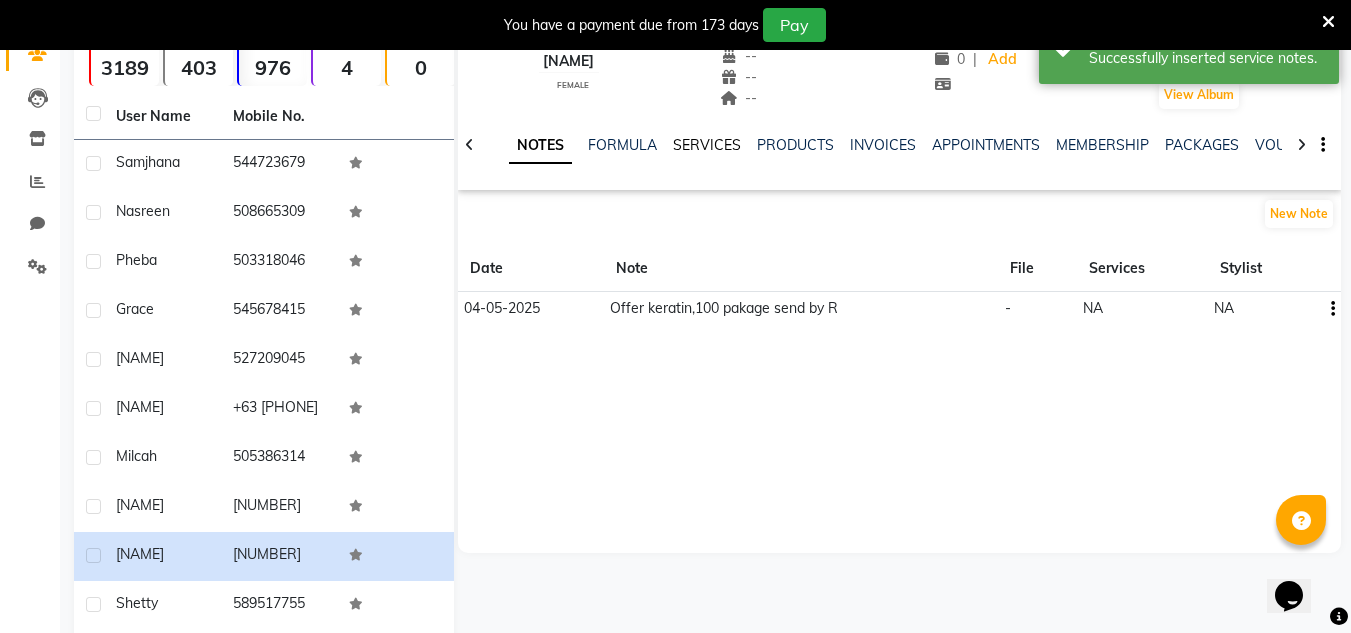 click on "SERVICES" 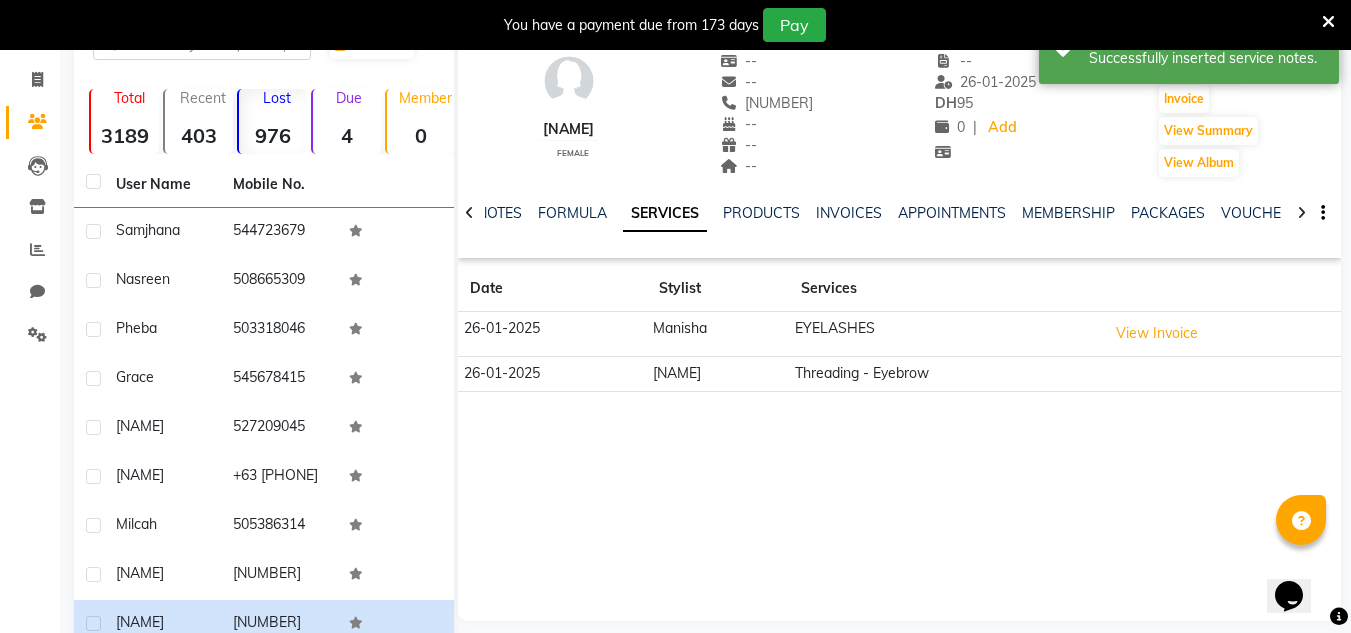 scroll, scrollTop: 0, scrollLeft: 0, axis: both 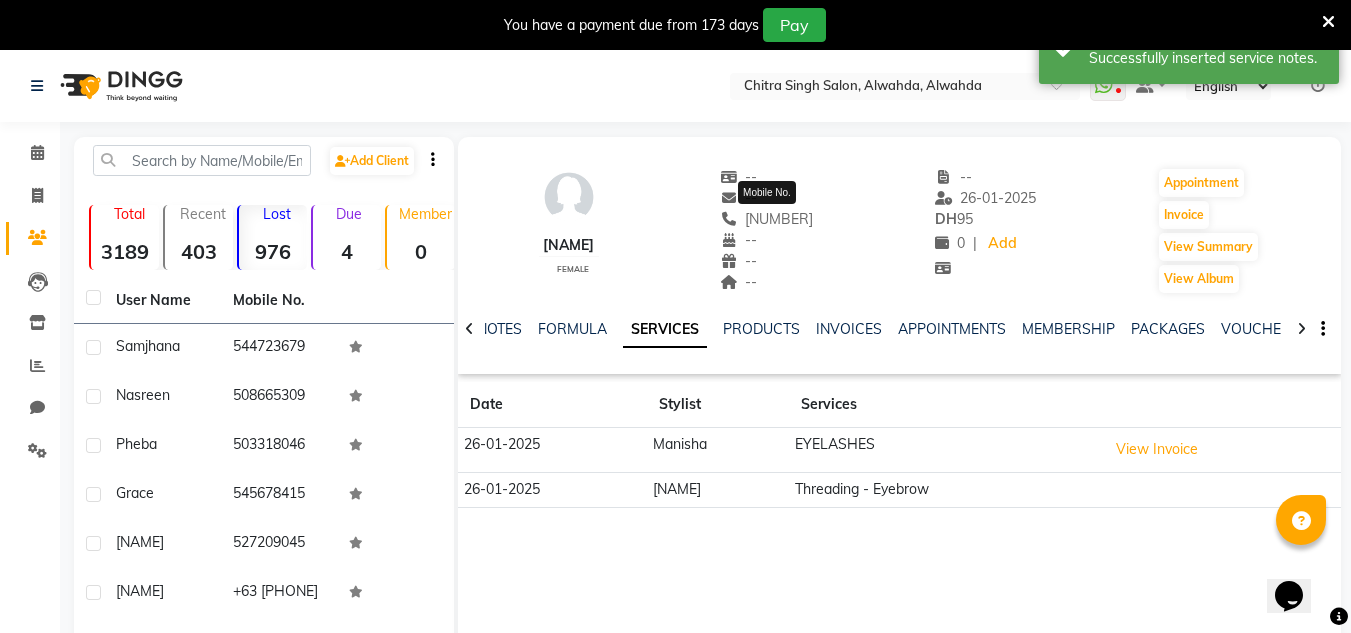 drag, startPoint x: 818, startPoint y: 217, endPoint x: 740, endPoint y: 220, distance: 78.05767 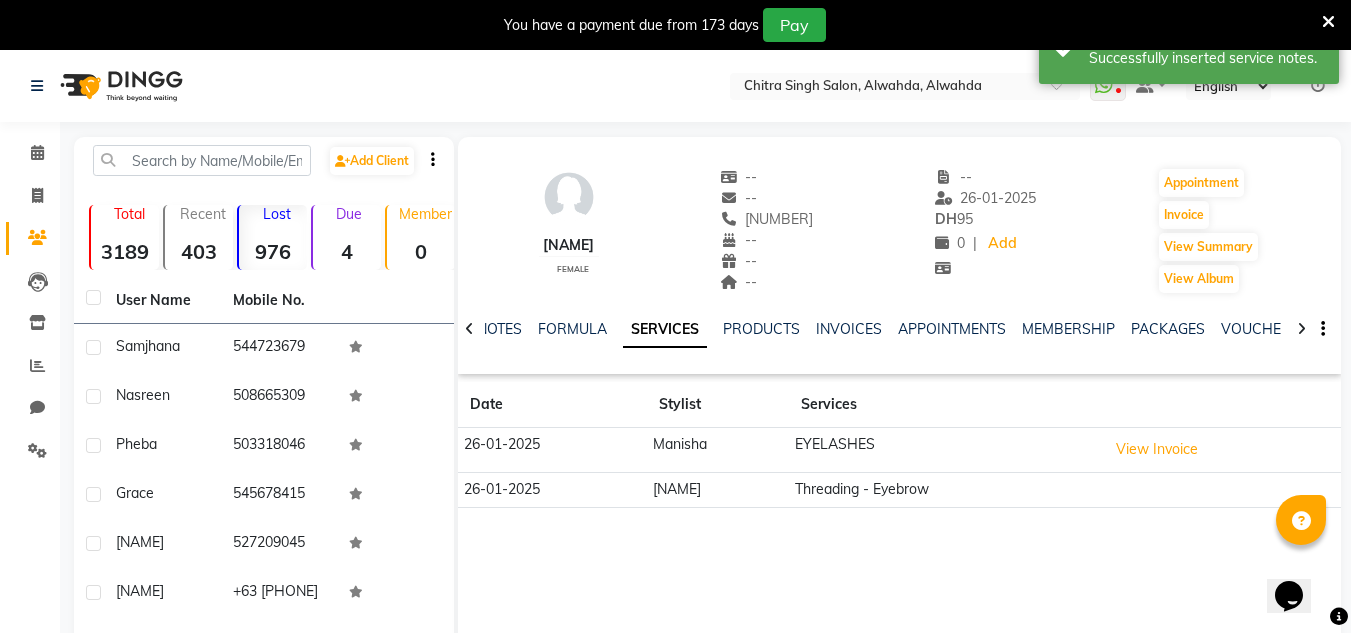 copy on "[NUMBER]" 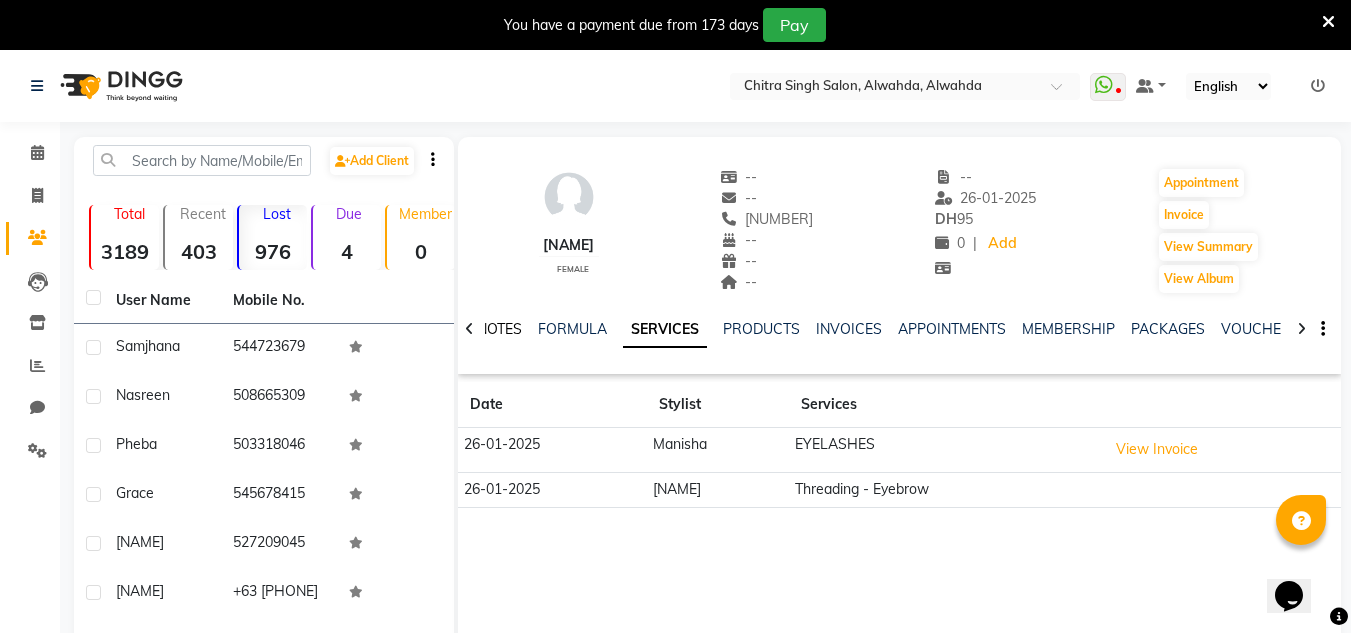 click on "NOTES" 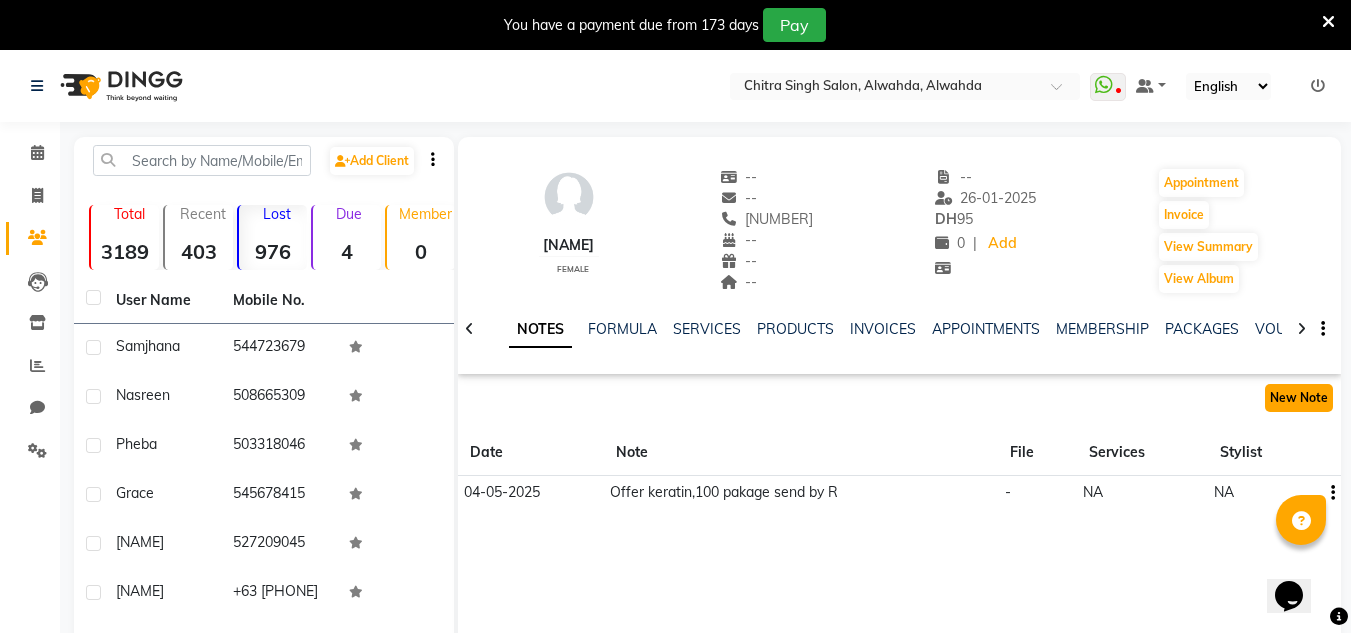 click on "New Note" 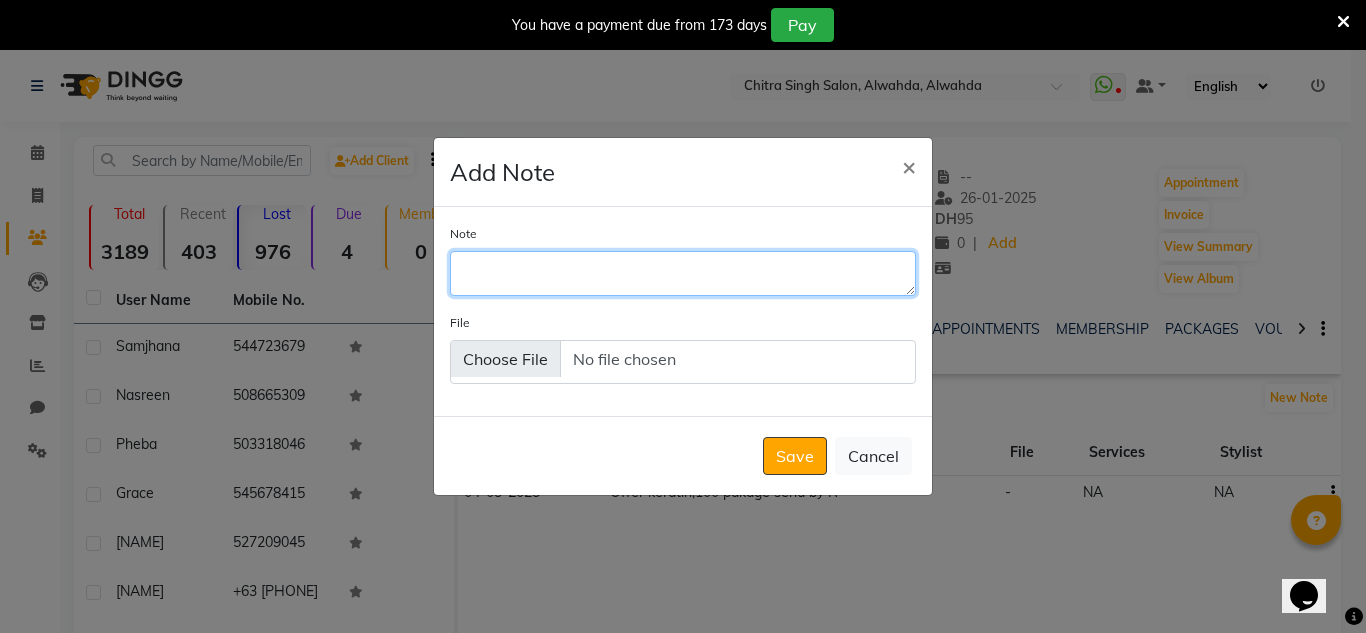 click on "Note" at bounding box center (683, 273) 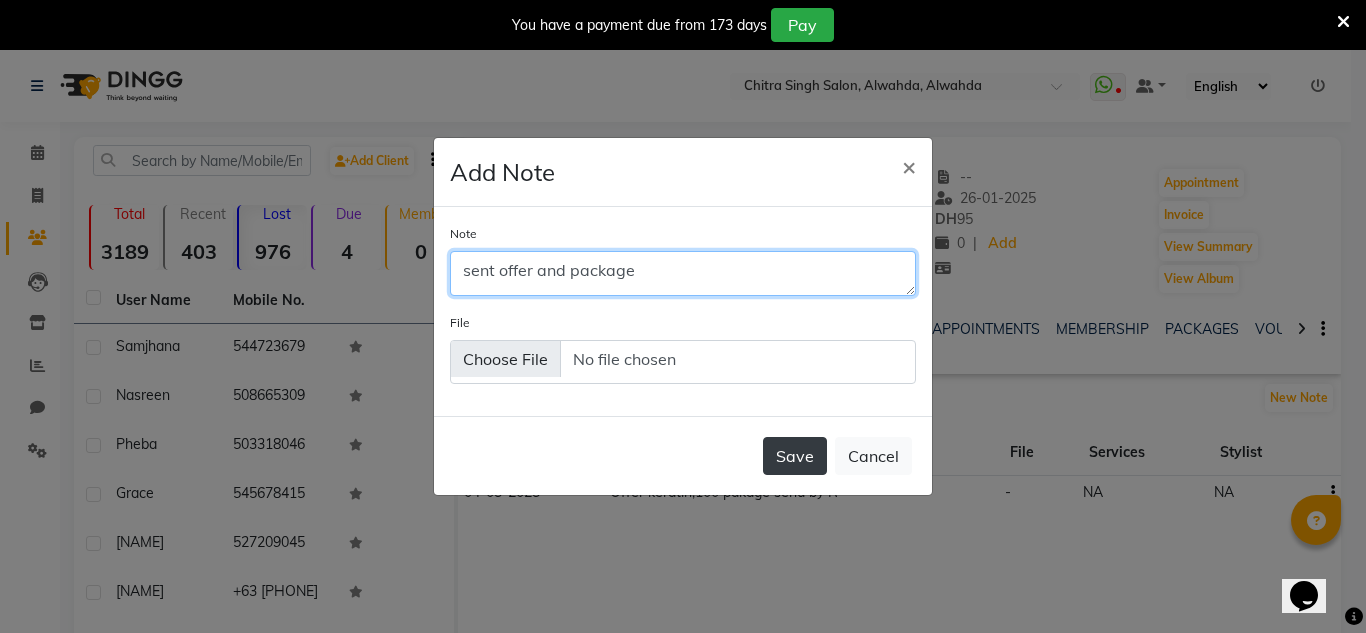 type on "sent offer and package" 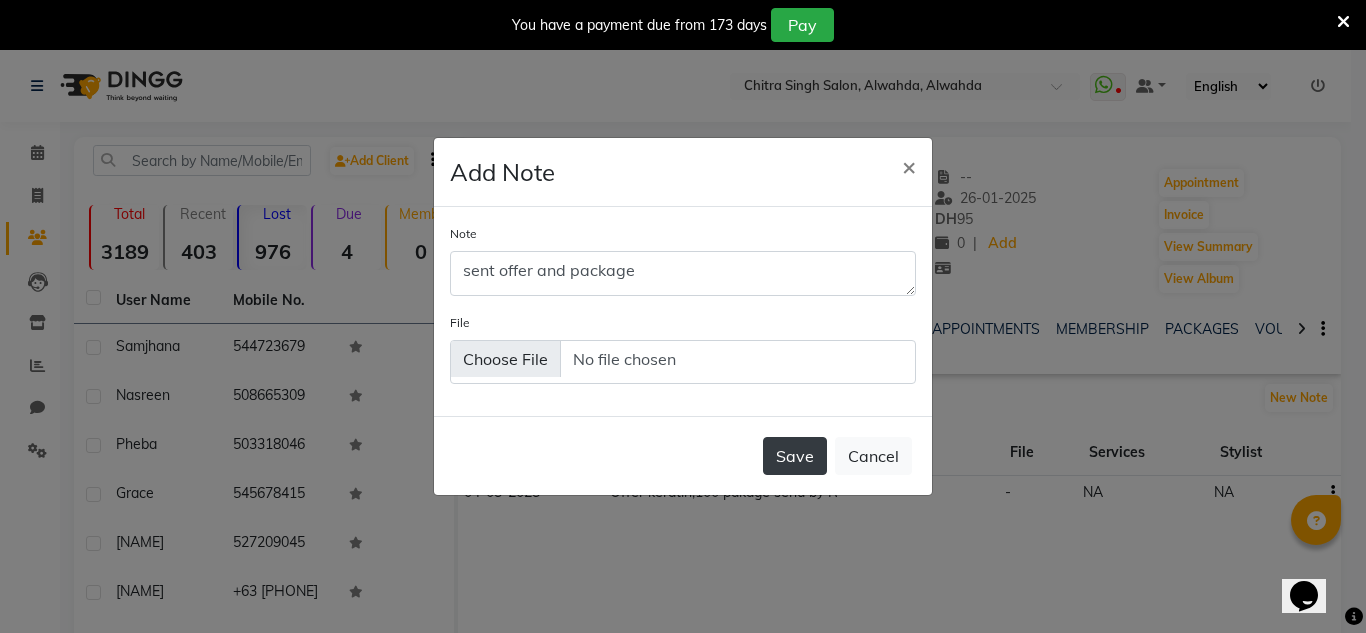 click on "Save" 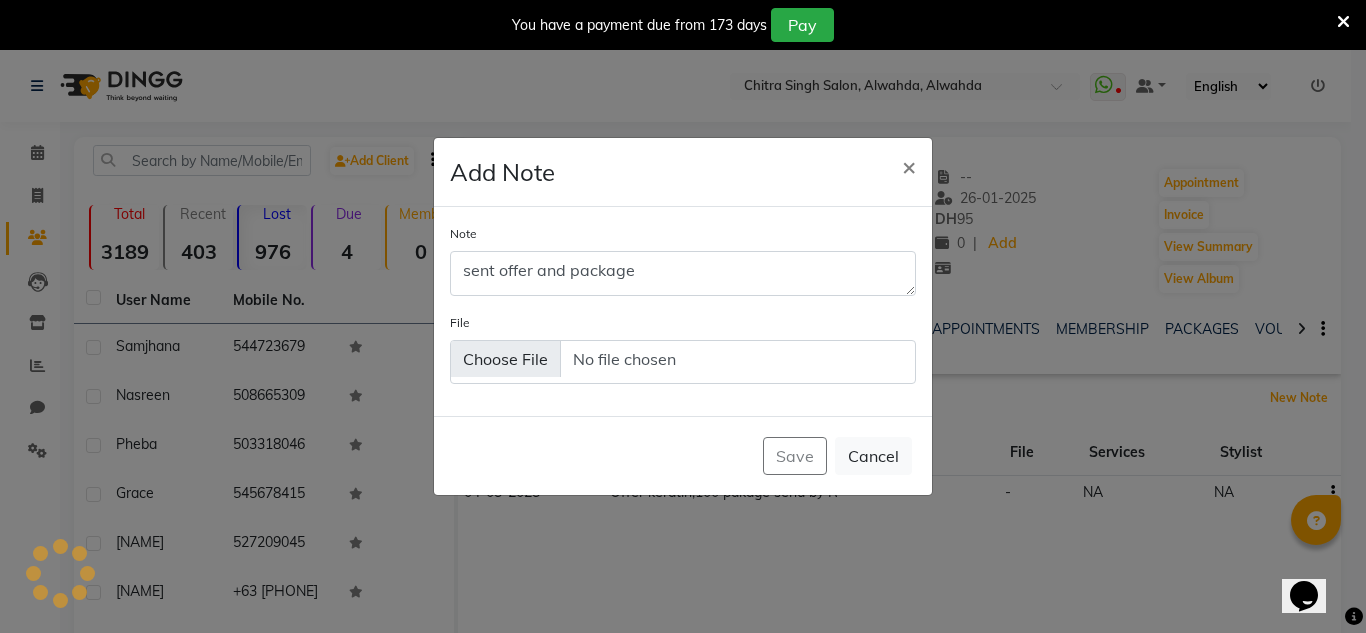 type 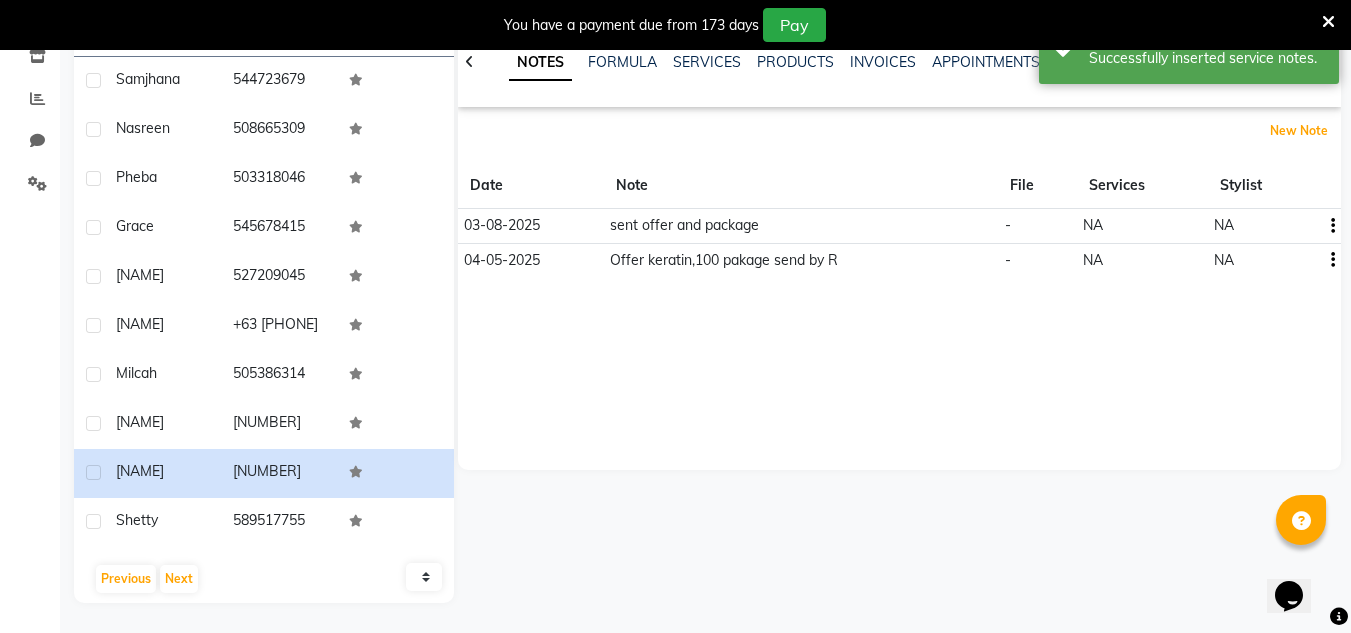 scroll, scrollTop: 284, scrollLeft: 0, axis: vertical 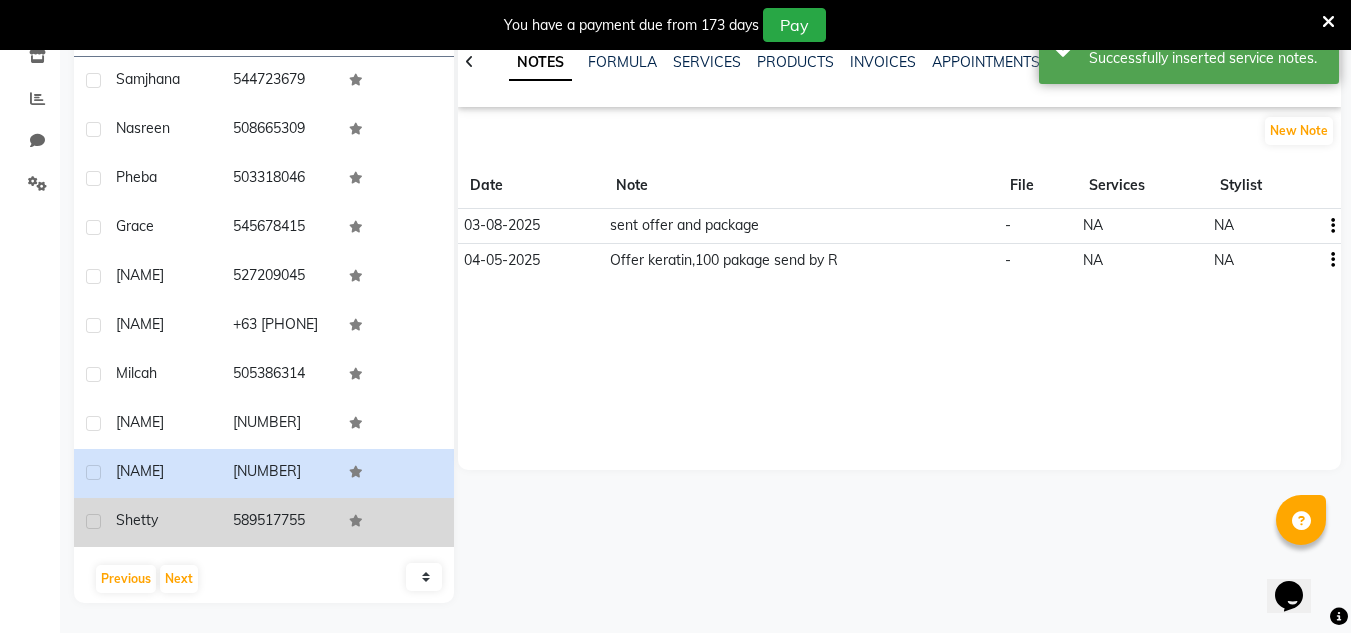 click on "589517755" 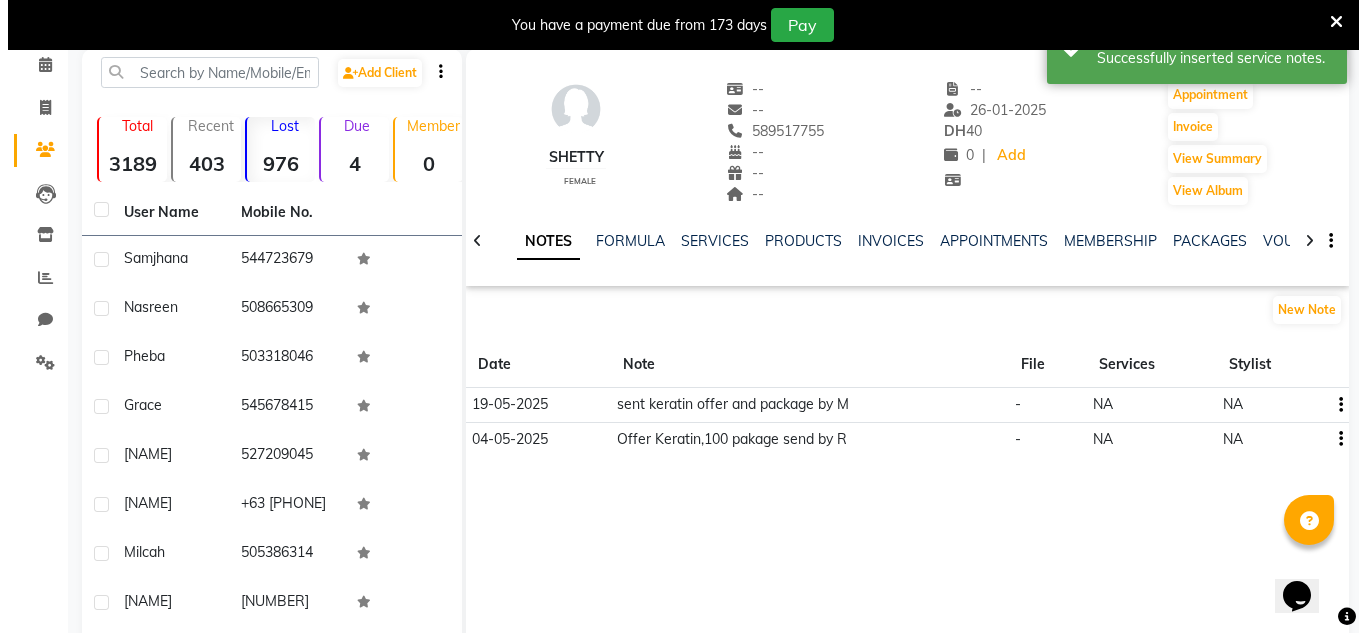 scroll, scrollTop: 84, scrollLeft: 0, axis: vertical 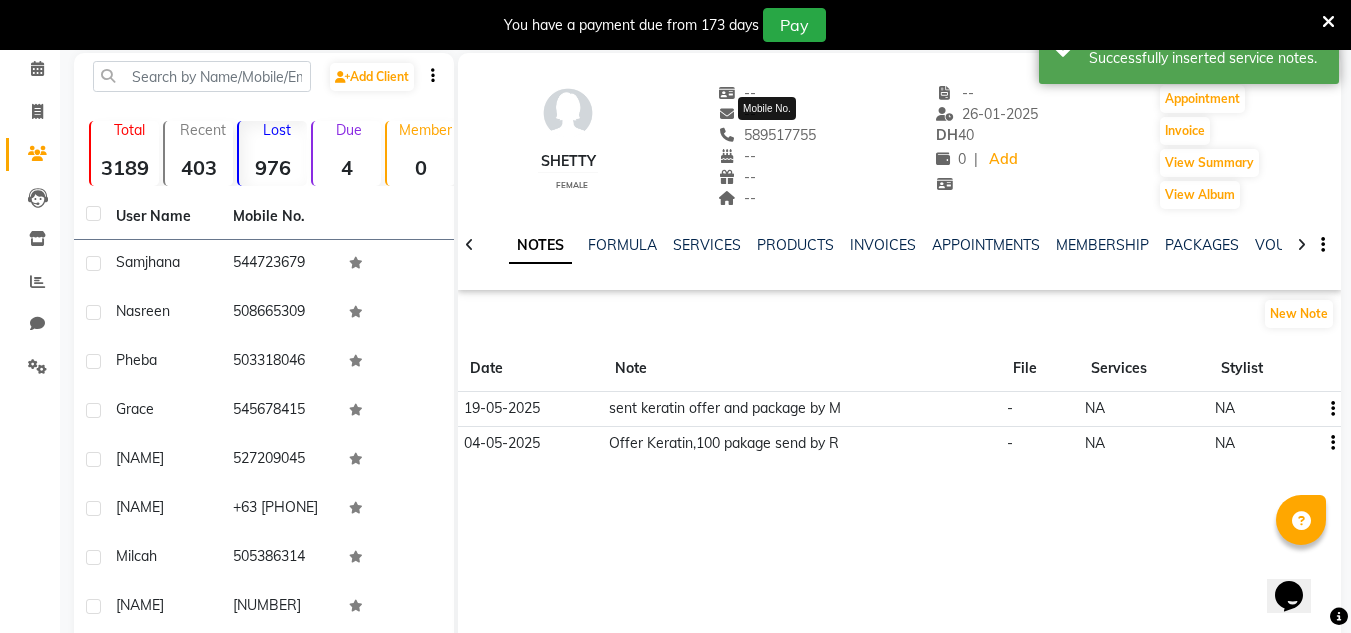 drag, startPoint x: 819, startPoint y: 130, endPoint x: 727, endPoint y: 138, distance: 92.34717 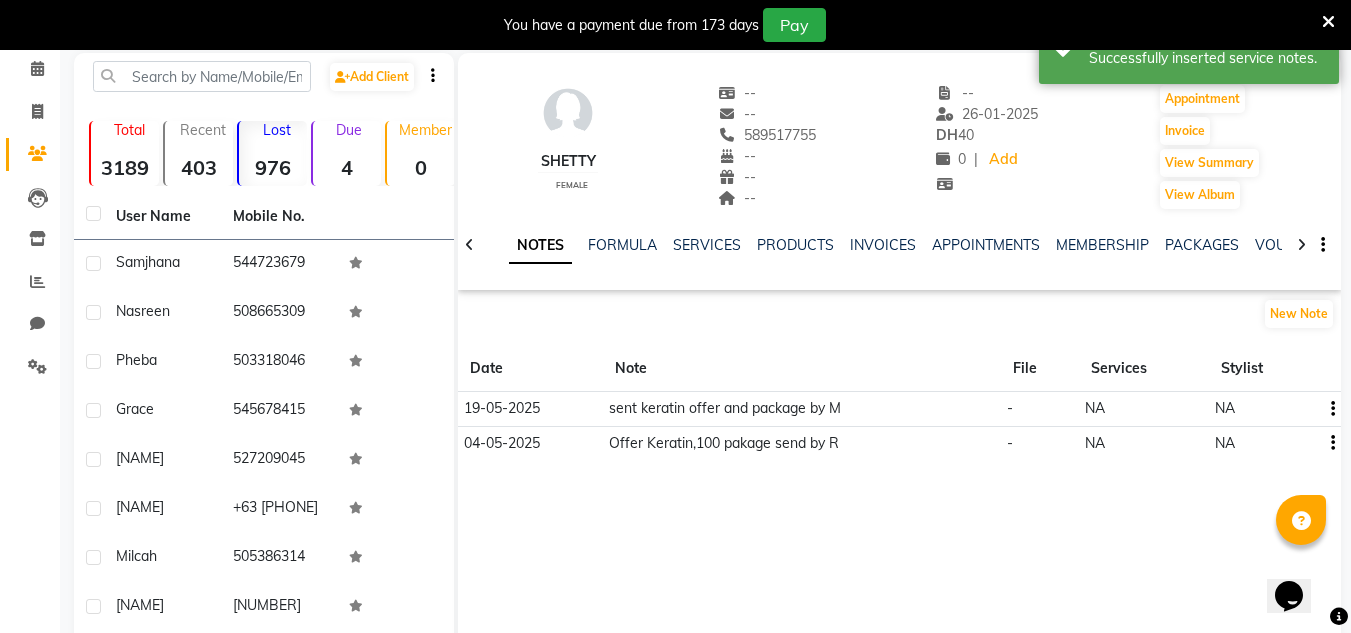 copy on "589517755" 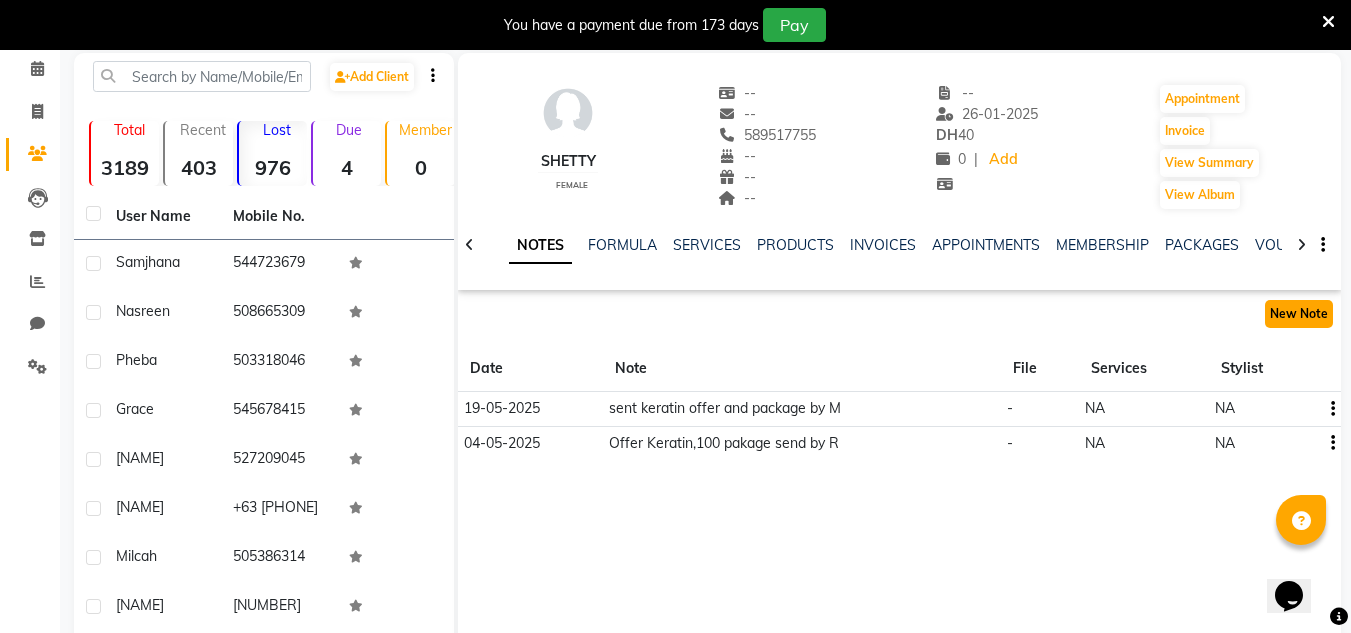 click on "New Note" 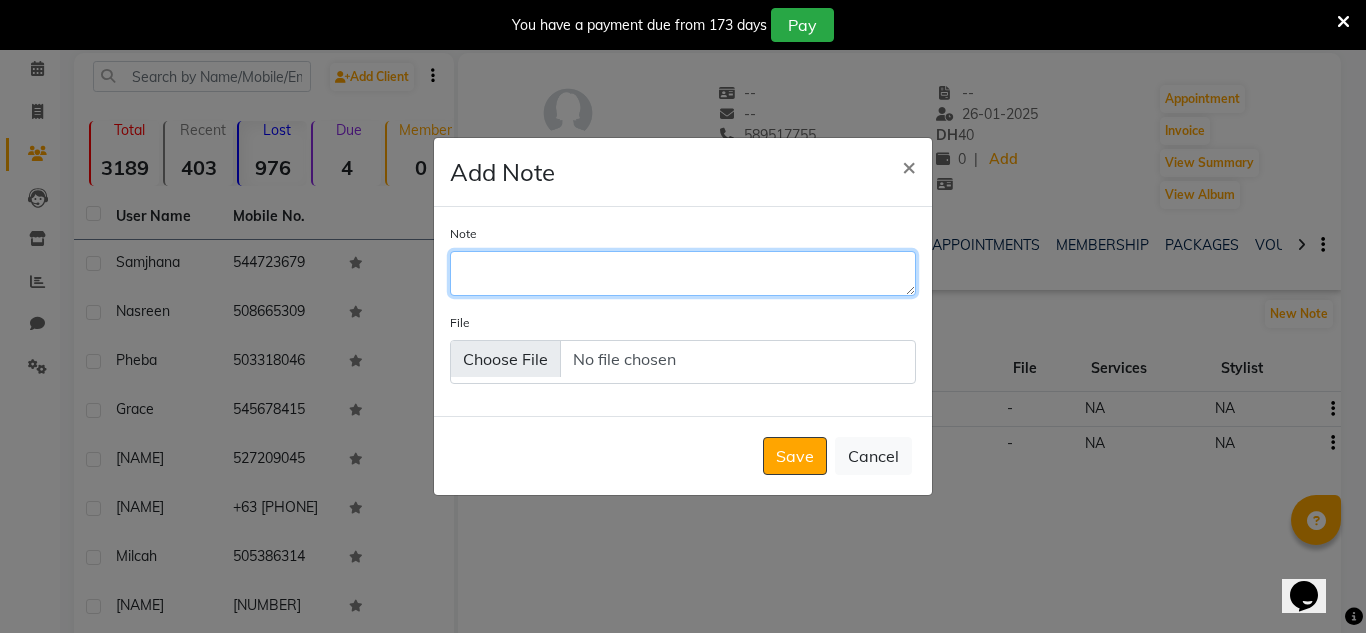 click on "Note" at bounding box center [683, 273] 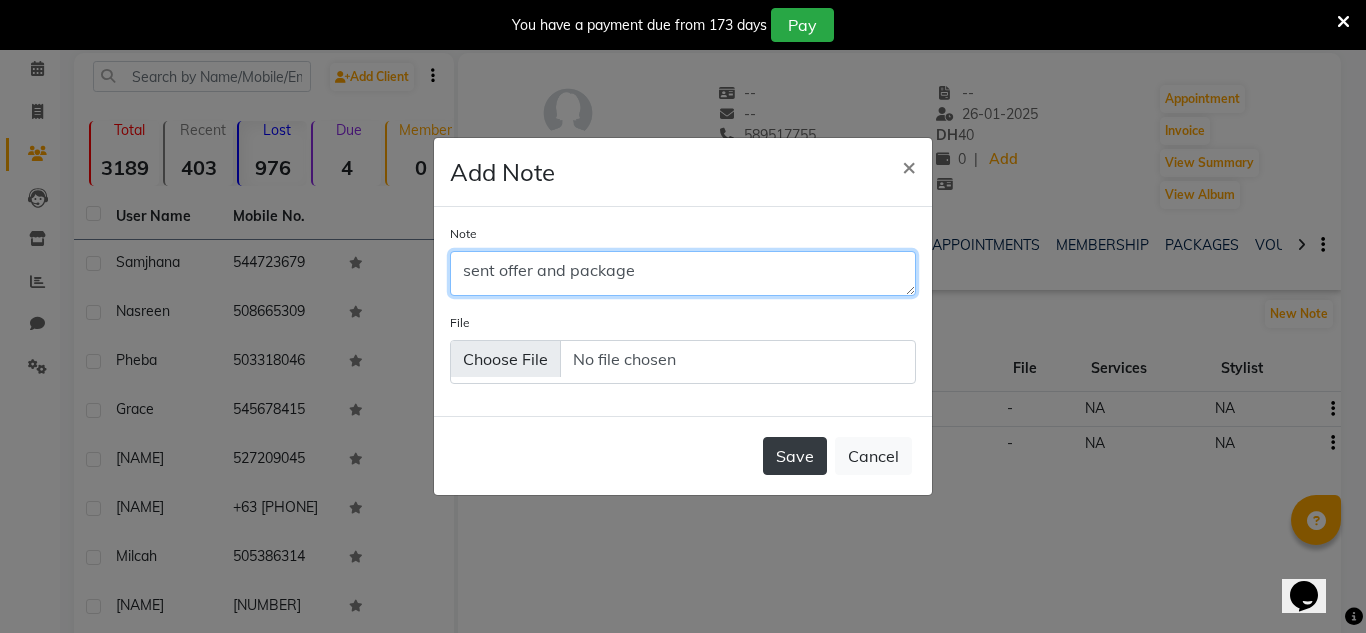 type on "sent offer and package" 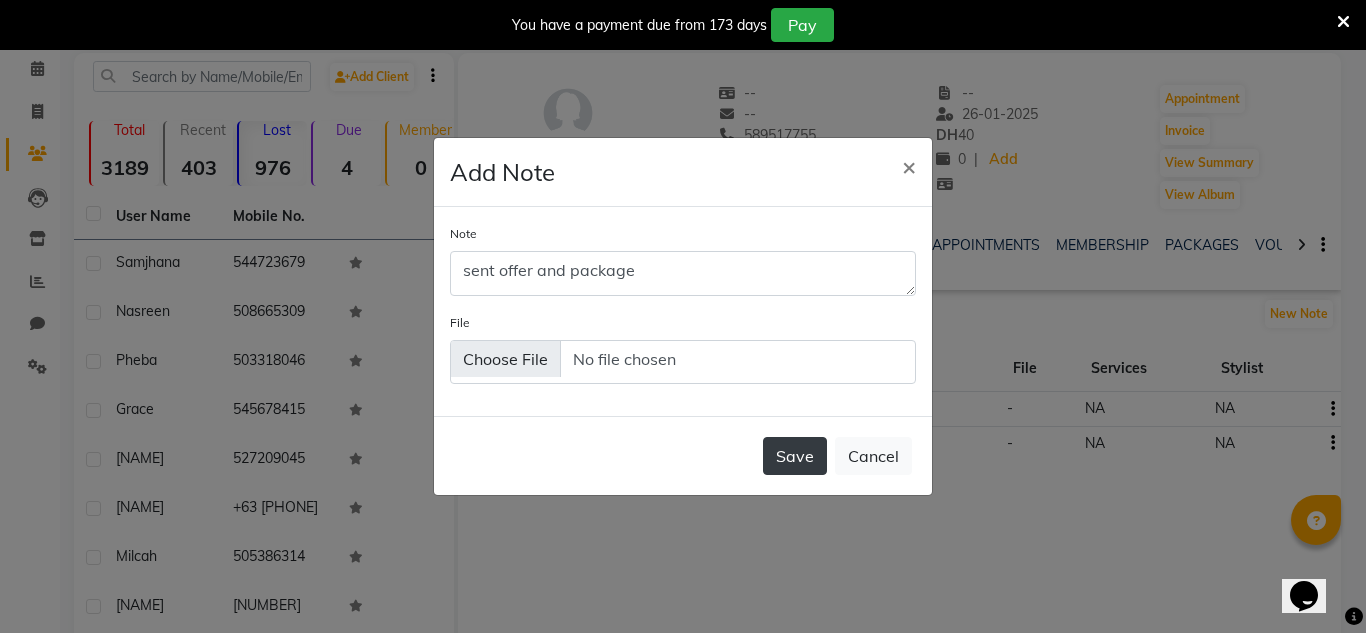 click on "Save" 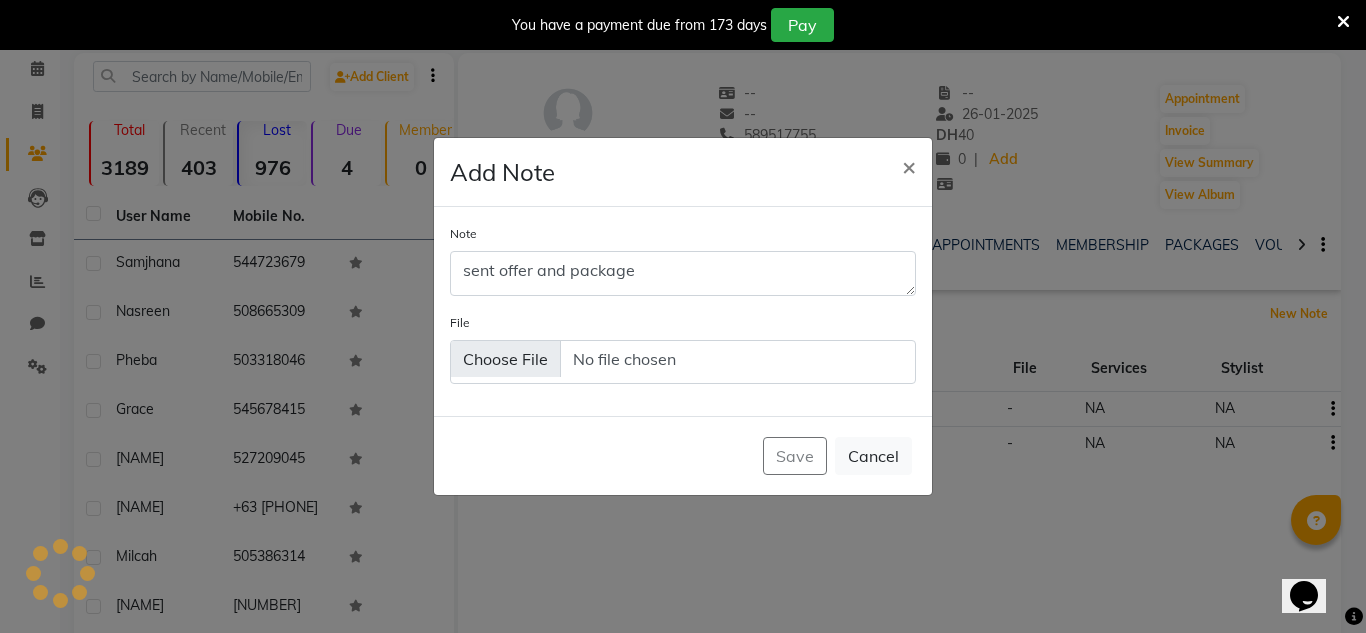 type 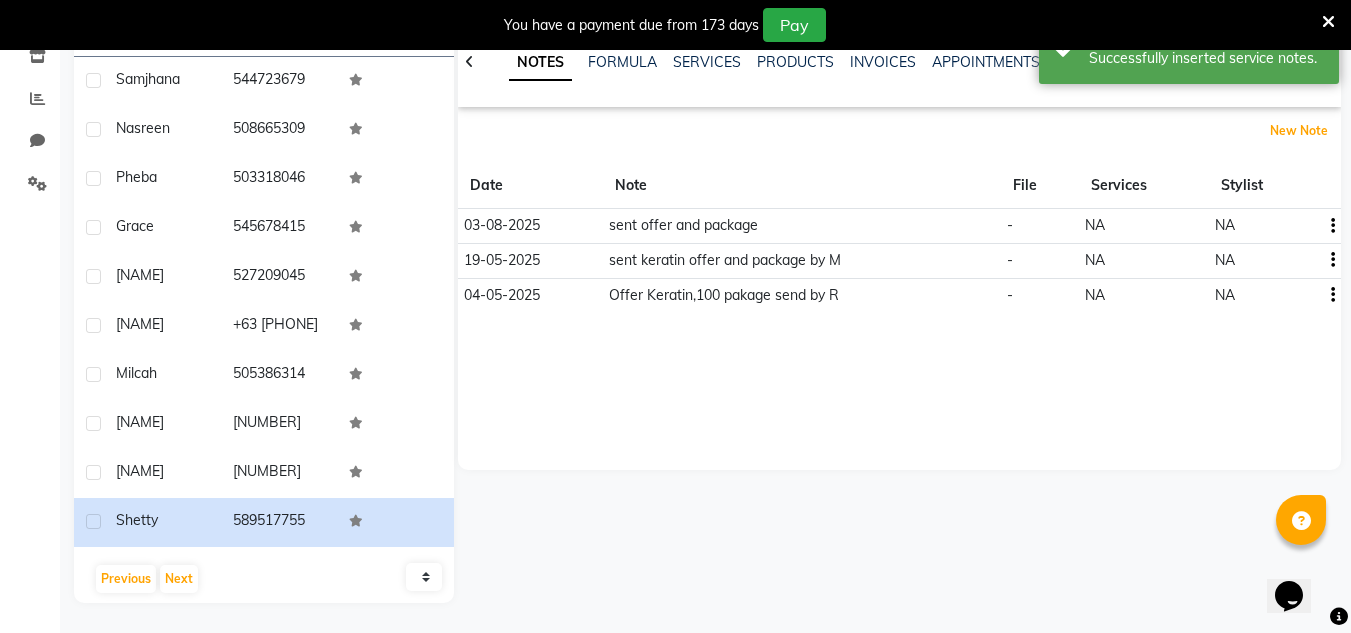 scroll, scrollTop: 284, scrollLeft: 0, axis: vertical 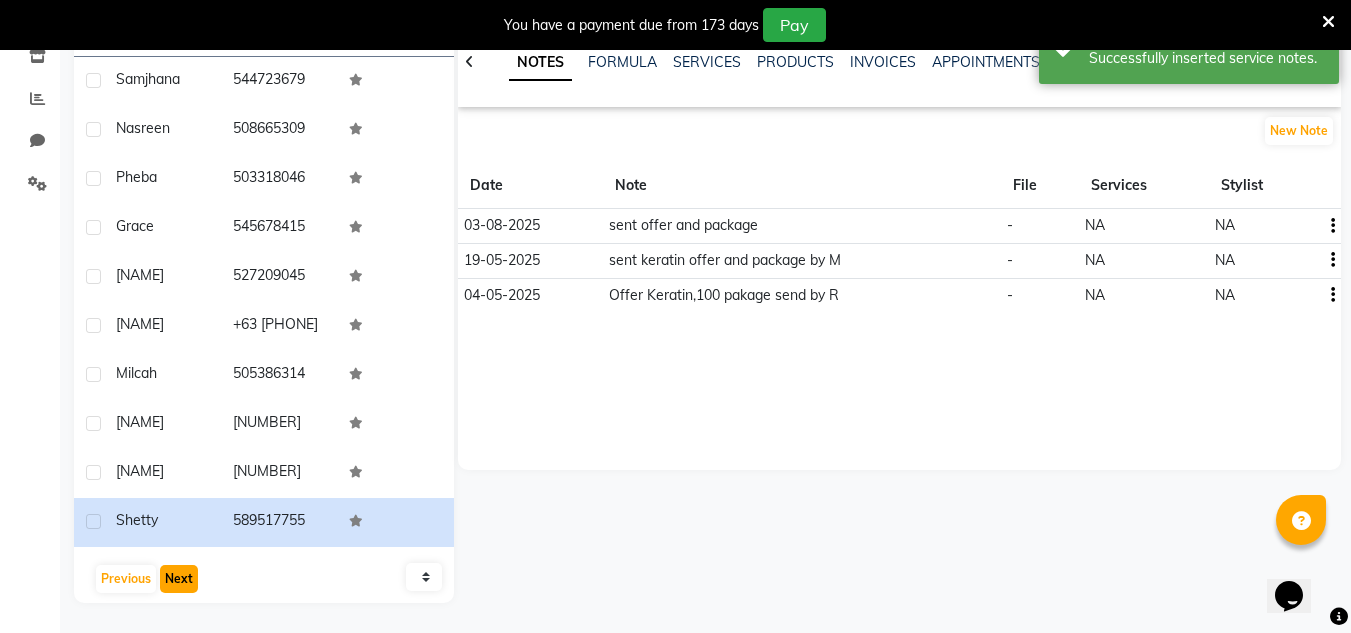 click on "Next" 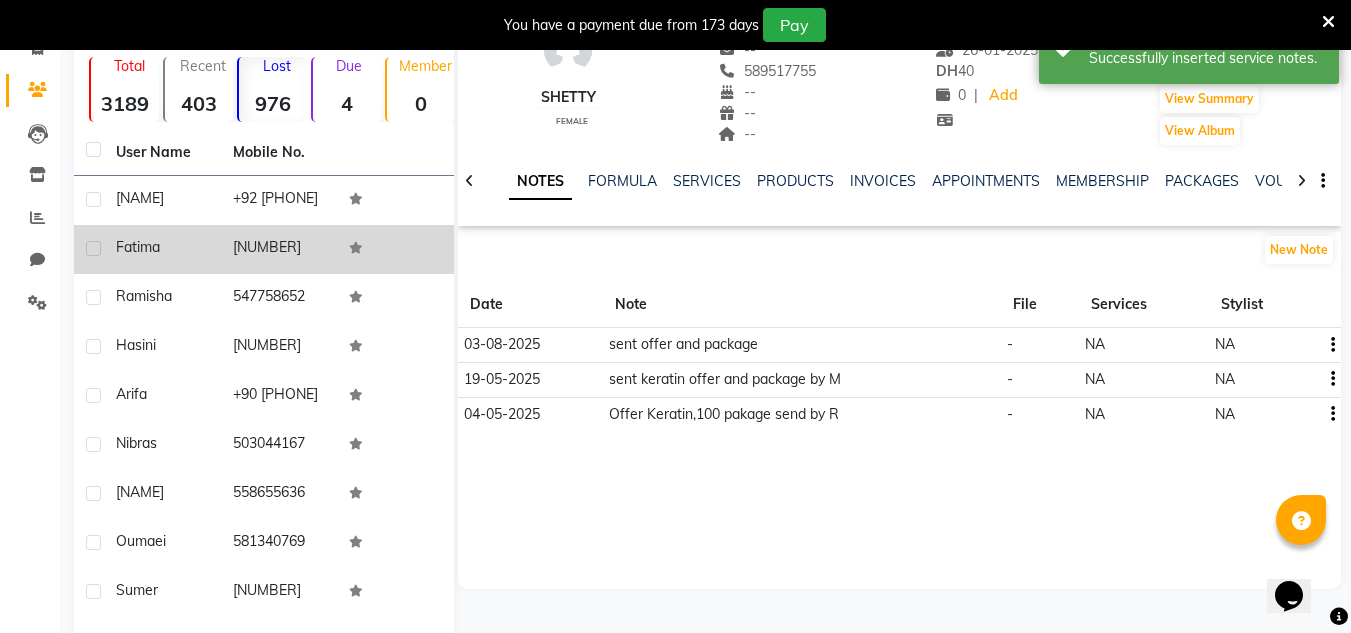 scroll, scrollTop: 0, scrollLeft: 0, axis: both 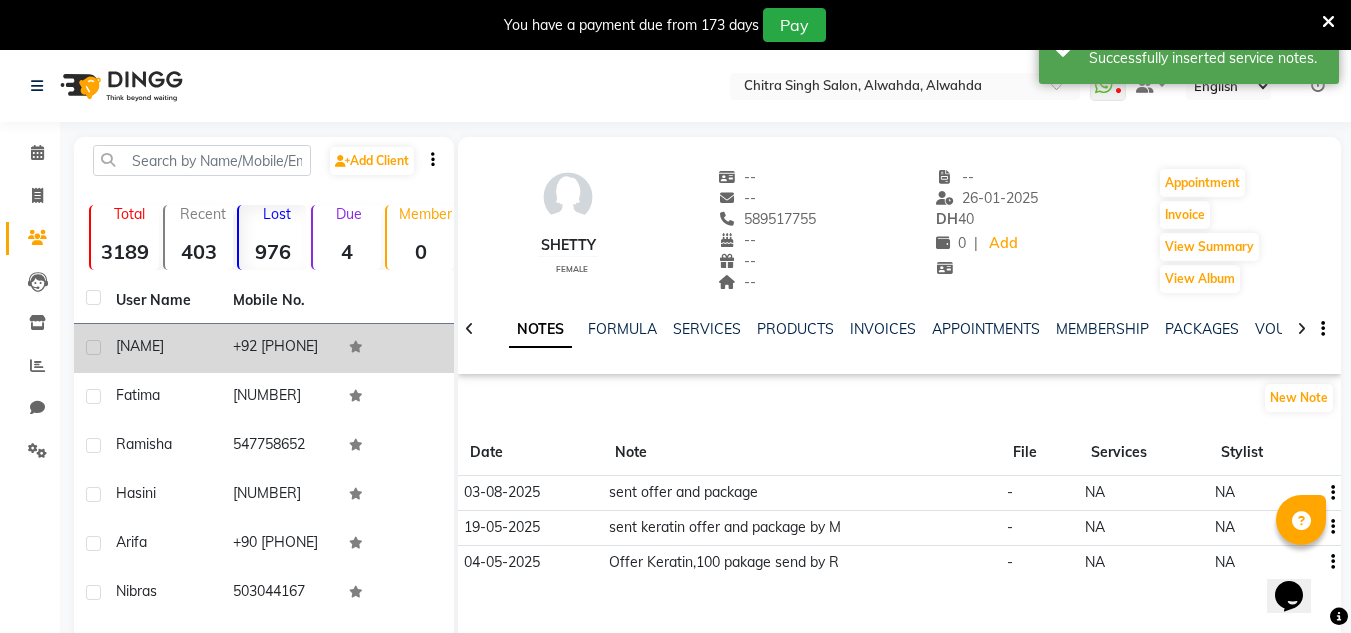 click on "+92  [PHONE]" 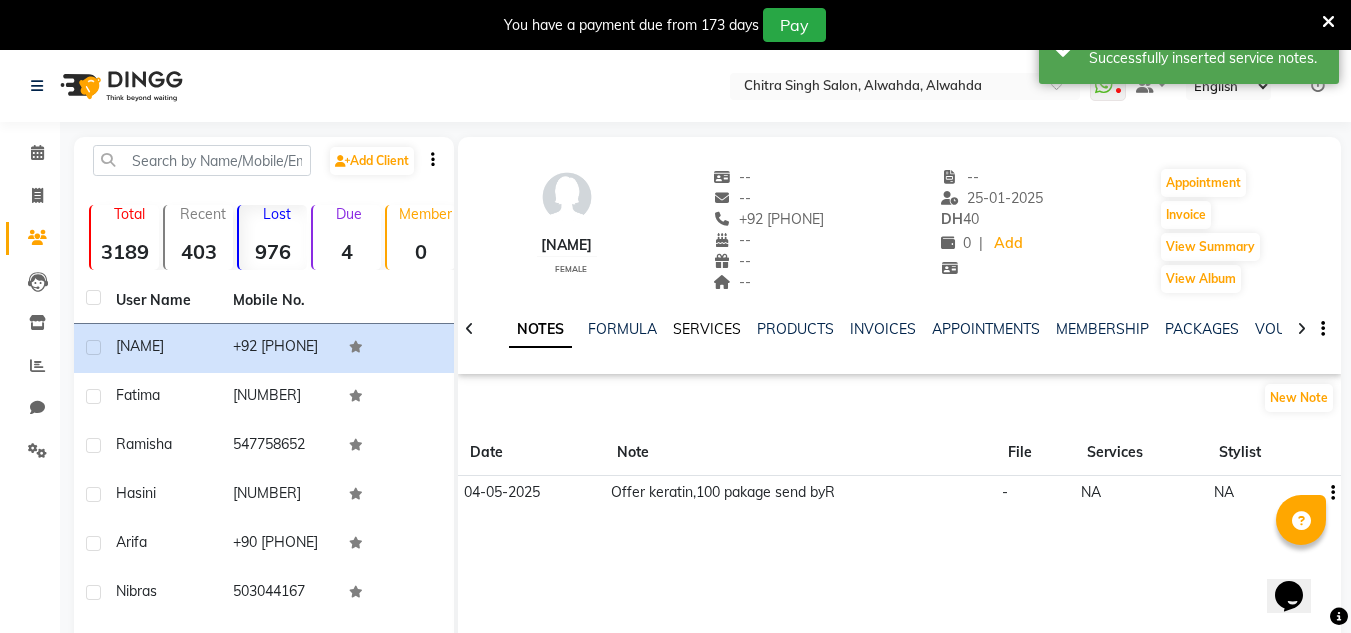 click on "SERVICES" 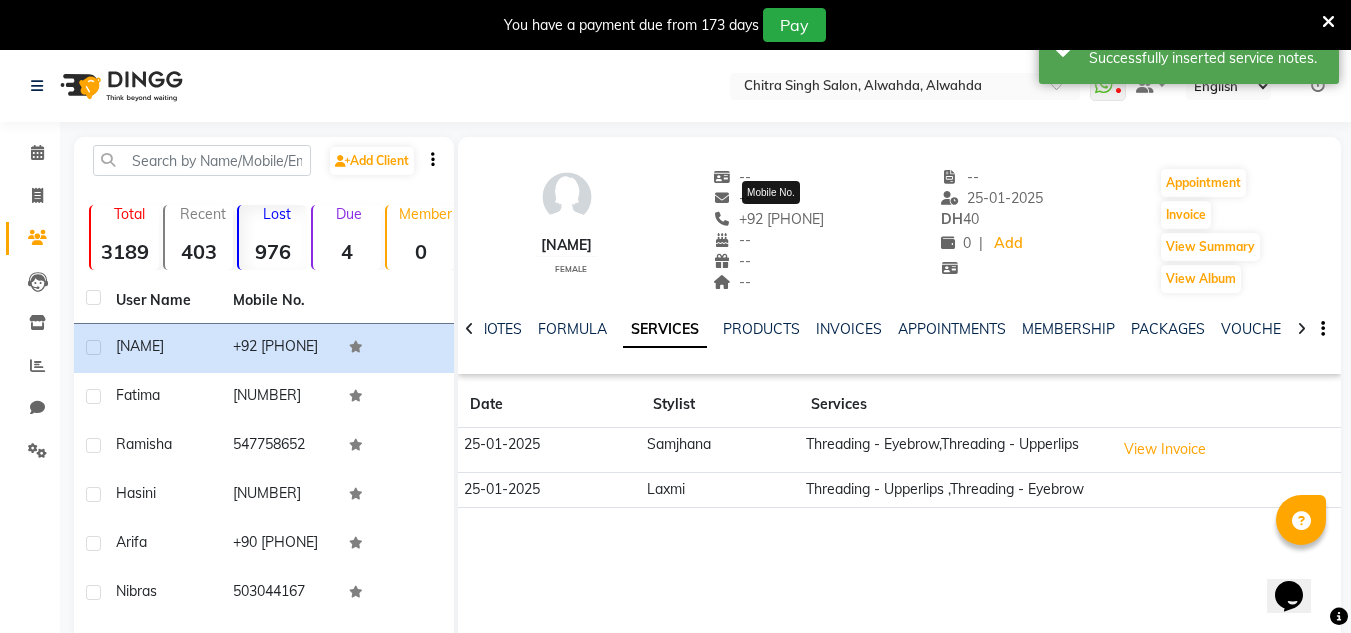 drag, startPoint x: 842, startPoint y: 214, endPoint x: 727, endPoint y: 222, distance: 115.27792 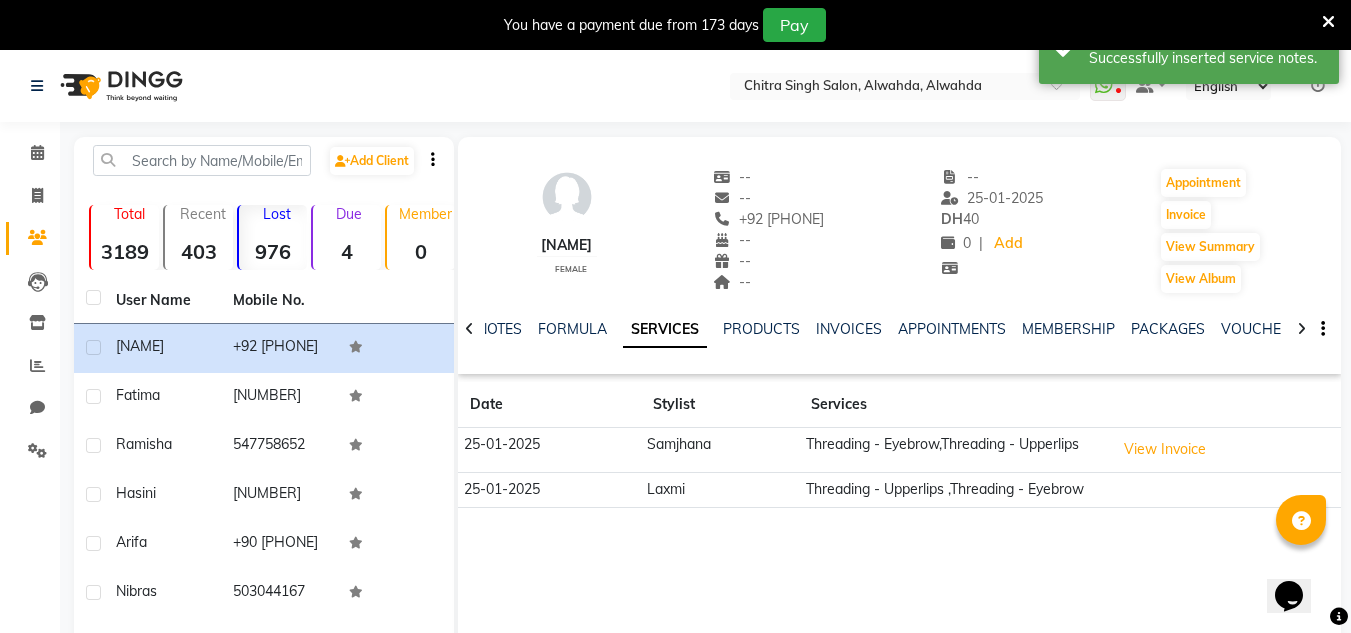 copy on "+92  [PHONE]" 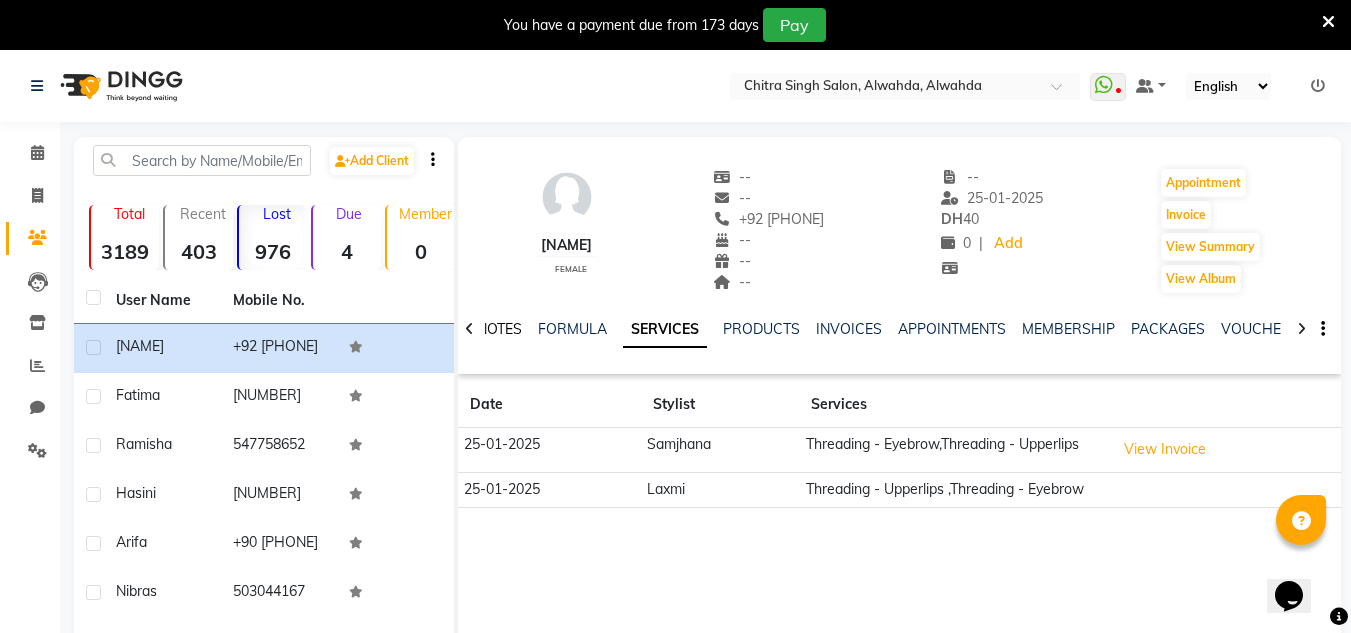 click on "NOTES" 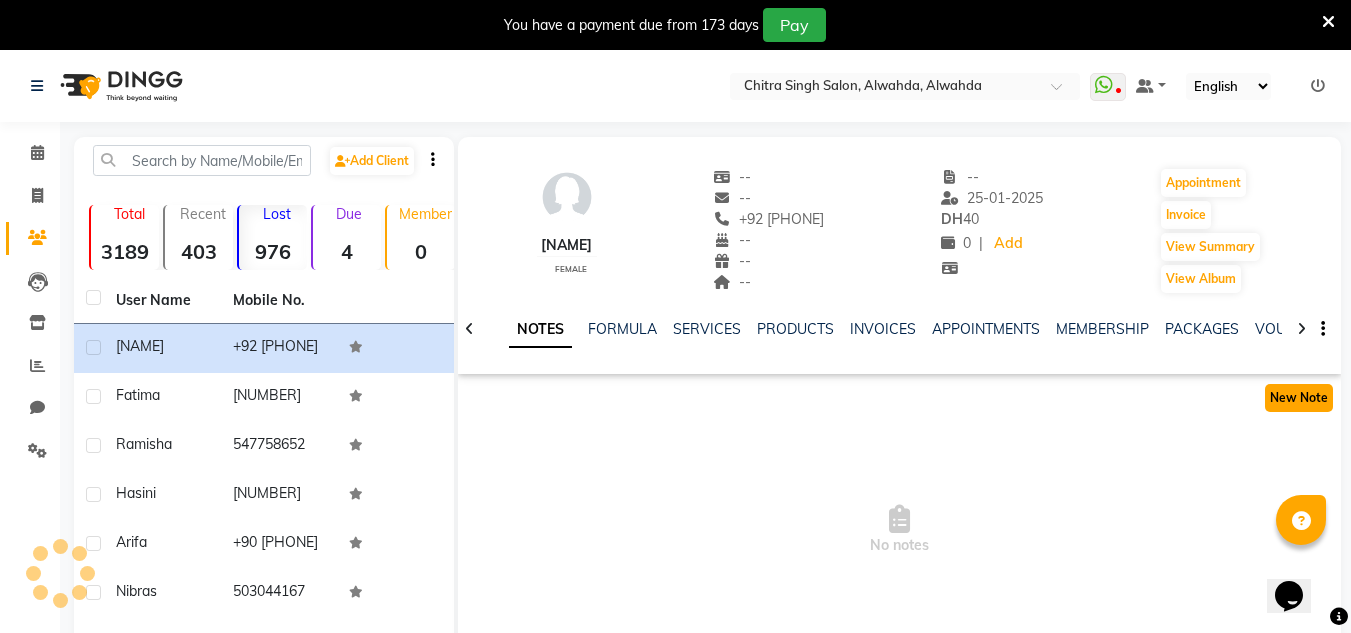 click on "New Note" 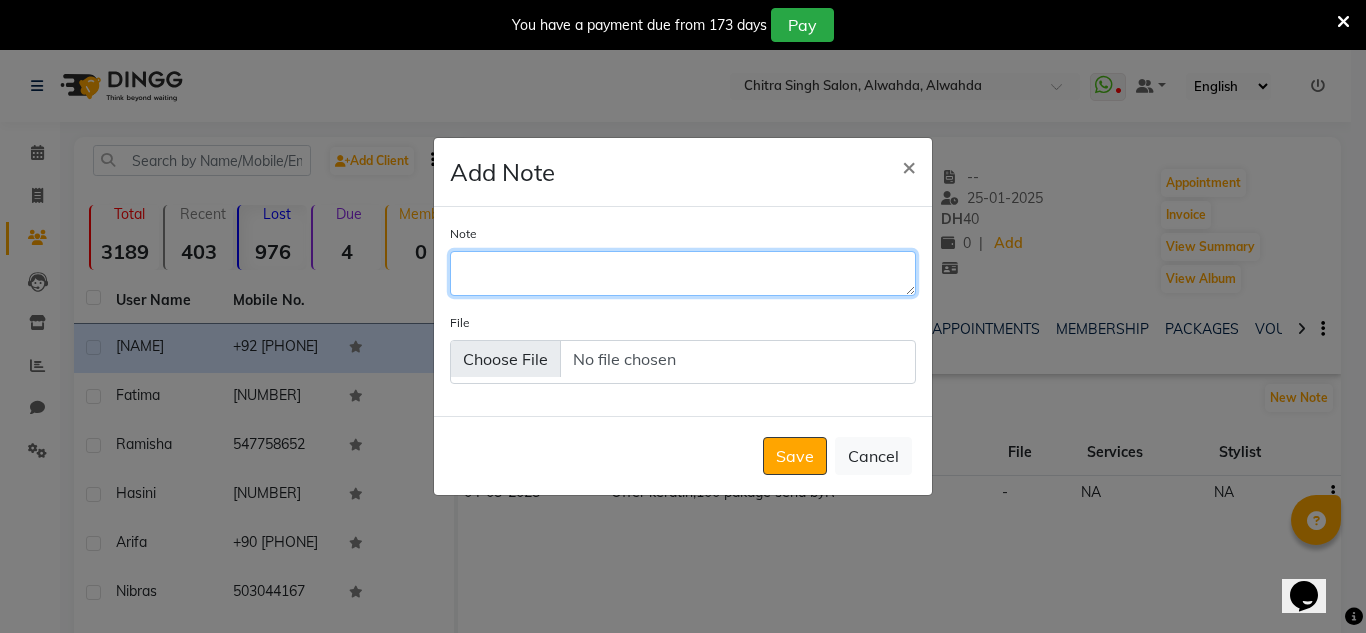 click on "Note" at bounding box center (683, 273) 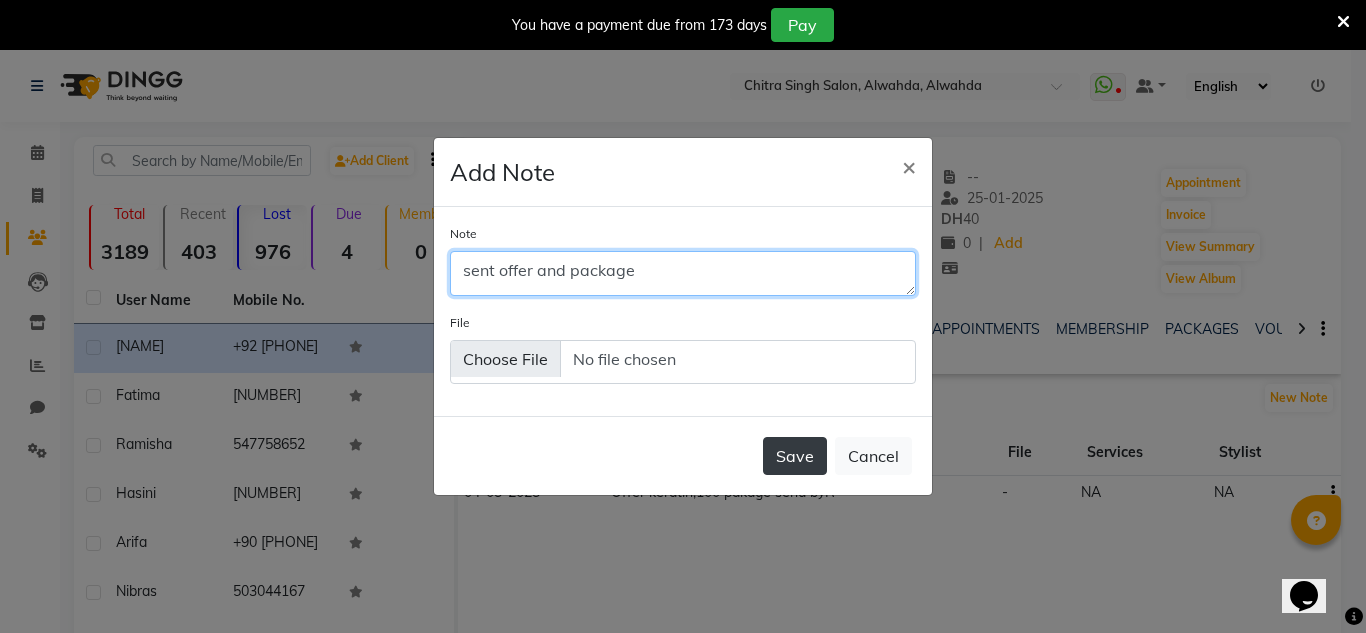 type on "sent offer and package" 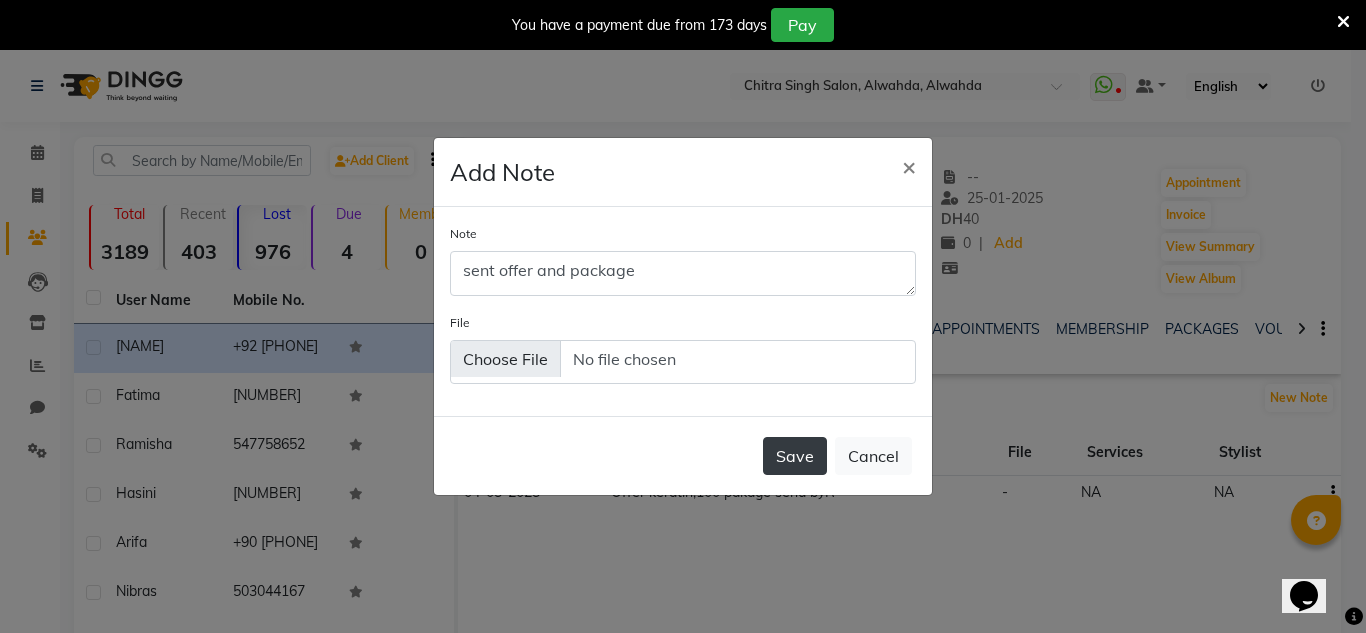 click on "Save" 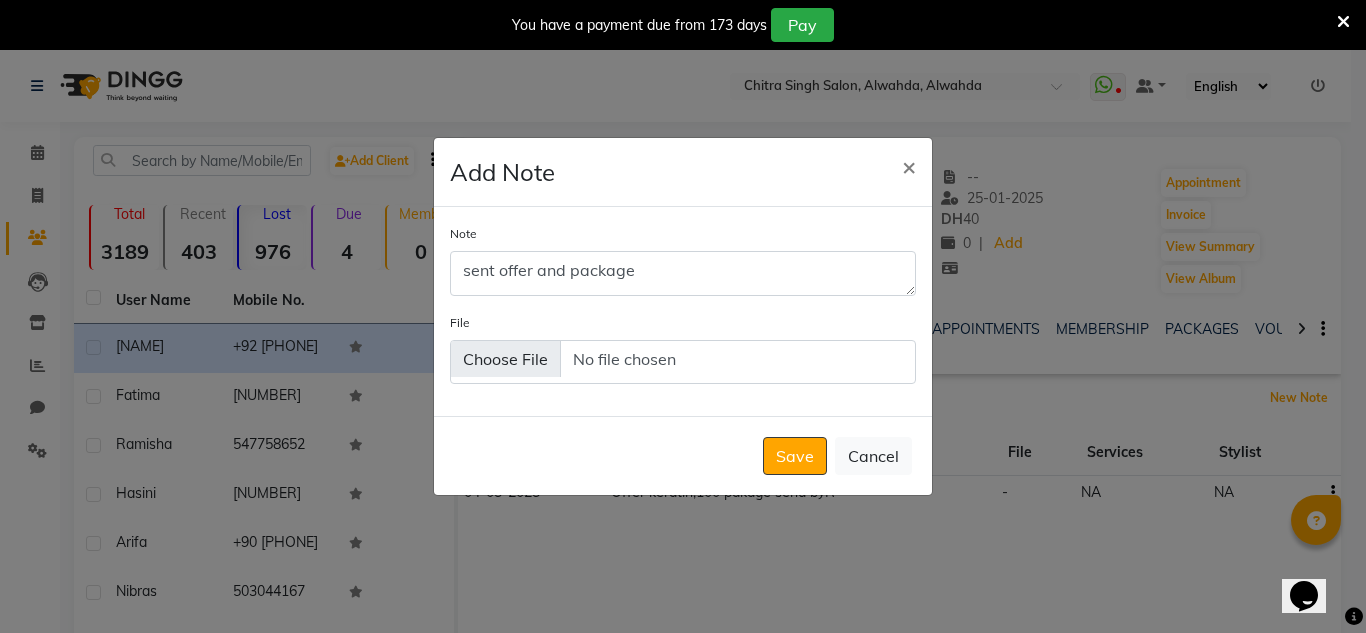 type 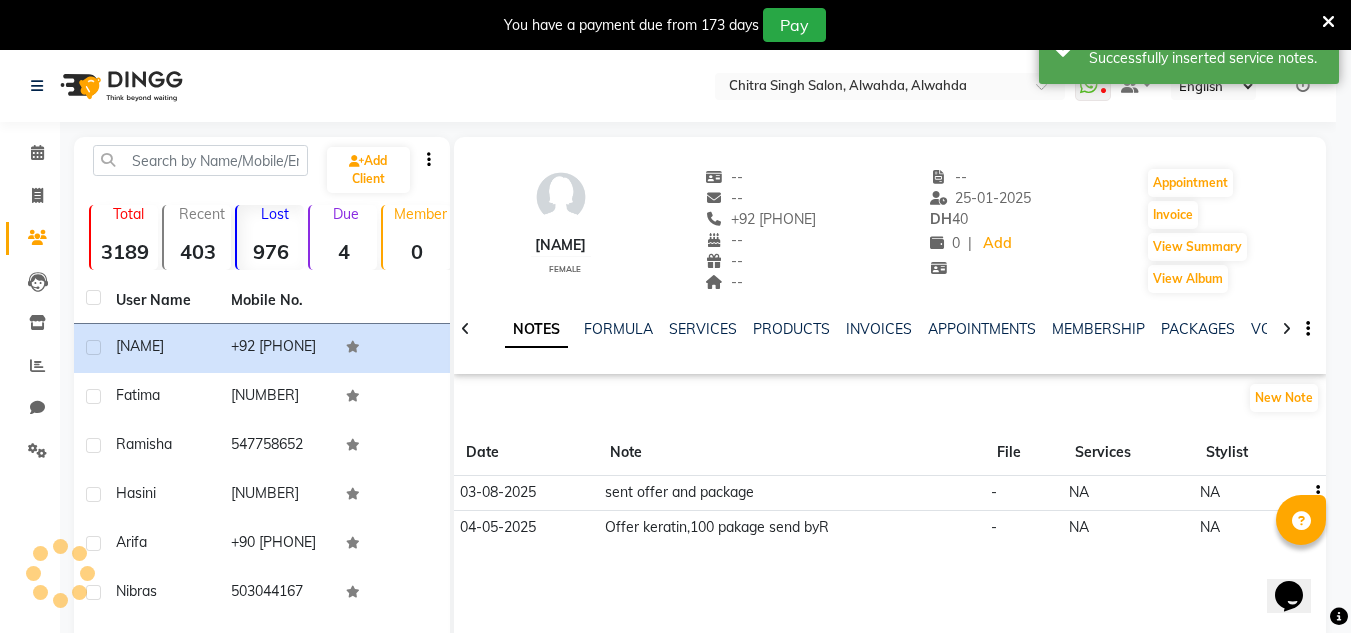 click on "[NUMBER]" 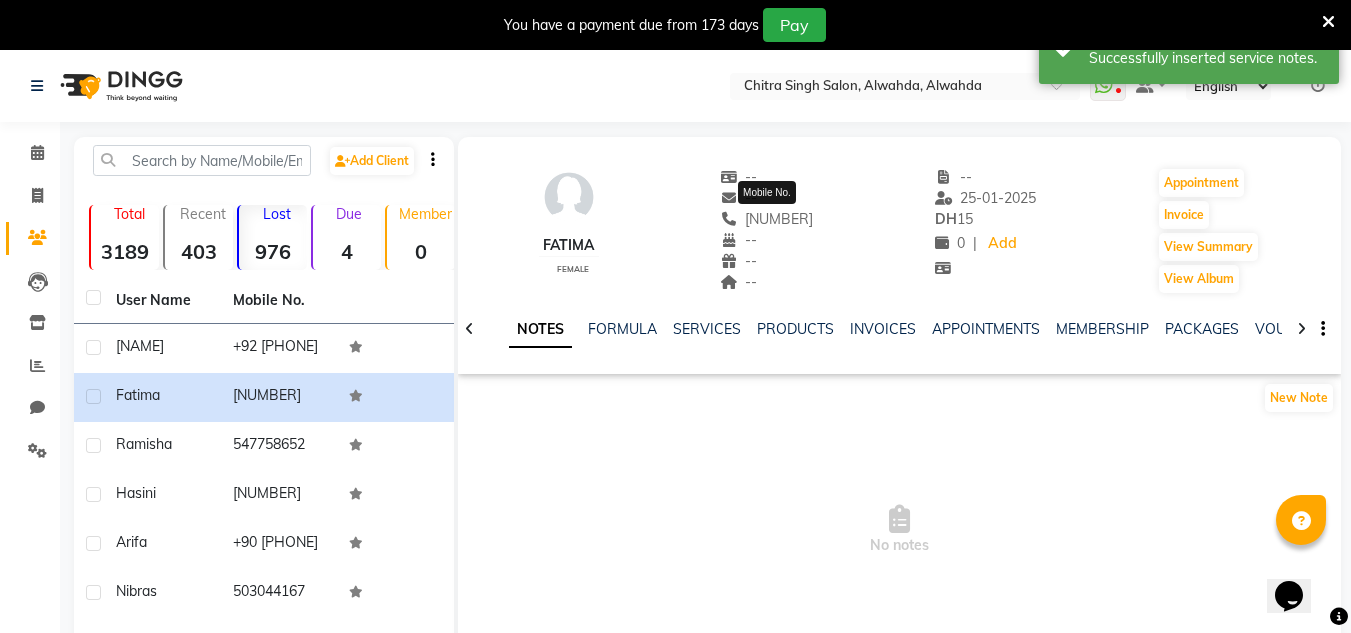 drag, startPoint x: 818, startPoint y: 212, endPoint x: 742, endPoint y: 223, distance: 76.79192 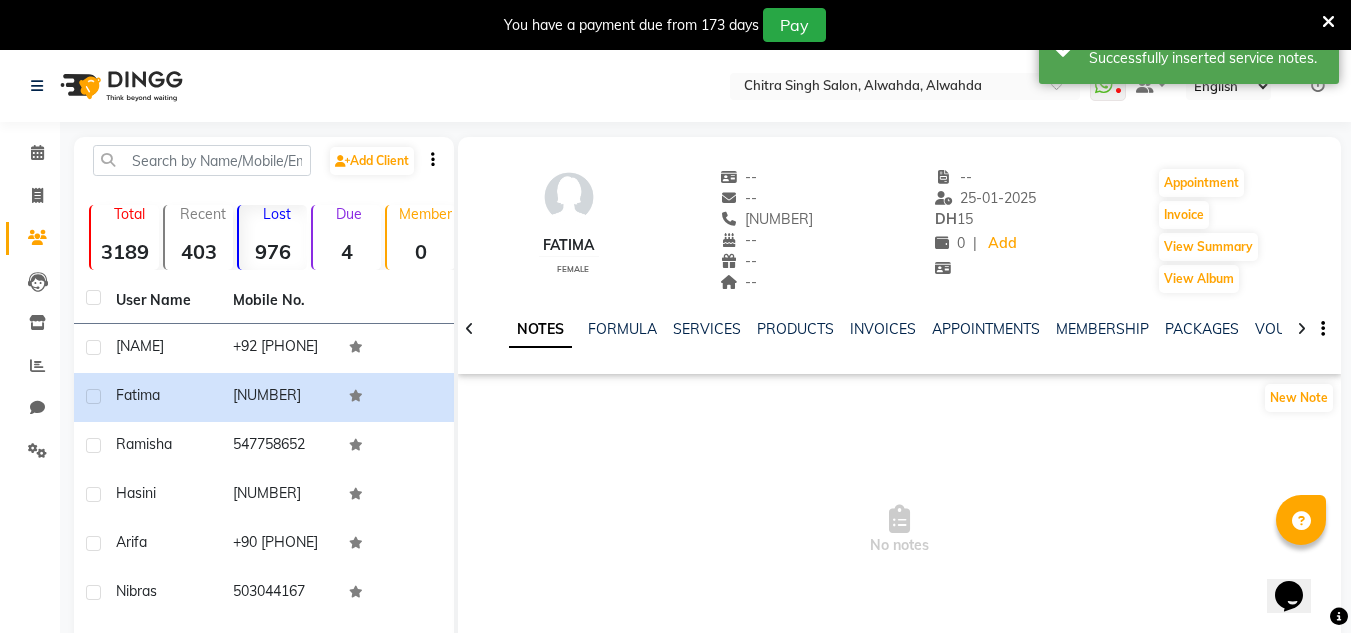 copy on "[NUMBER]" 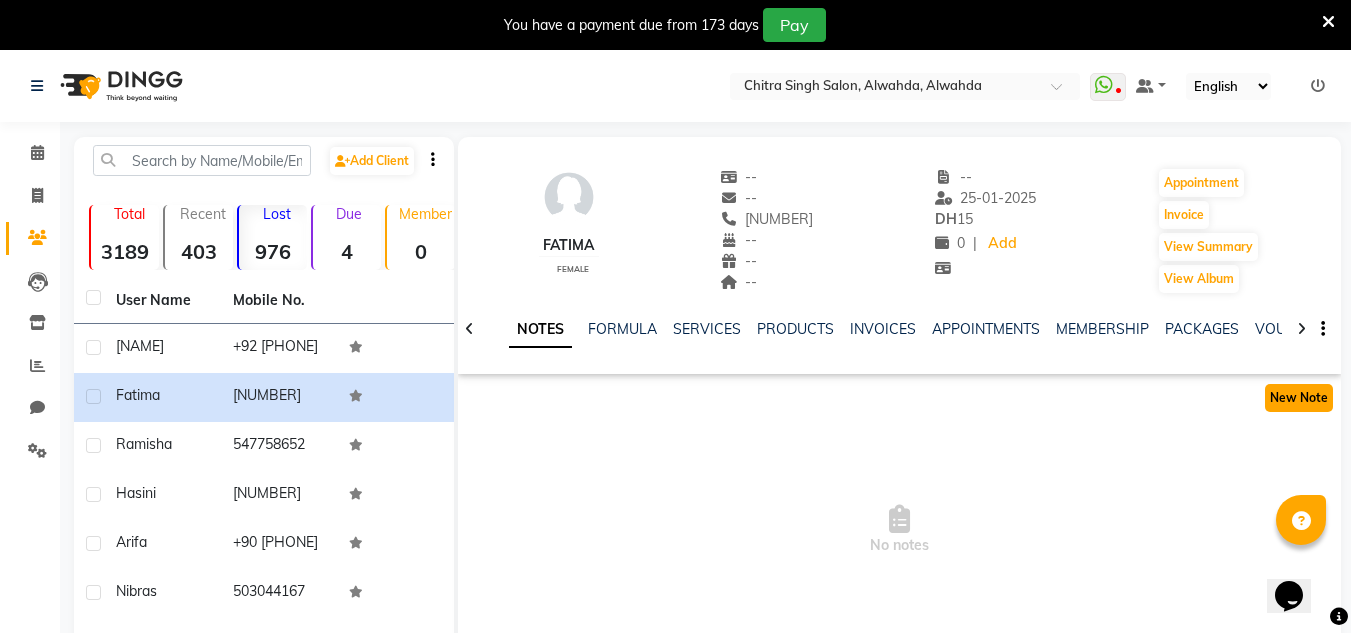 click on "New Note" 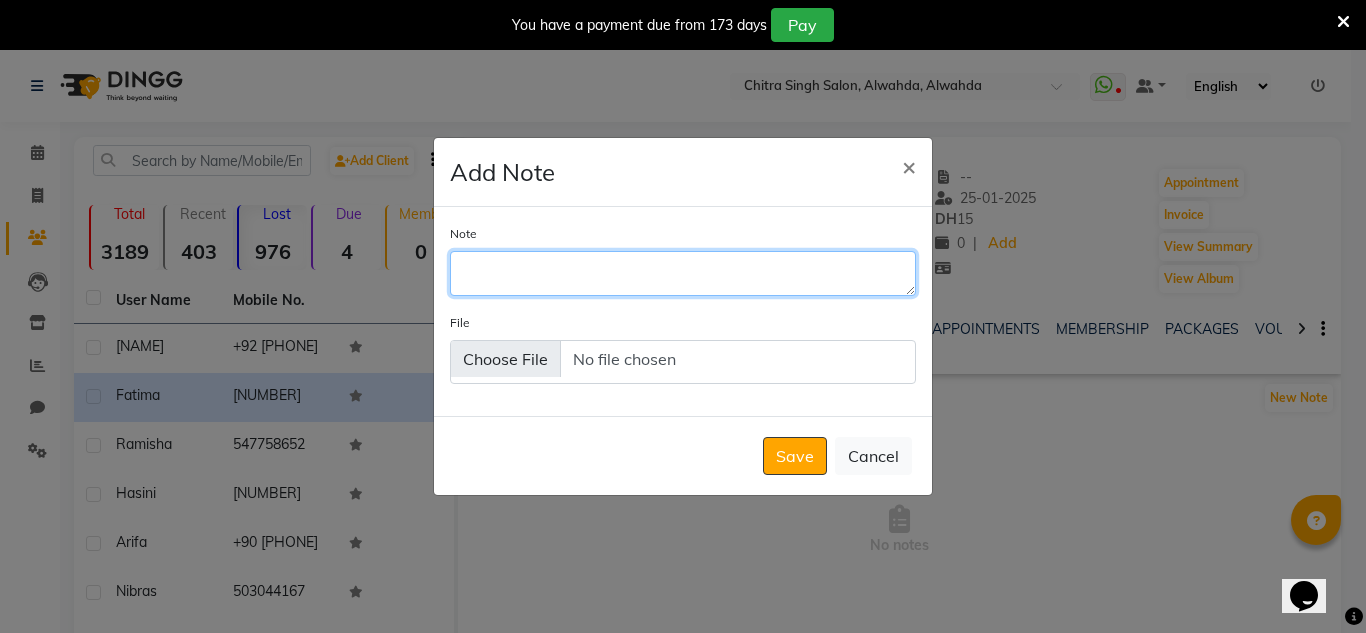 click on "Note" at bounding box center (683, 273) 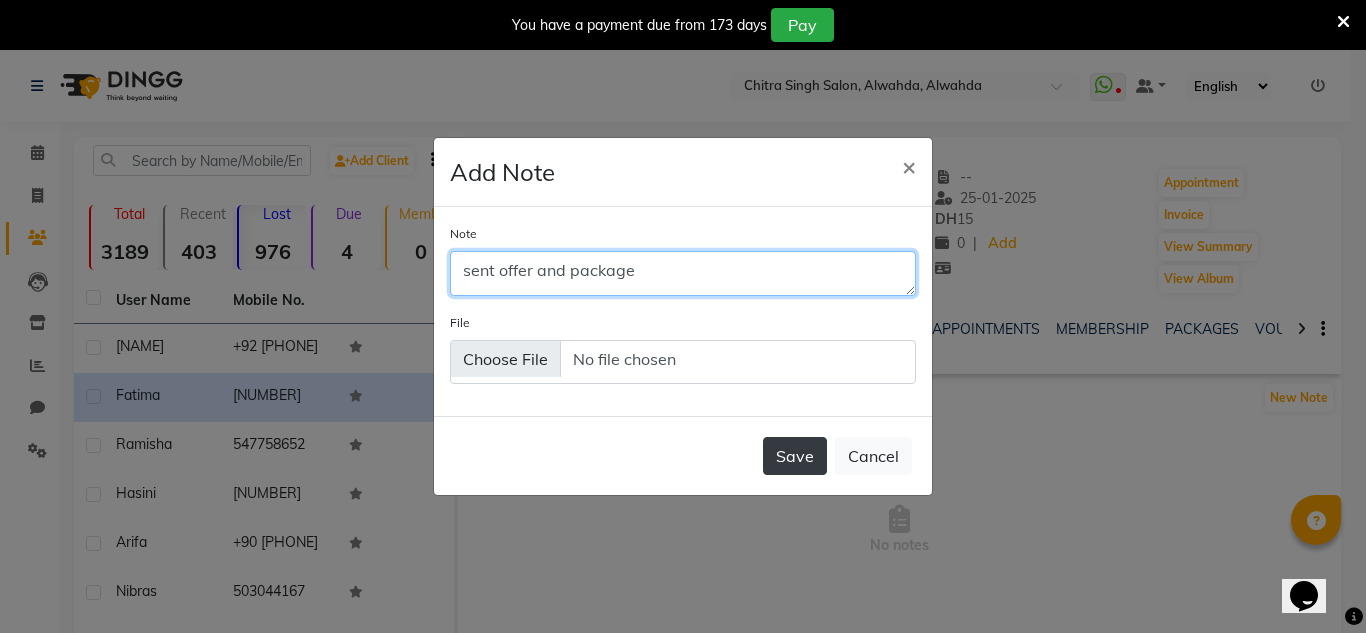 type on "sent offer and package" 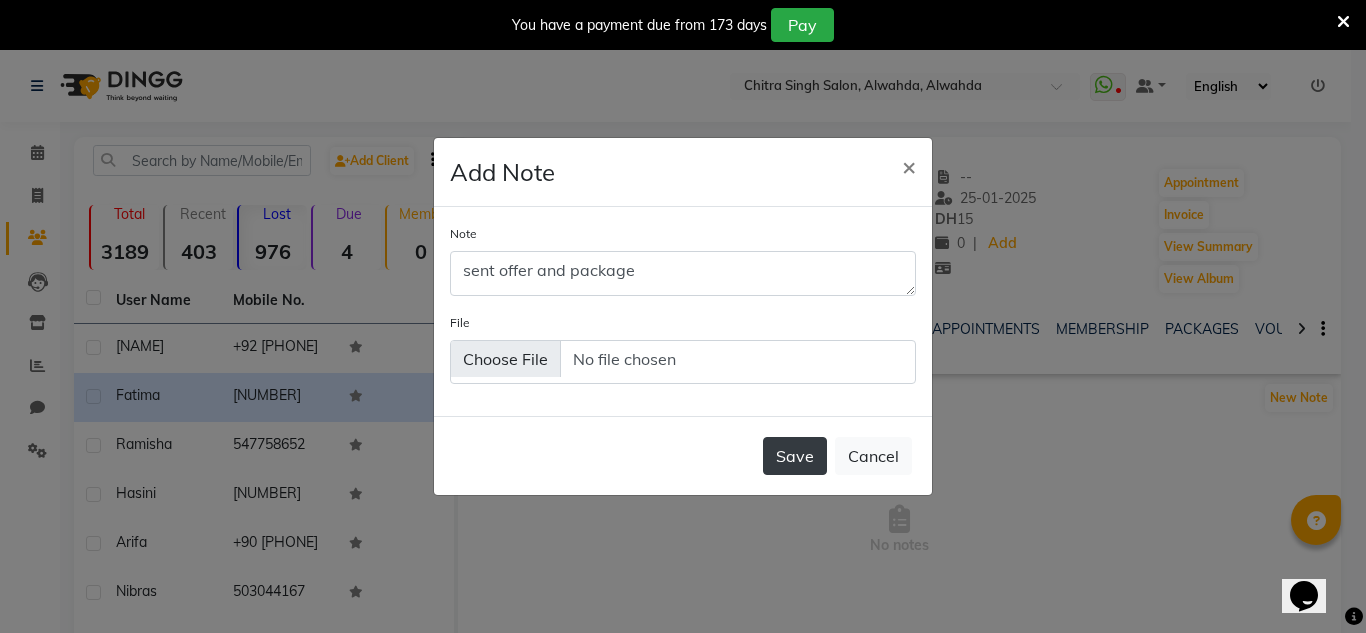 click on "Save" 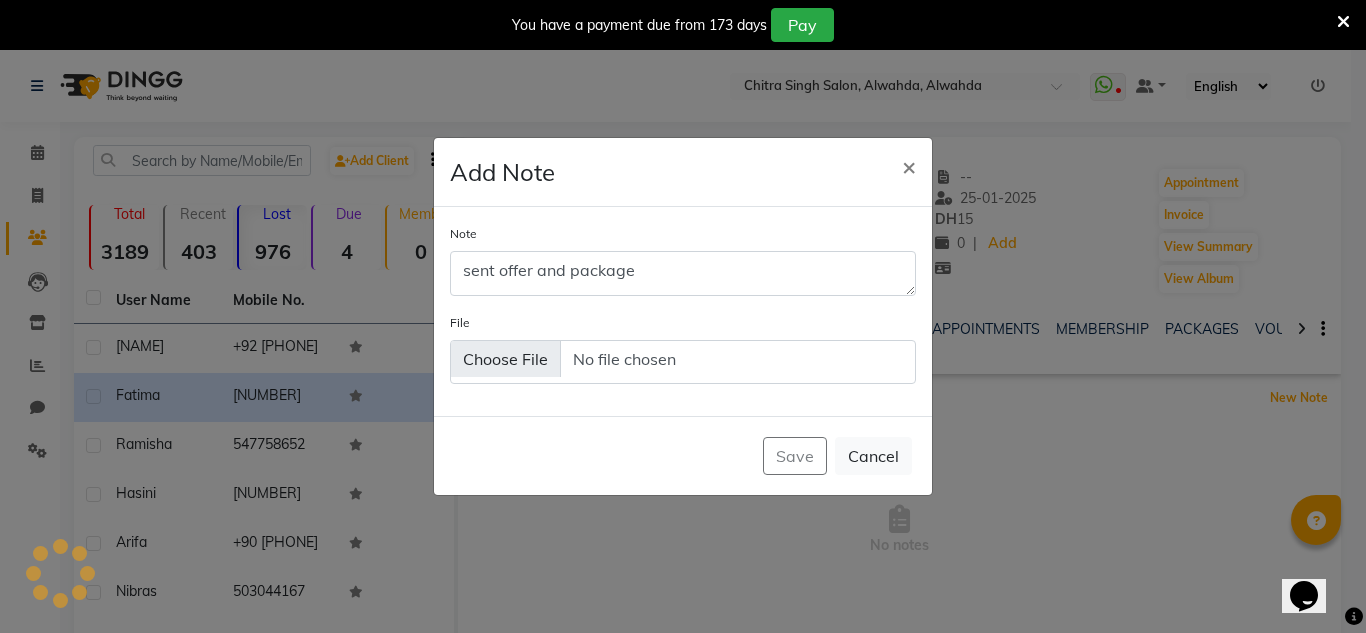 type 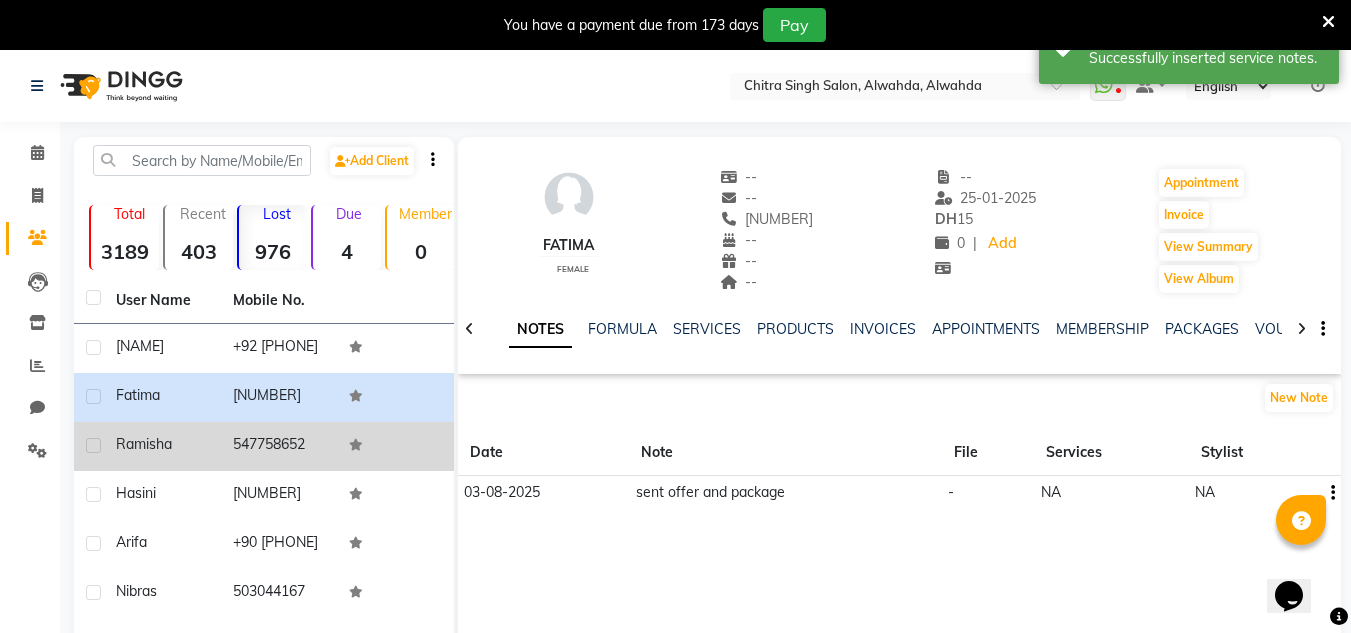 click on "Ramisha" 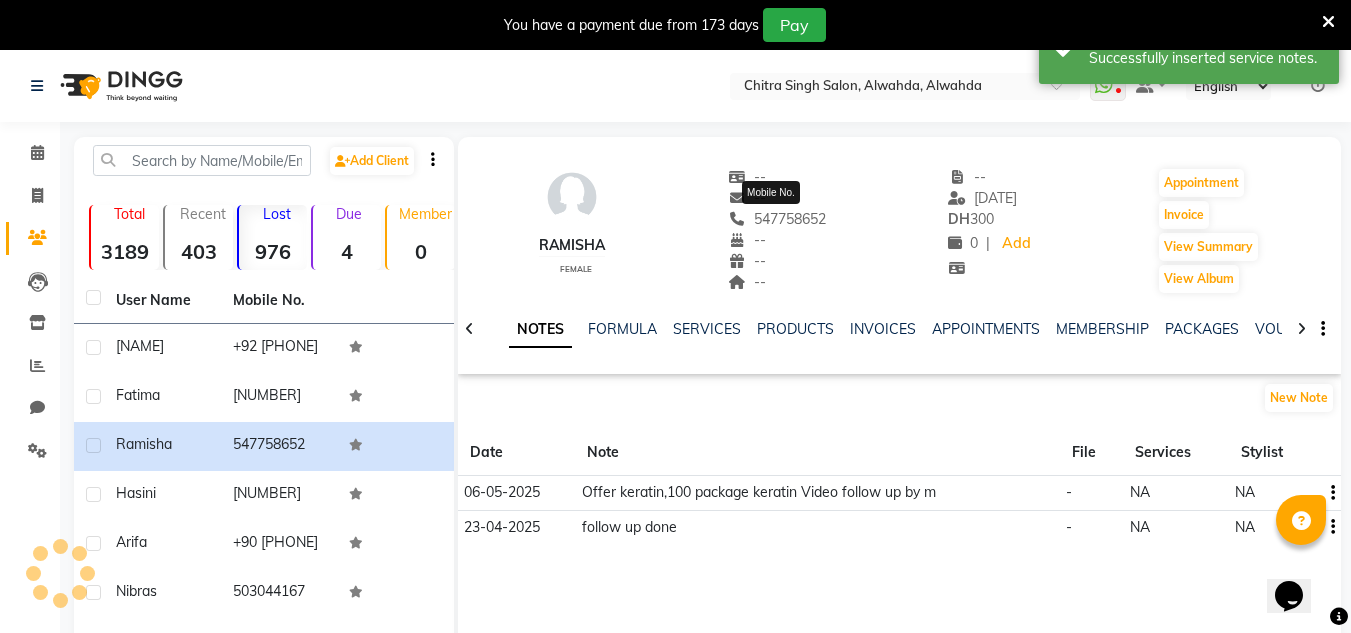 drag, startPoint x: 823, startPoint y: 214, endPoint x: 739, endPoint y: 215, distance: 84.00595 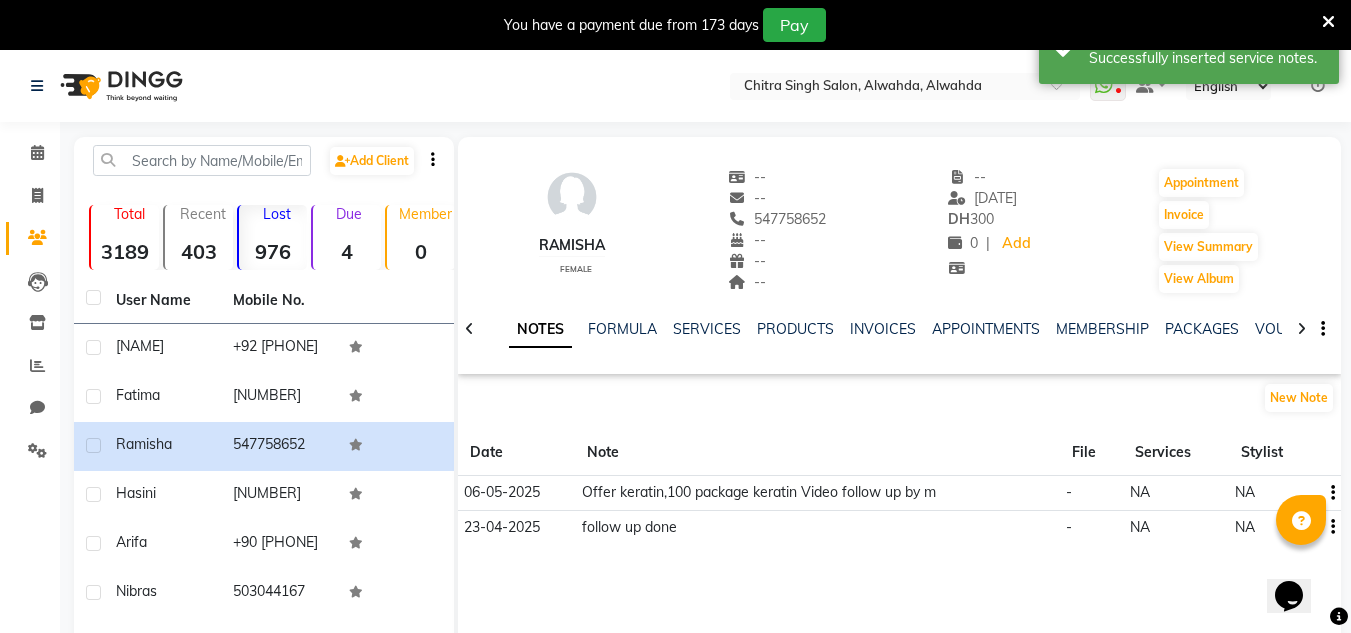 copy on "547758652" 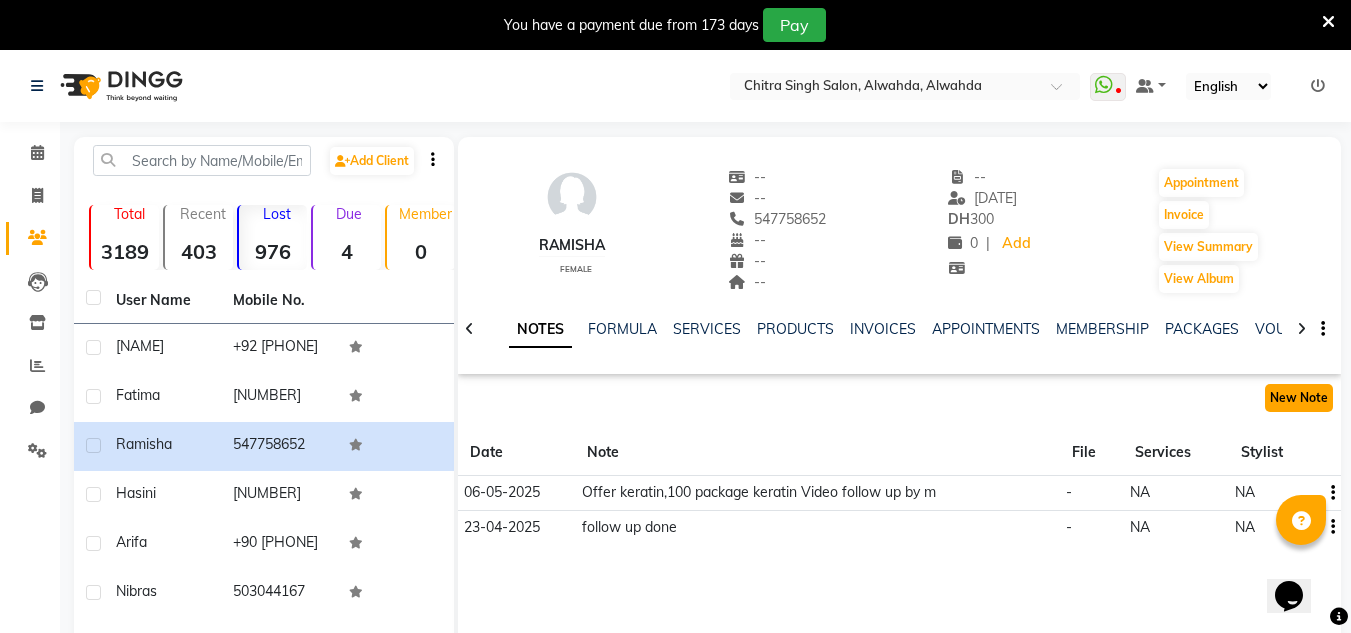 click on "New Note" 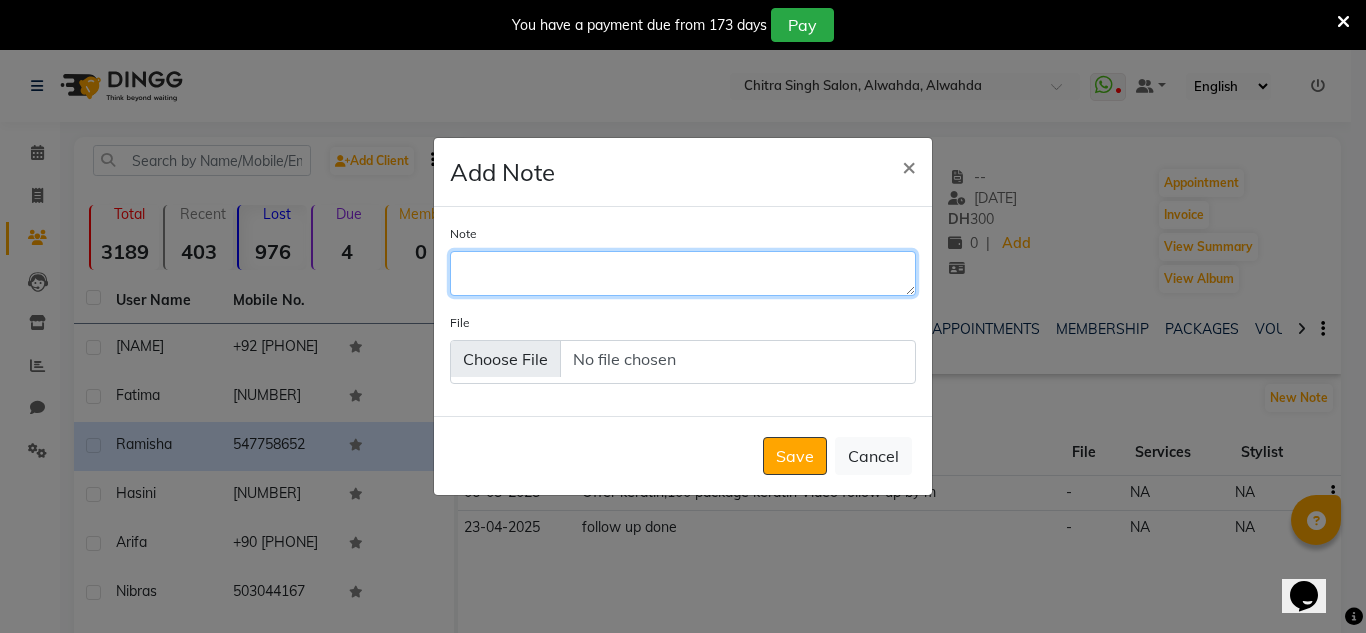 click on "Note" at bounding box center [683, 273] 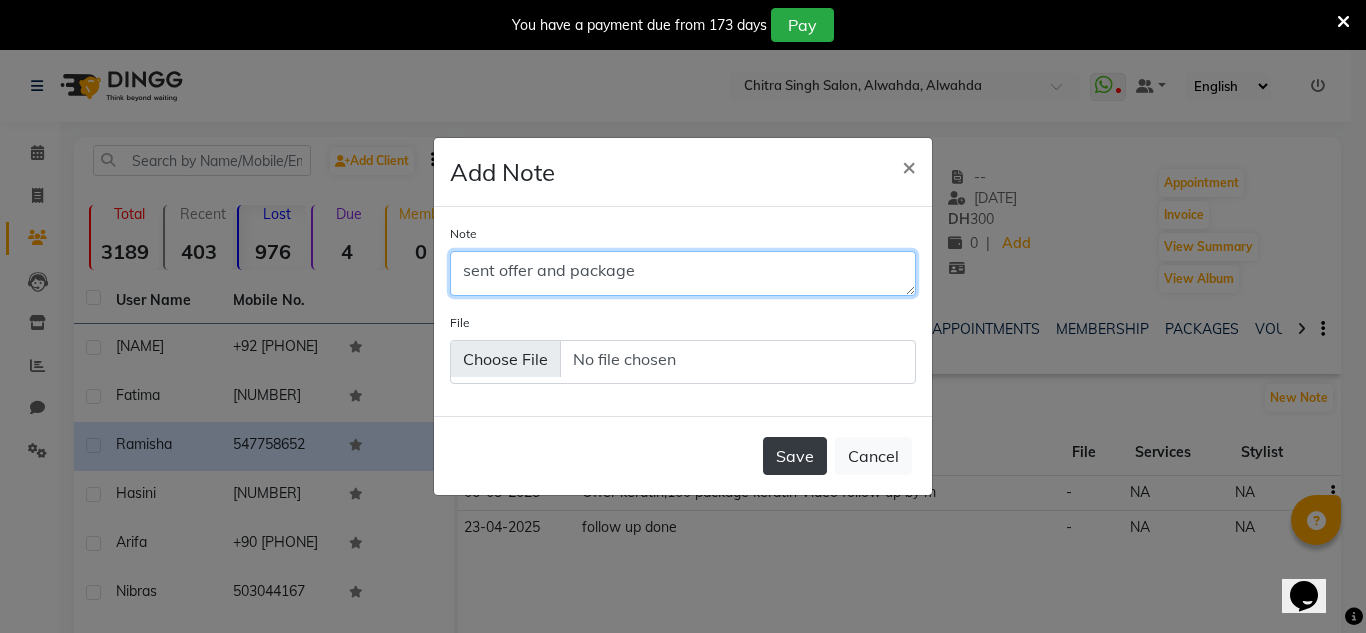 type on "sent offer and package" 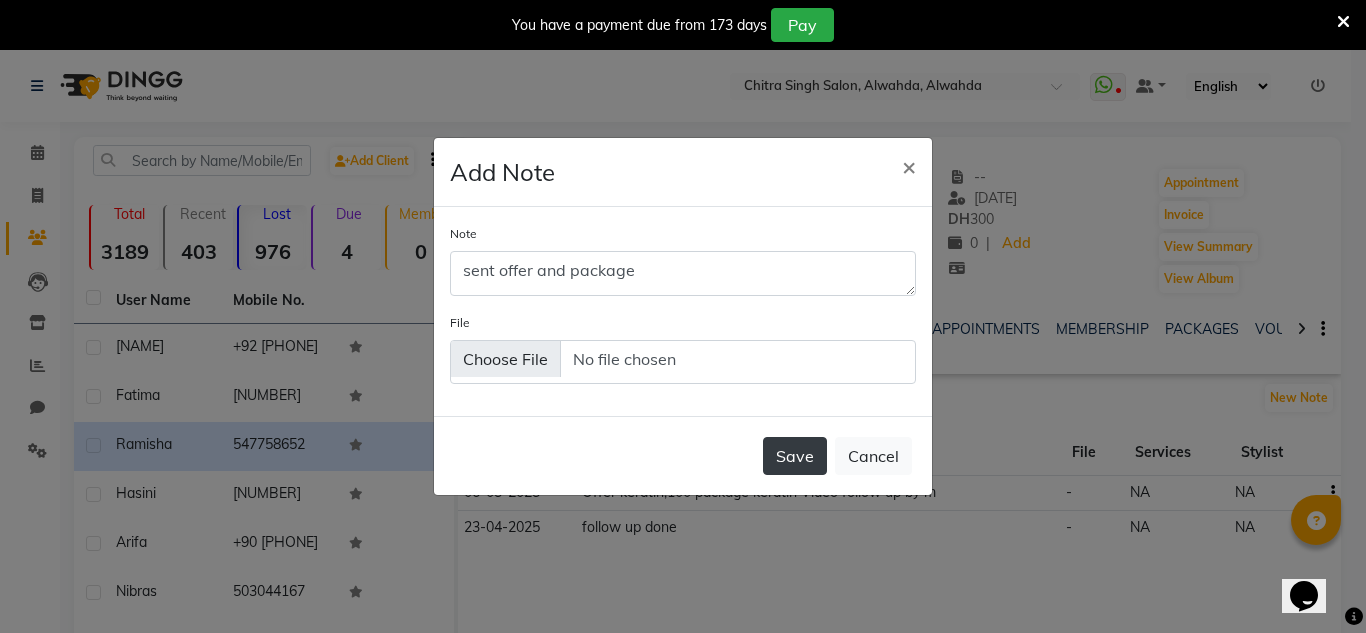 click on "Save" 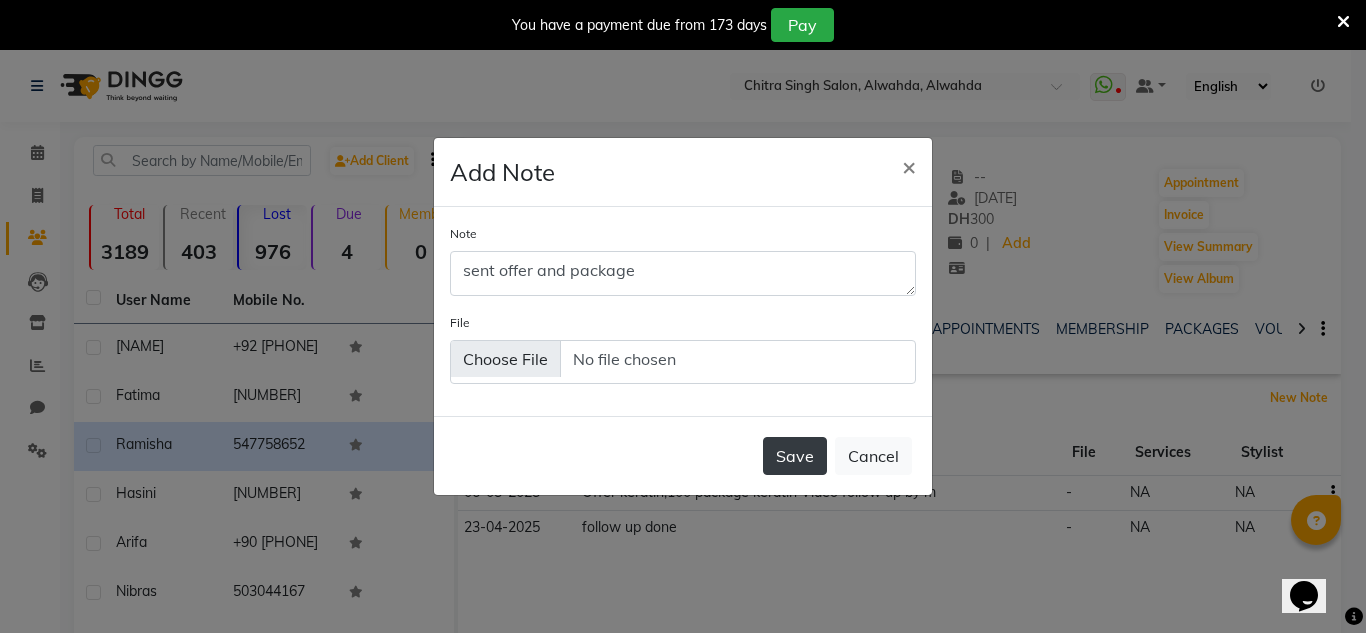 type 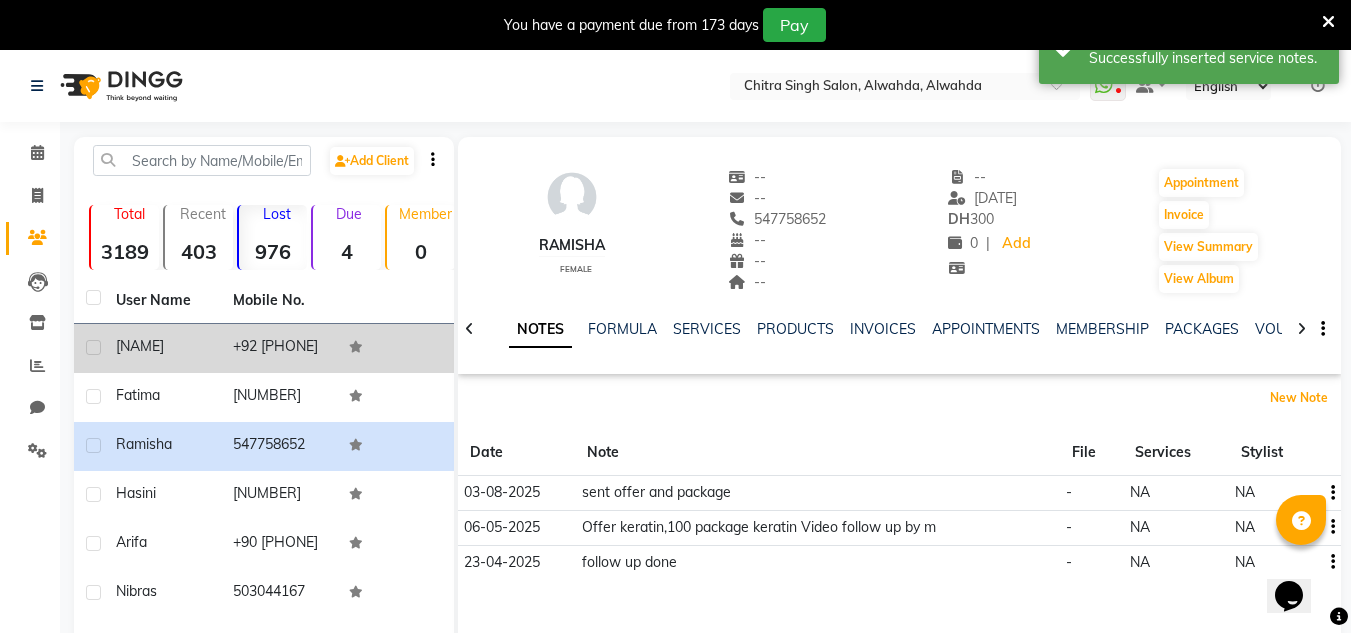 scroll, scrollTop: 100, scrollLeft: 0, axis: vertical 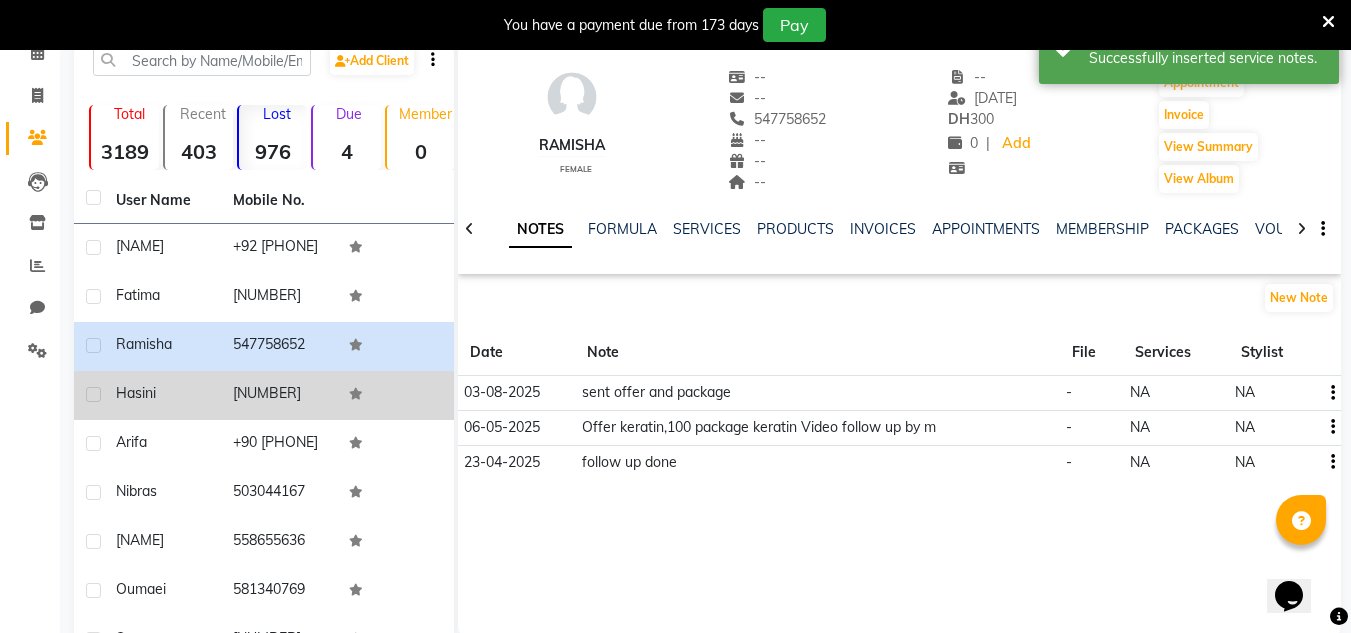 click on "[NUMBER]" 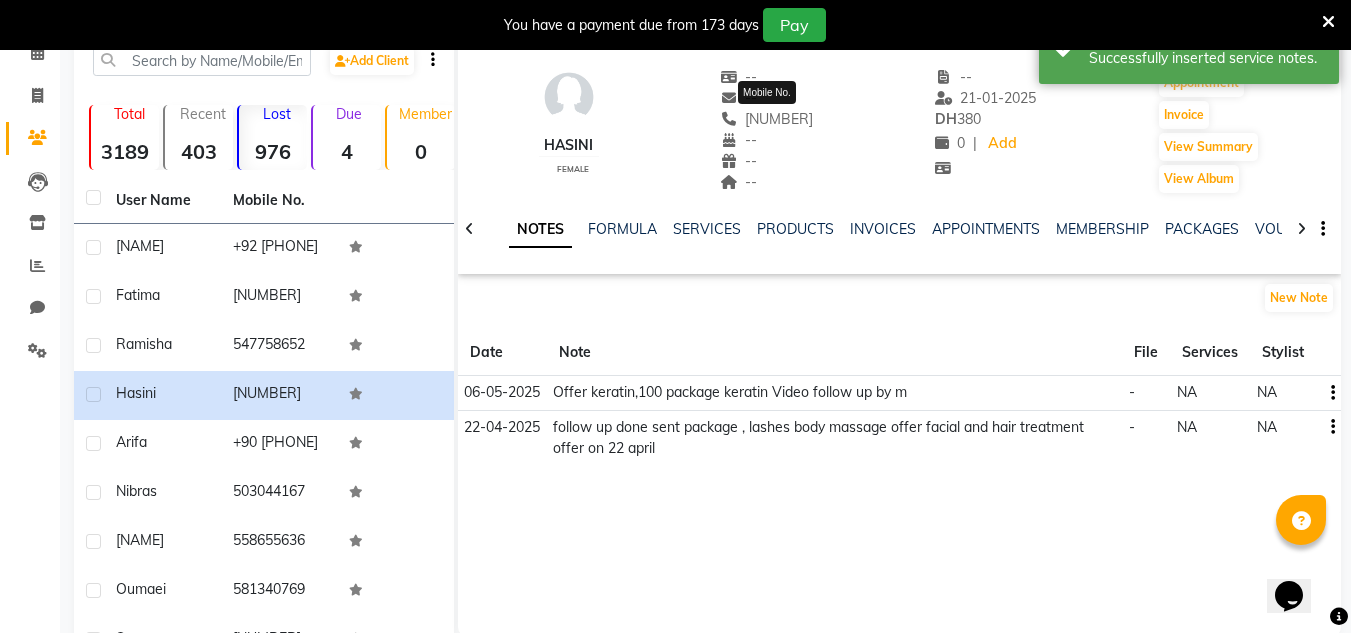 drag, startPoint x: 821, startPoint y: 114, endPoint x: 733, endPoint y: 117, distance: 88.051125 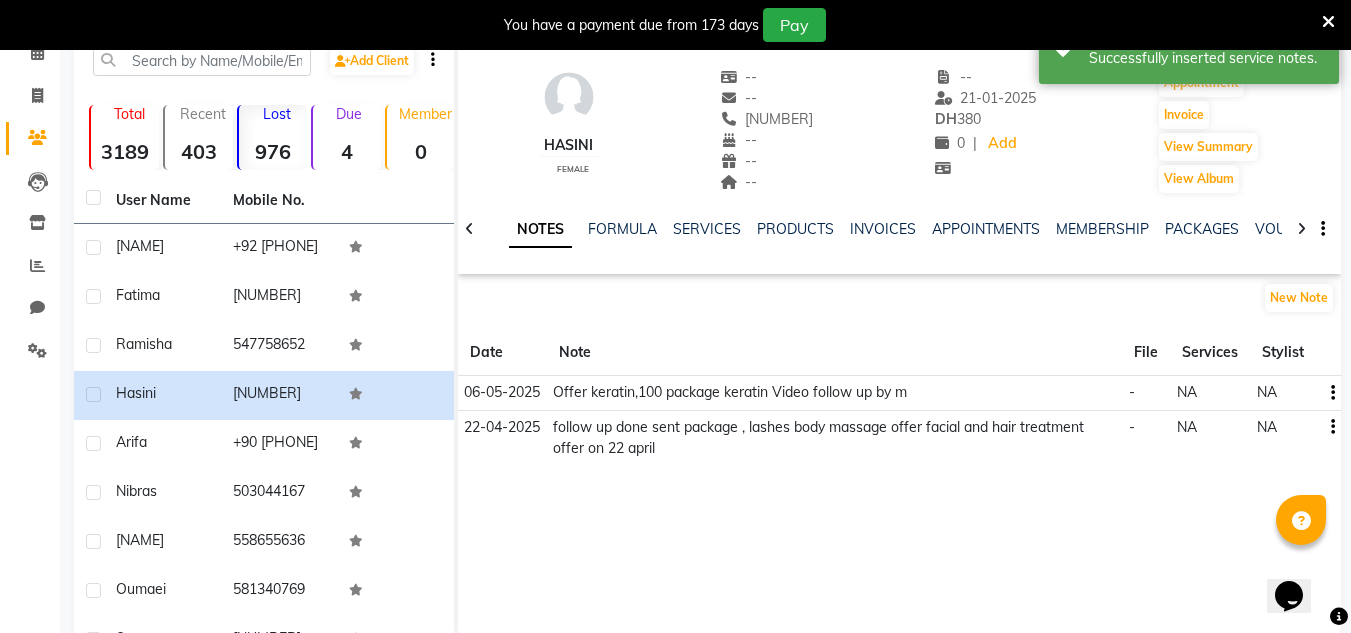 copy on "[NUMBER]" 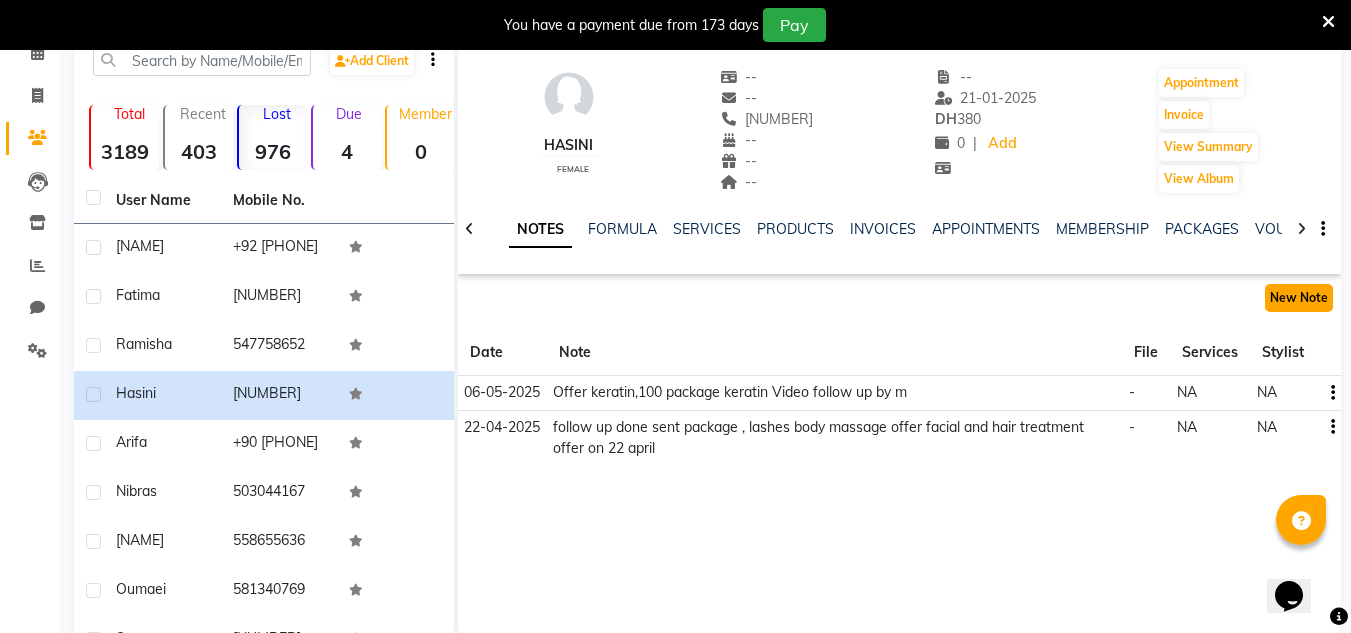 click on "New Note" 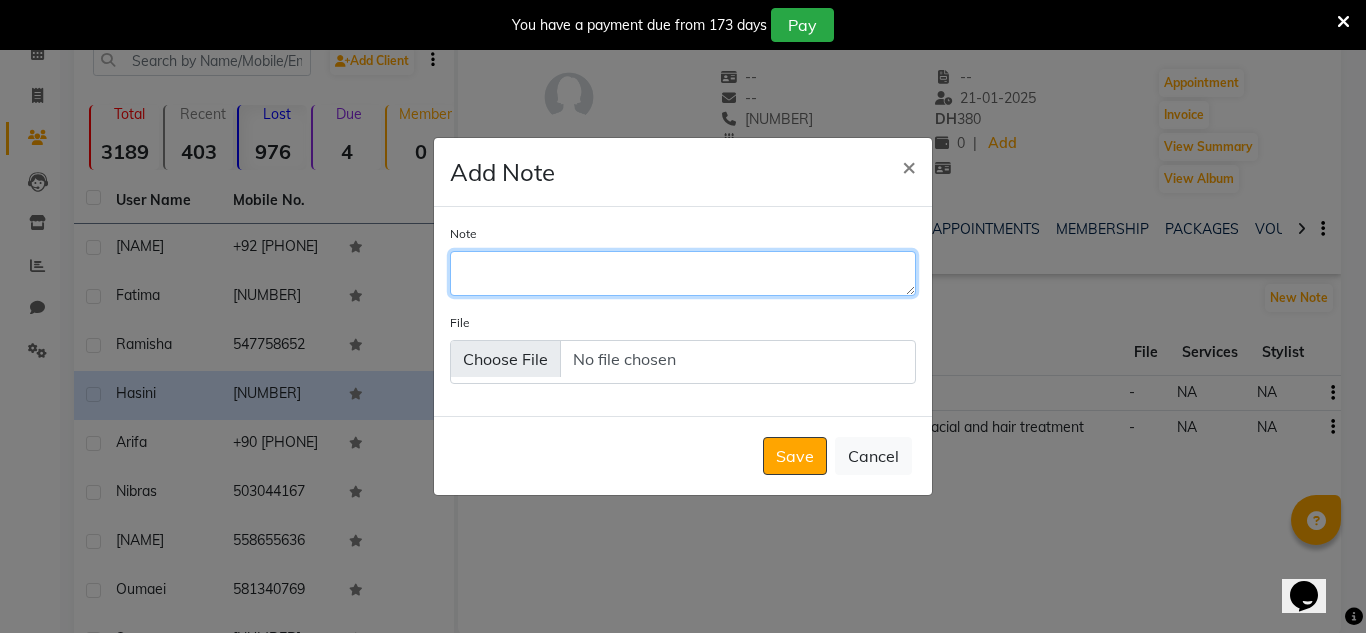 click on "Note" at bounding box center (683, 273) 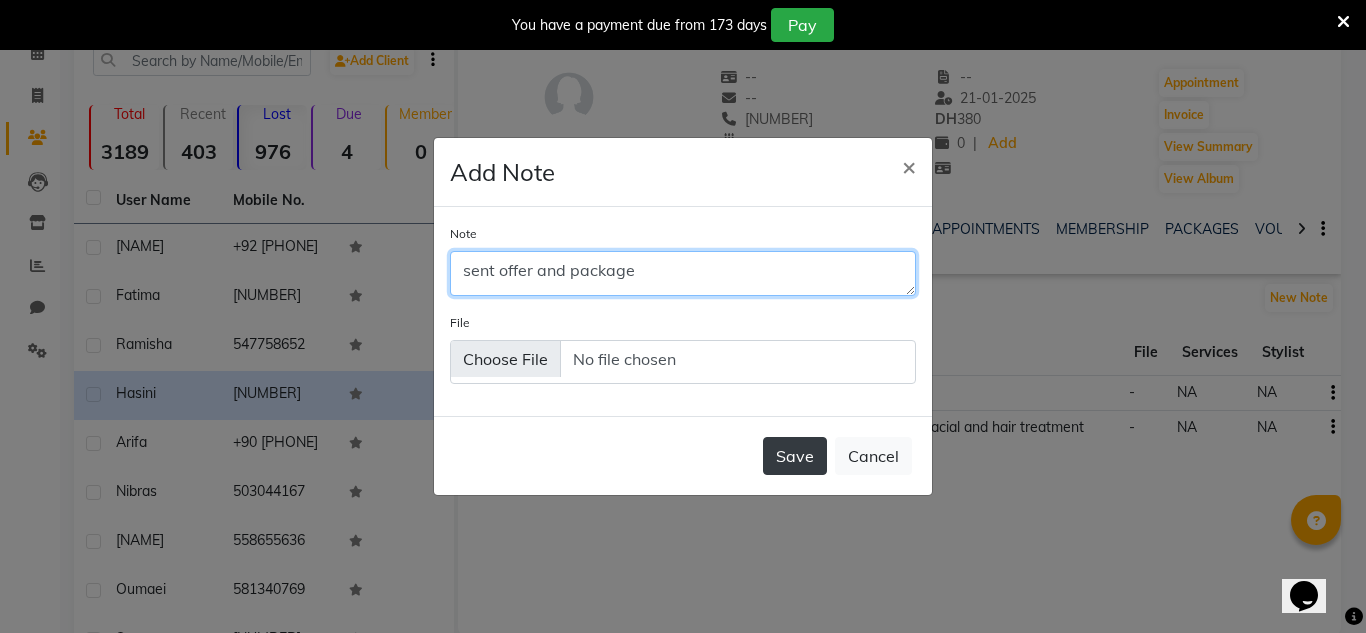 type on "sent offer and package" 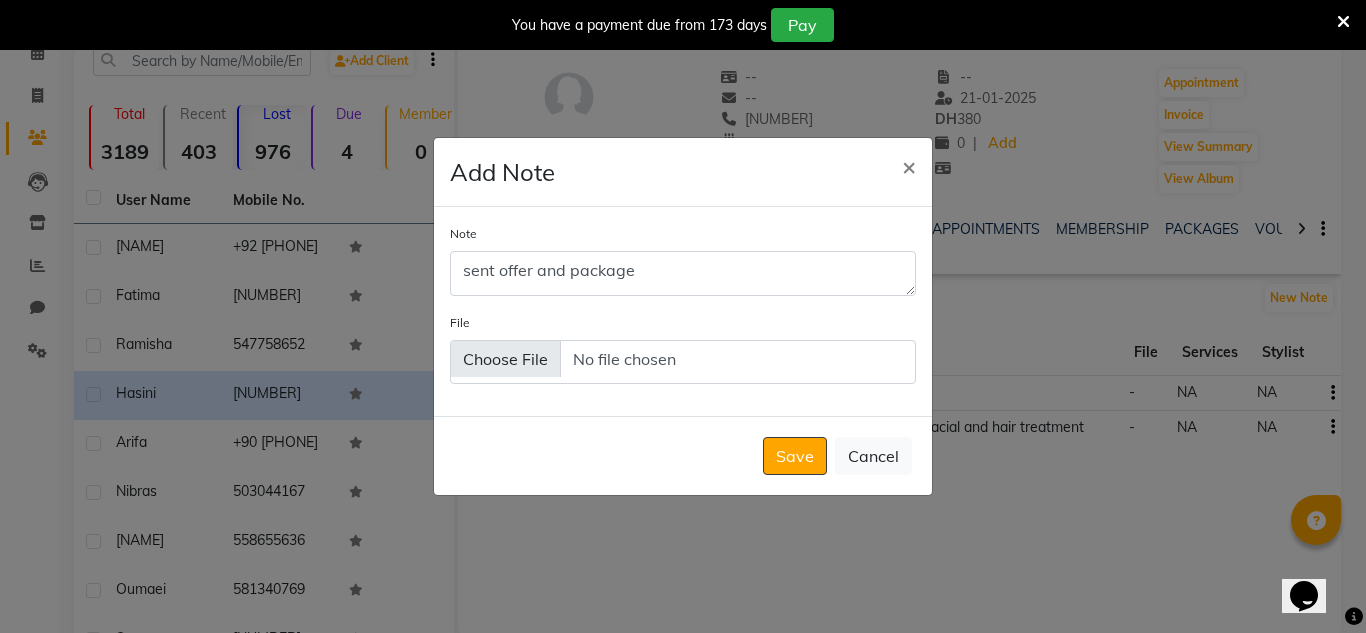 drag, startPoint x: 783, startPoint y: 448, endPoint x: 716, endPoint y: 342, distance: 125.39936 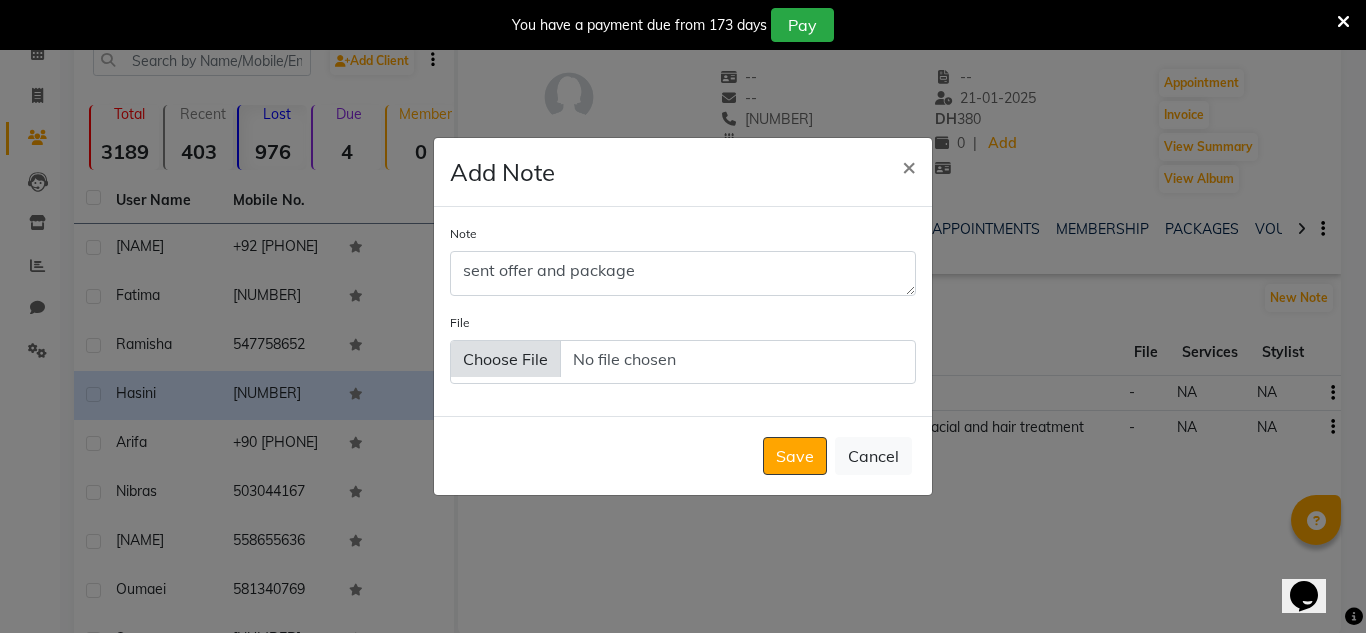 click on "Save" 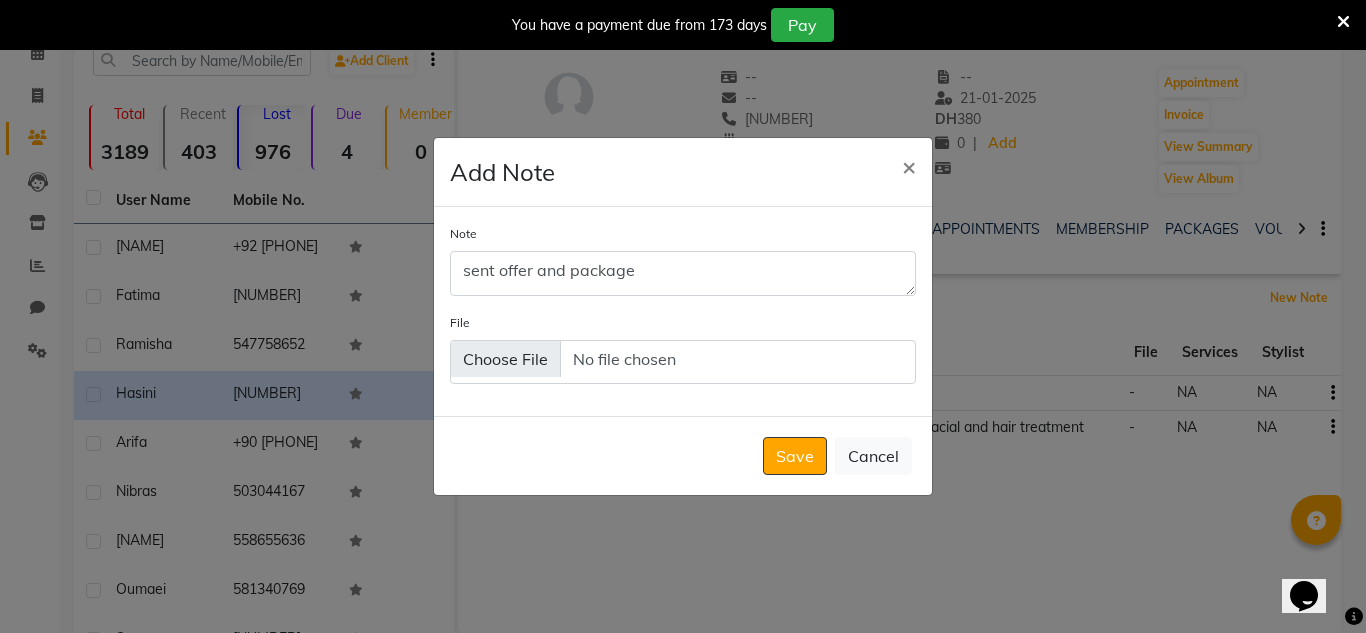 type 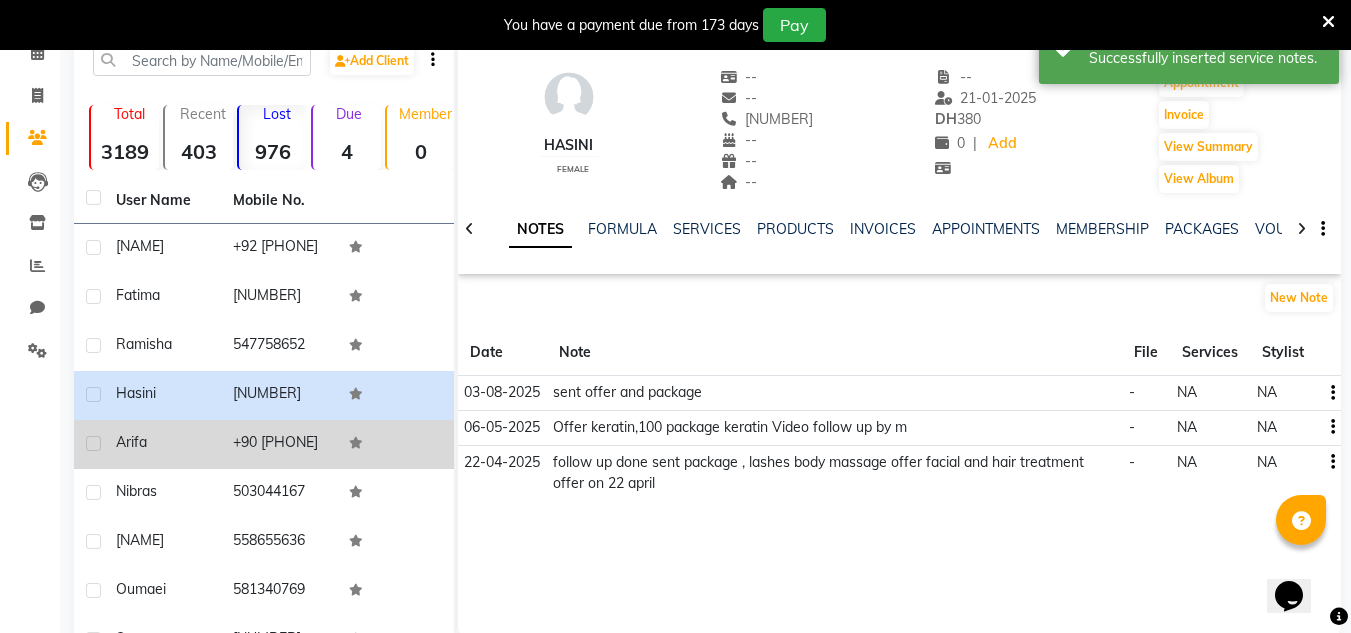 click on "+90  [PHONE]" 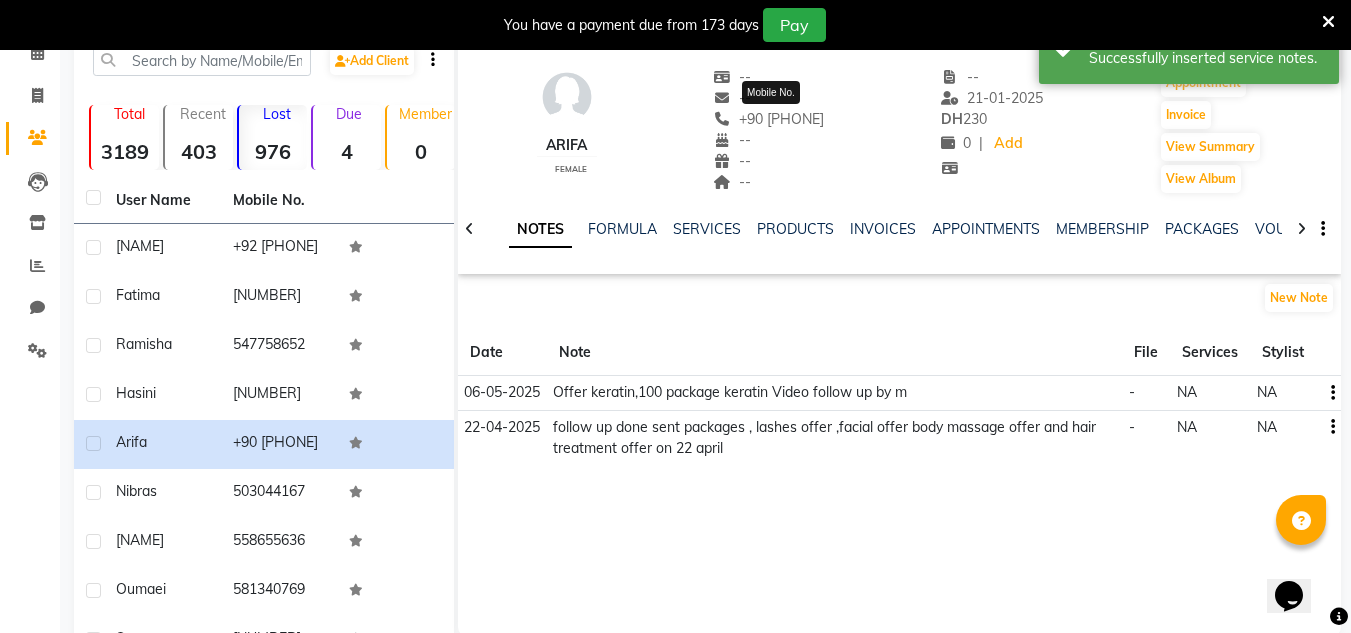 drag, startPoint x: 840, startPoint y: 115, endPoint x: 726, endPoint y: 116, distance: 114.00439 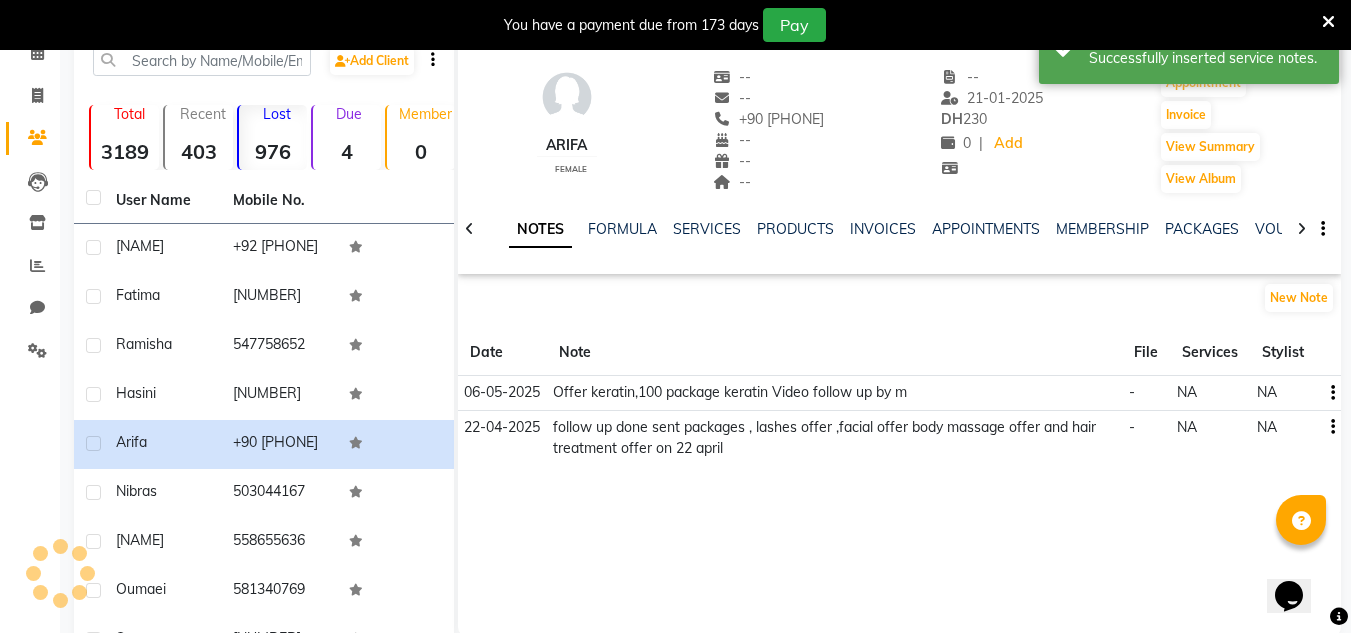 copy on "+90  [PHONE]" 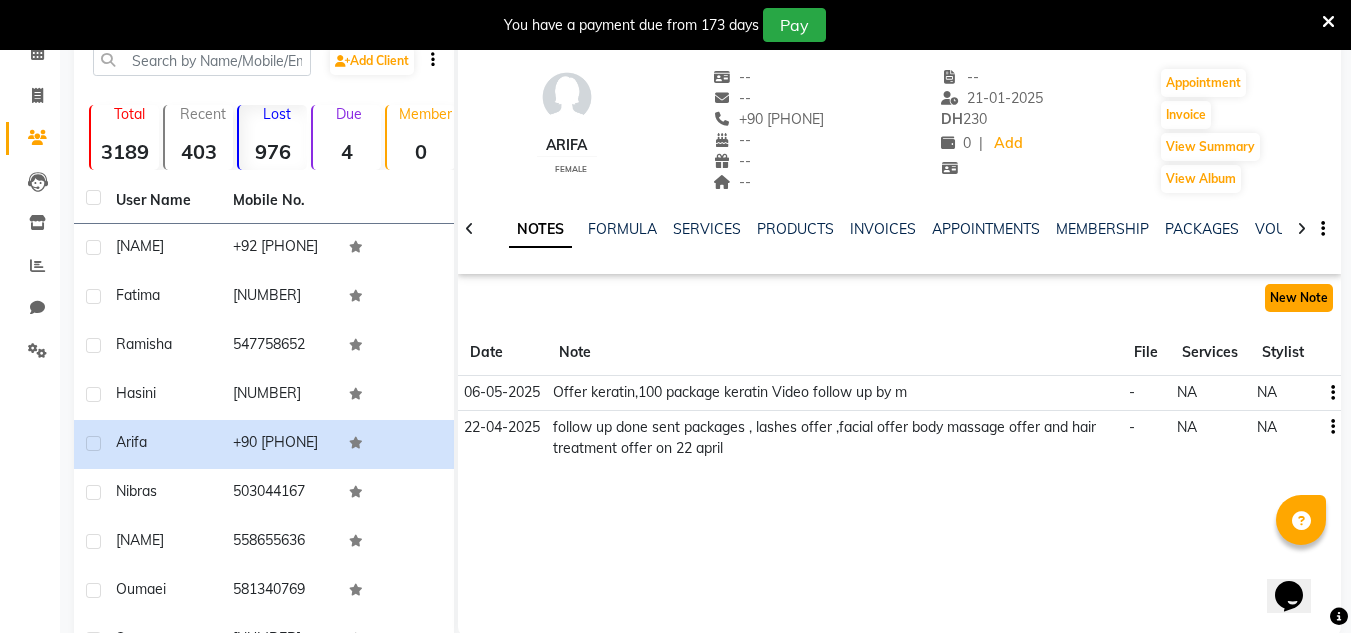click on "New Note" 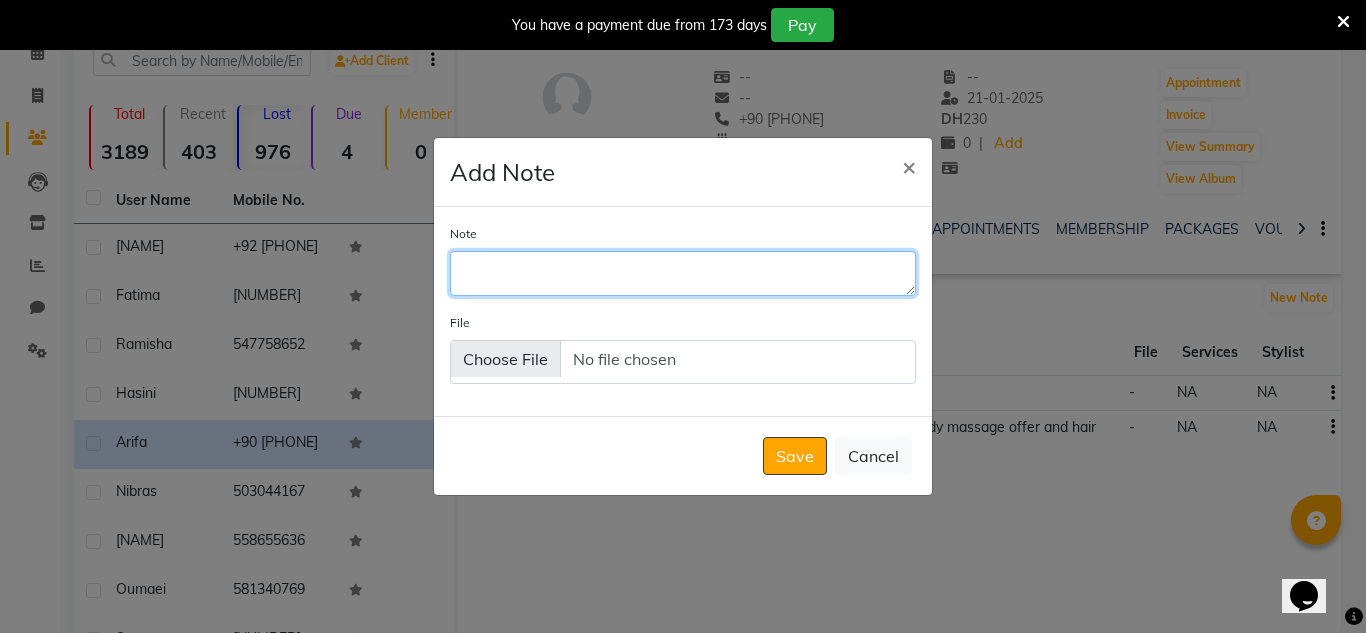 click on "Note" at bounding box center [683, 273] 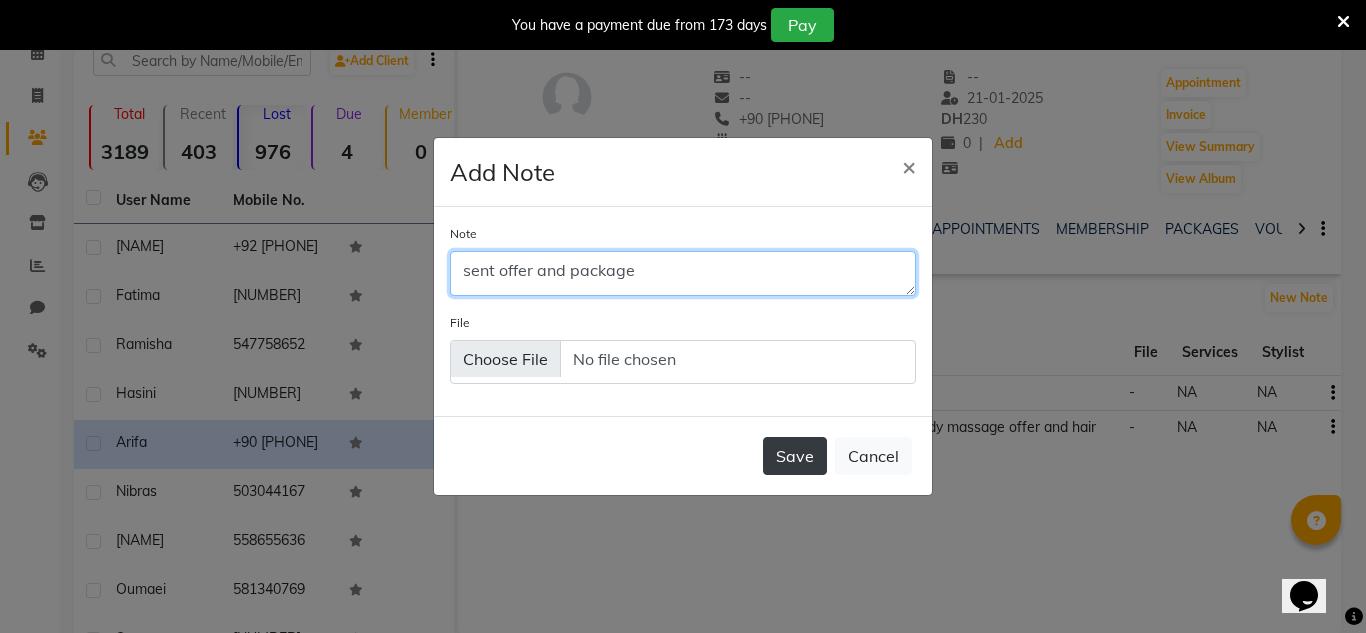 type on "sent offer and package" 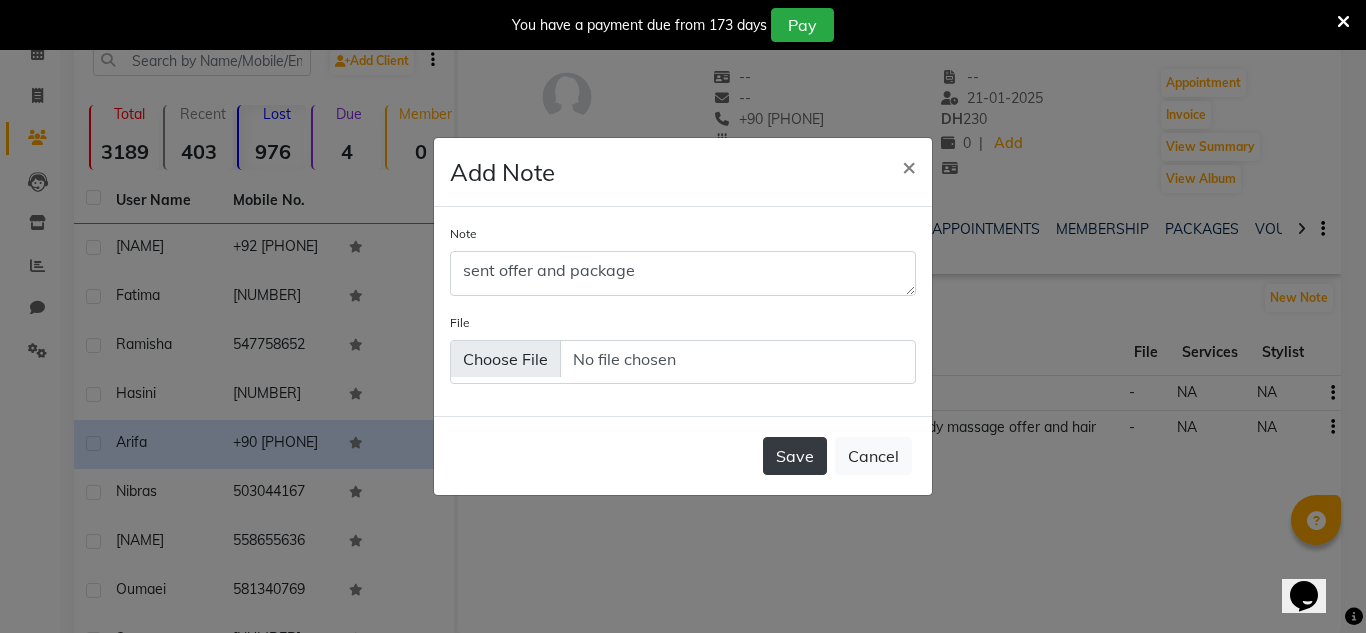 click on "Save" 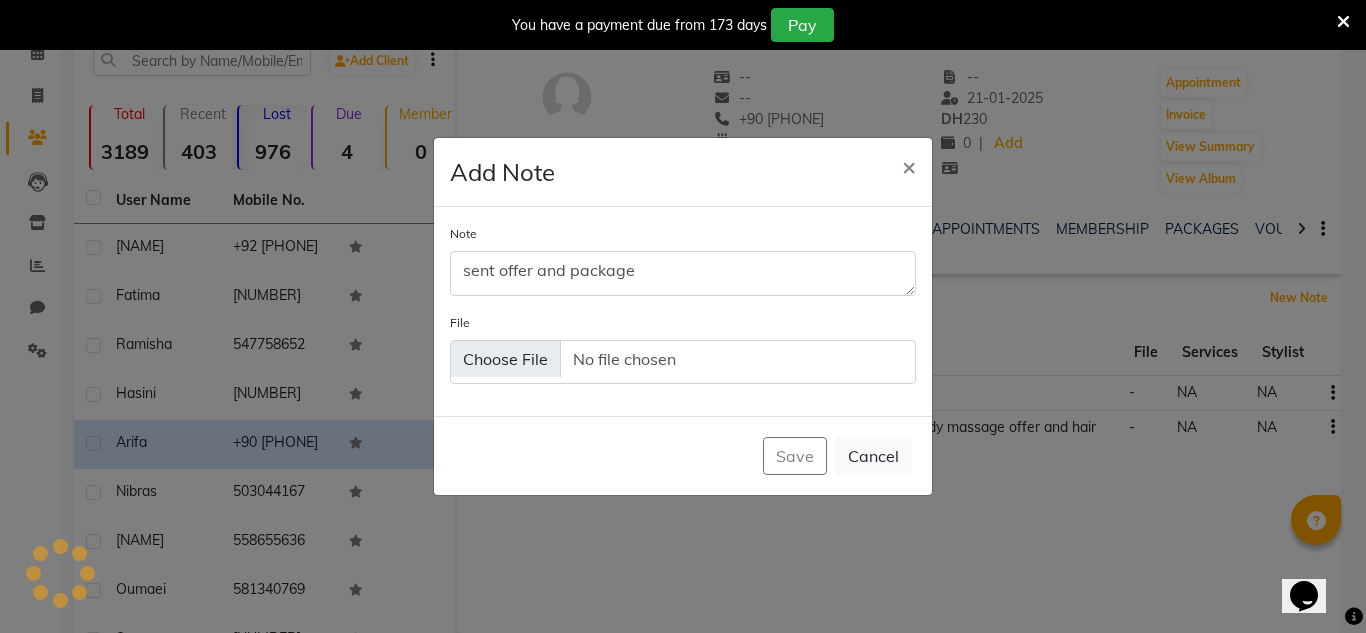 type 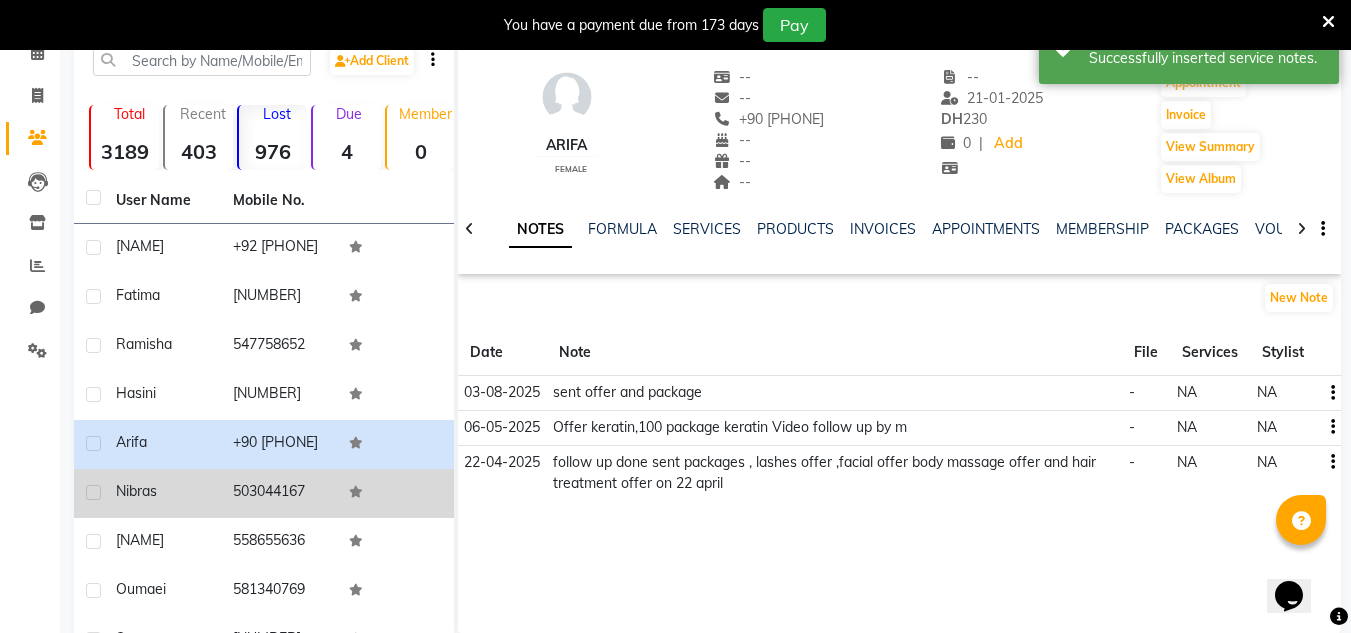 click on "503044167" 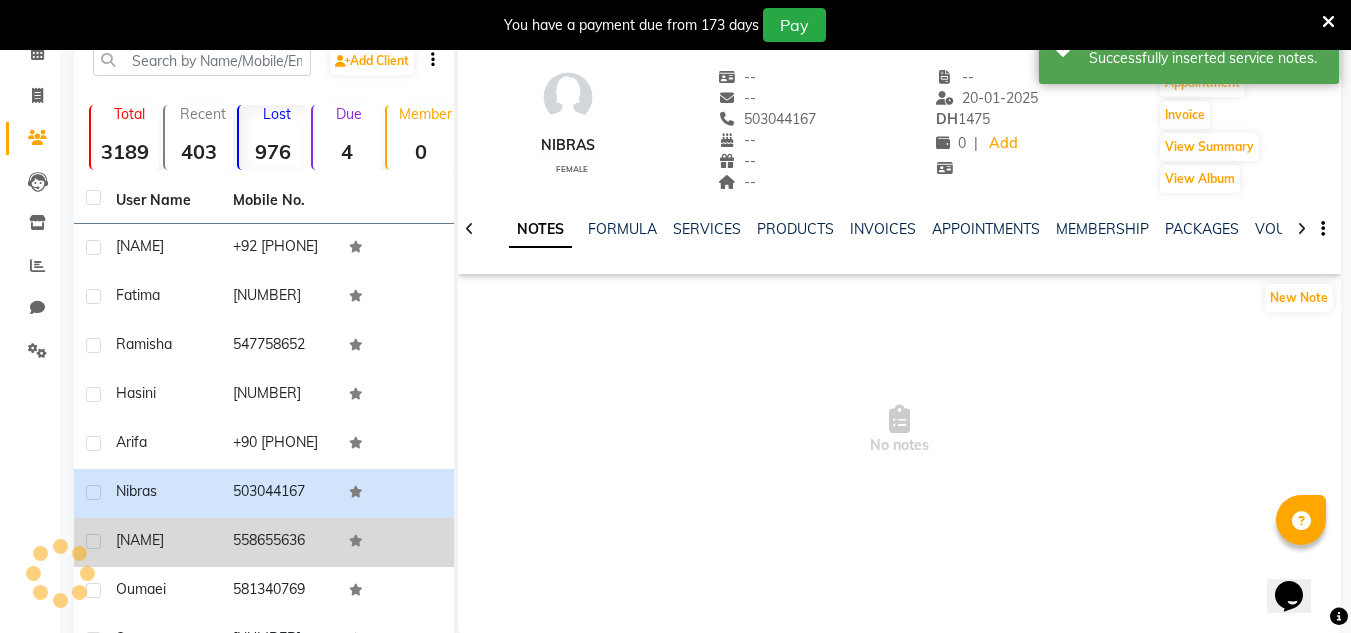 click on "558655636" 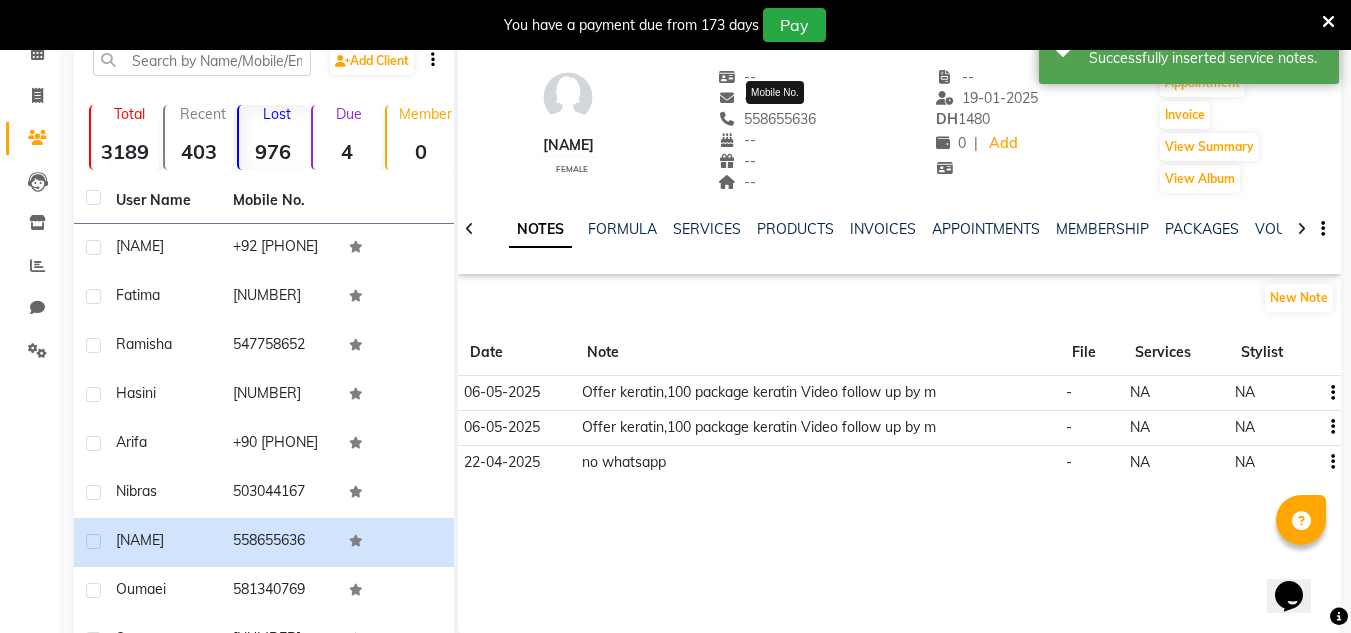 drag, startPoint x: 827, startPoint y: 118, endPoint x: 748, endPoint y: 115, distance: 79.05694 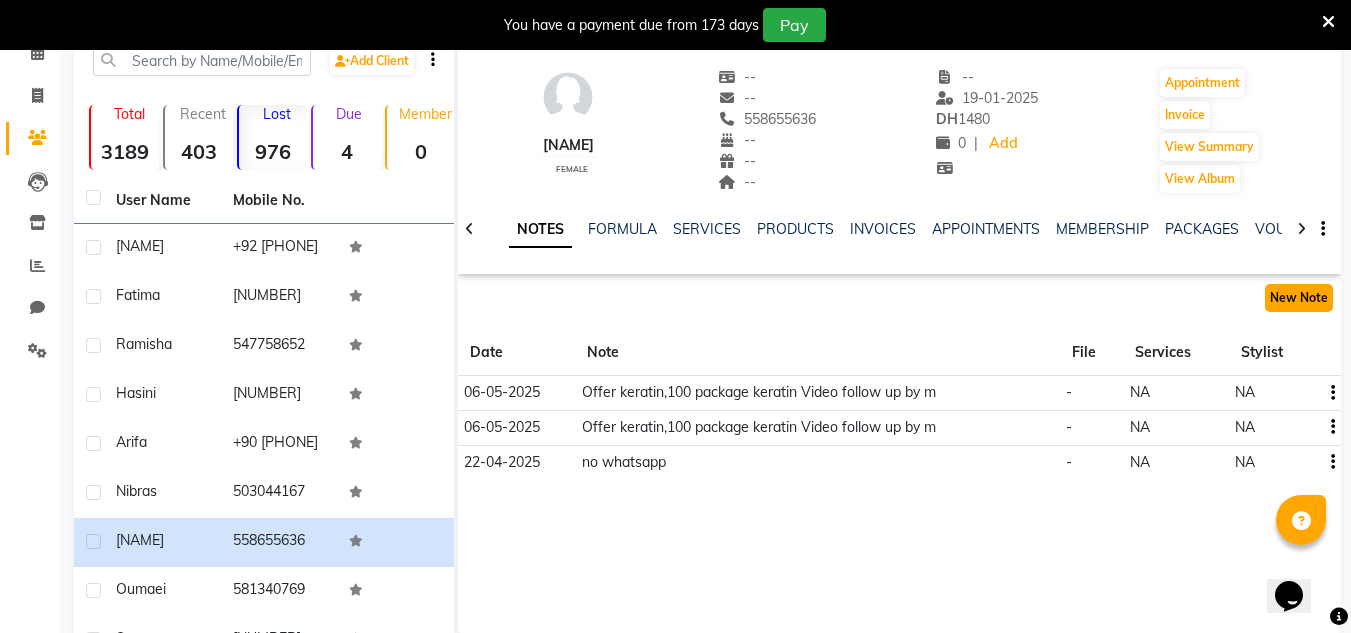 click on "New Note" 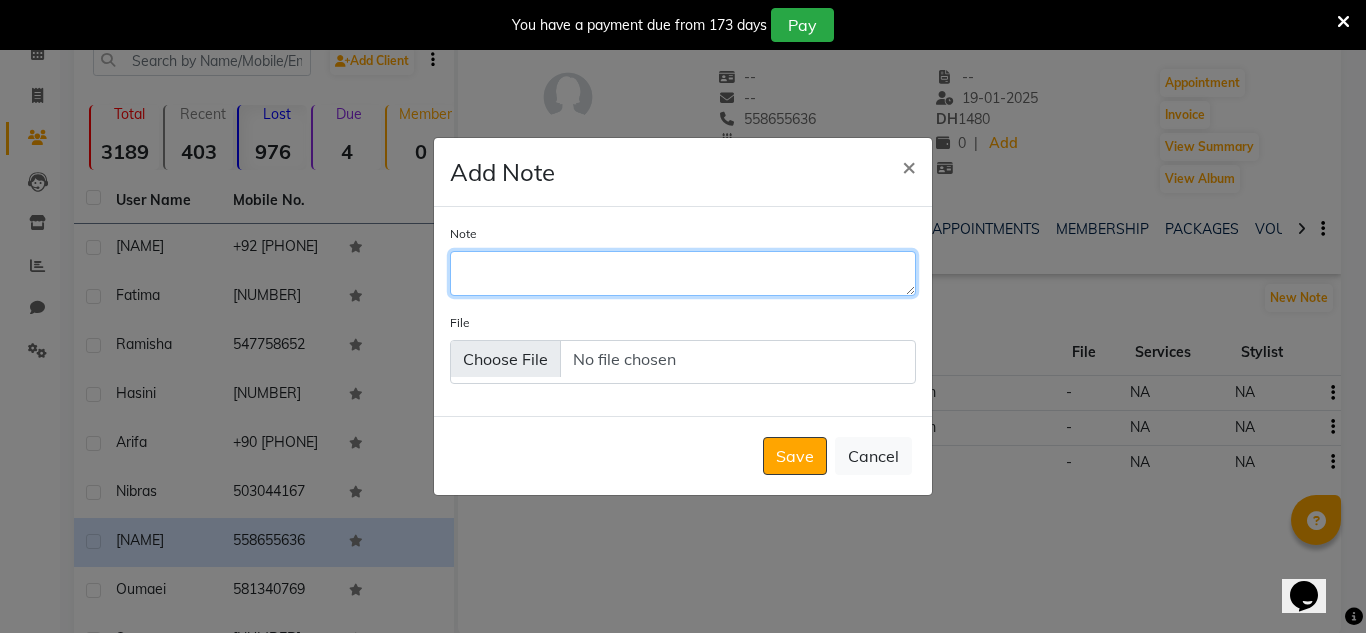 click on "Note" at bounding box center [683, 273] 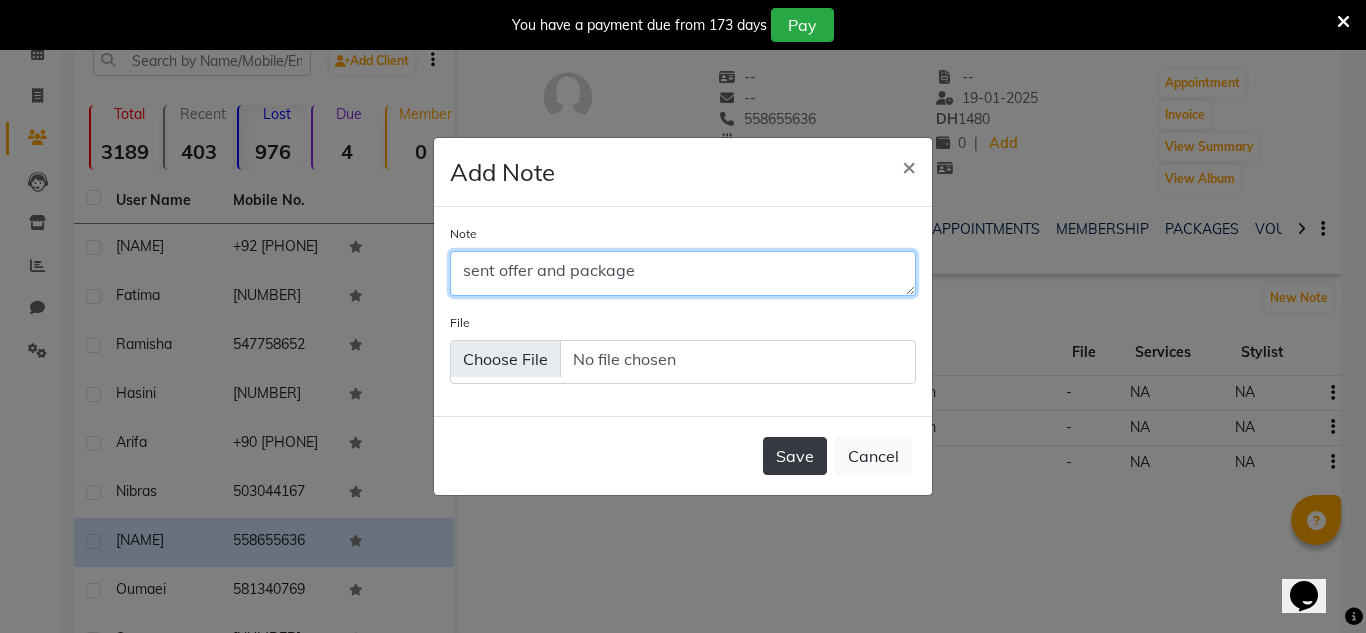 type on "sent offer and package" 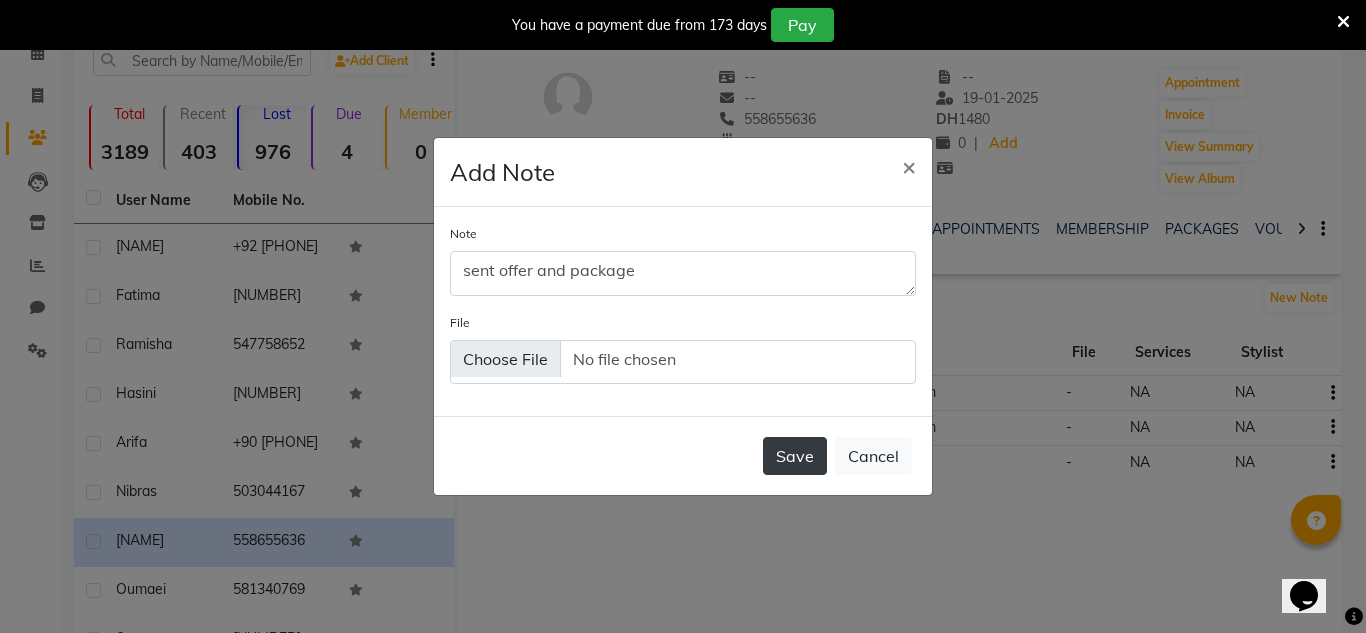 click on "Save" 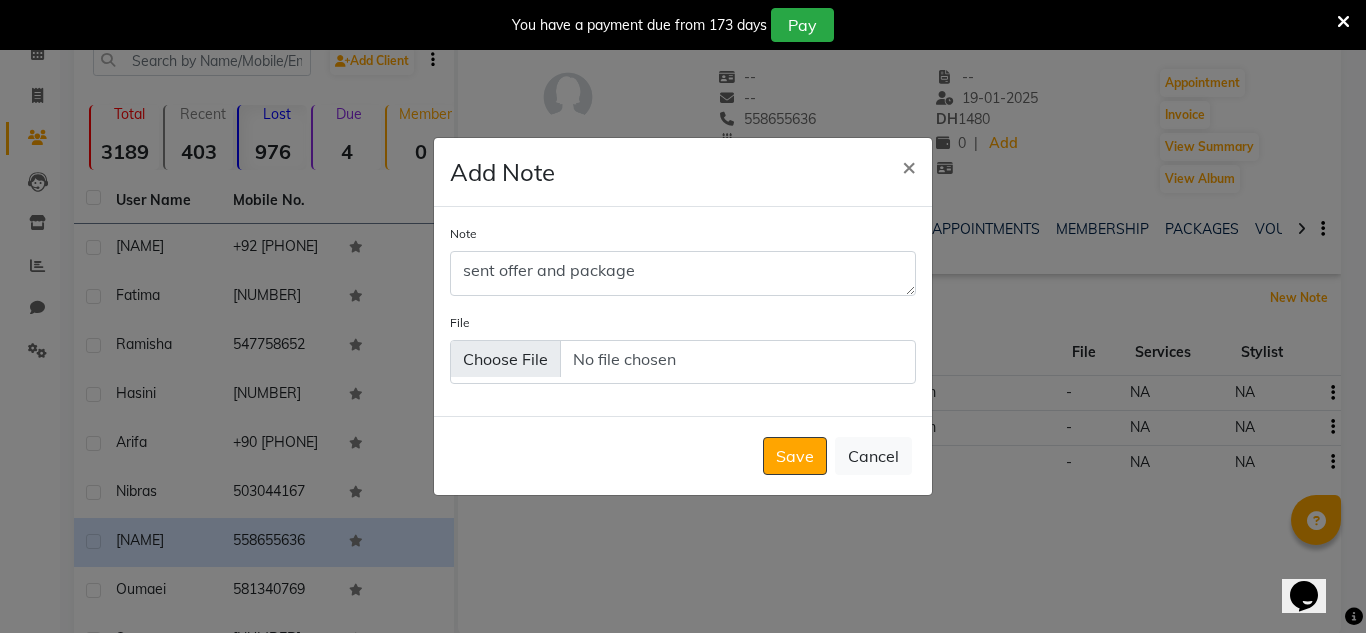 type 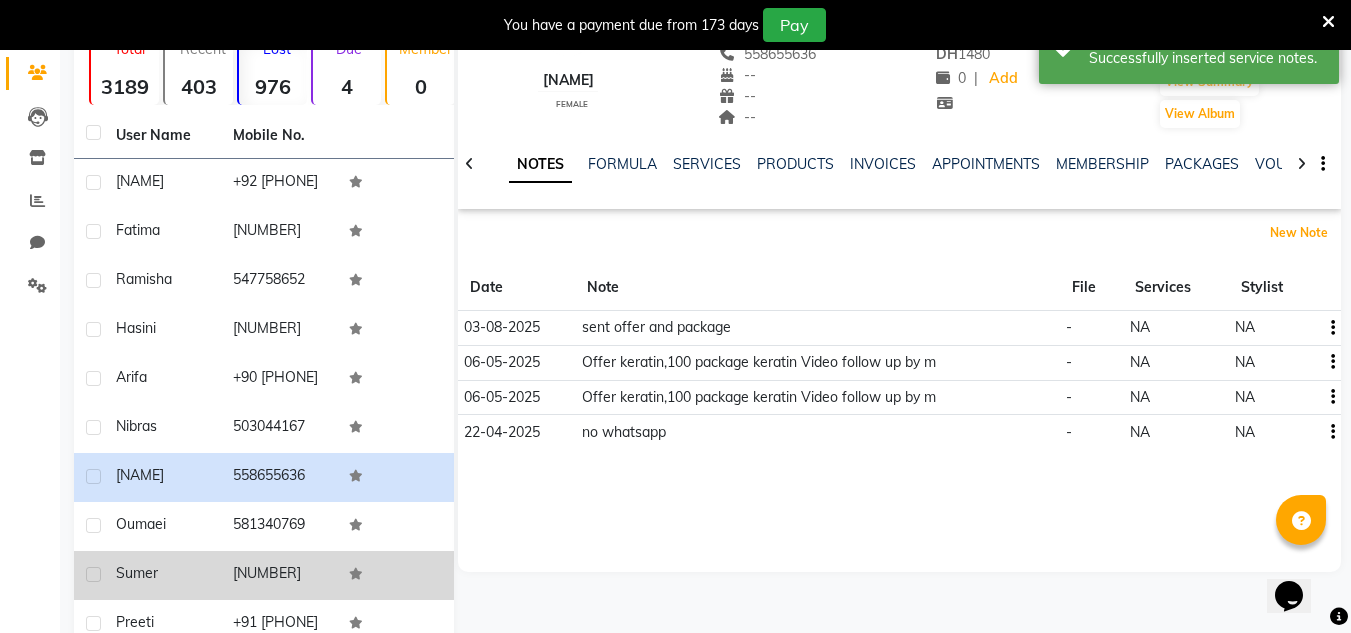 scroll, scrollTop: 200, scrollLeft: 0, axis: vertical 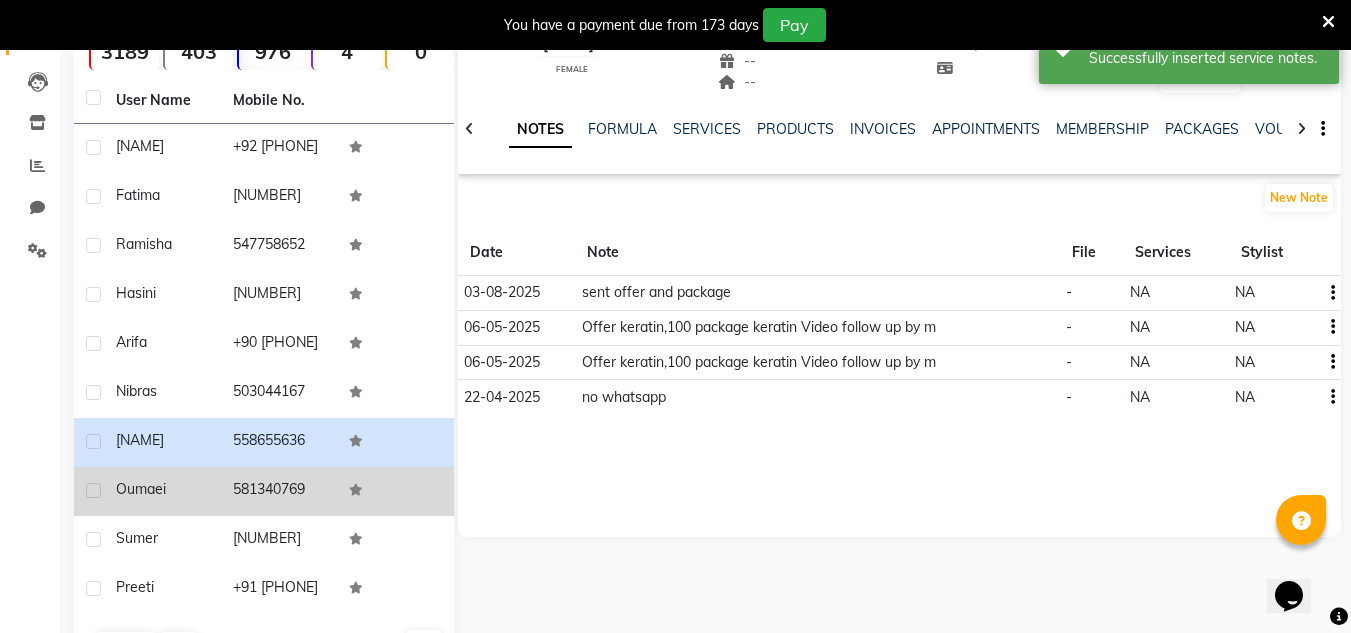 click on "581340769" 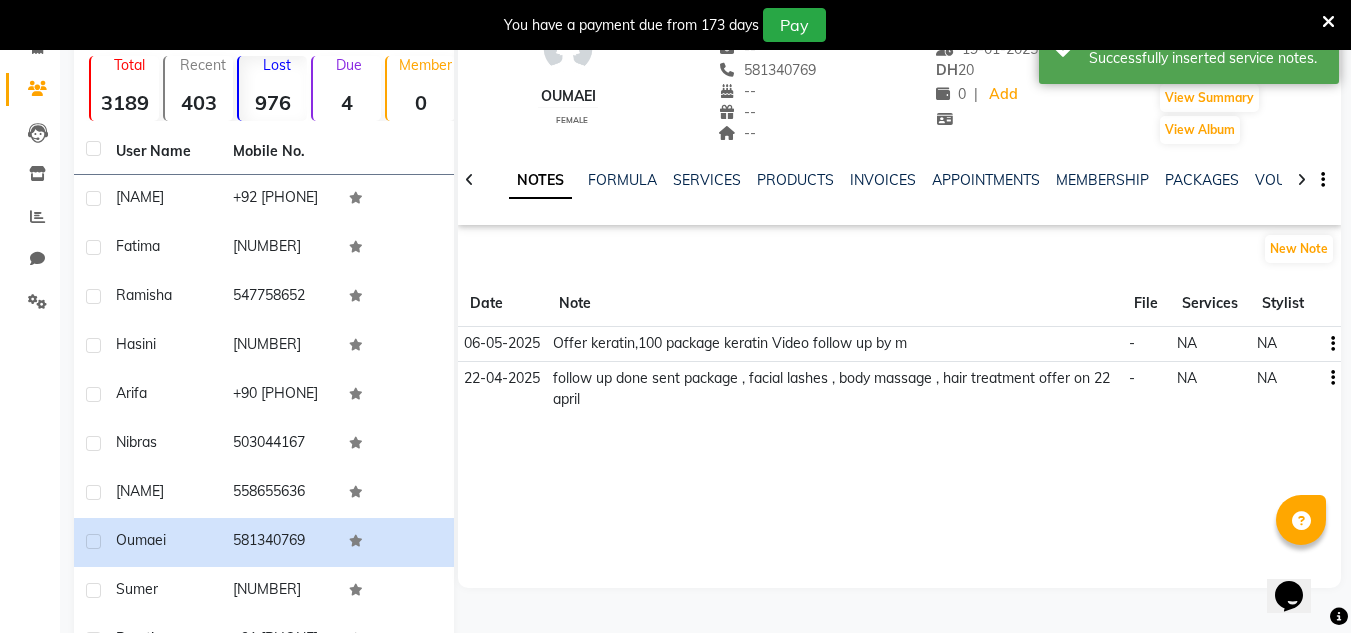 scroll, scrollTop: 100, scrollLeft: 0, axis: vertical 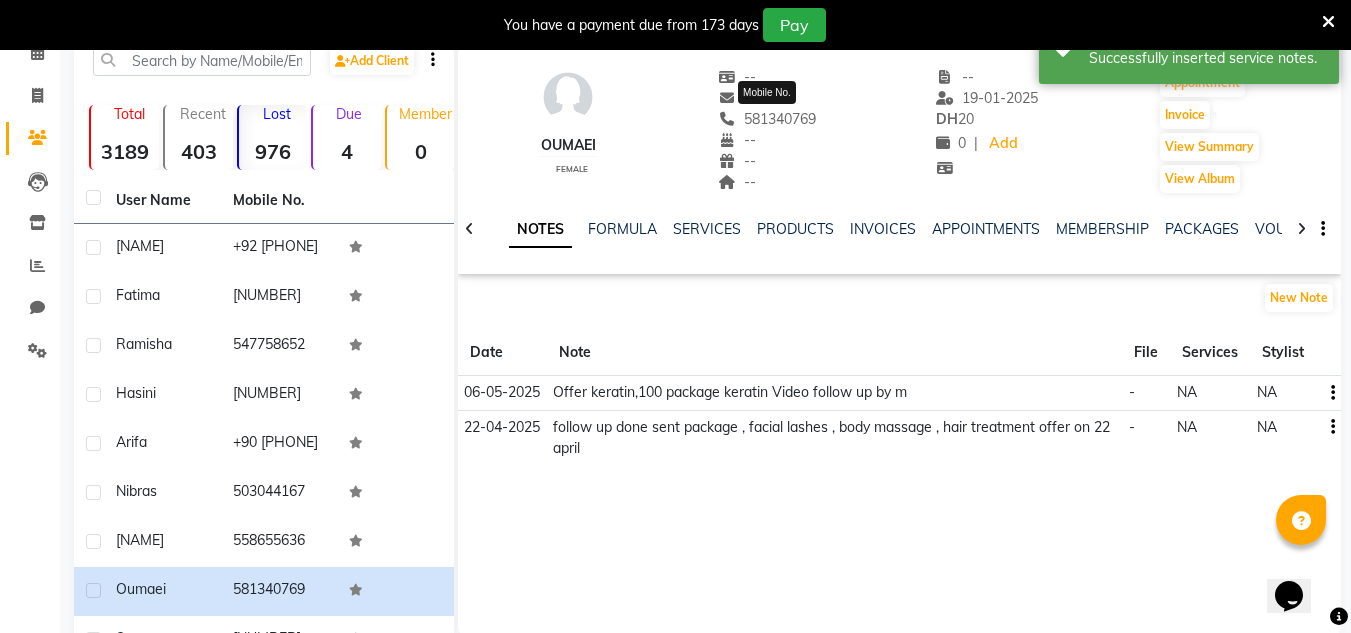 drag, startPoint x: 817, startPoint y: 114, endPoint x: 726, endPoint y: 118, distance: 91.08787 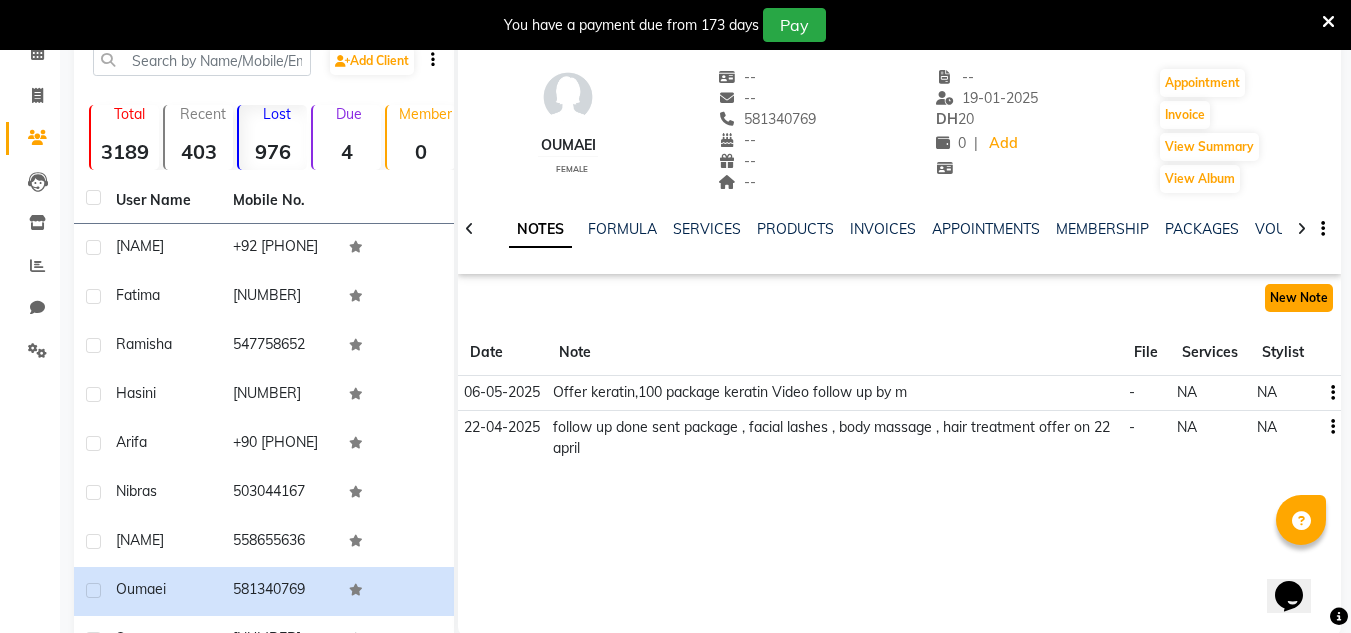 click on "New Note" 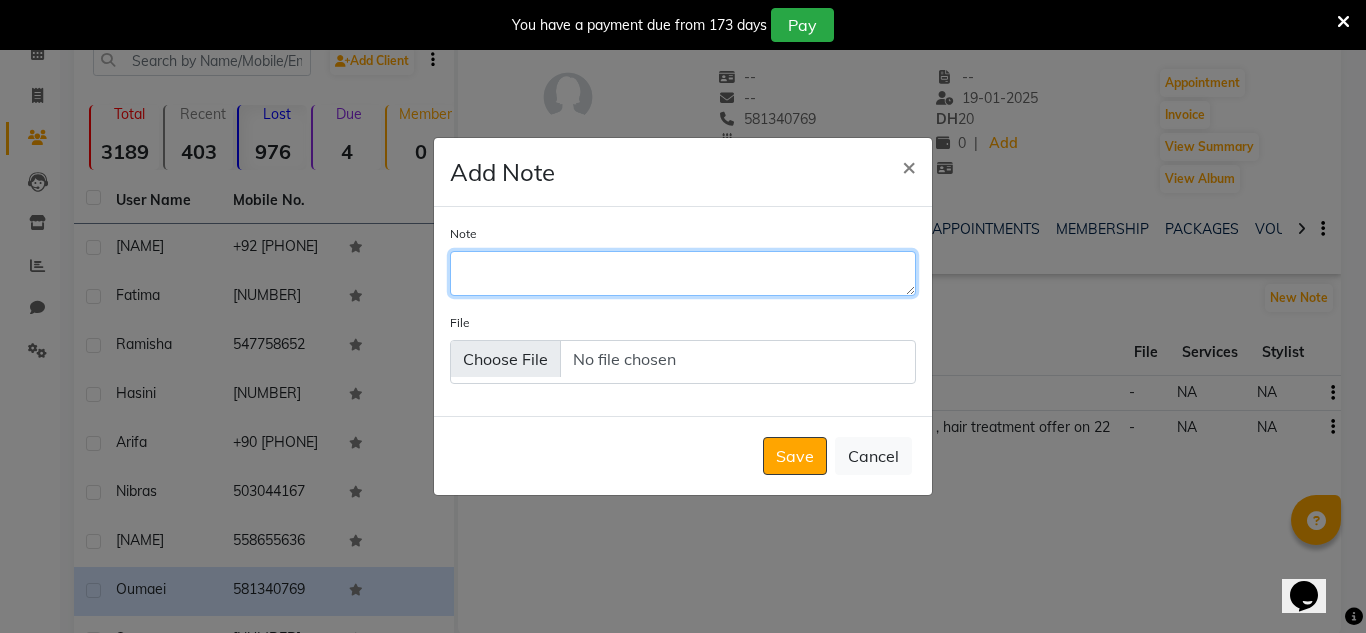 click on "Note" at bounding box center (683, 273) 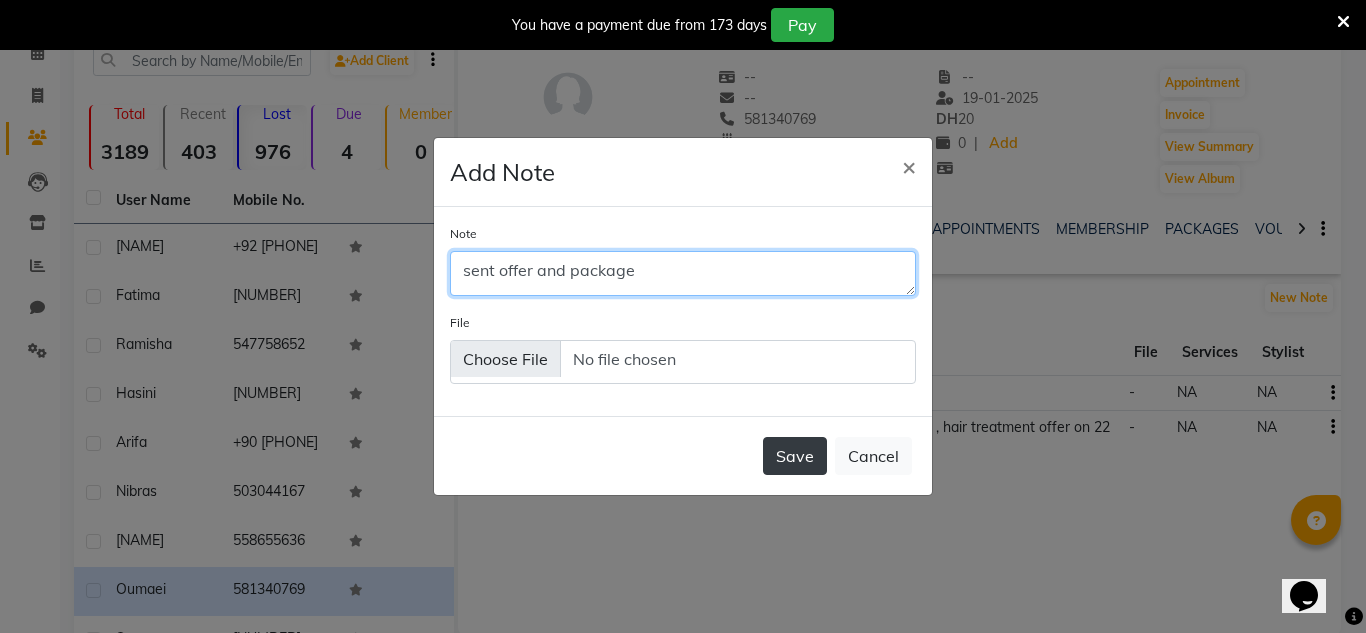 type on "sent offer and package" 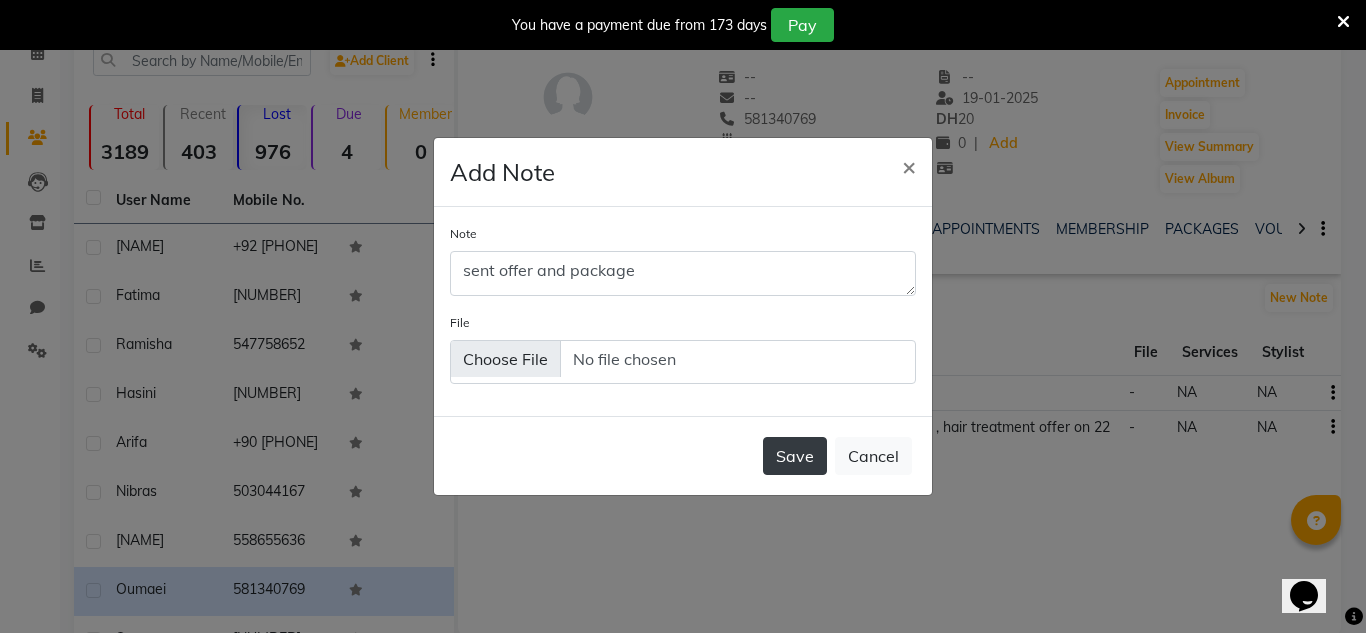 click on "Save" 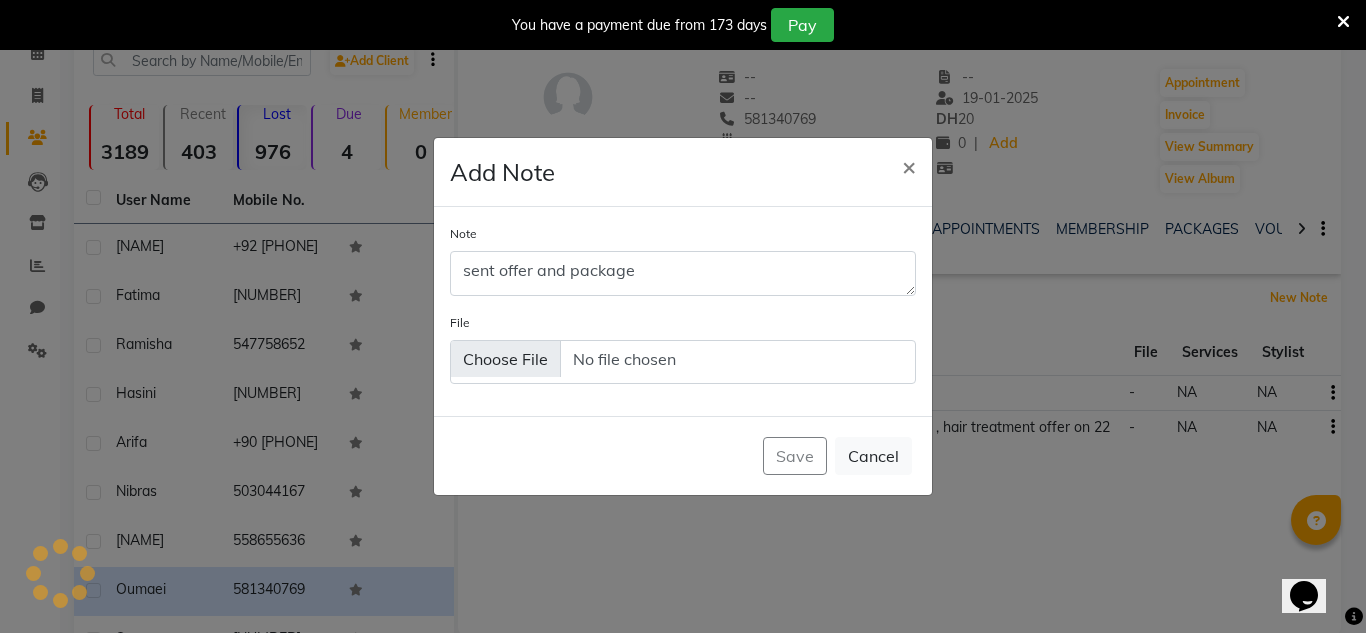 type 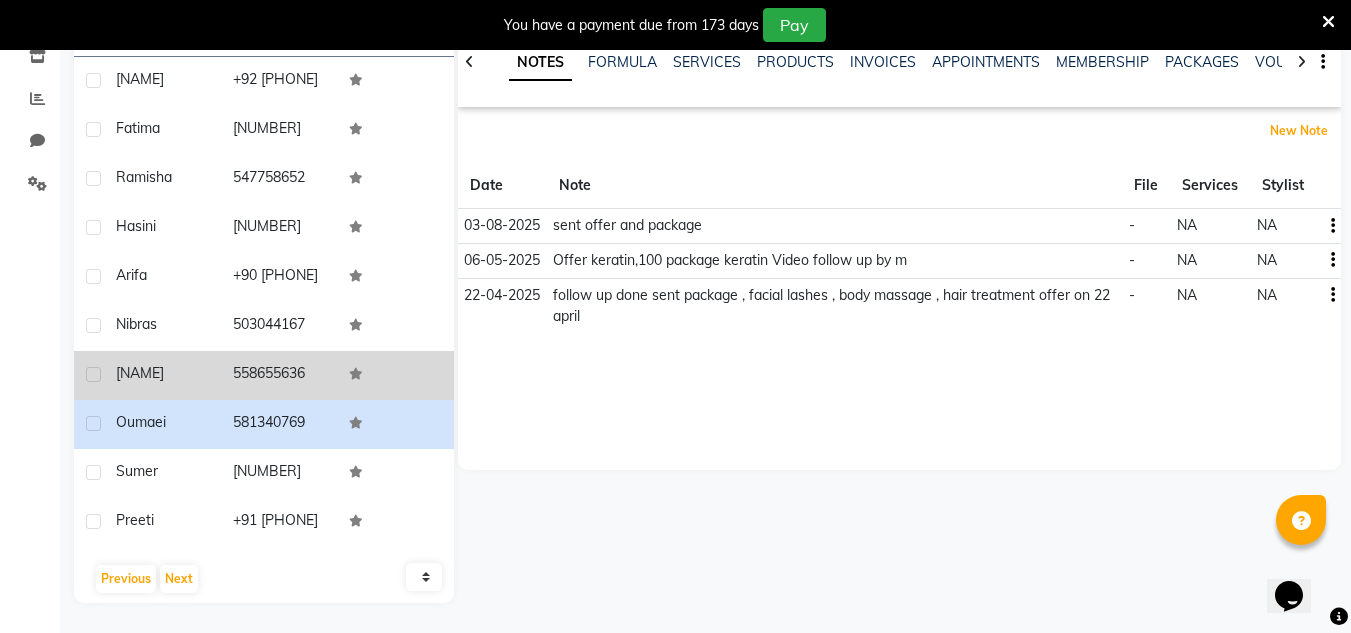 scroll, scrollTop: 318, scrollLeft: 0, axis: vertical 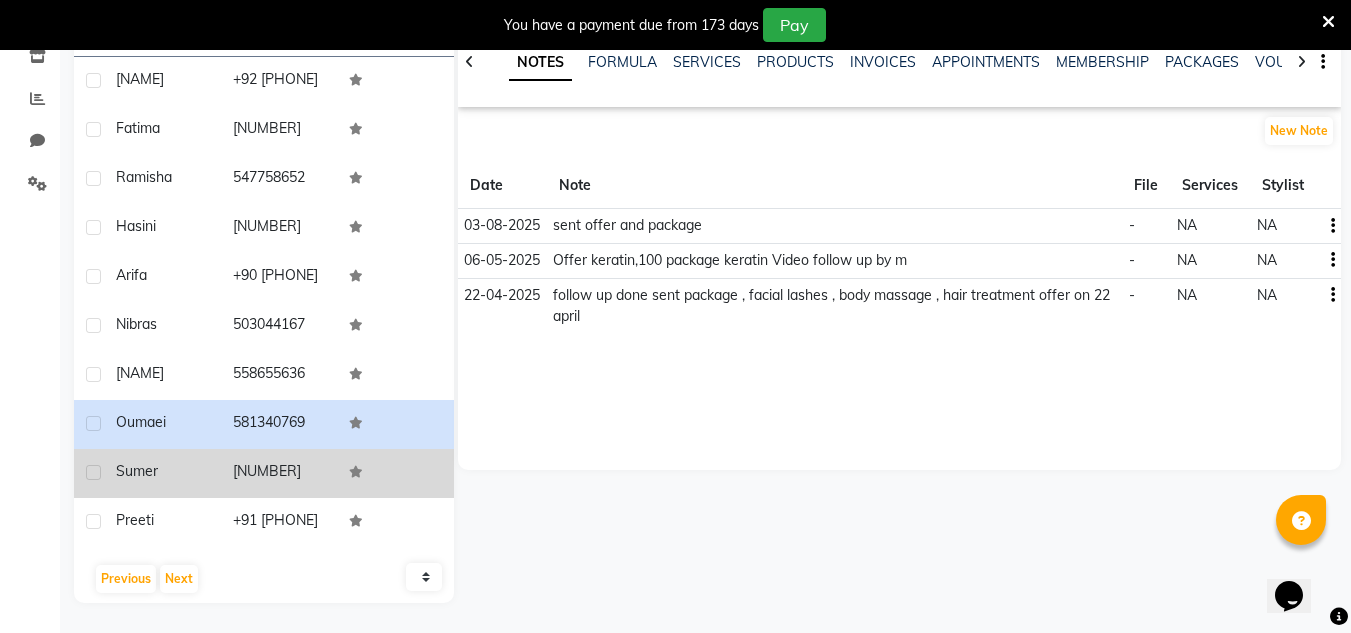 click on "[NUMBER]" 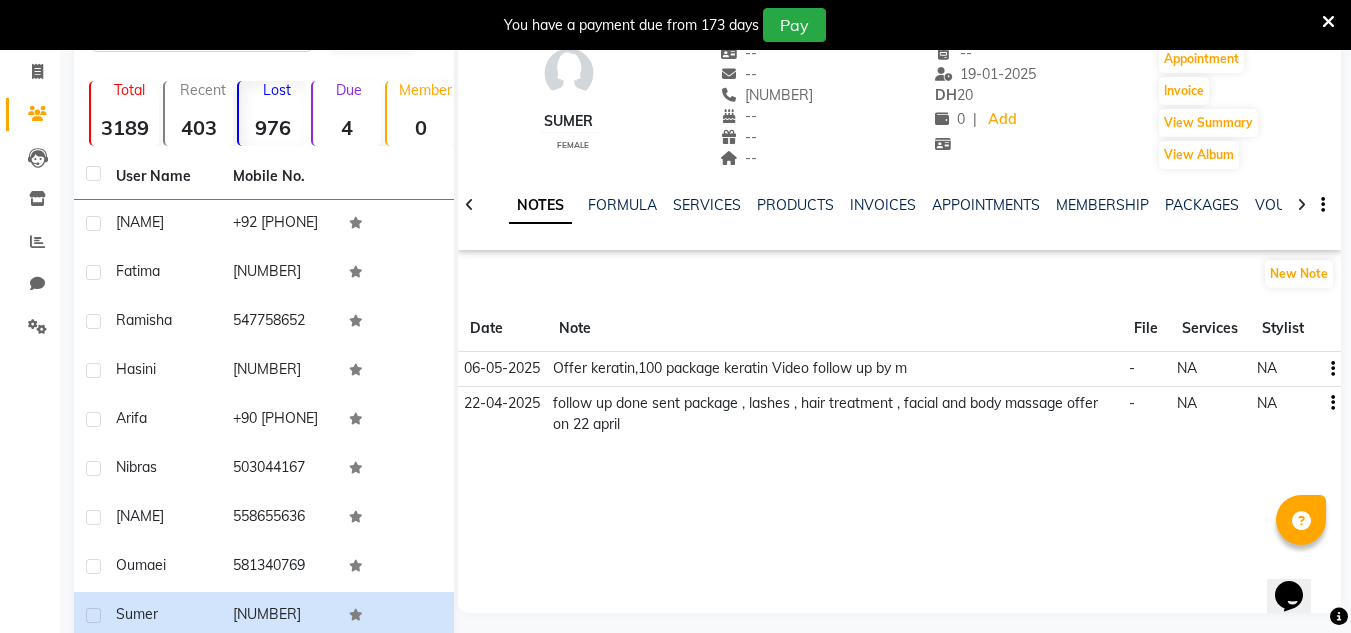 scroll, scrollTop: 118, scrollLeft: 0, axis: vertical 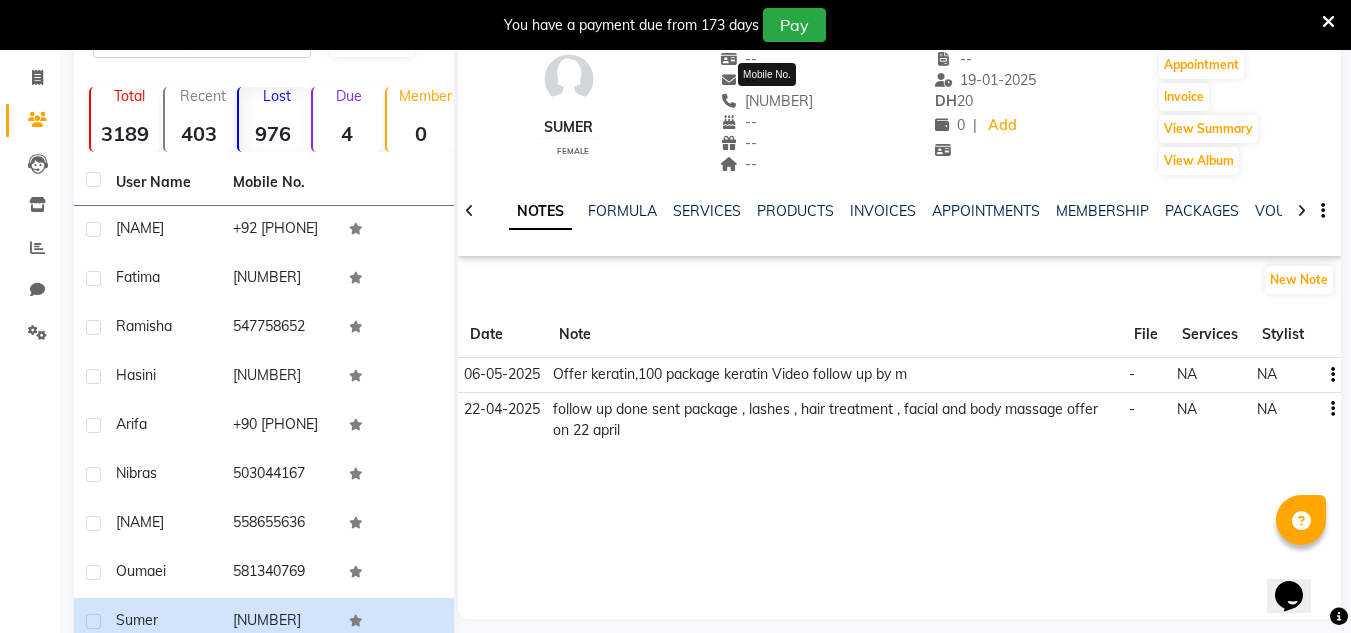 drag, startPoint x: 818, startPoint y: 100, endPoint x: 741, endPoint y: 107, distance: 77.31753 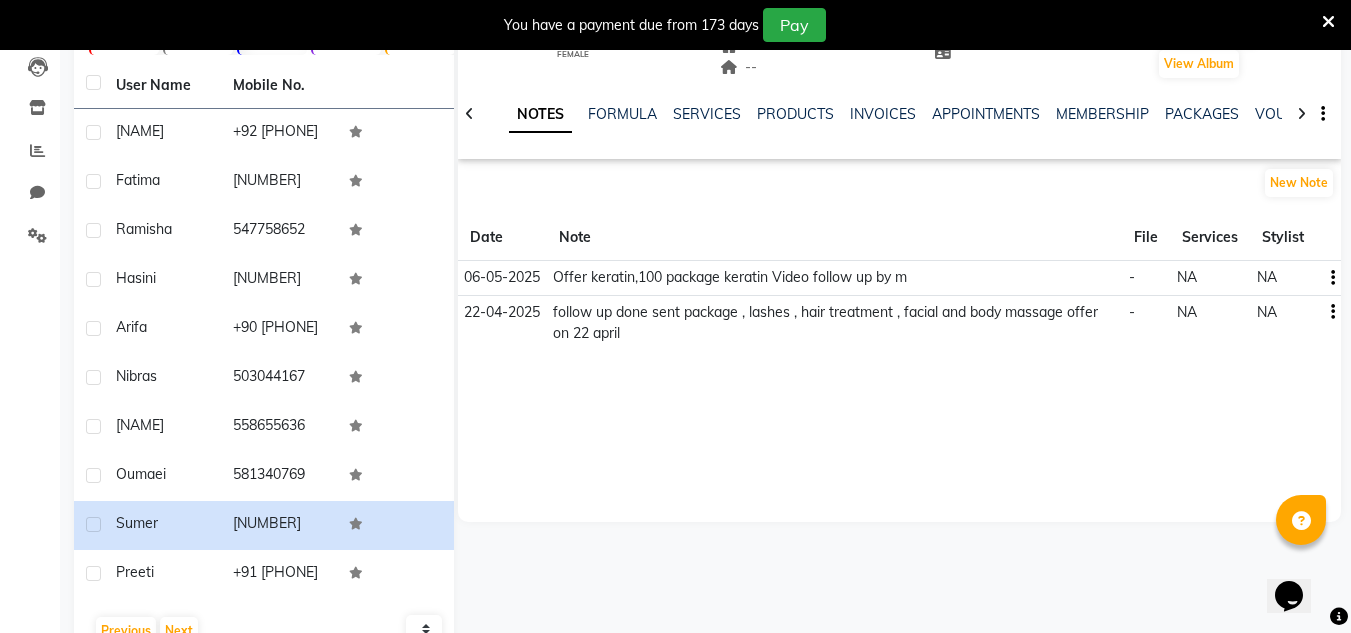 scroll, scrollTop: 118, scrollLeft: 0, axis: vertical 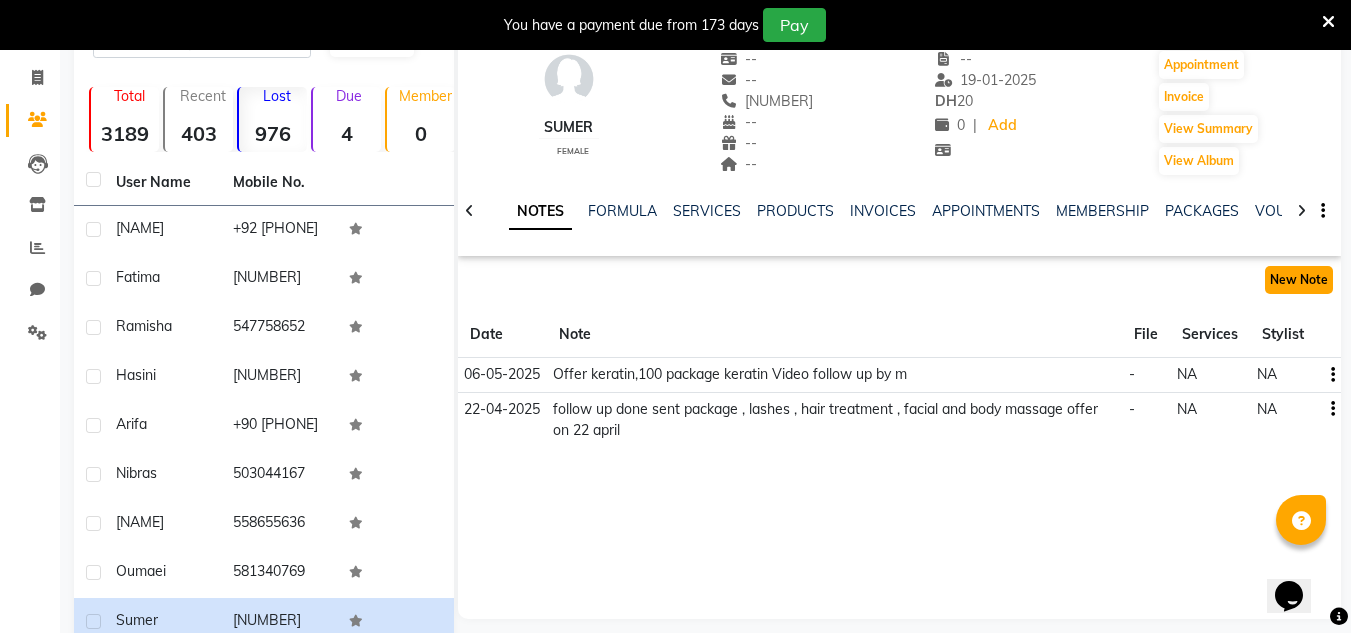 click on "New Note" 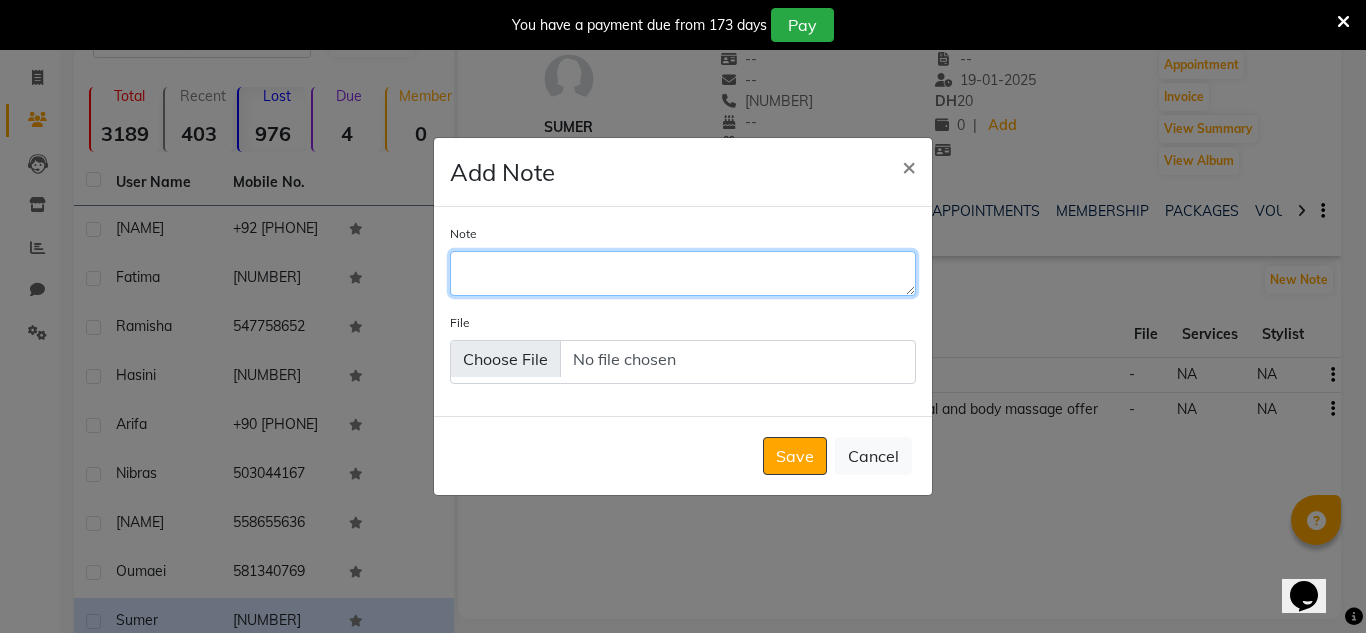 click on "Note" at bounding box center [683, 273] 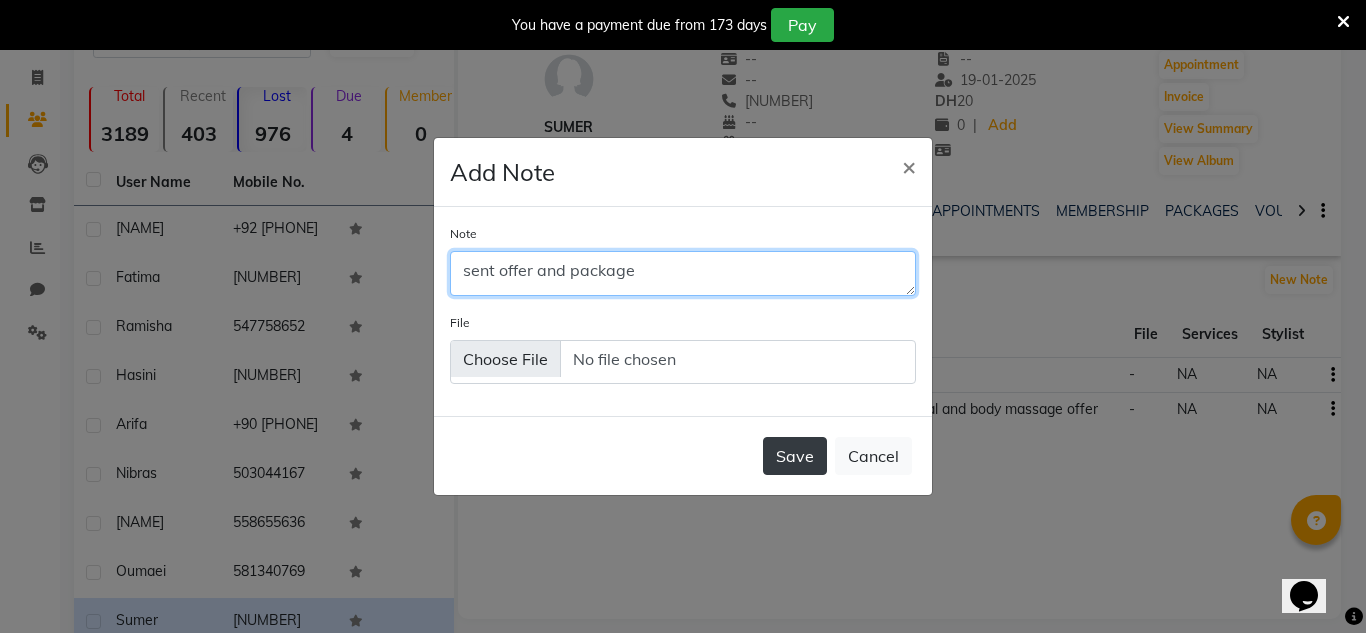 type on "sent offer and package" 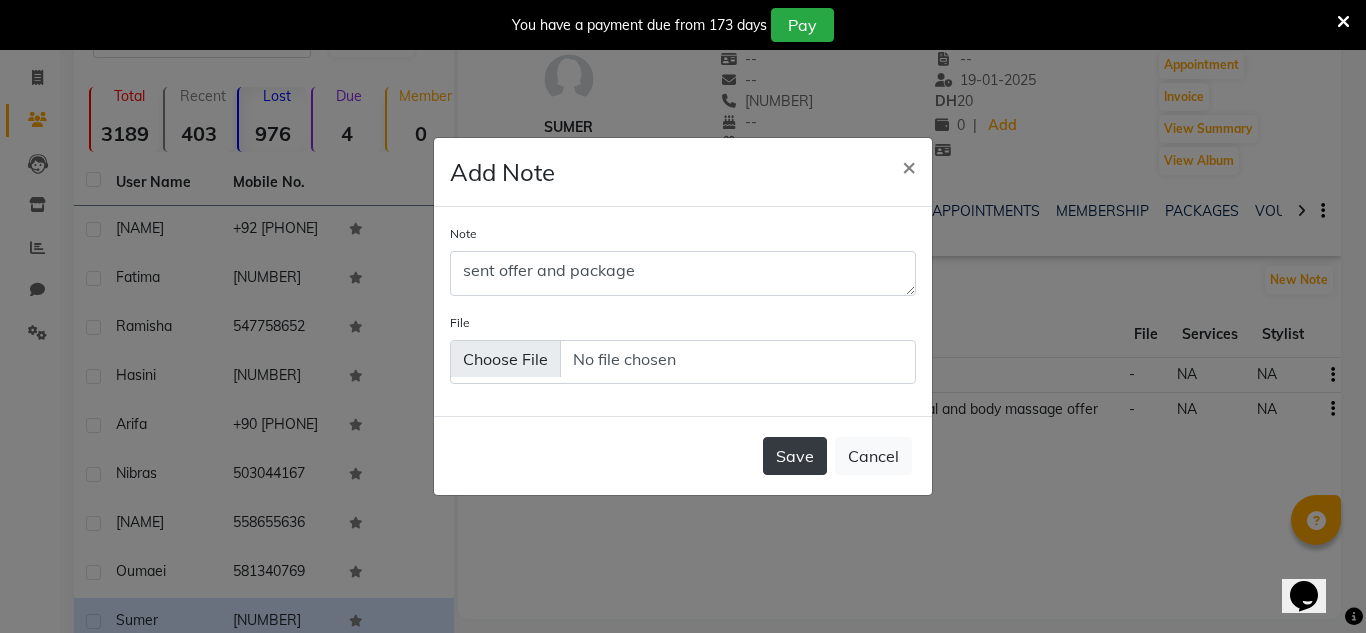 click on "Save" 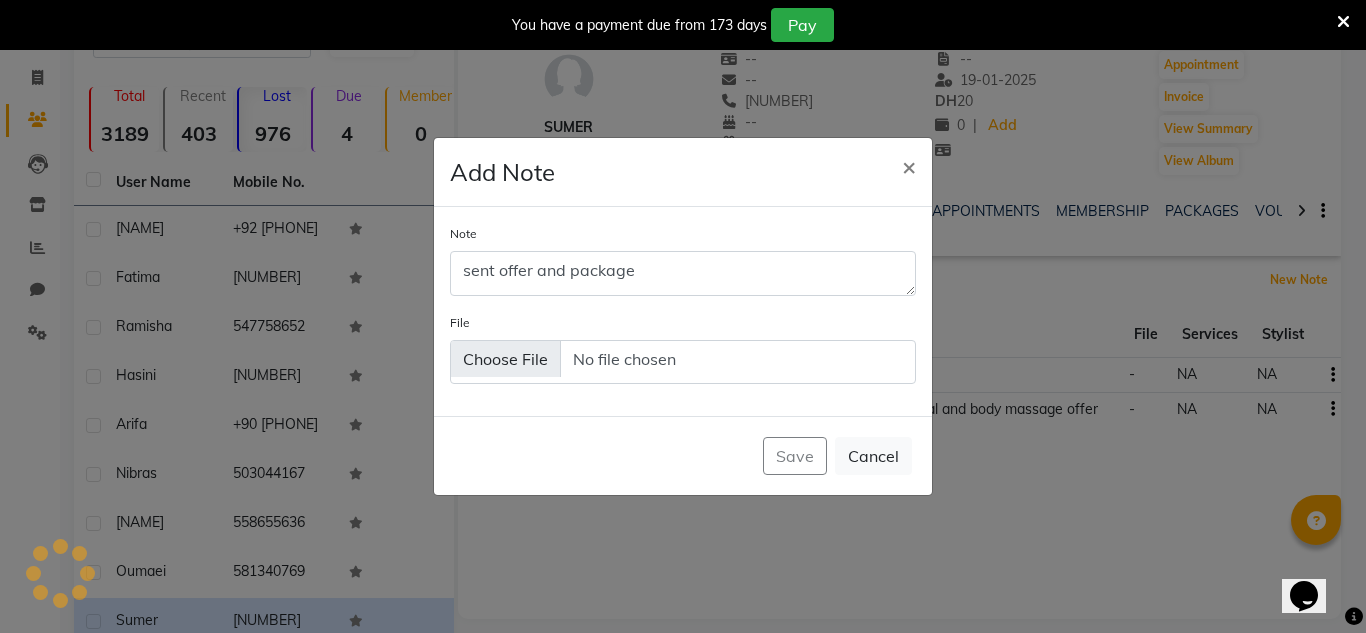 type 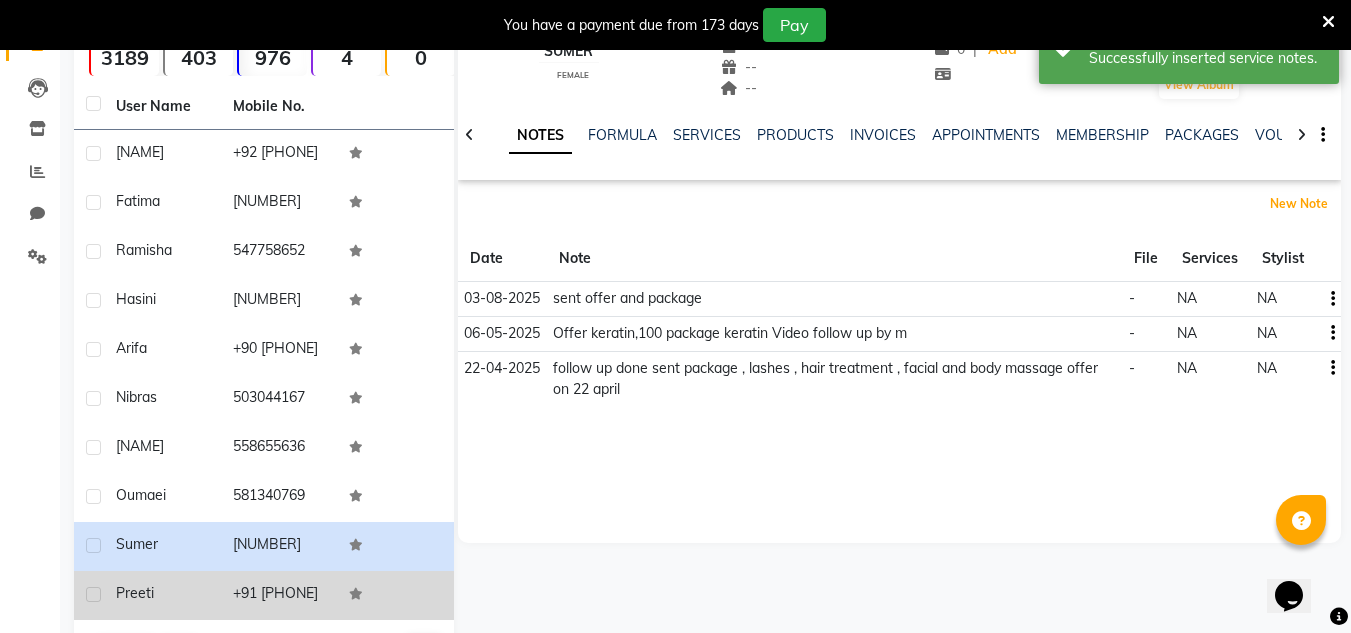 scroll, scrollTop: 318, scrollLeft: 0, axis: vertical 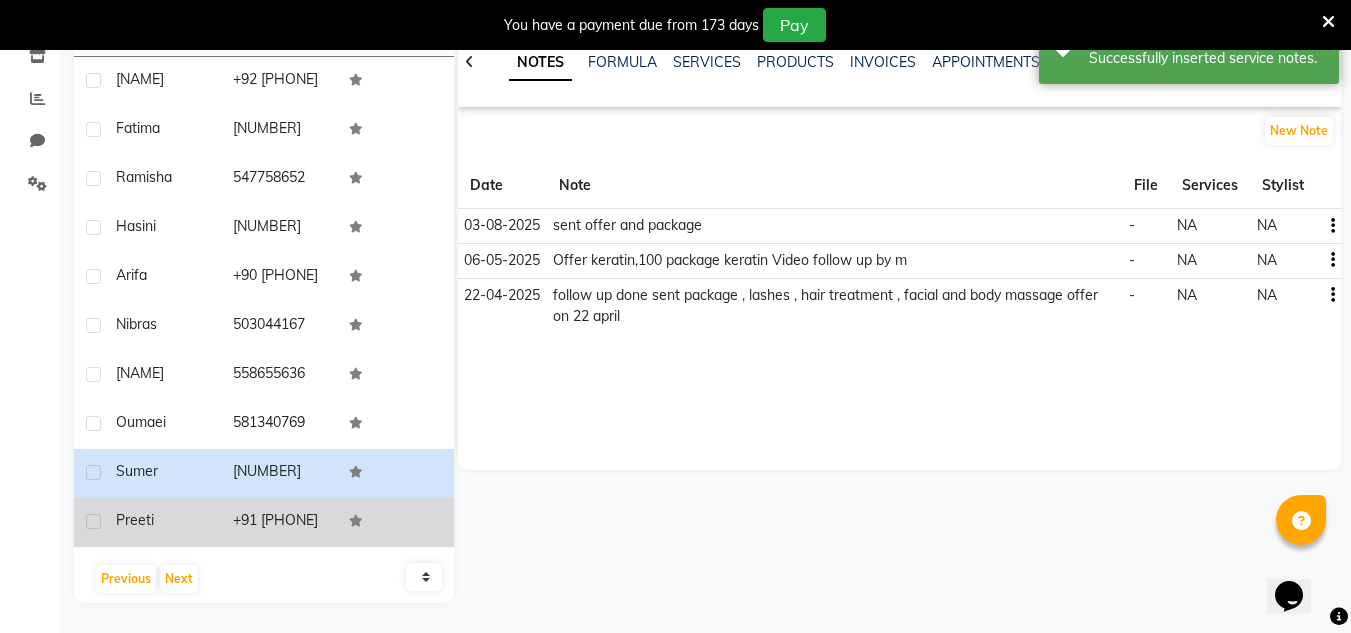 click on "Preeti" 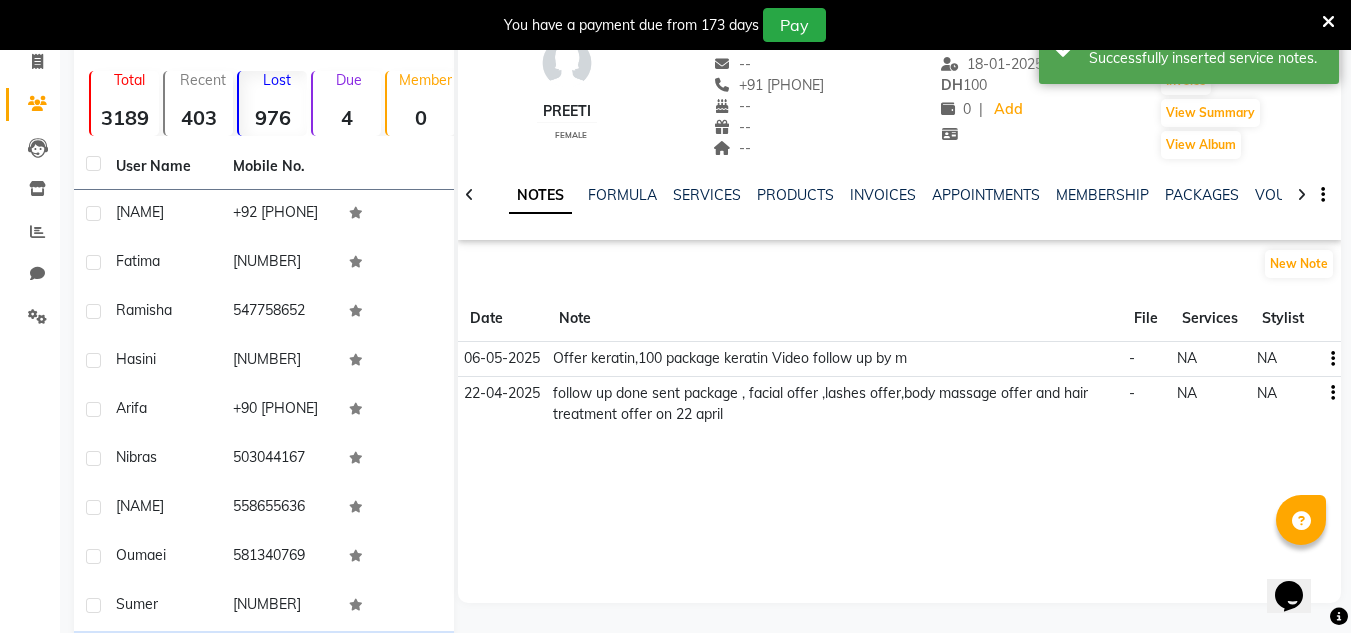 scroll, scrollTop: 18, scrollLeft: 0, axis: vertical 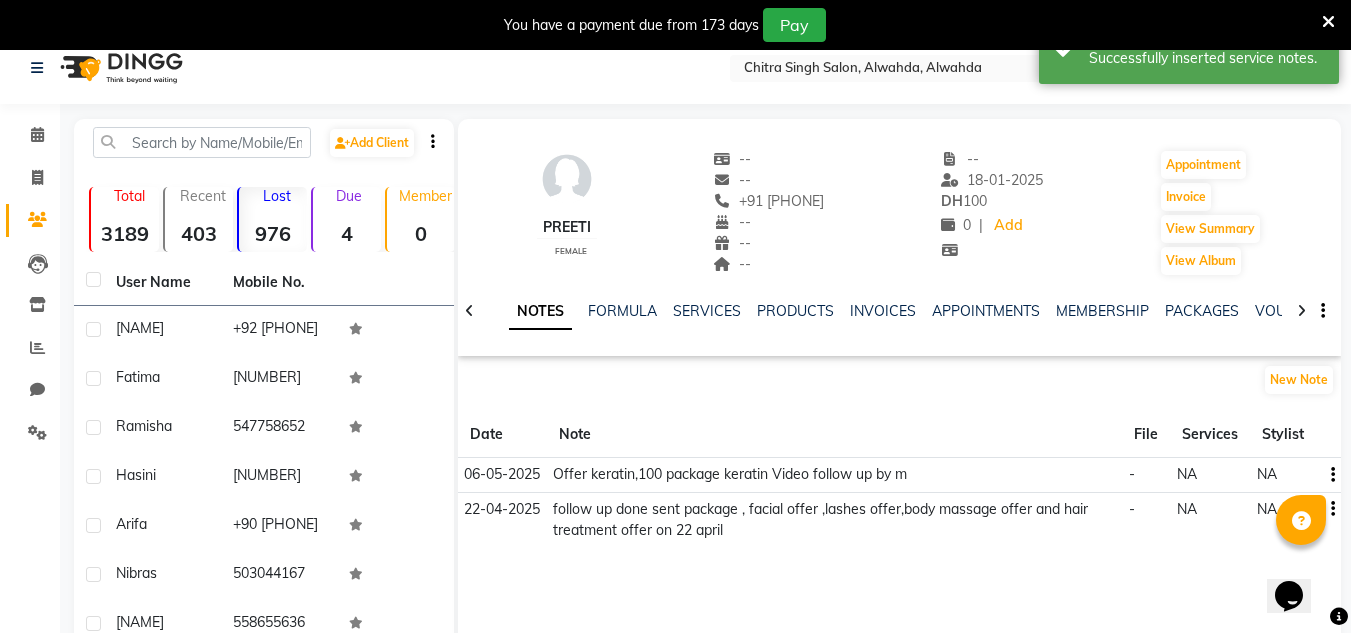 click on "+91  [PHONE]" 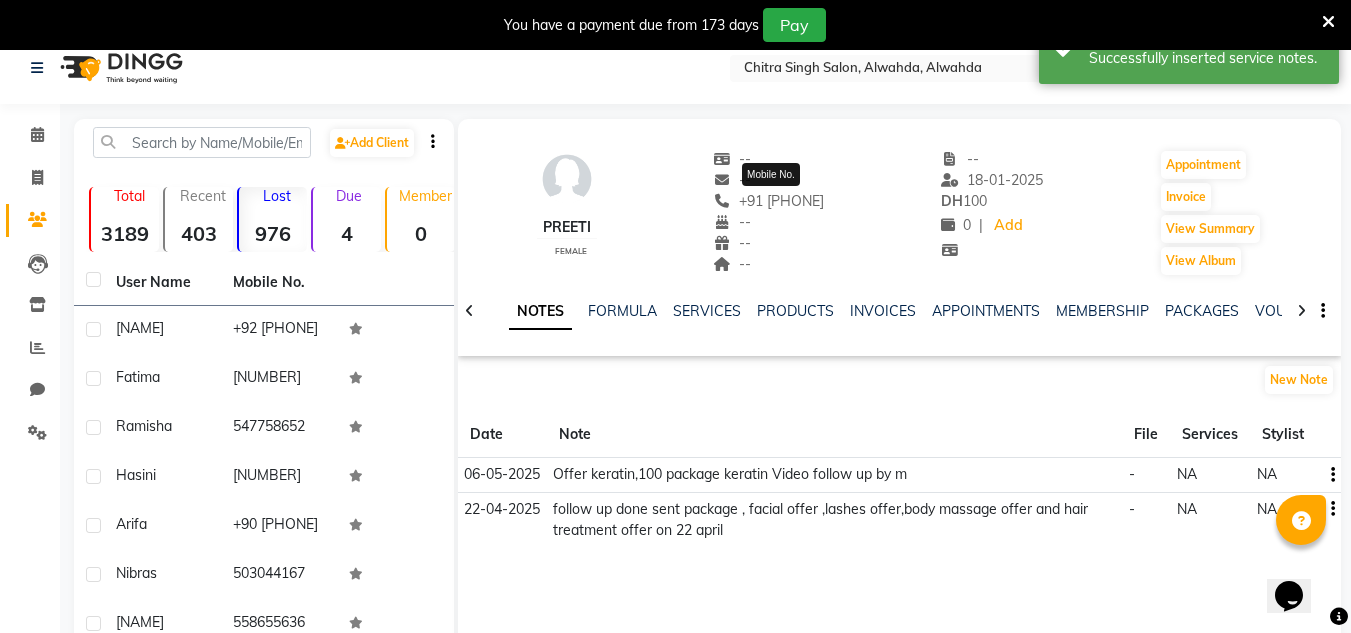 drag, startPoint x: 840, startPoint y: 200, endPoint x: 718, endPoint y: 201, distance: 122.0041 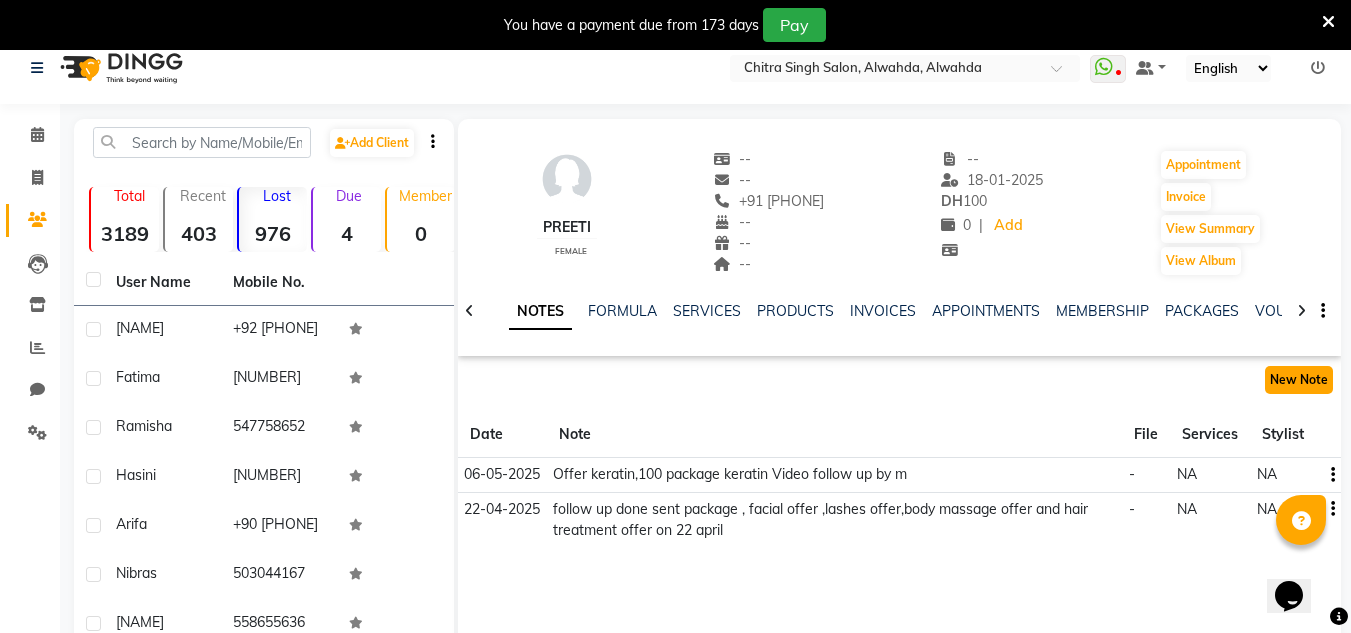 click on "New Note" 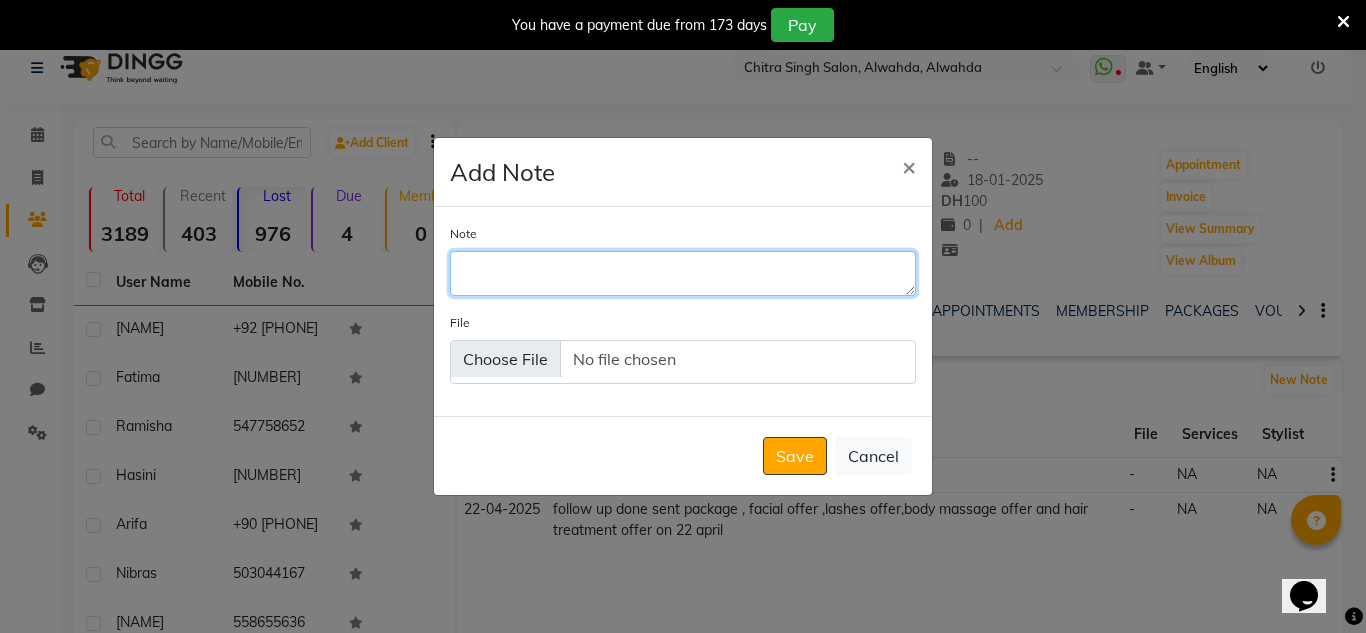 click on "Note" at bounding box center (683, 273) 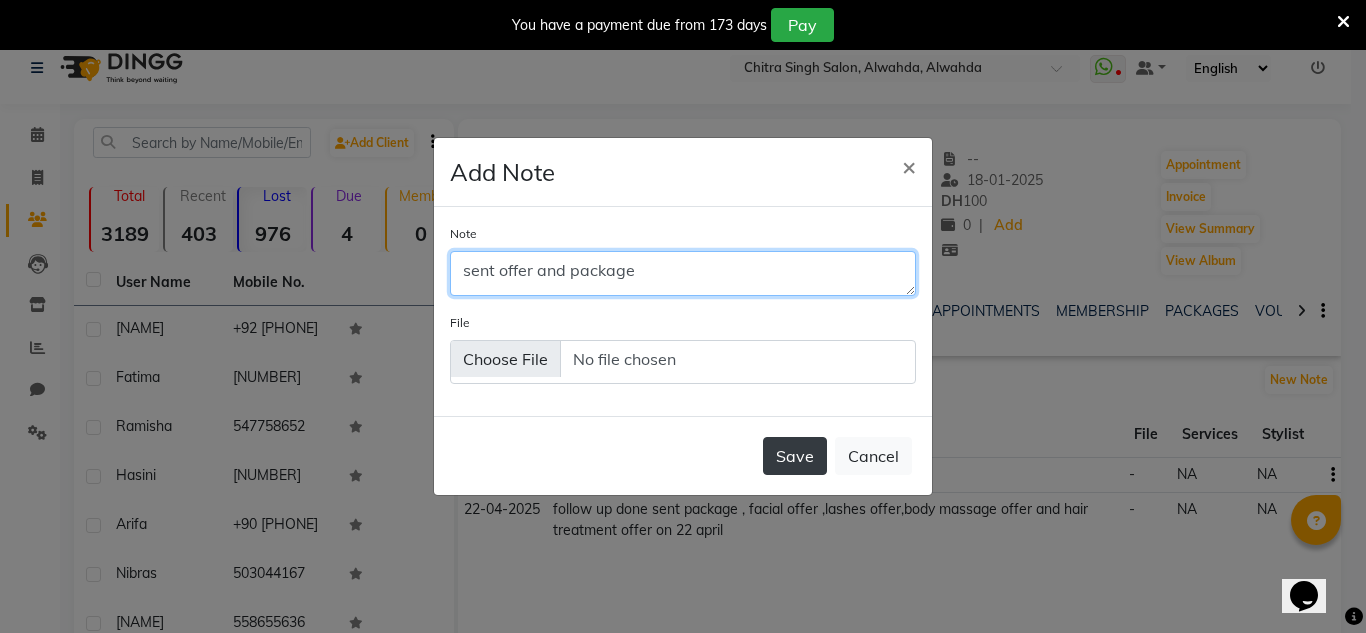 type on "sent offer and package" 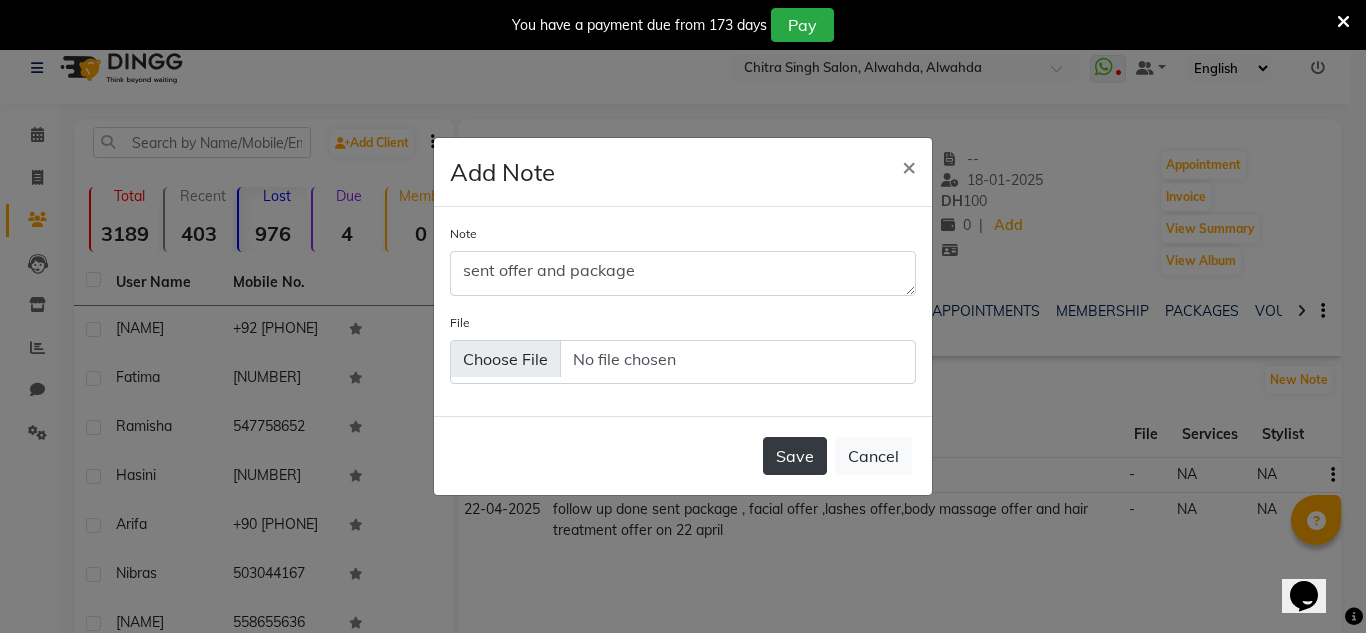 click on "Save" 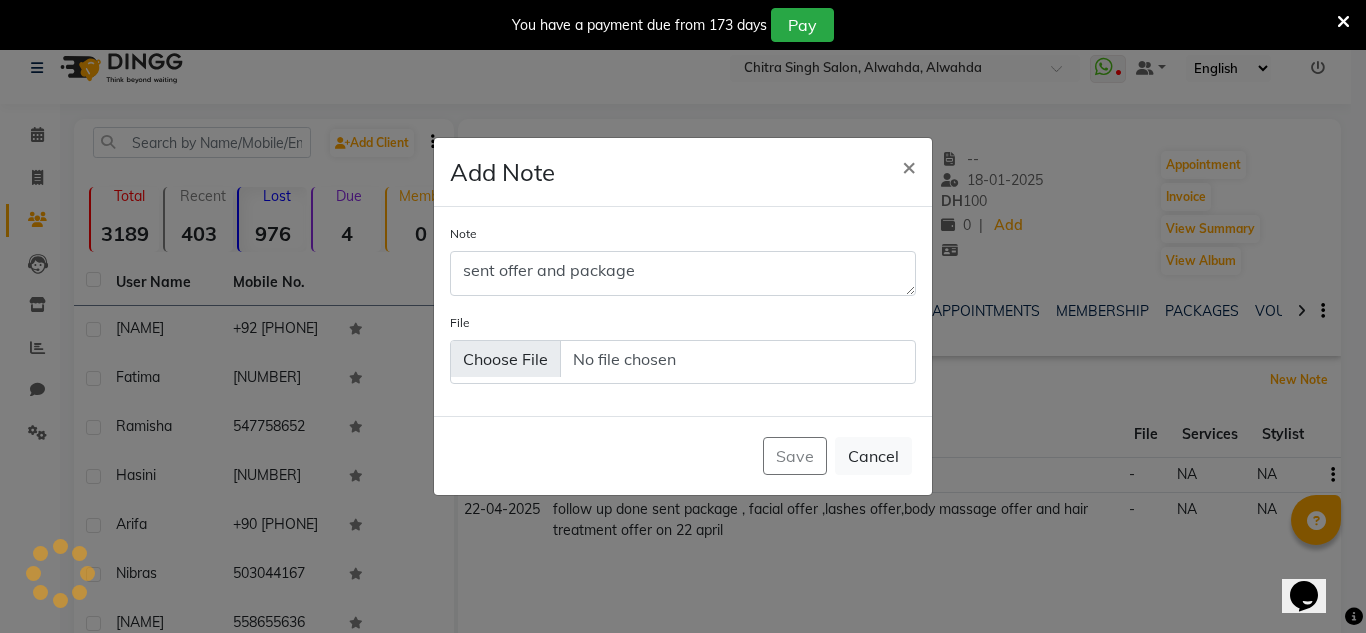 type 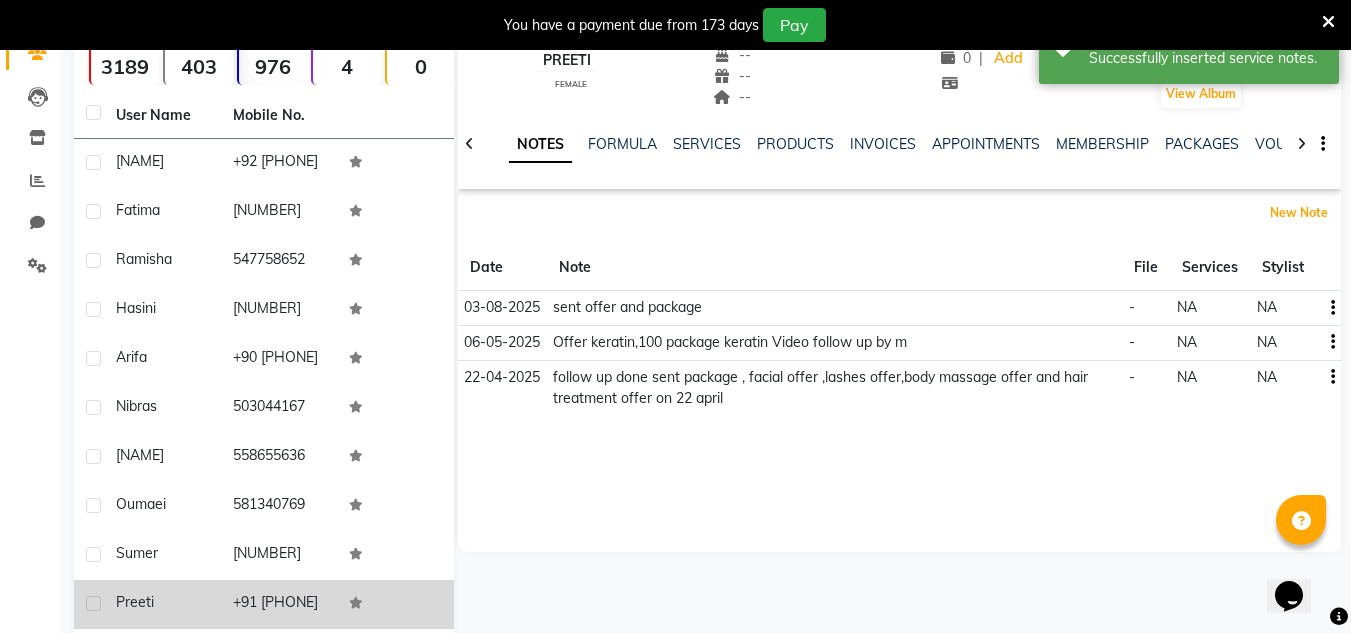 scroll, scrollTop: 318, scrollLeft: 0, axis: vertical 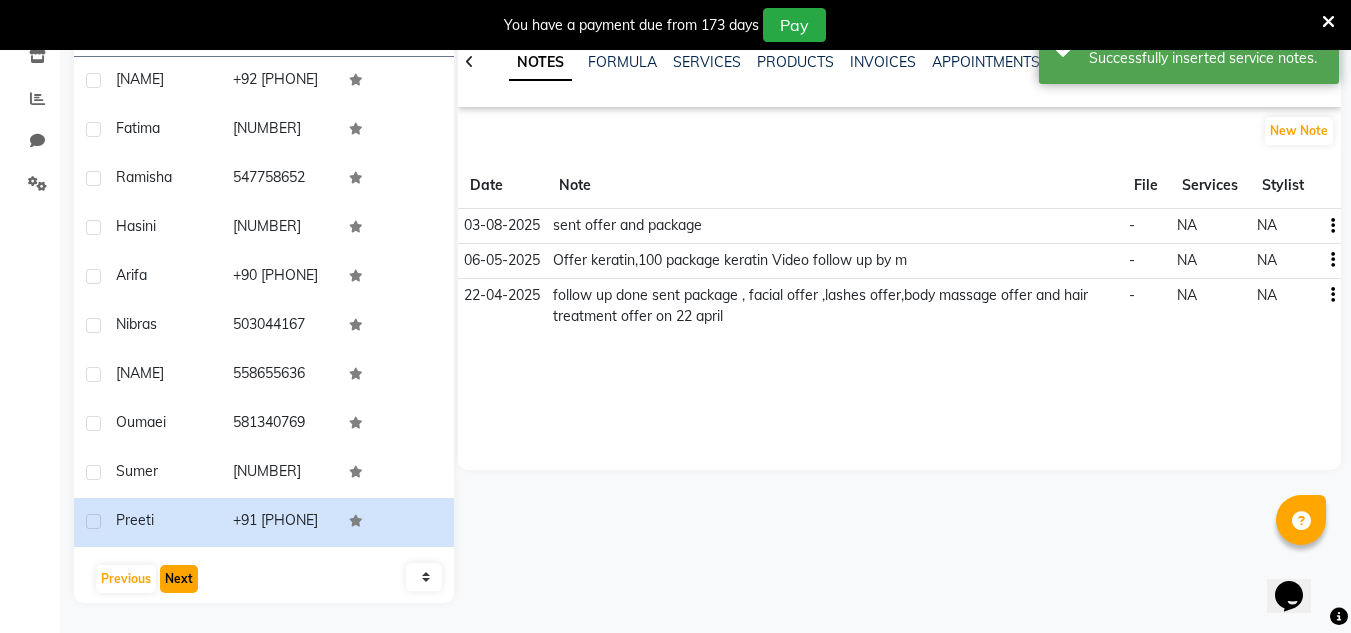 click on "Next" 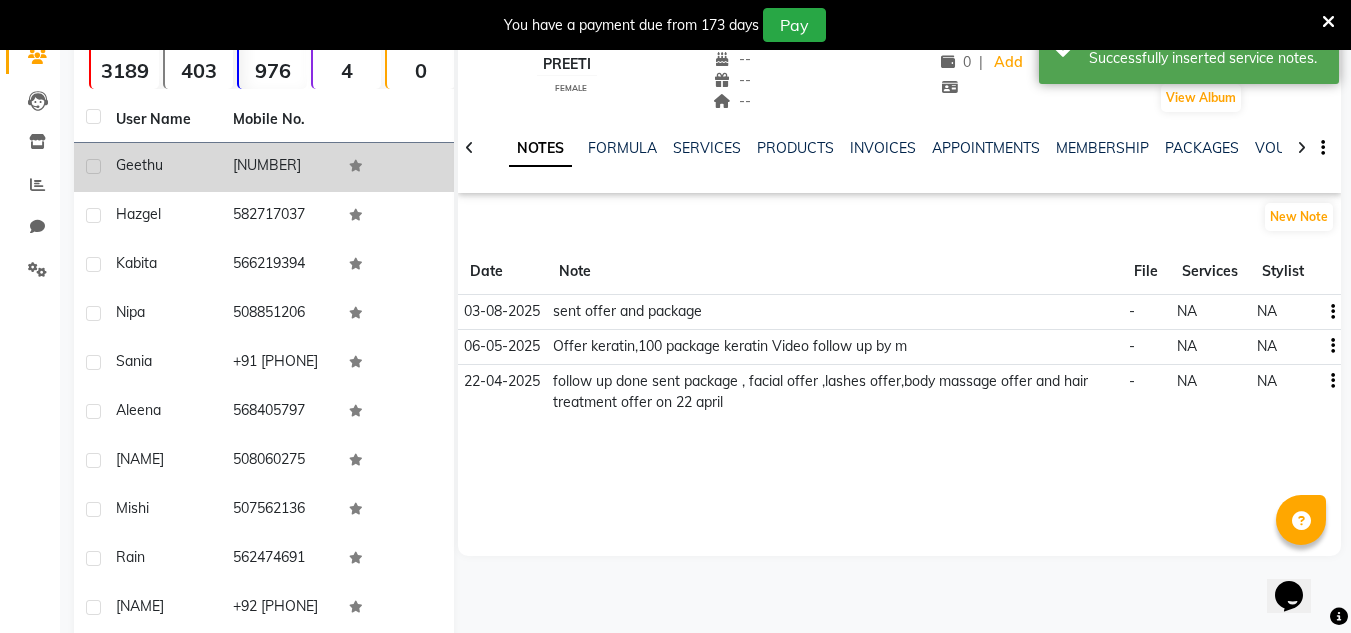 scroll, scrollTop: 1, scrollLeft: 0, axis: vertical 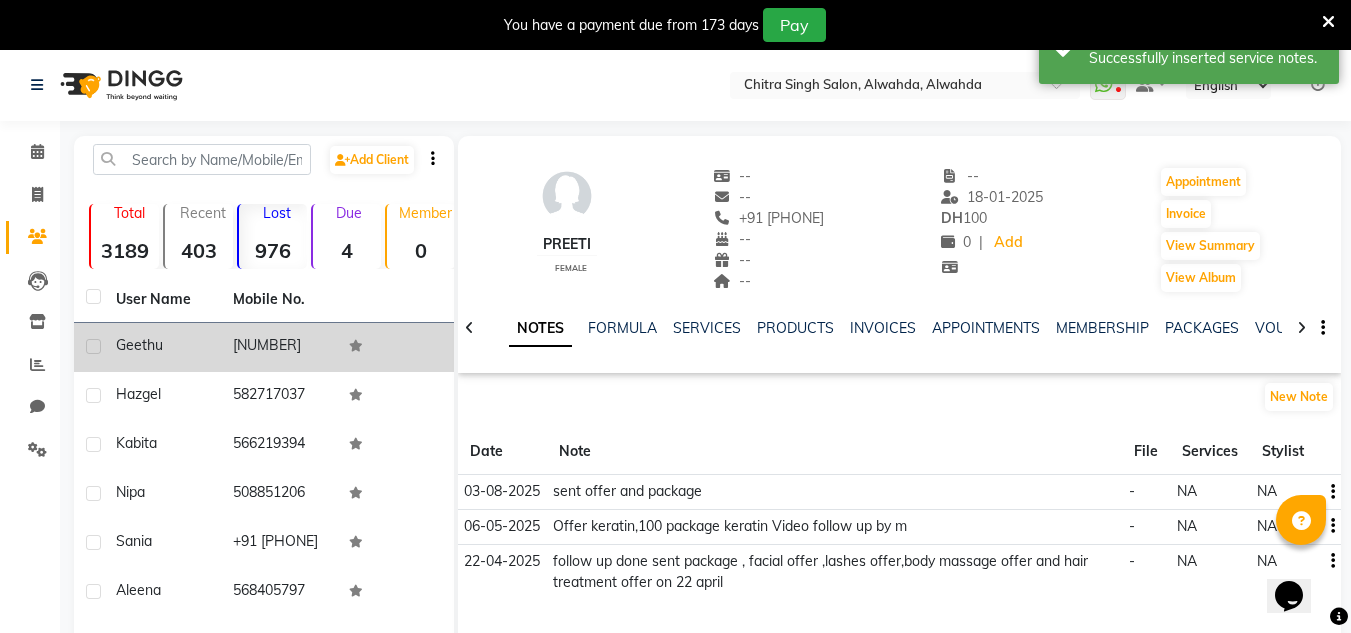 click on "Geethu" 